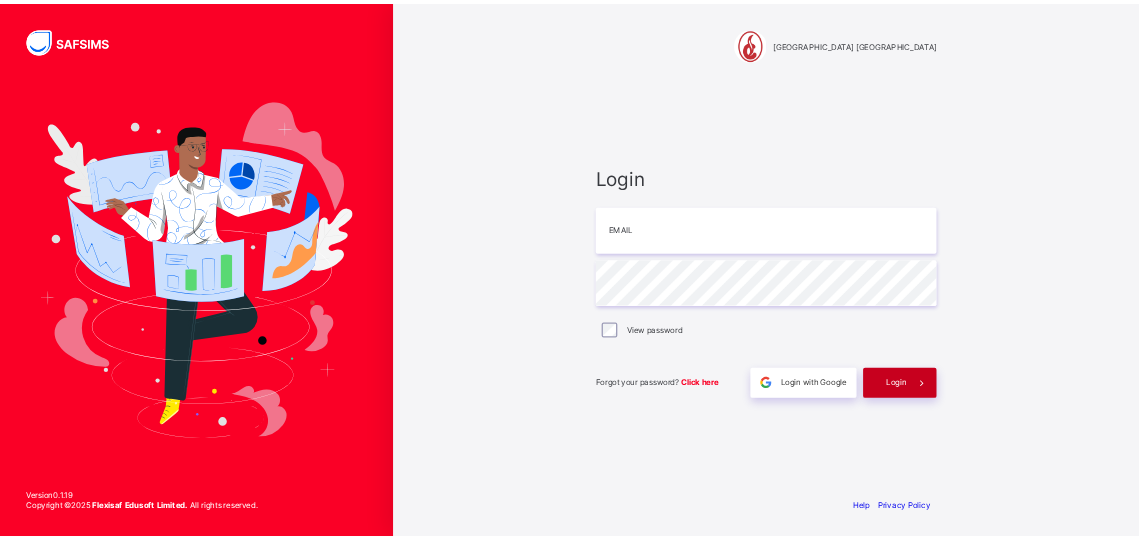 scroll, scrollTop: 0, scrollLeft: 0, axis: both 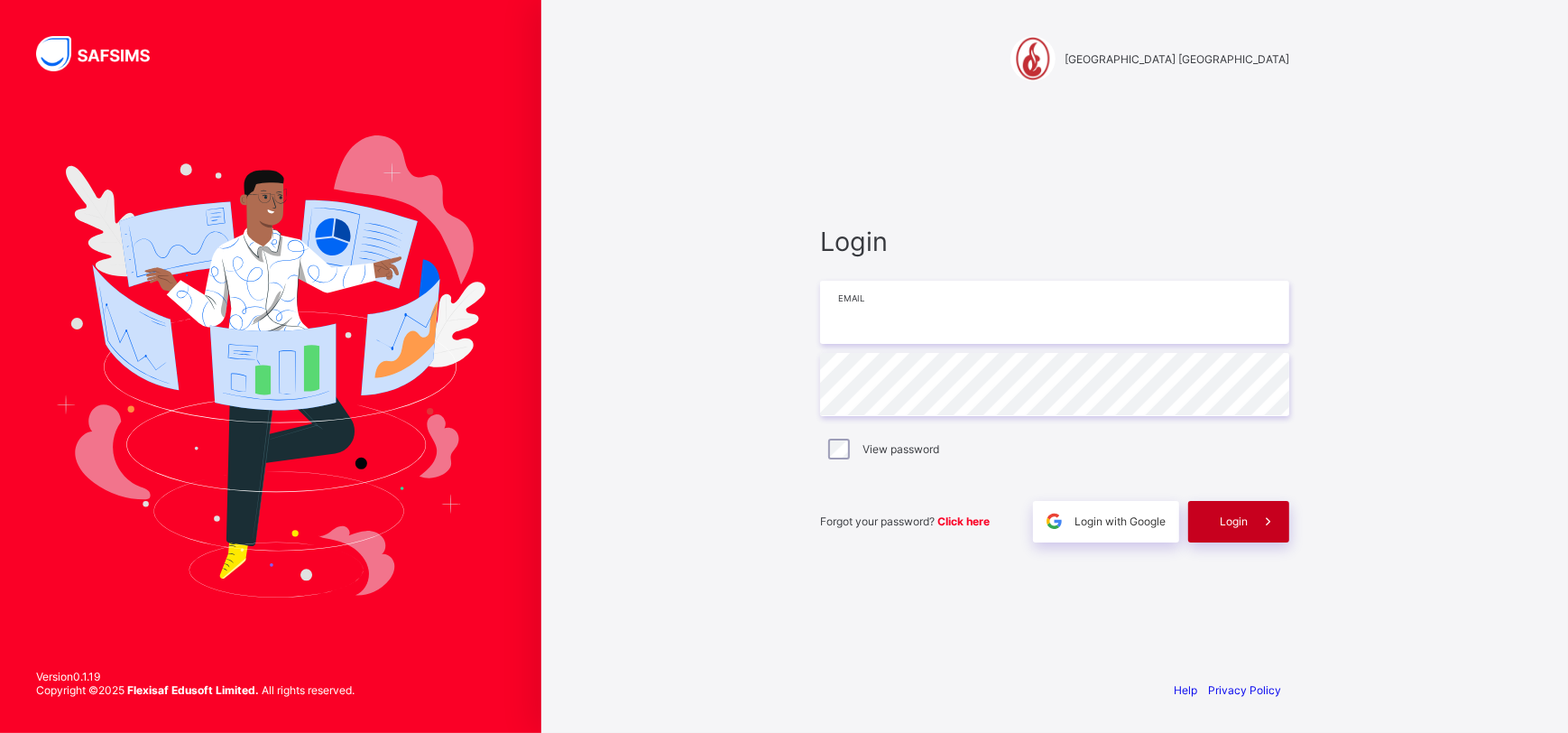 type on "**********" 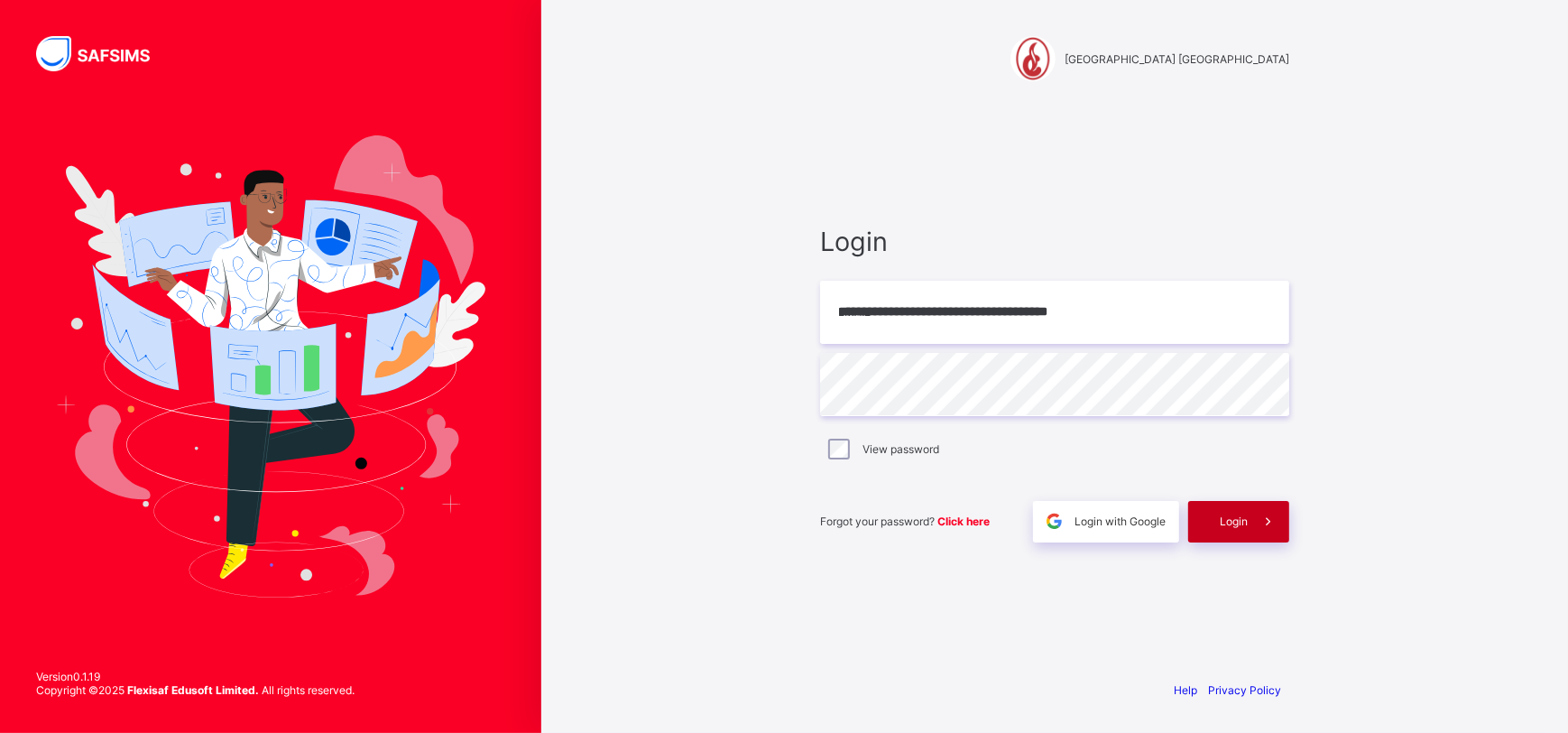 click on "Login" at bounding box center (1233, 521) 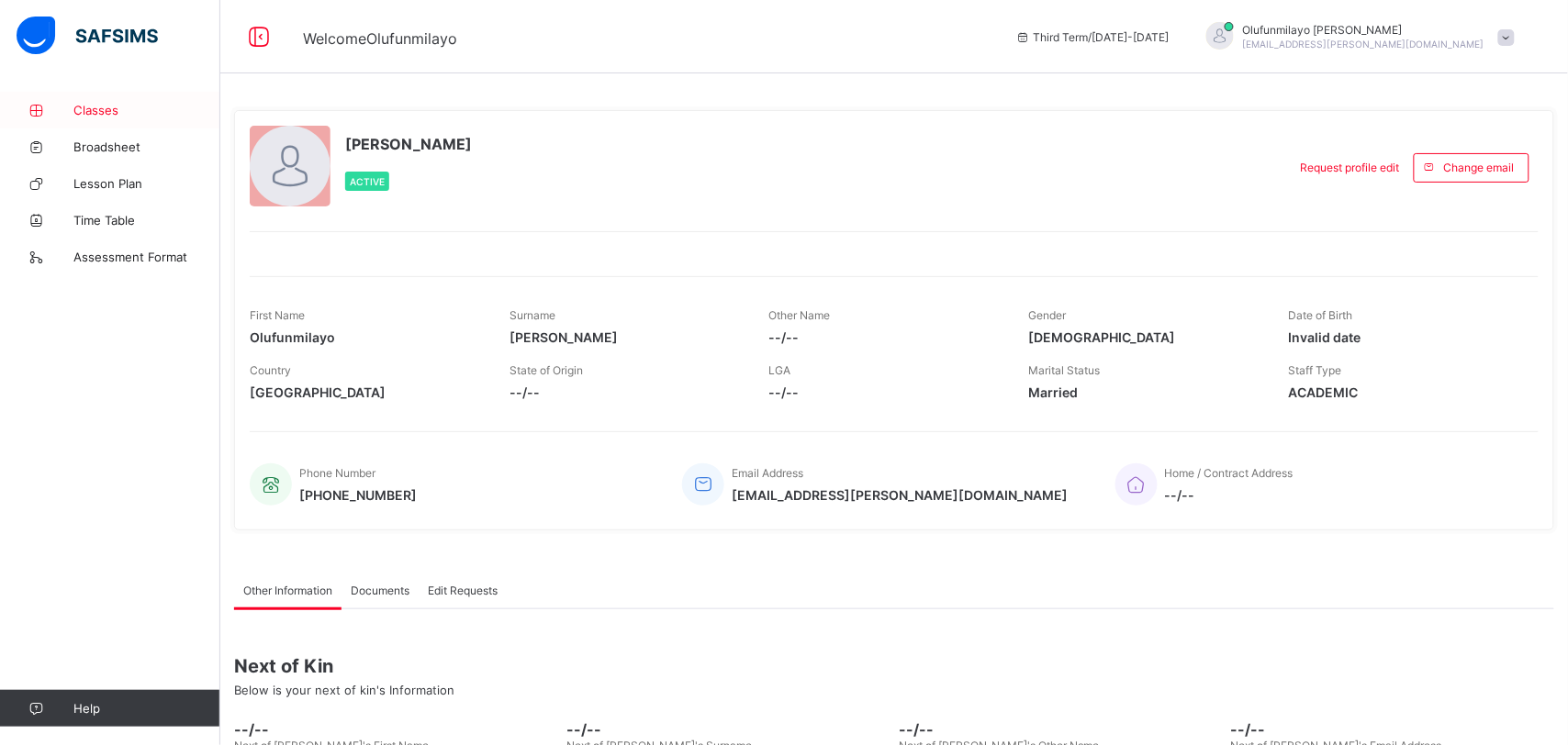 click on "Classes" at bounding box center [147, 110] 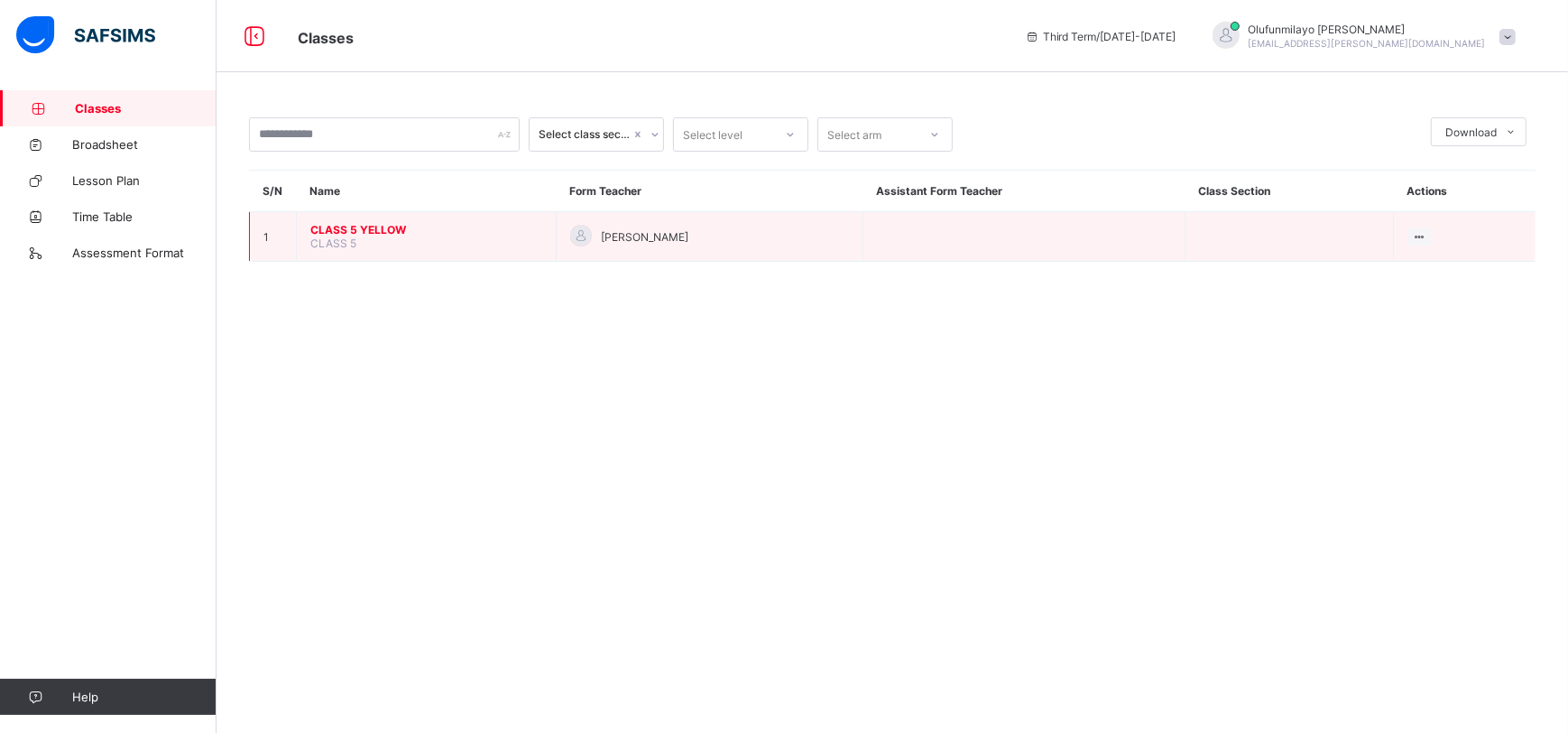 click on "CLASS 5   YELLOW" at bounding box center (426, 229) 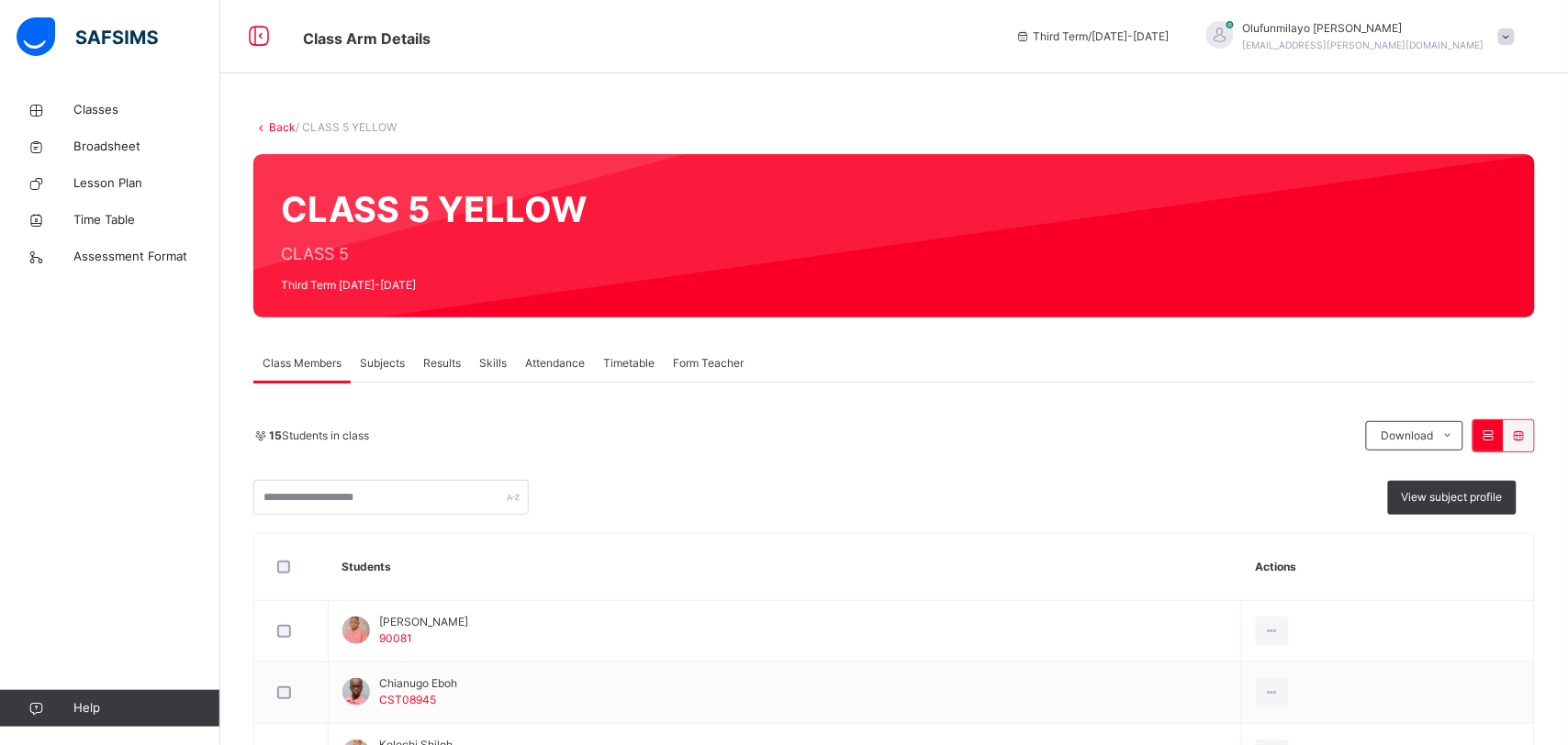 click on "Subjects" at bounding box center (382, 363) 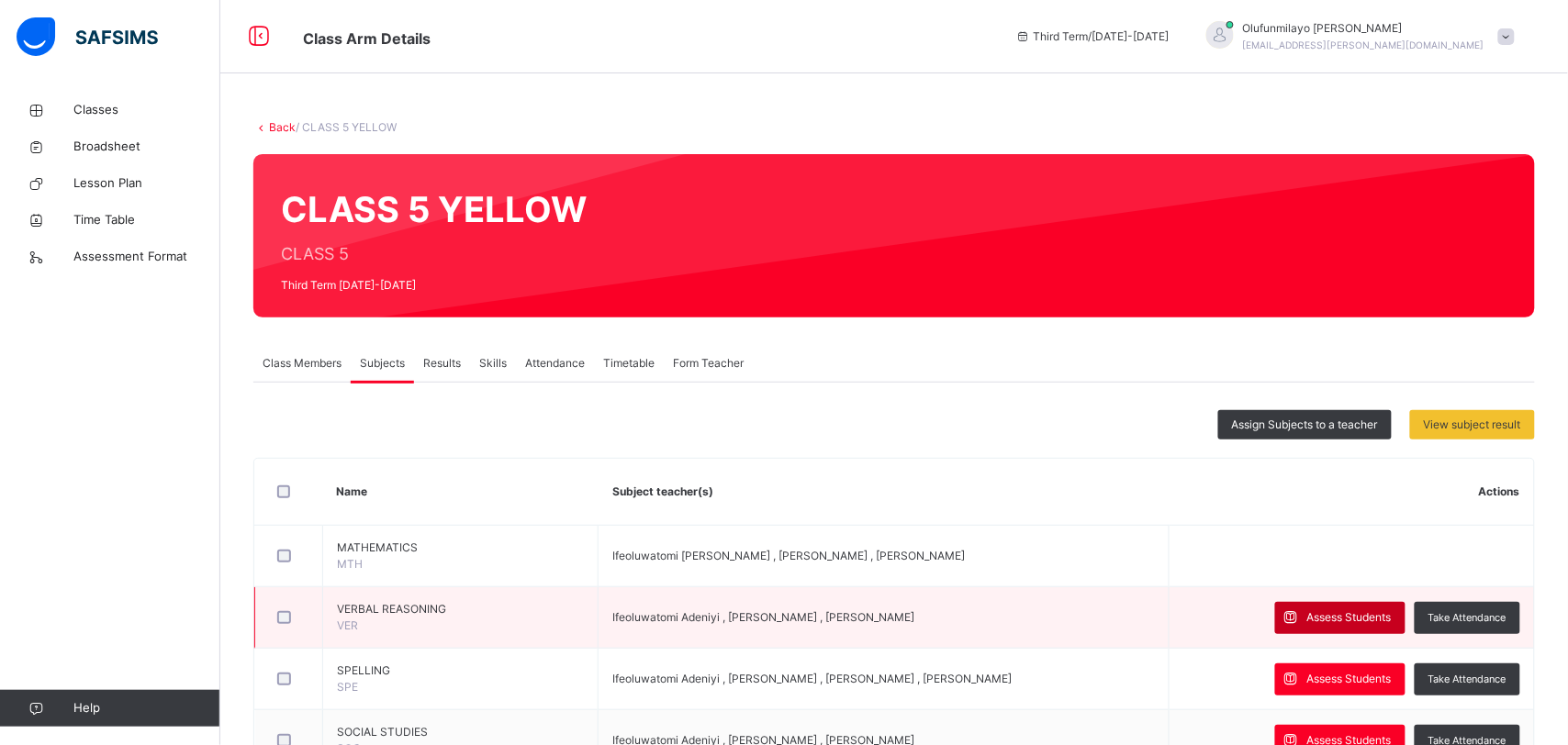 click on "Assess Students" at bounding box center (1350, 617) 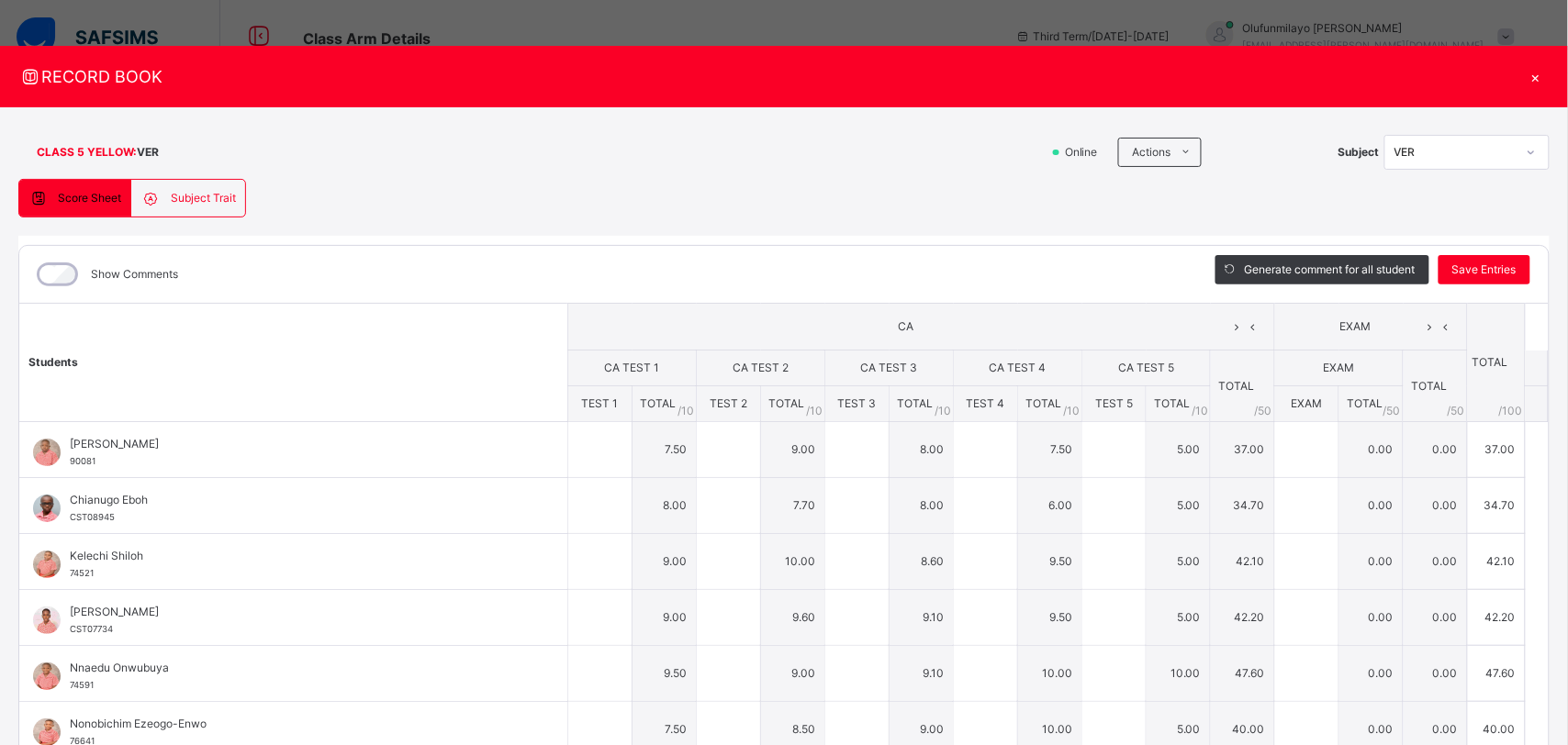 type on "***" 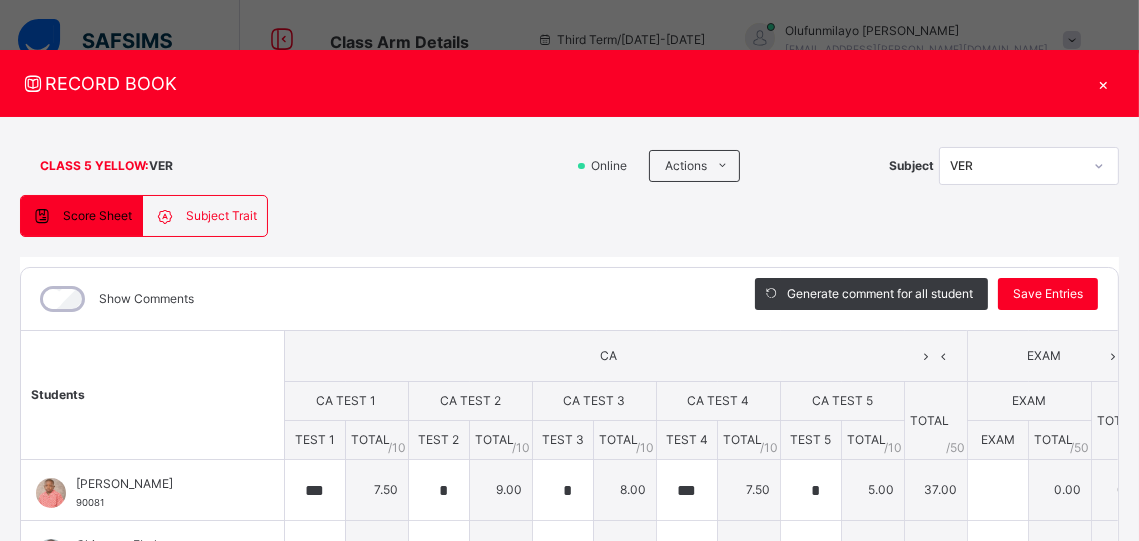 drag, startPoint x: 1630, startPoint y: 0, endPoint x: 635, endPoint y: 210, distance: 1016.9194 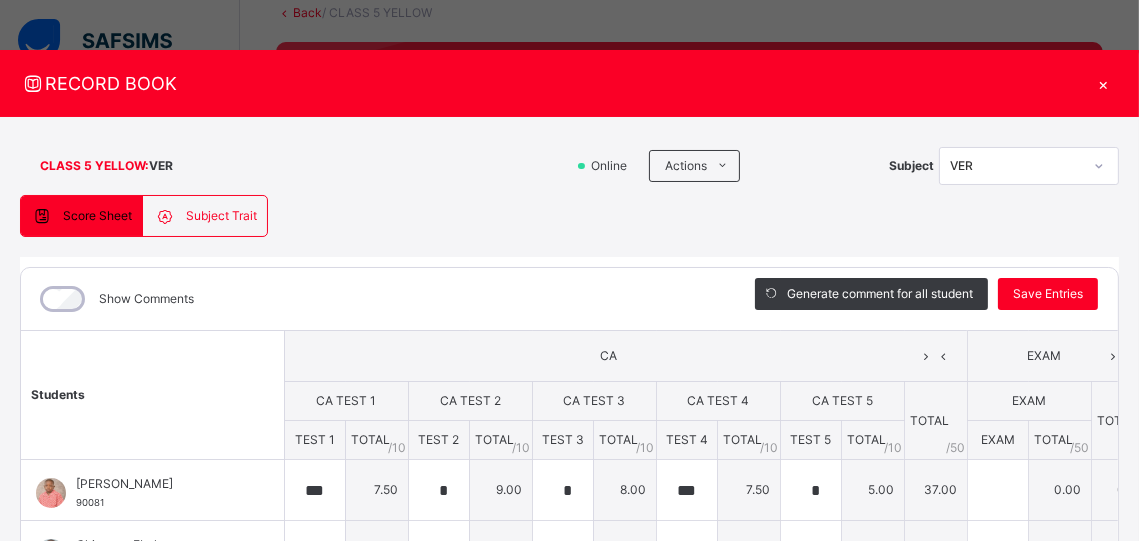 scroll, scrollTop: 160, scrollLeft: 0, axis: vertical 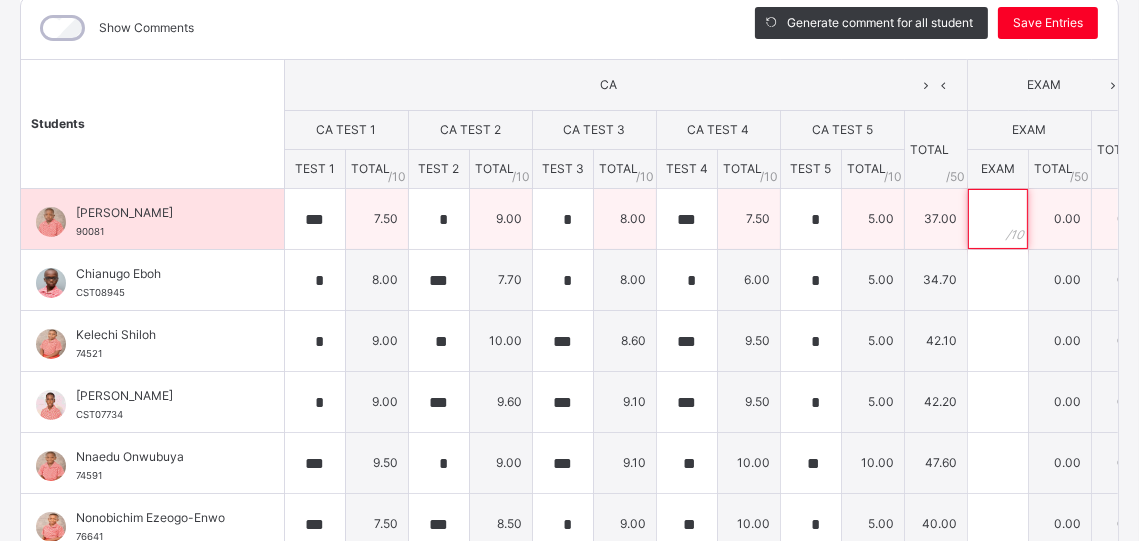 click at bounding box center (998, 219) 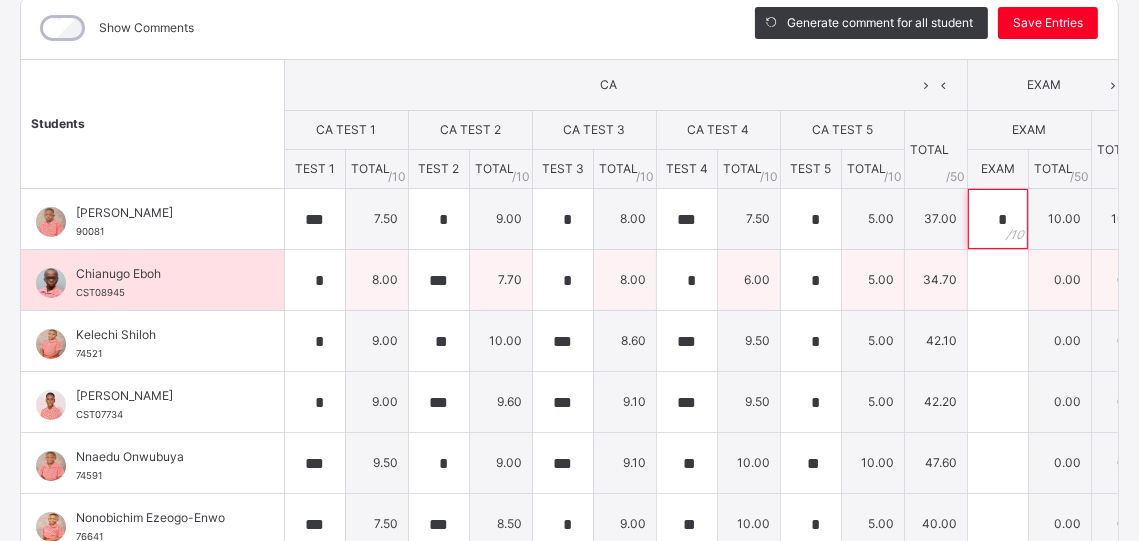 type on "*" 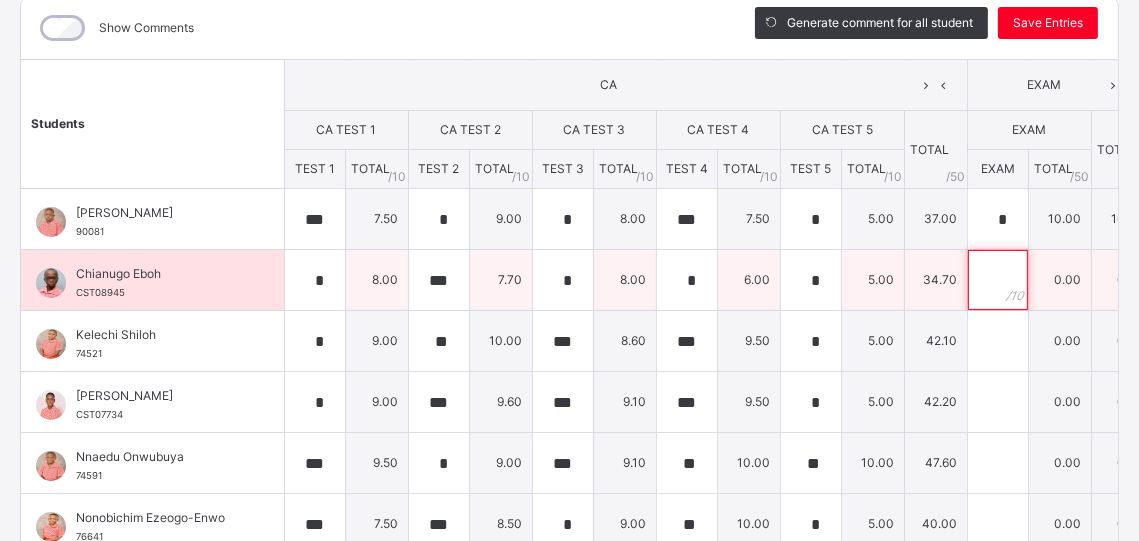 click at bounding box center (998, 280) 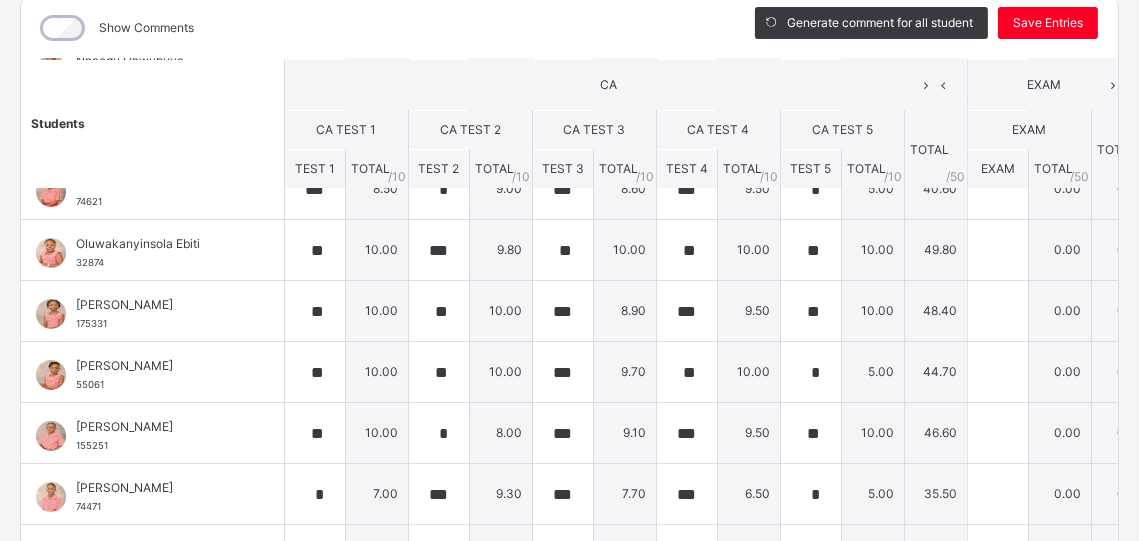 scroll, scrollTop: 409, scrollLeft: 0, axis: vertical 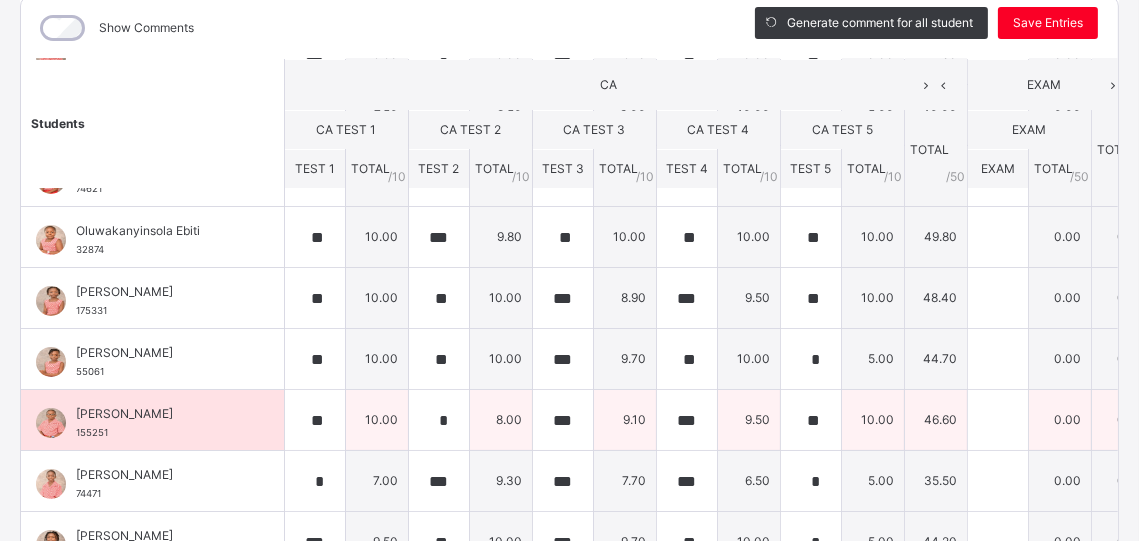 type on "*" 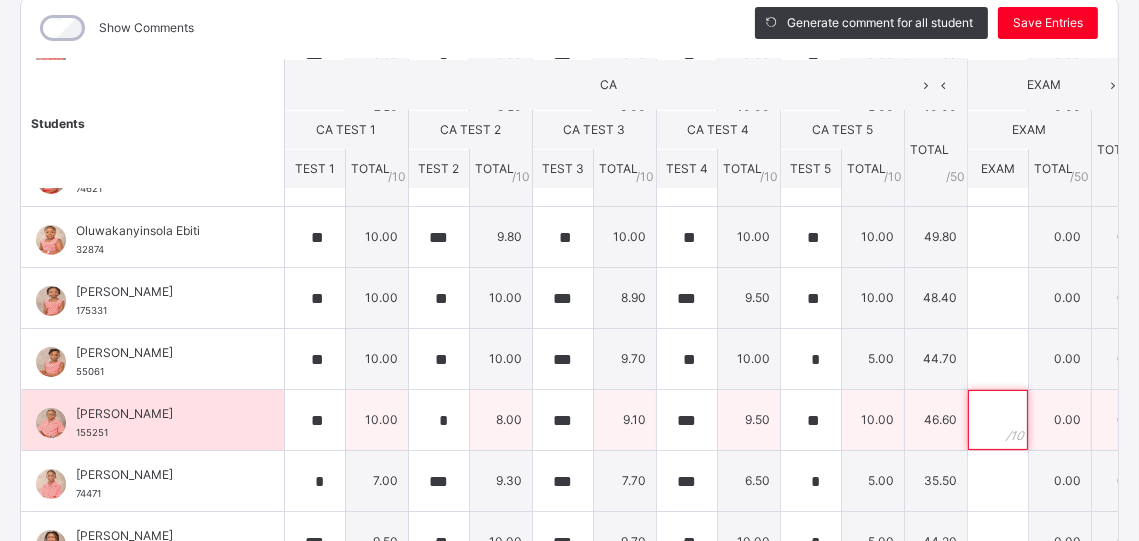 click at bounding box center [998, 420] 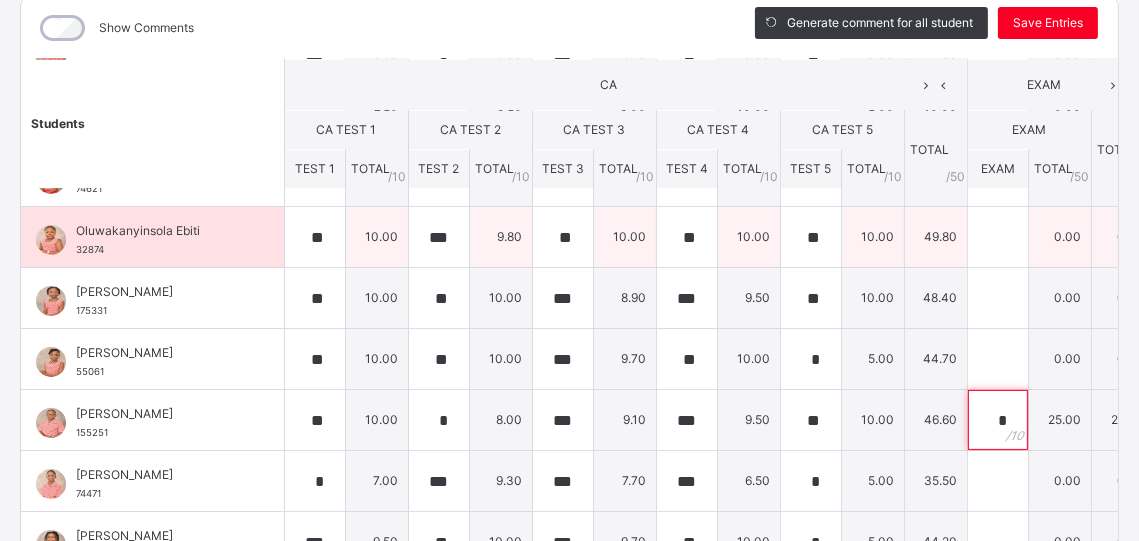 type on "*" 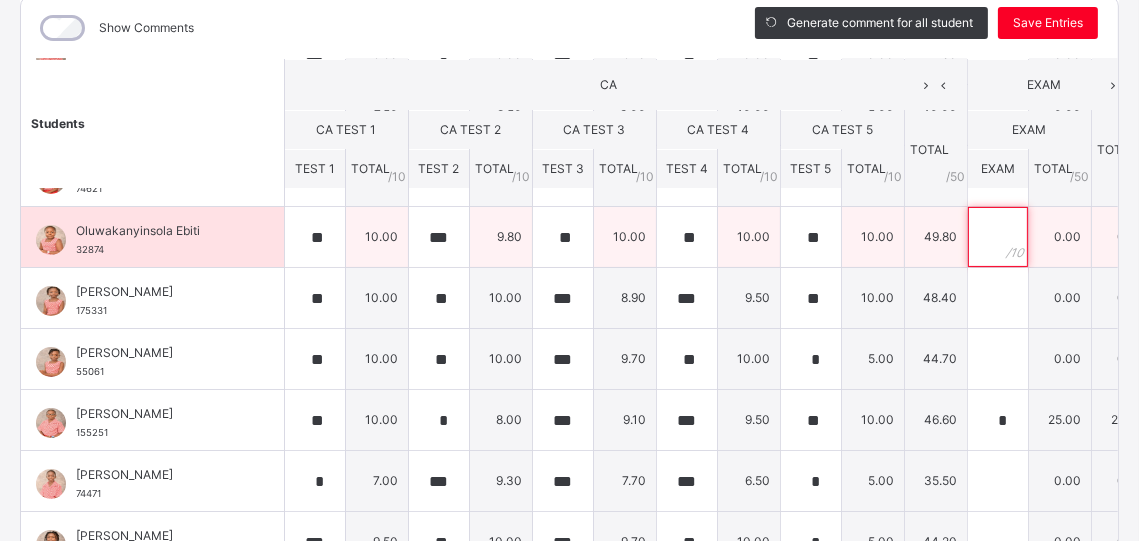 click at bounding box center [998, 237] 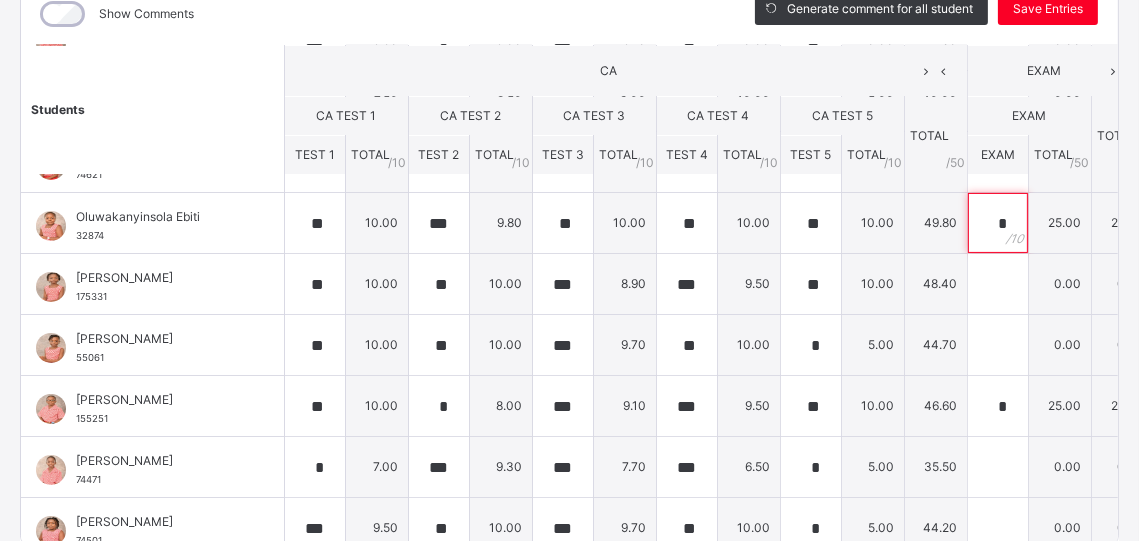 scroll, scrollTop: 287, scrollLeft: 0, axis: vertical 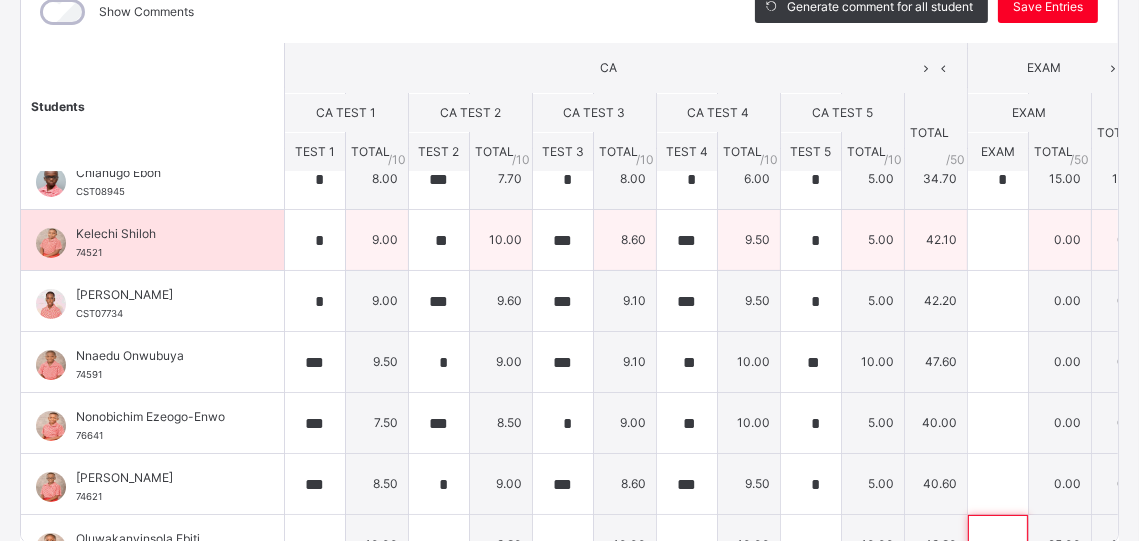 type on "*" 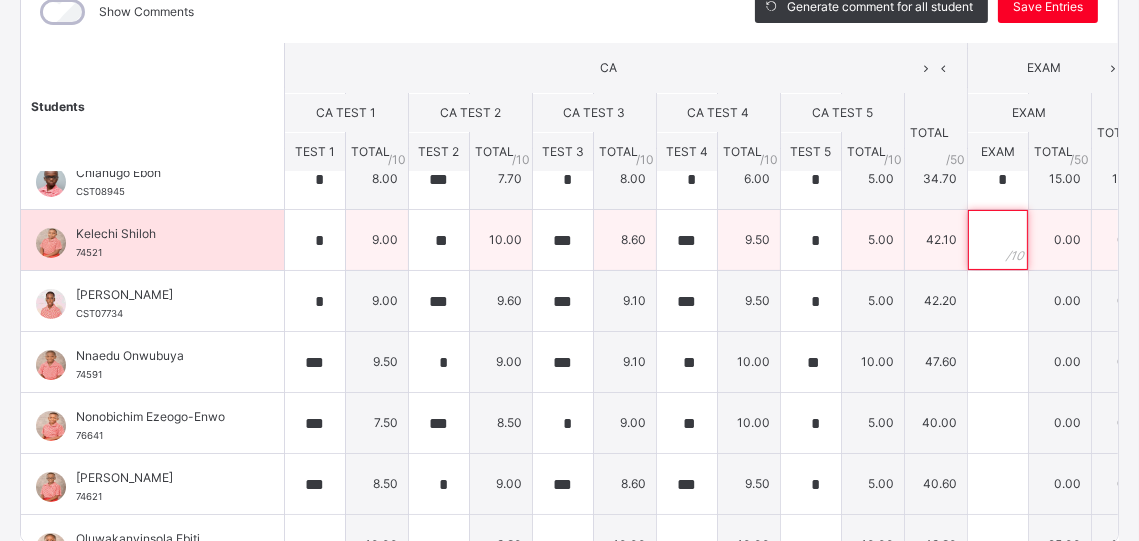 click at bounding box center (998, 240) 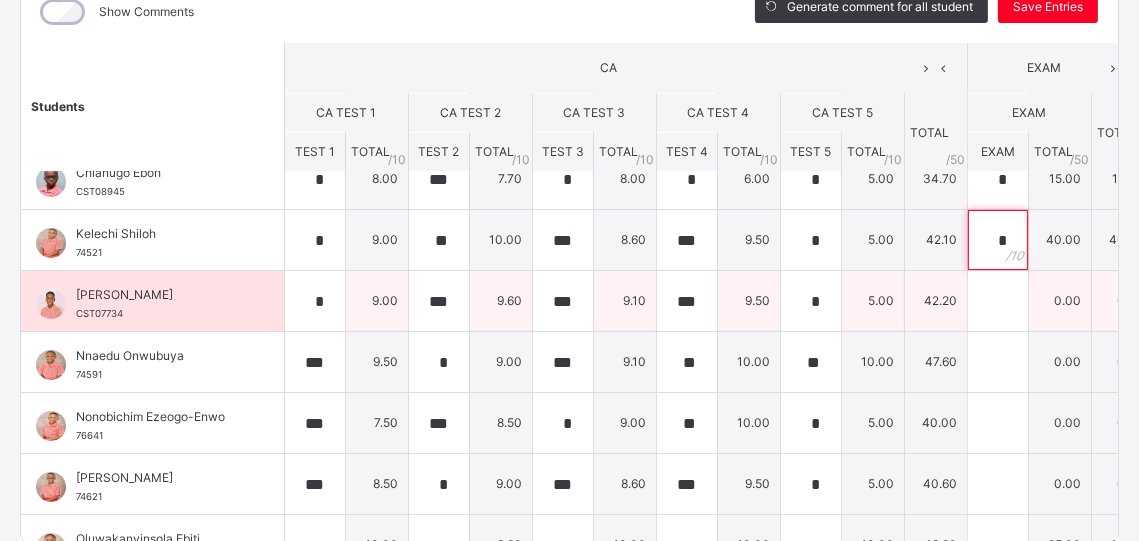 type on "*" 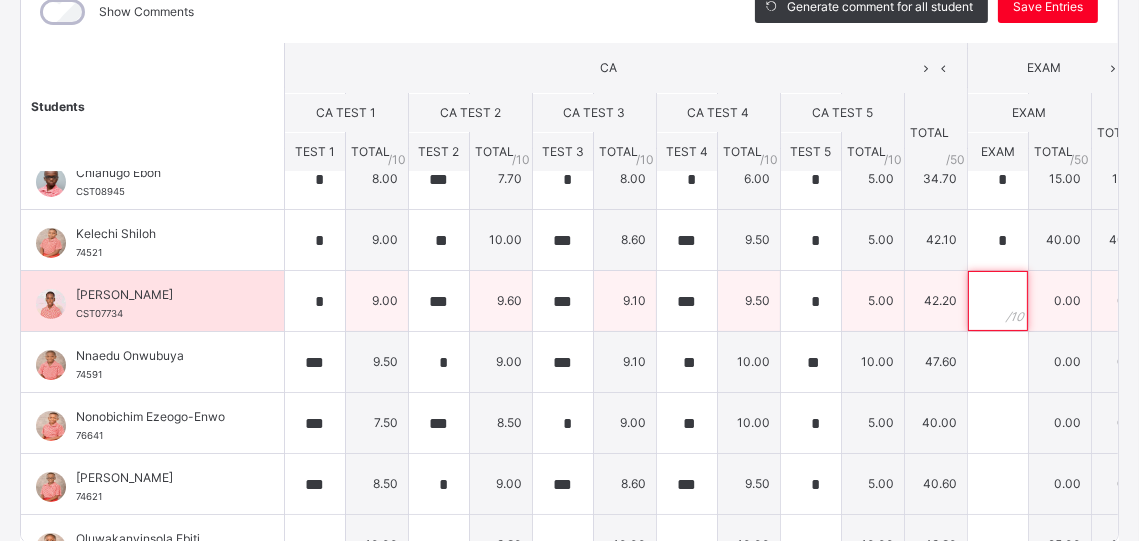 click at bounding box center [998, 301] 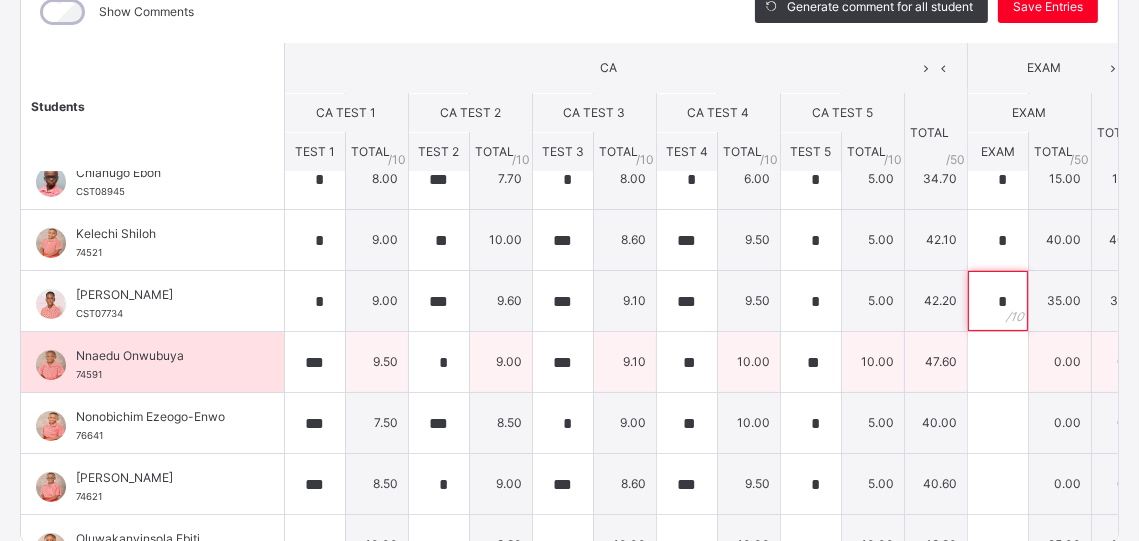 type on "*" 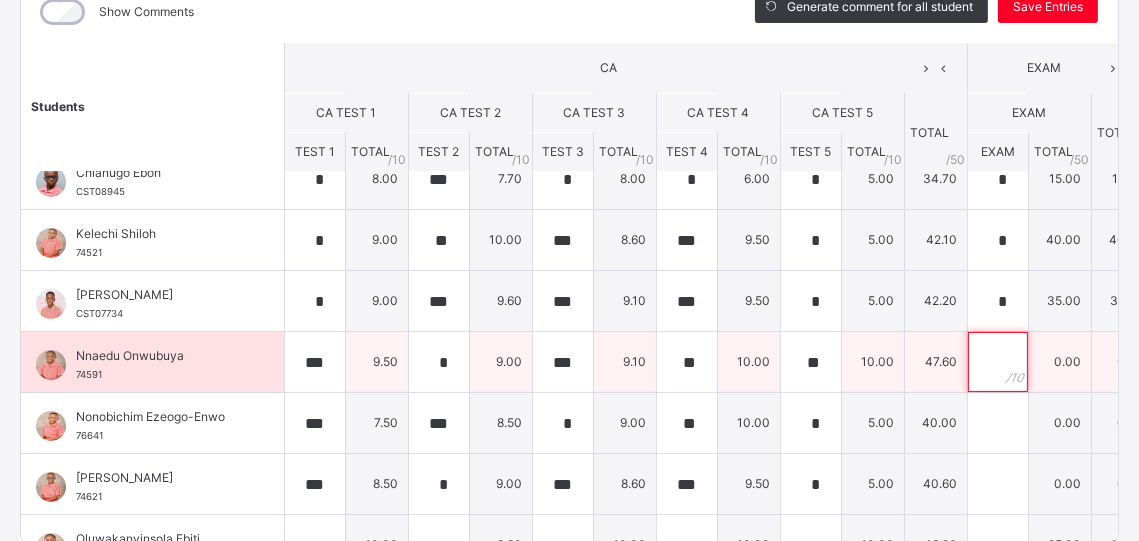 click at bounding box center [998, 362] 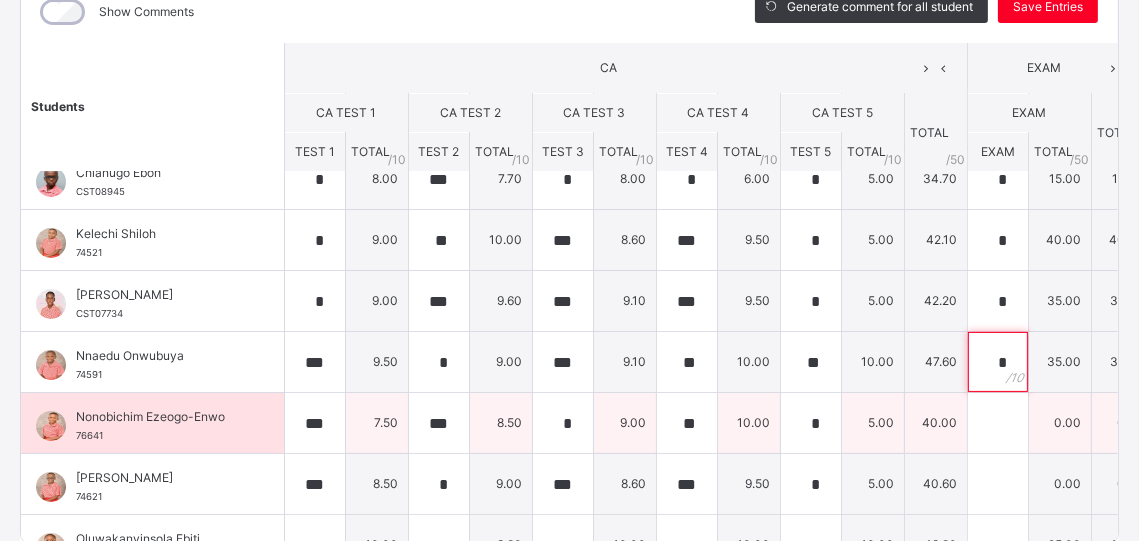 type on "*" 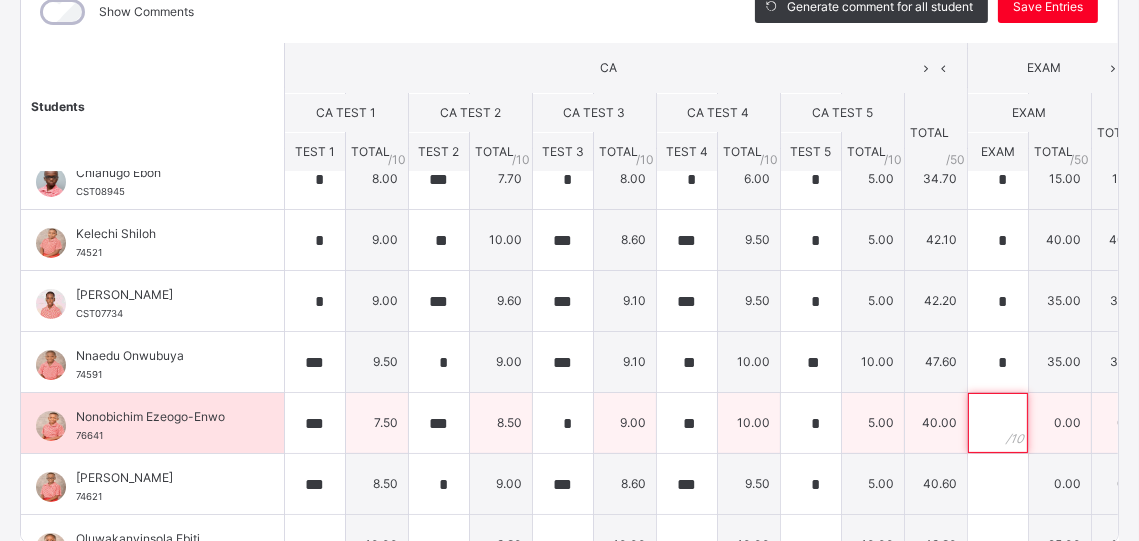 click at bounding box center [998, 423] 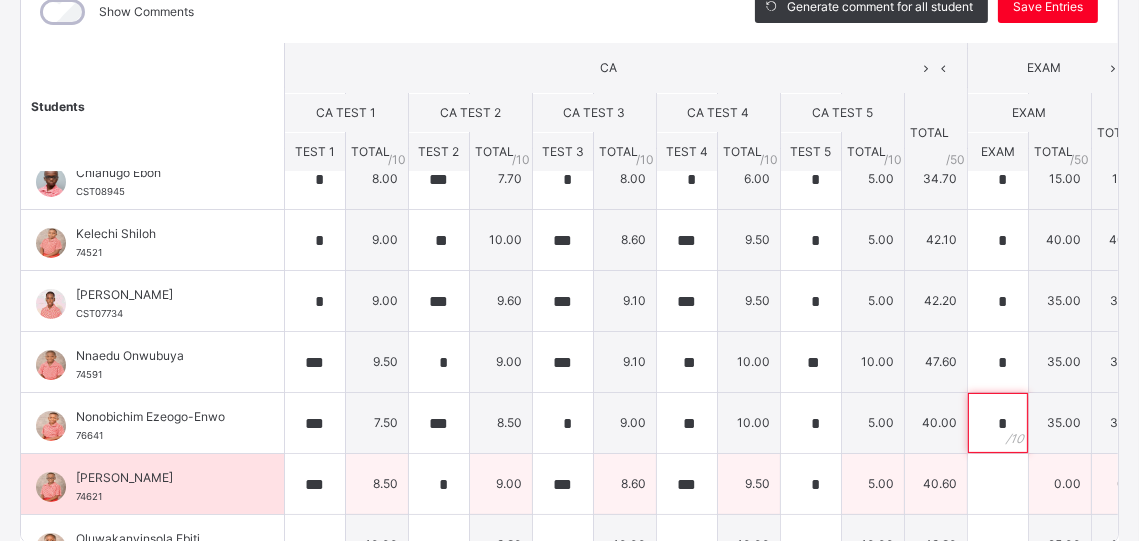 type on "*" 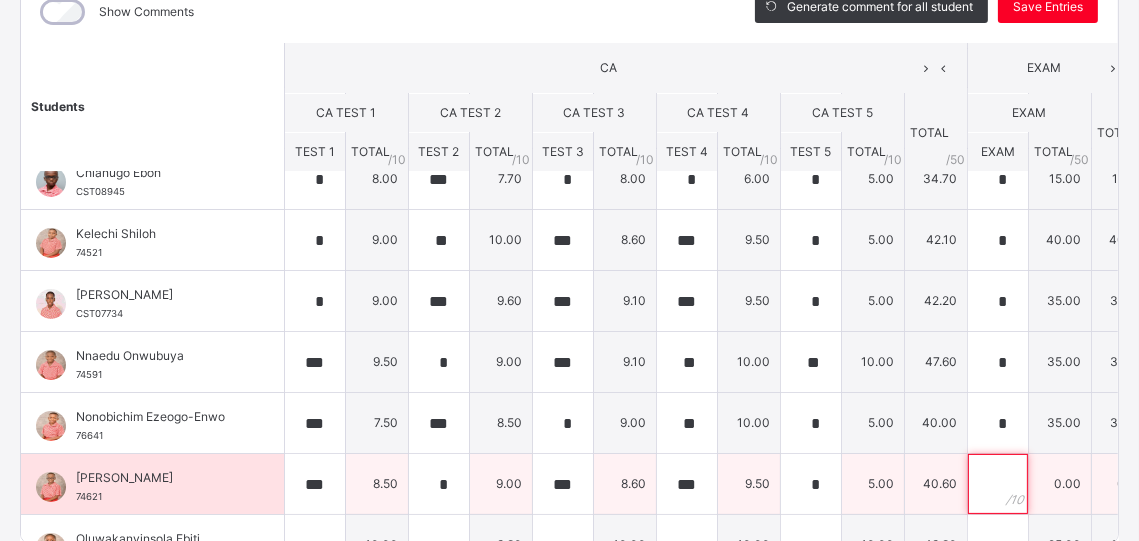 click at bounding box center (998, 484) 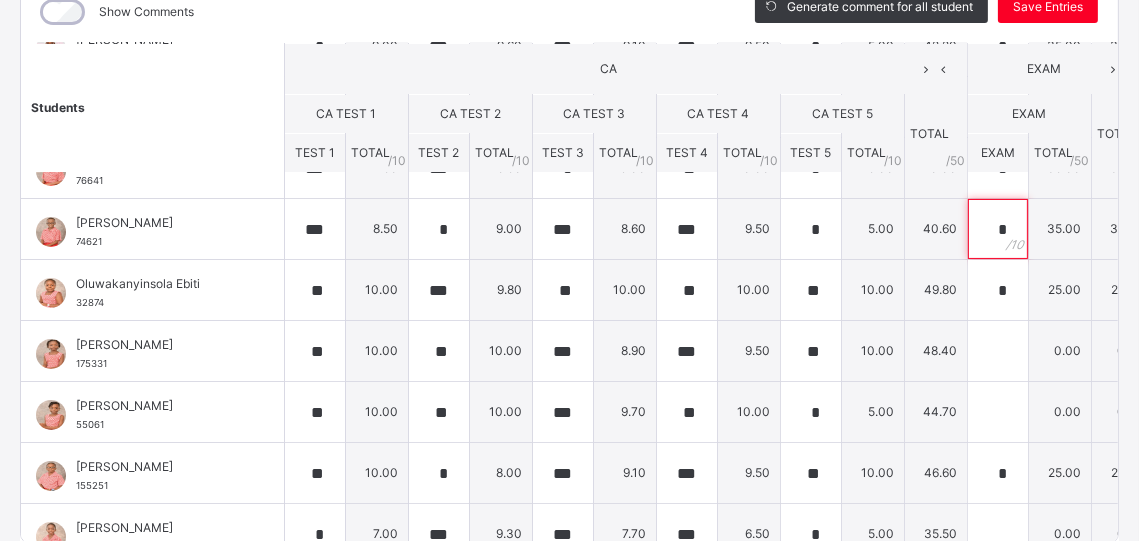 scroll, scrollTop: 341, scrollLeft: 0, axis: vertical 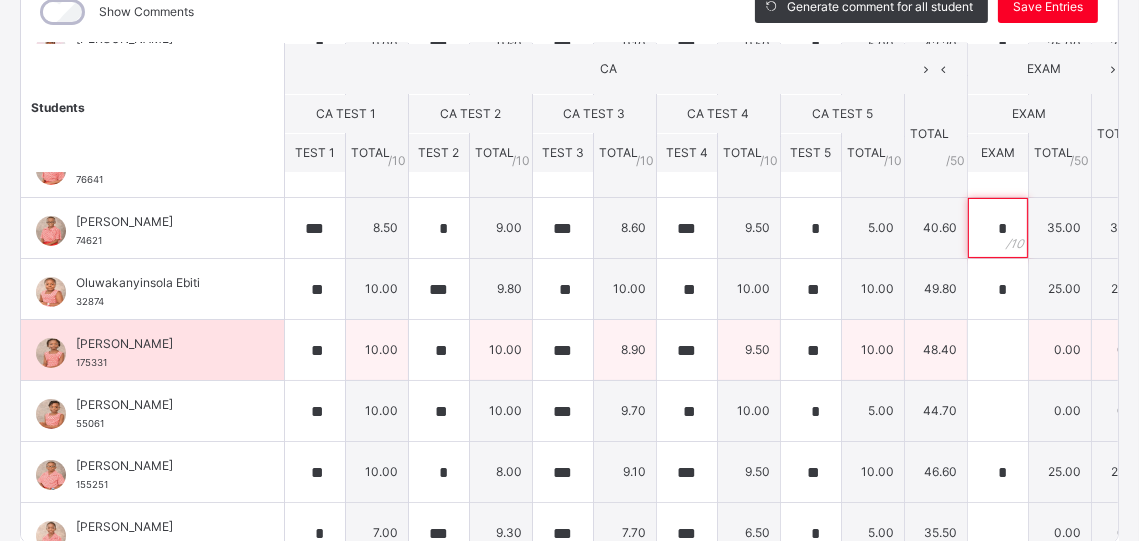 type on "*" 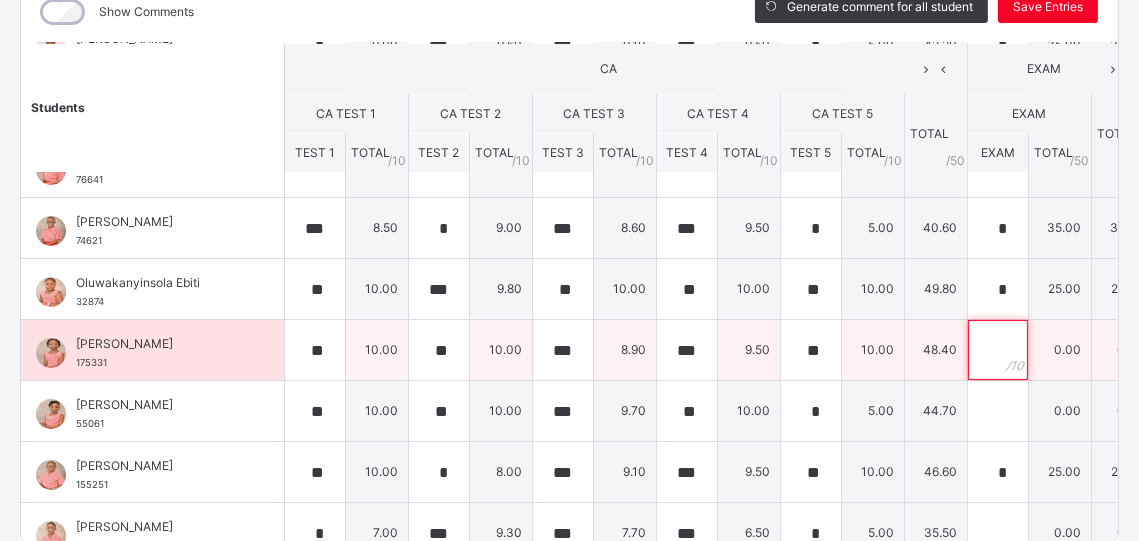click at bounding box center (998, 350) 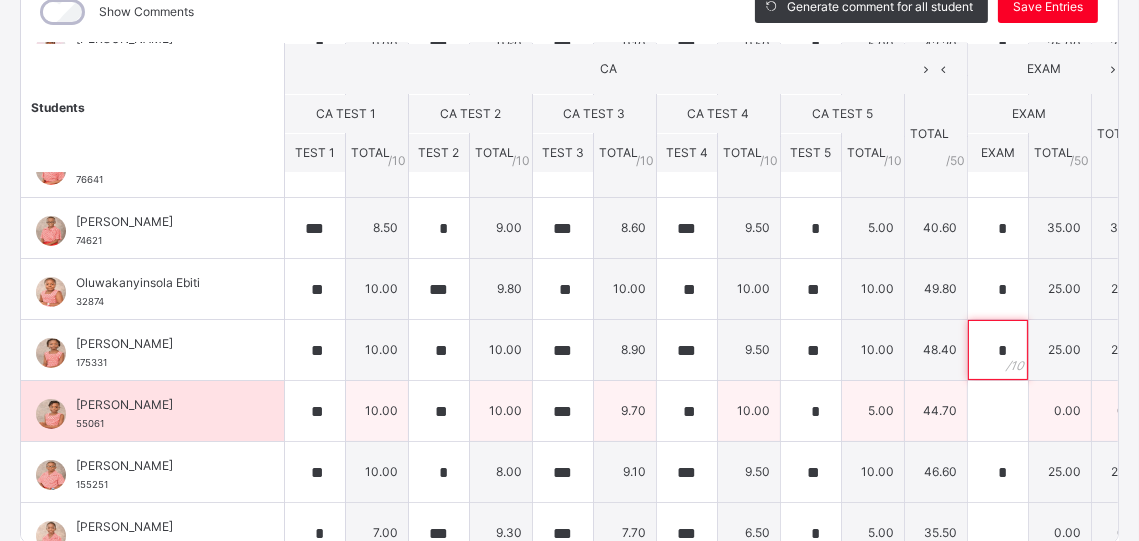 type on "*" 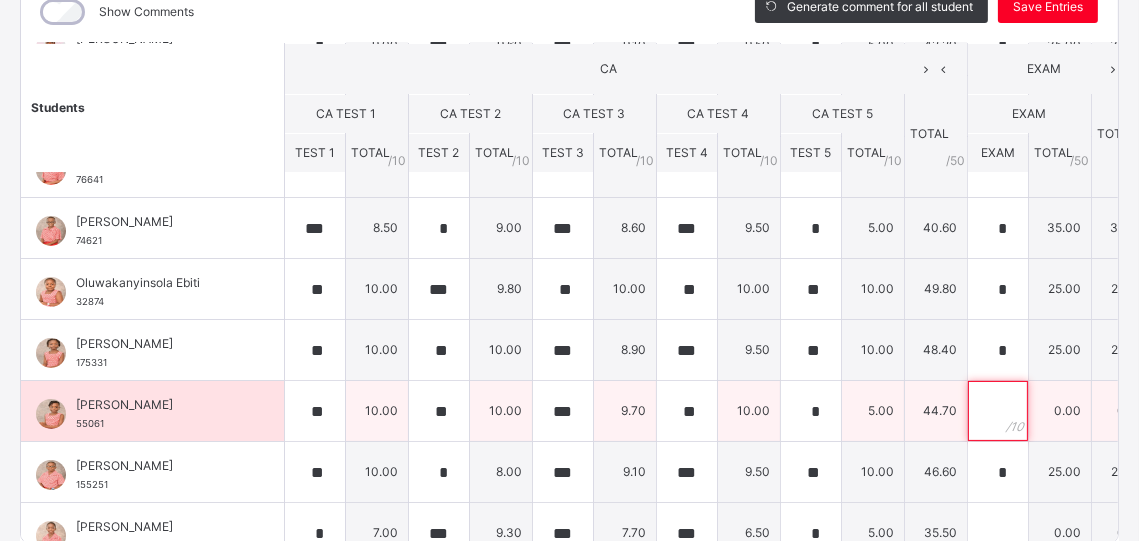 click at bounding box center [998, 411] 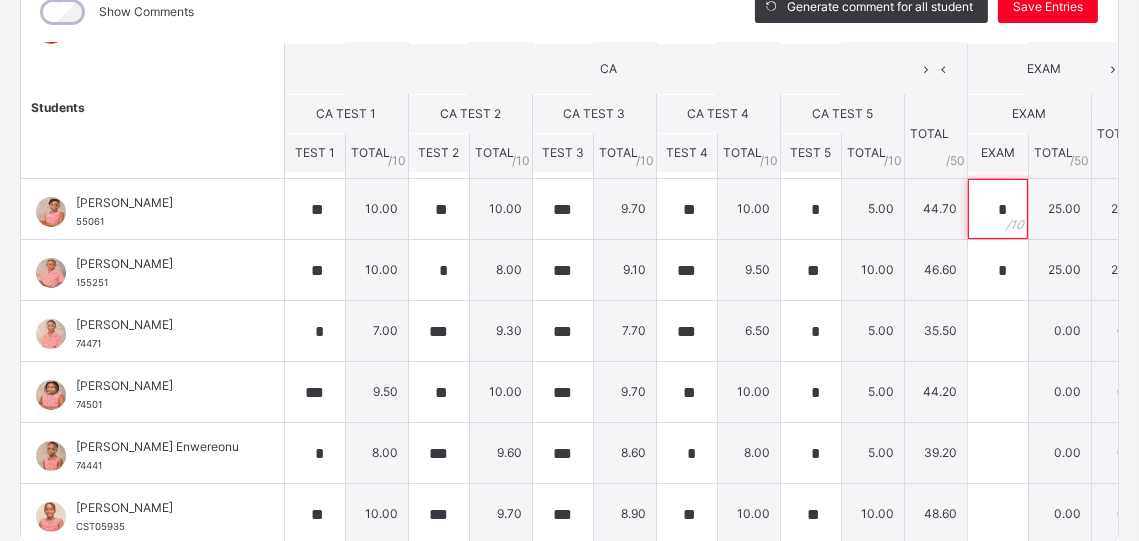 scroll, scrollTop: 549, scrollLeft: 0, axis: vertical 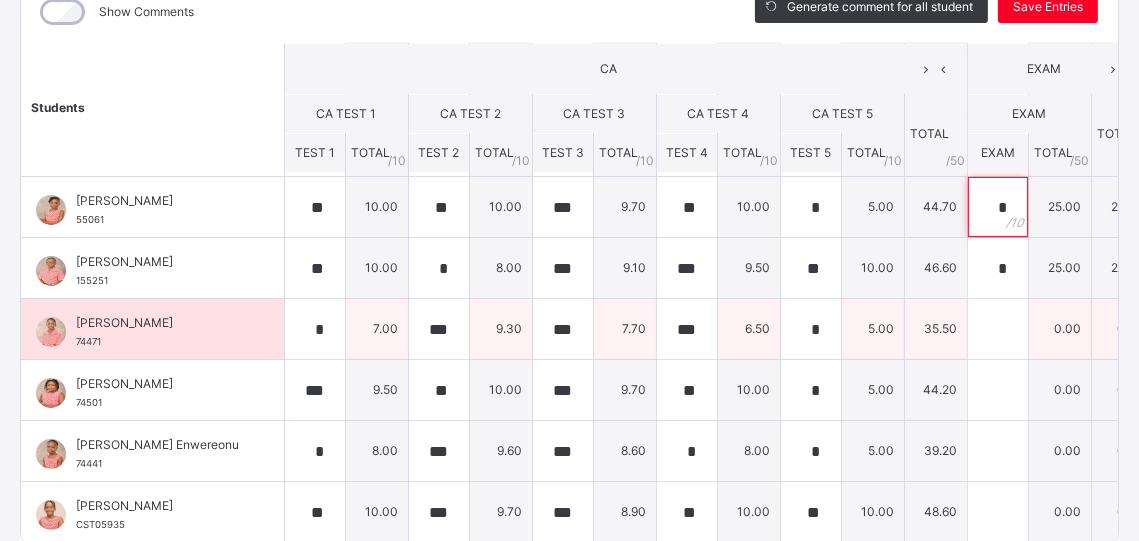 type on "*" 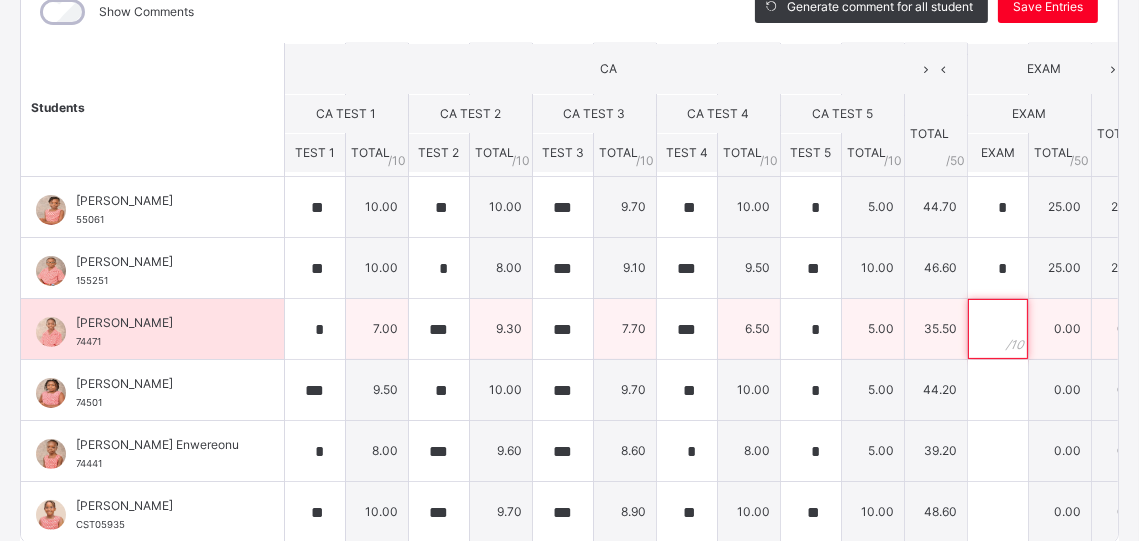 click at bounding box center (998, 329) 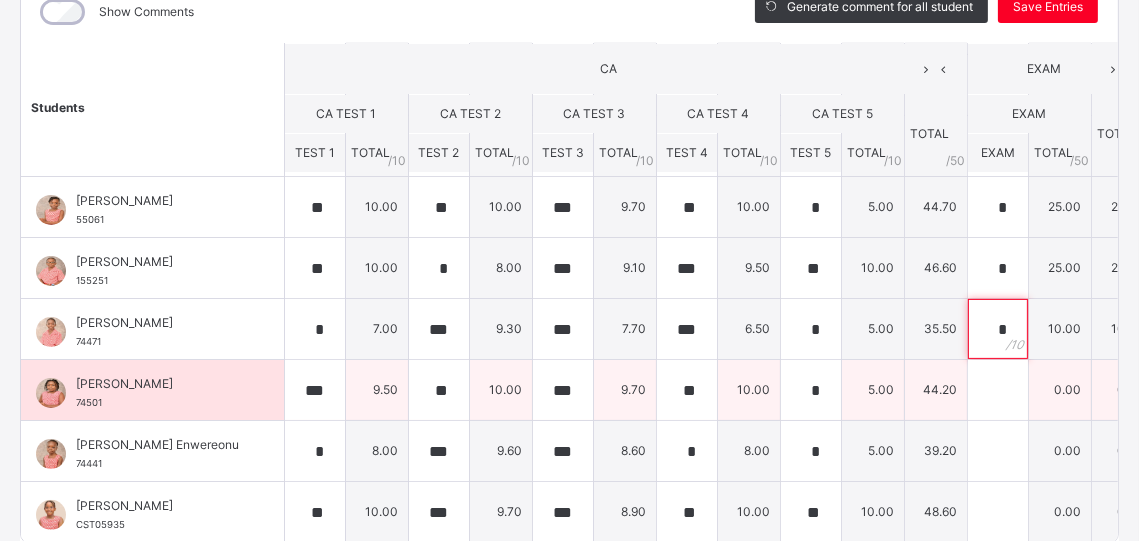 type on "*" 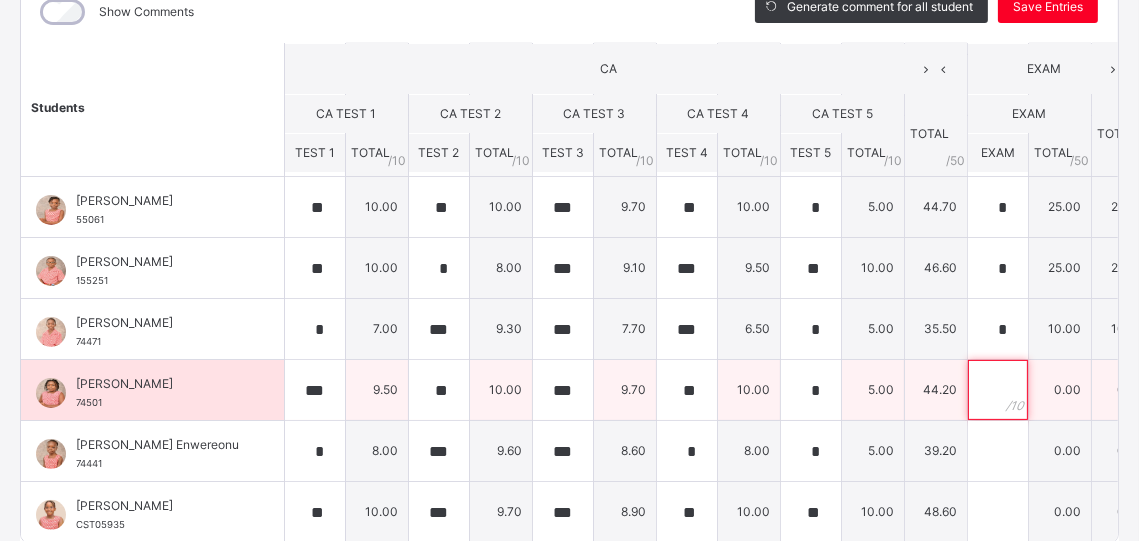 click at bounding box center [998, 390] 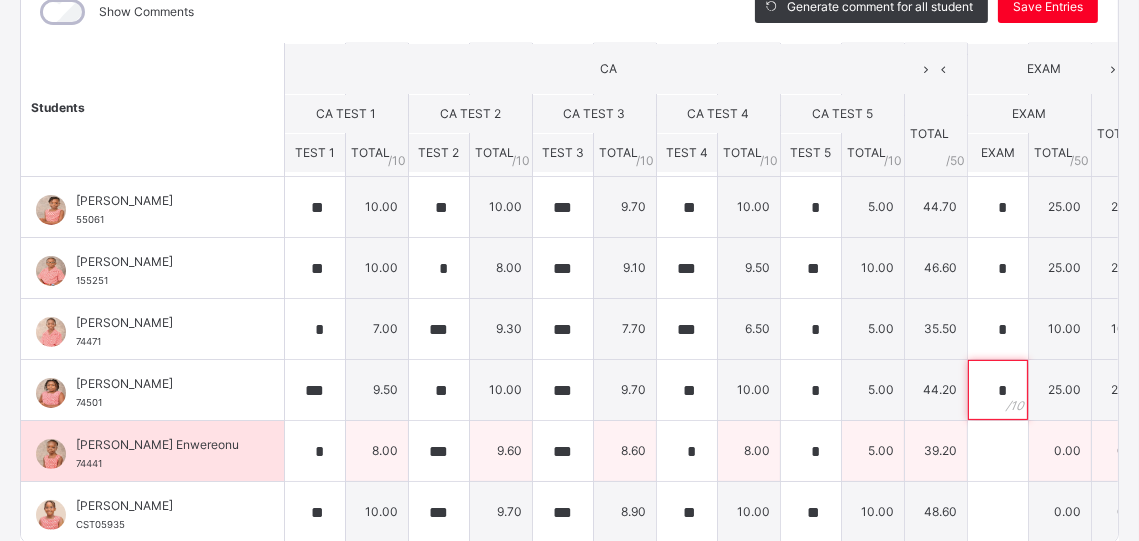 type on "*" 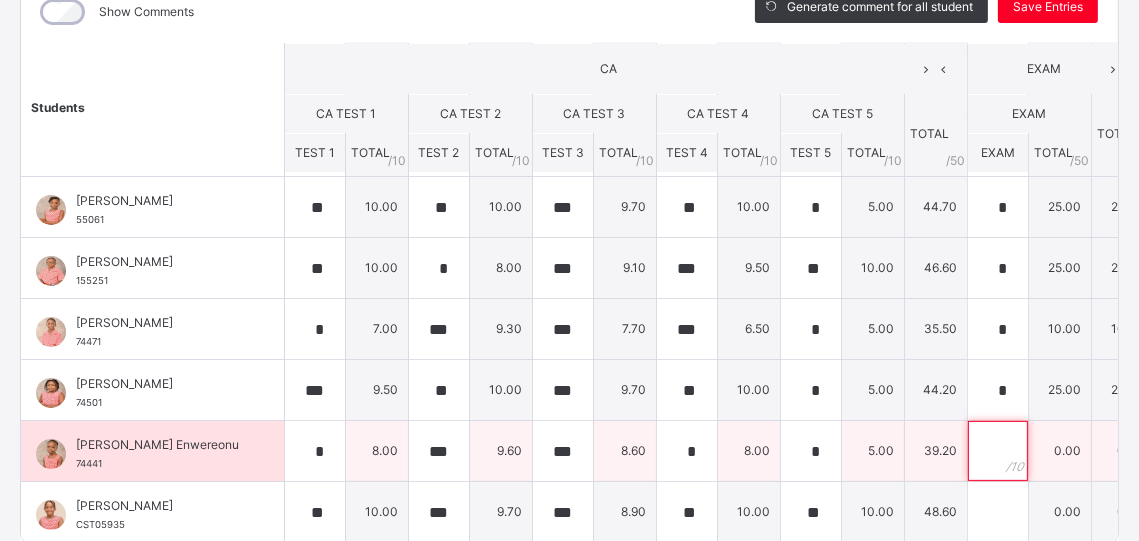 click at bounding box center [998, 451] 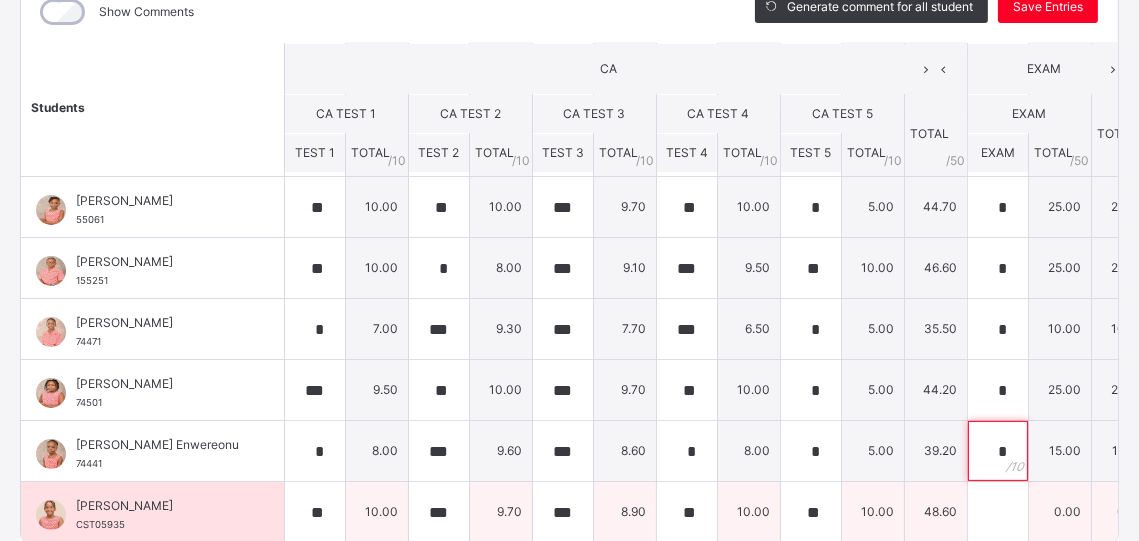 type on "*" 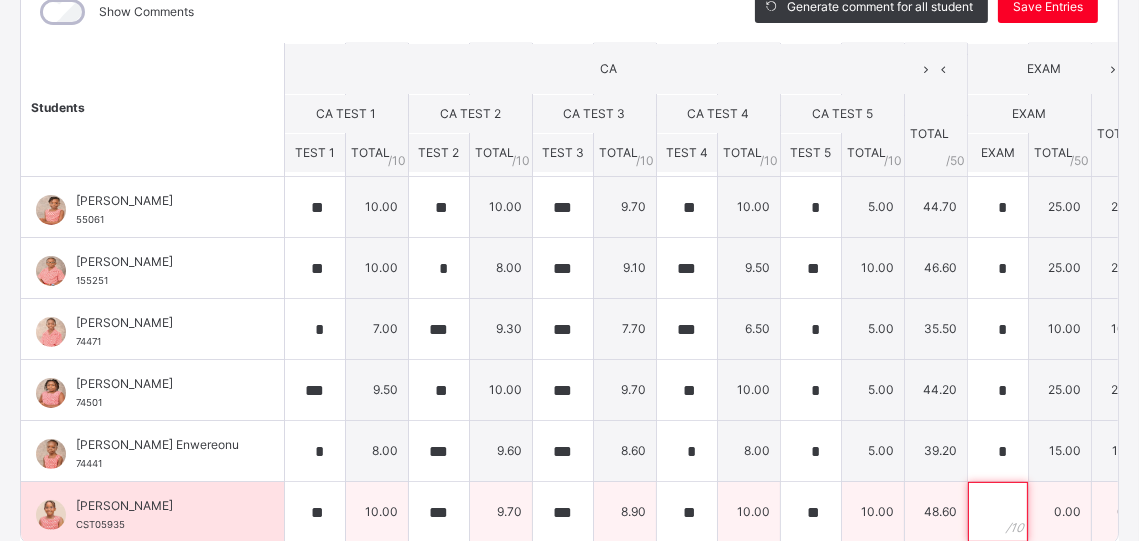click at bounding box center [998, 512] 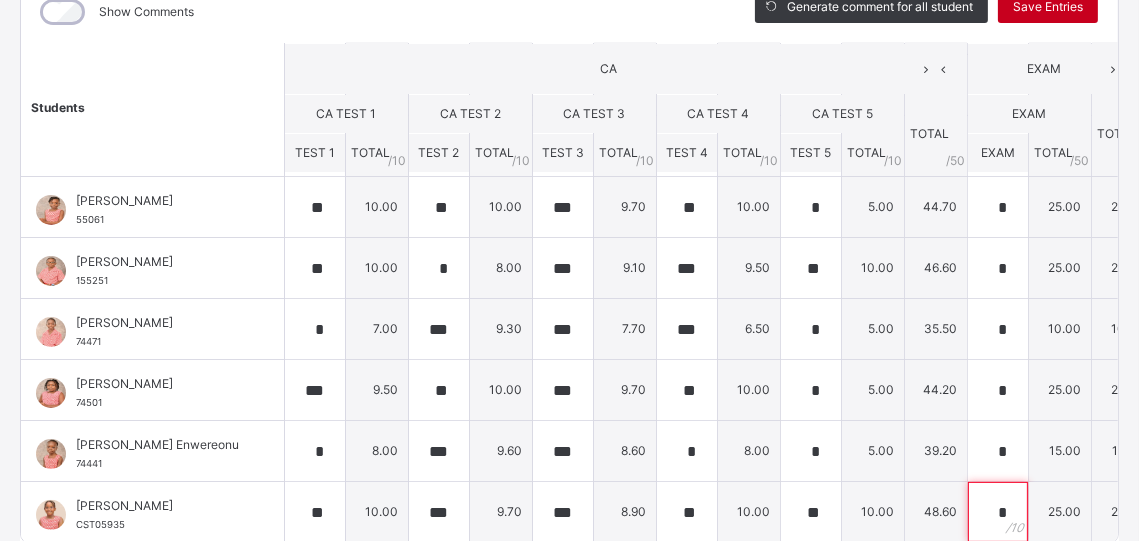 type on "*" 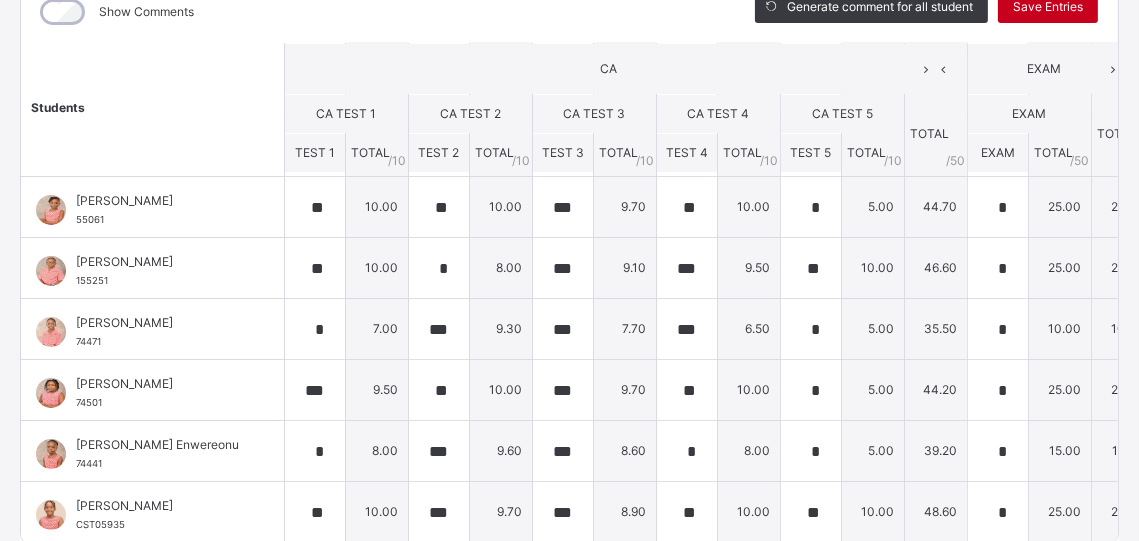 click on "Save Entries" at bounding box center [1048, 7] 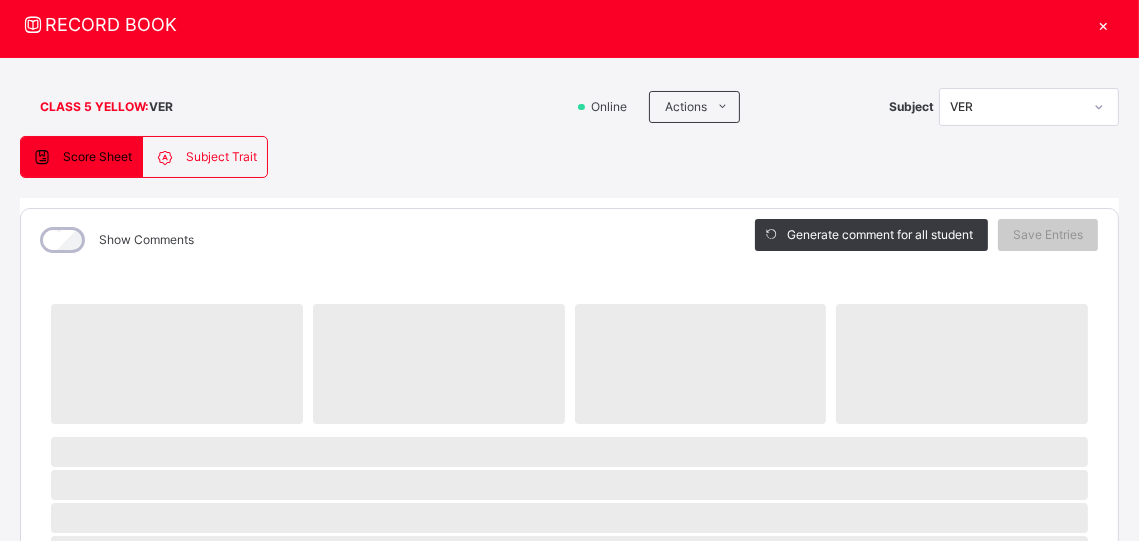 scroll, scrollTop: 52, scrollLeft: 0, axis: vertical 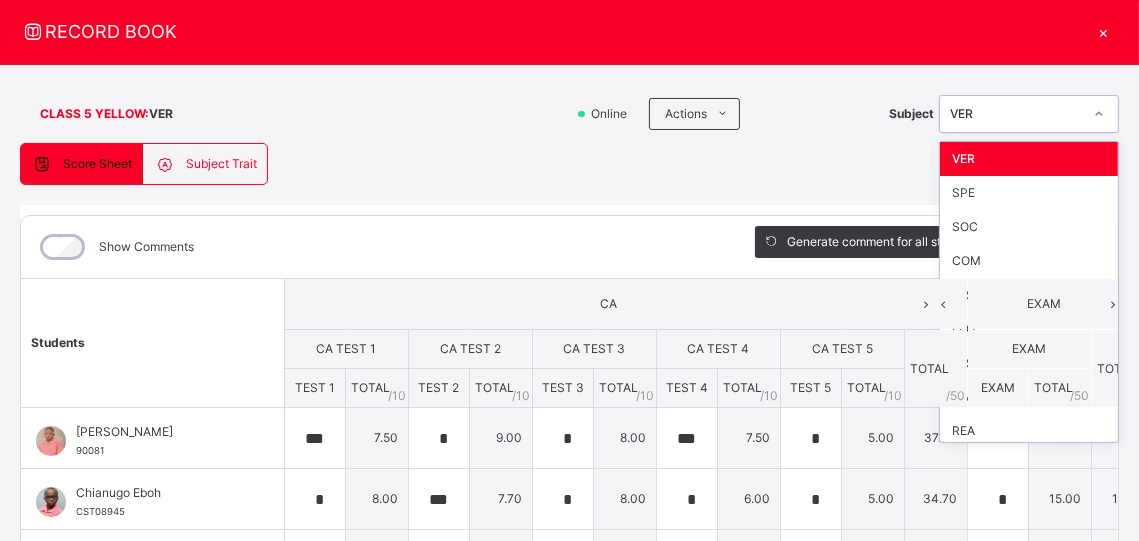 click 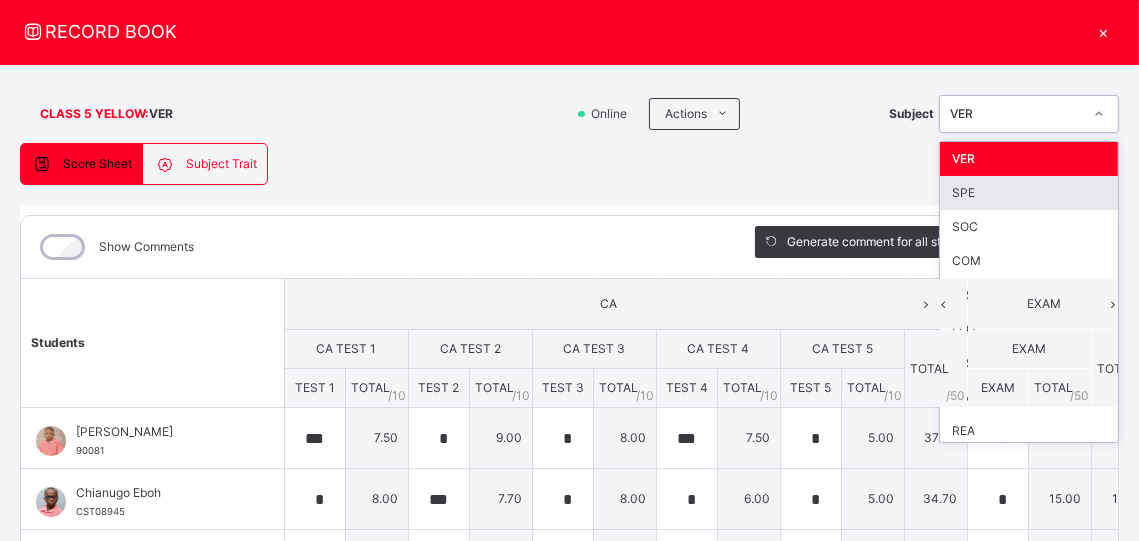 click on "SPE" at bounding box center (1029, 193) 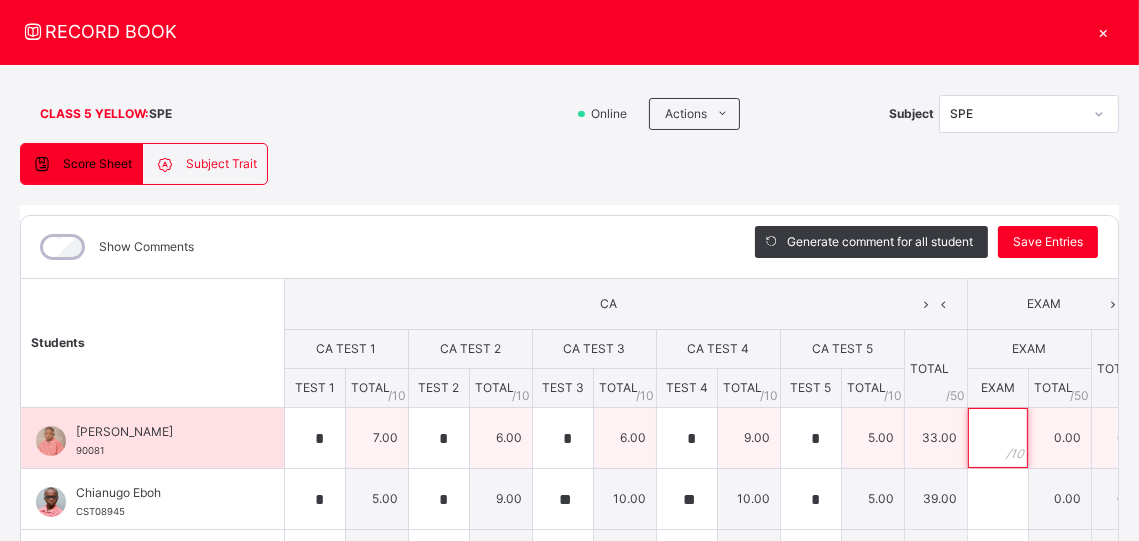 click at bounding box center [998, 438] 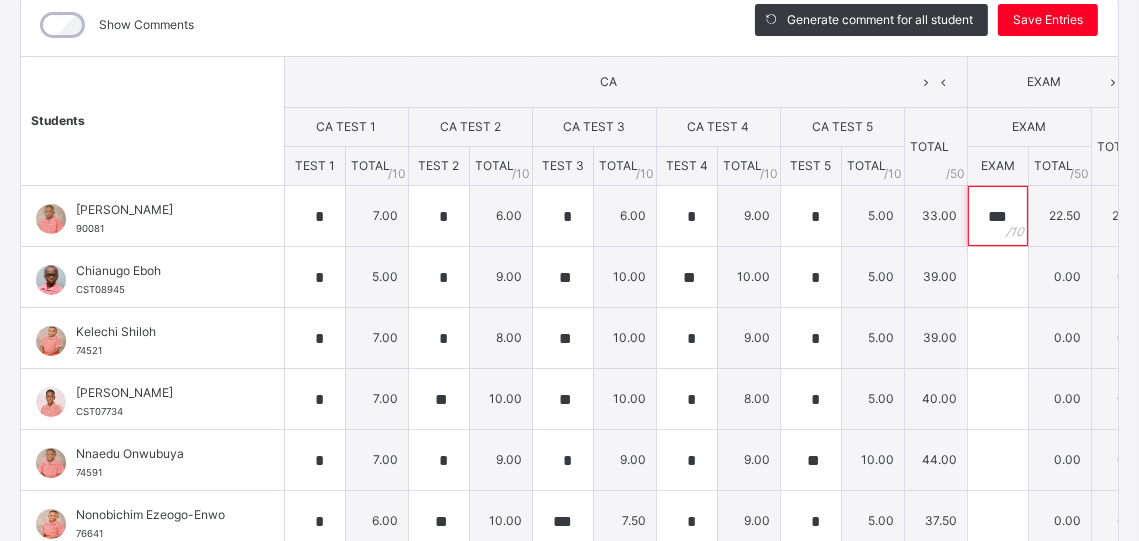 scroll, scrollTop: 285, scrollLeft: 0, axis: vertical 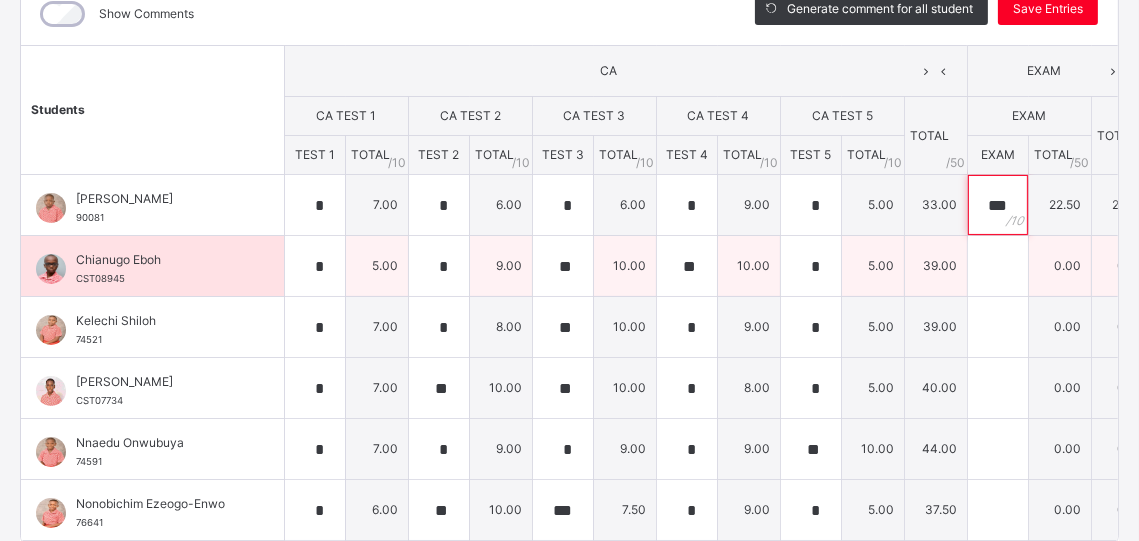 type on "***" 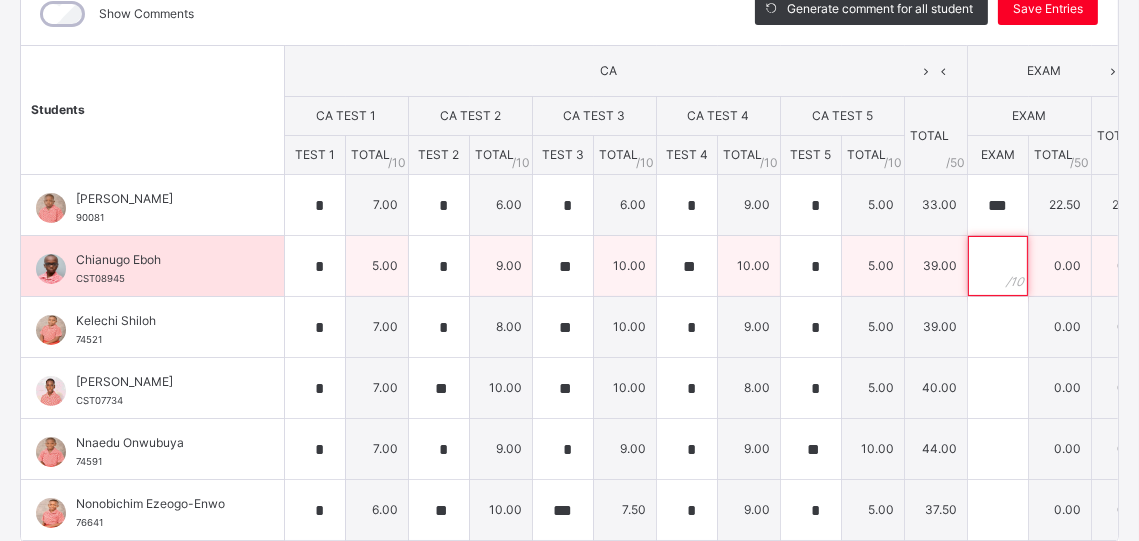 click at bounding box center [998, 266] 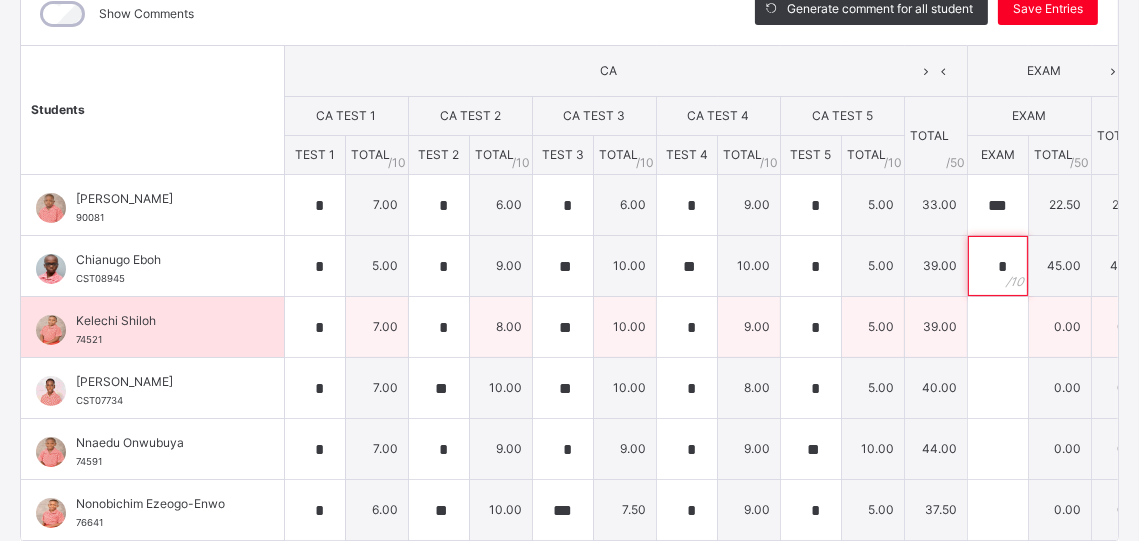 type on "*" 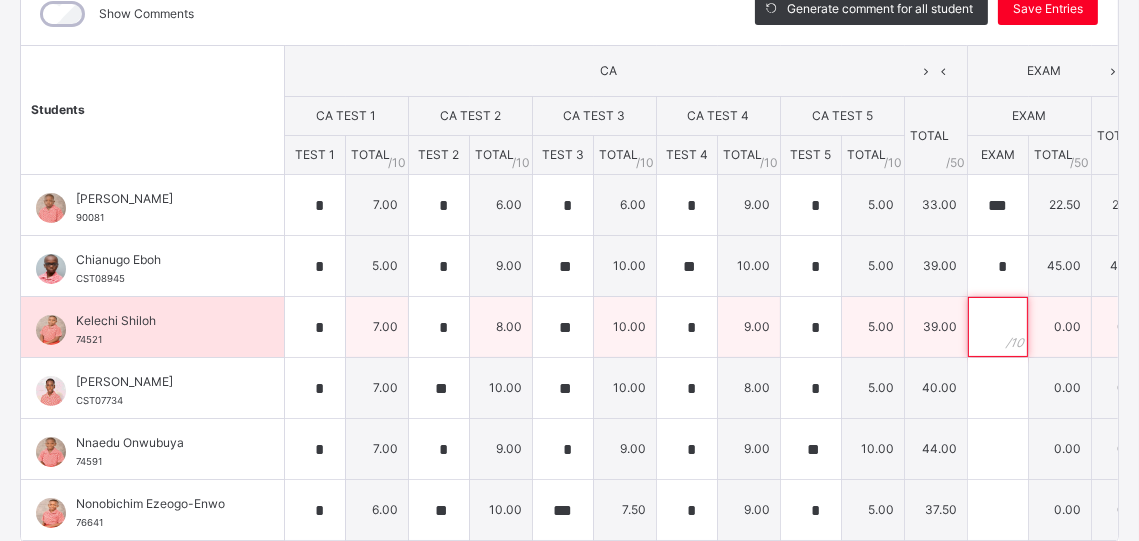 click at bounding box center [998, 327] 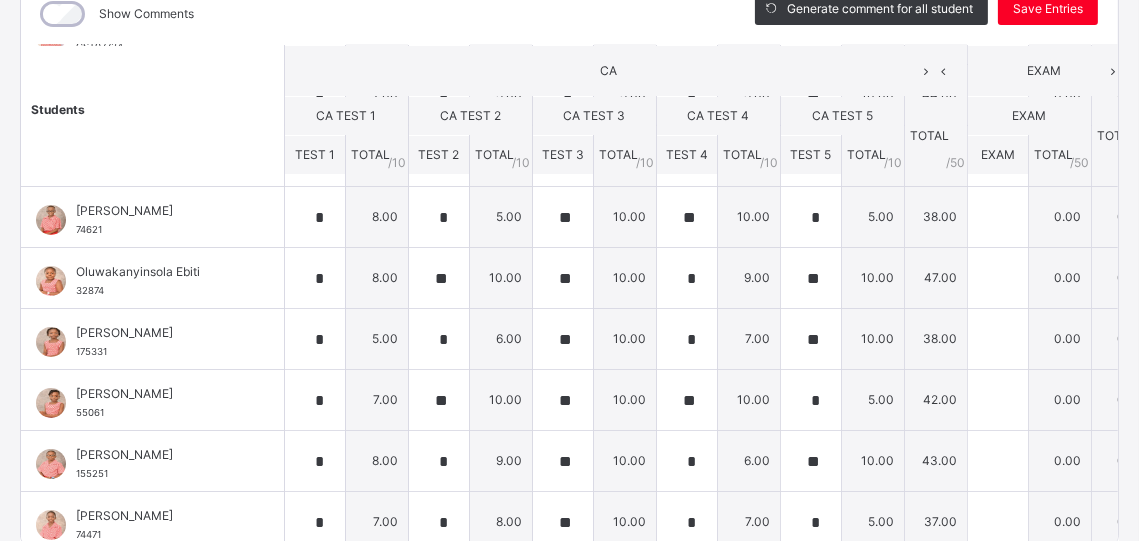 scroll, scrollTop: 356, scrollLeft: 0, axis: vertical 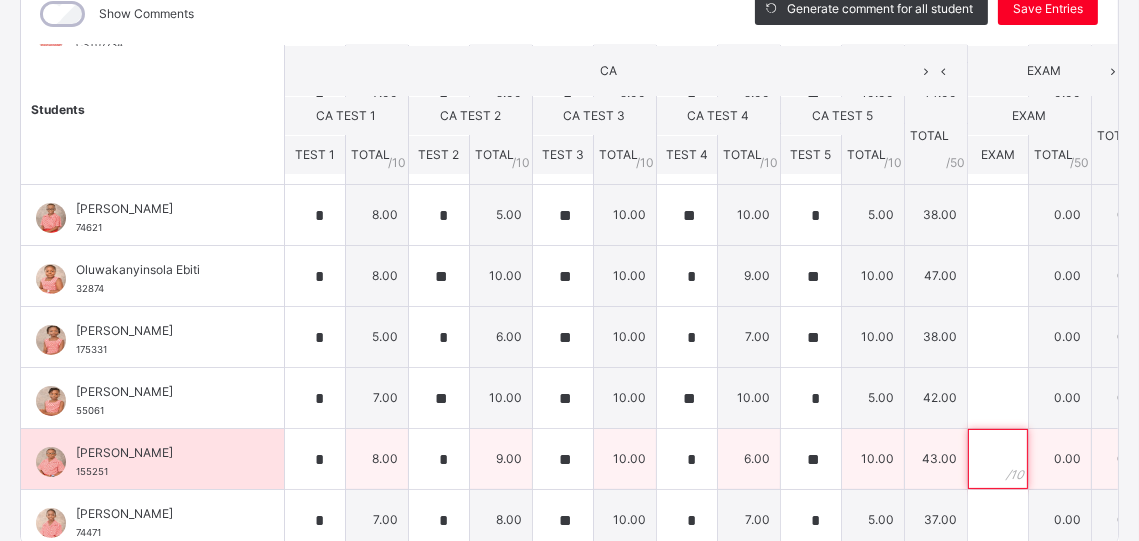 click at bounding box center [998, 459] 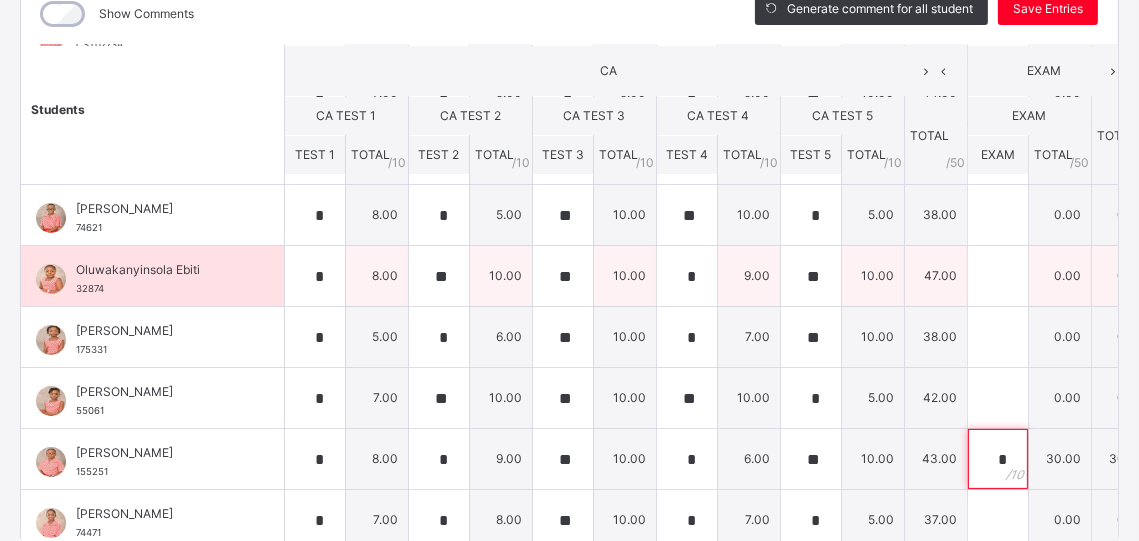 type on "*" 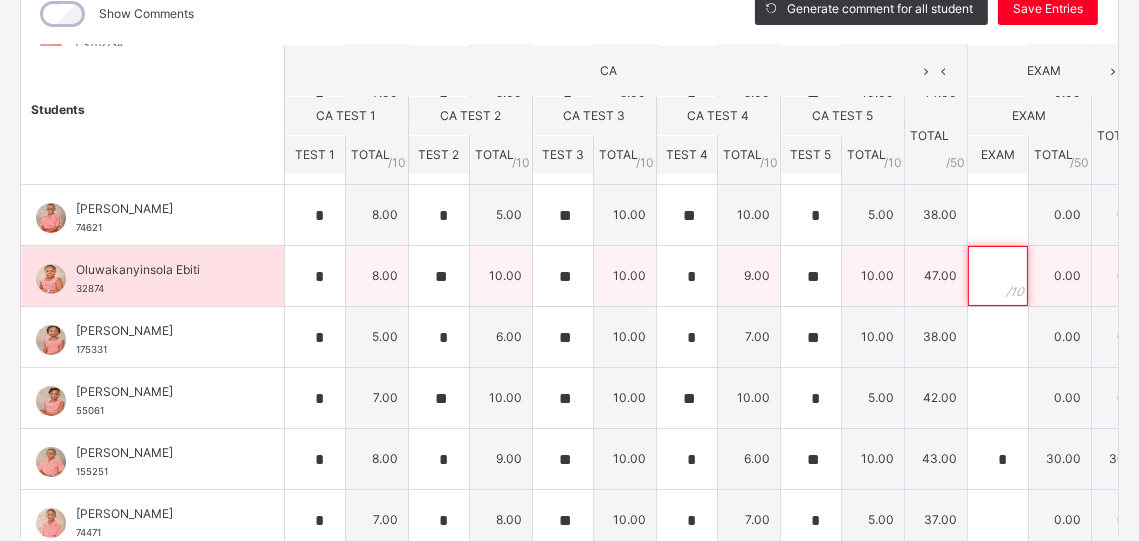 click at bounding box center (998, 276) 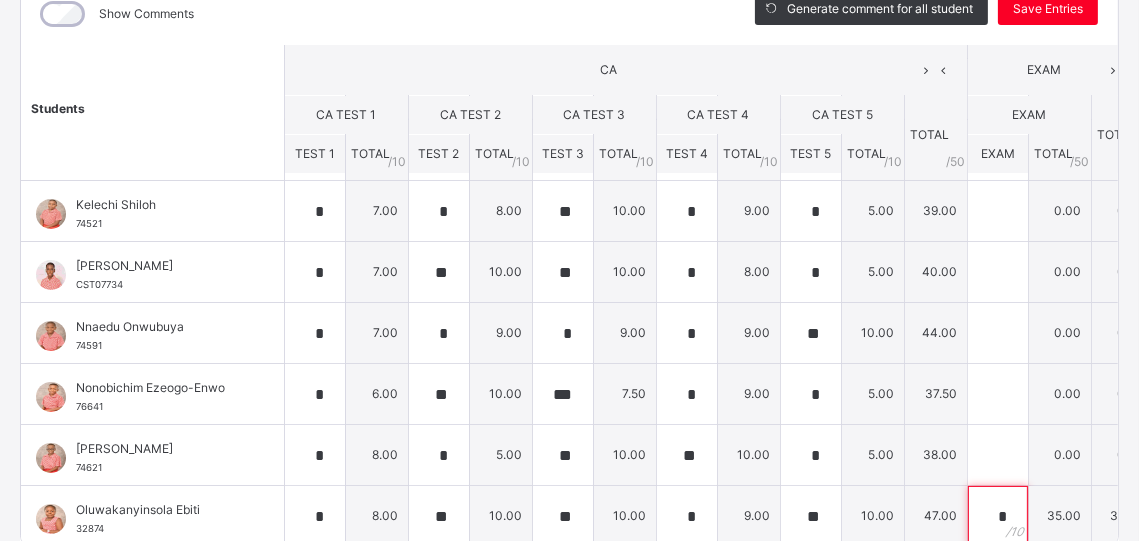scroll, scrollTop: 89, scrollLeft: 0, axis: vertical 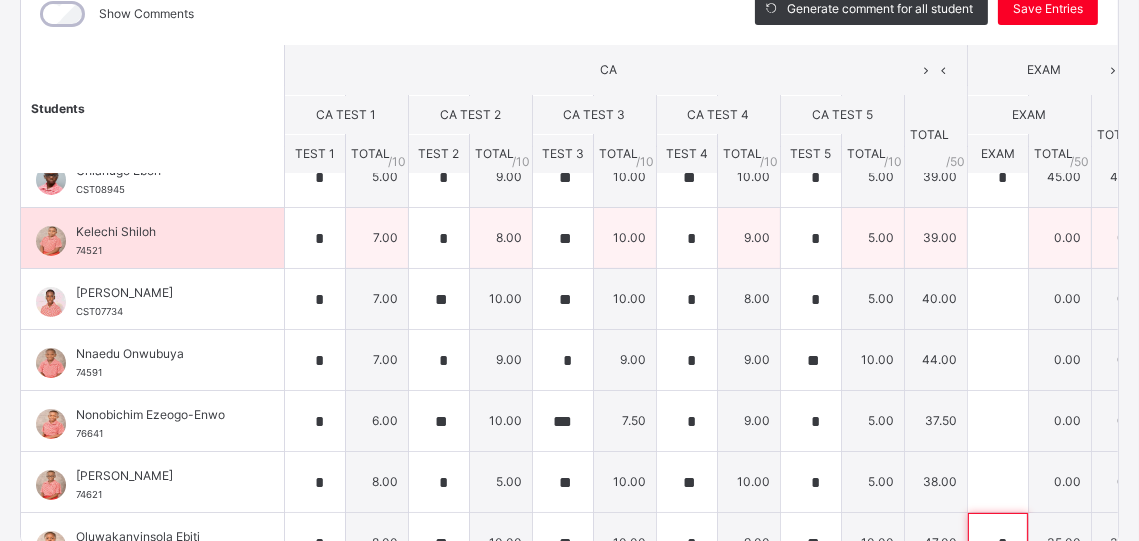 type on "*" 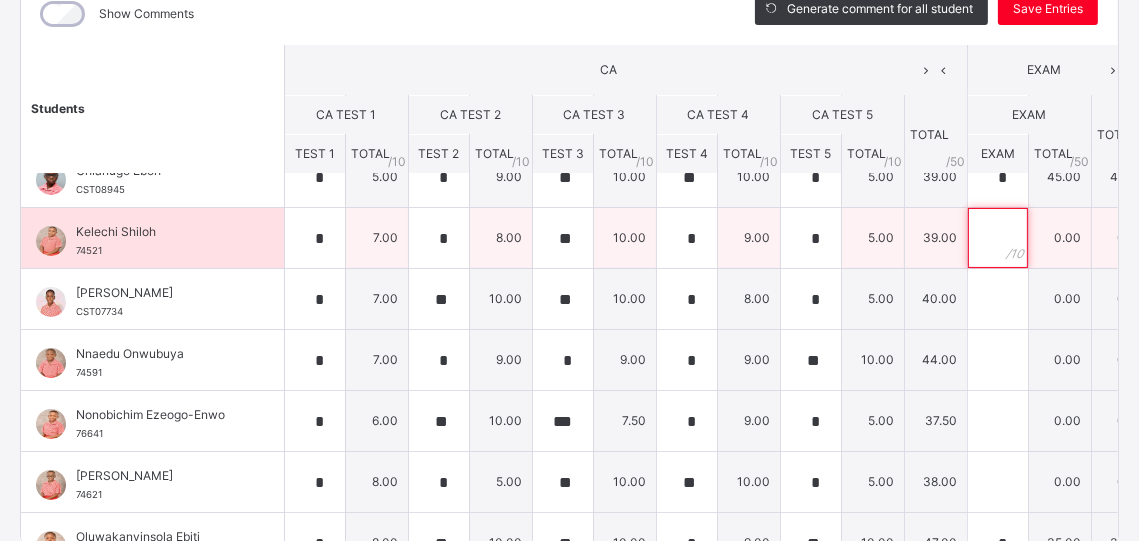 click at bounding box center (998, 238) 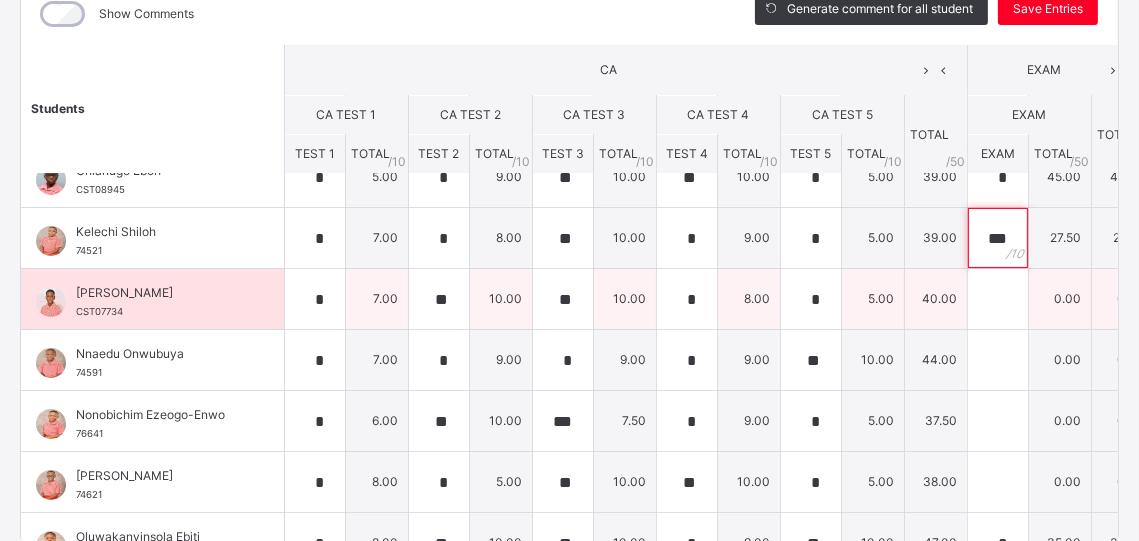 type on "***" 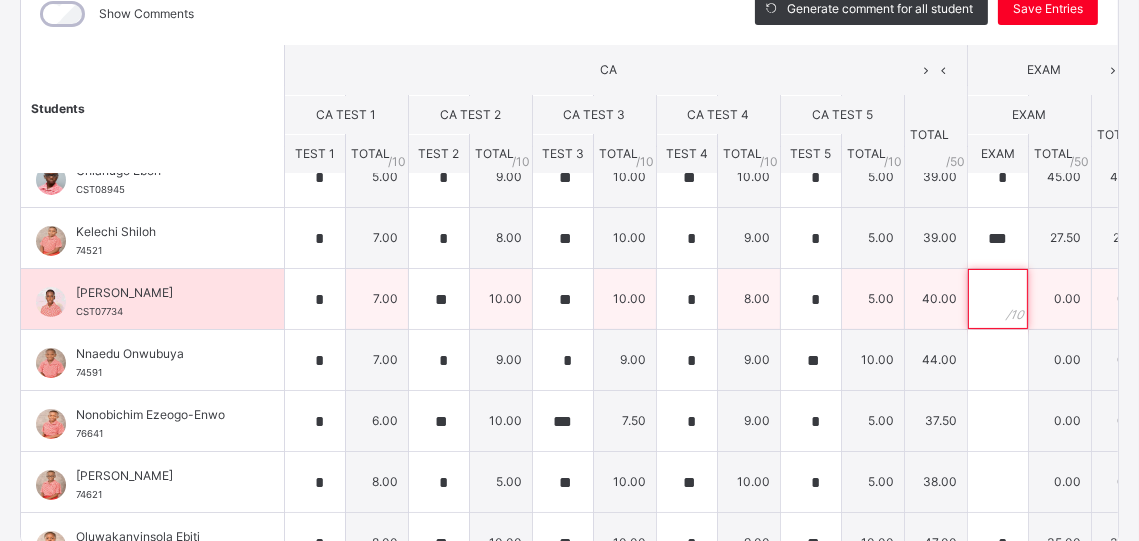 click at bounding box center [998, 299] 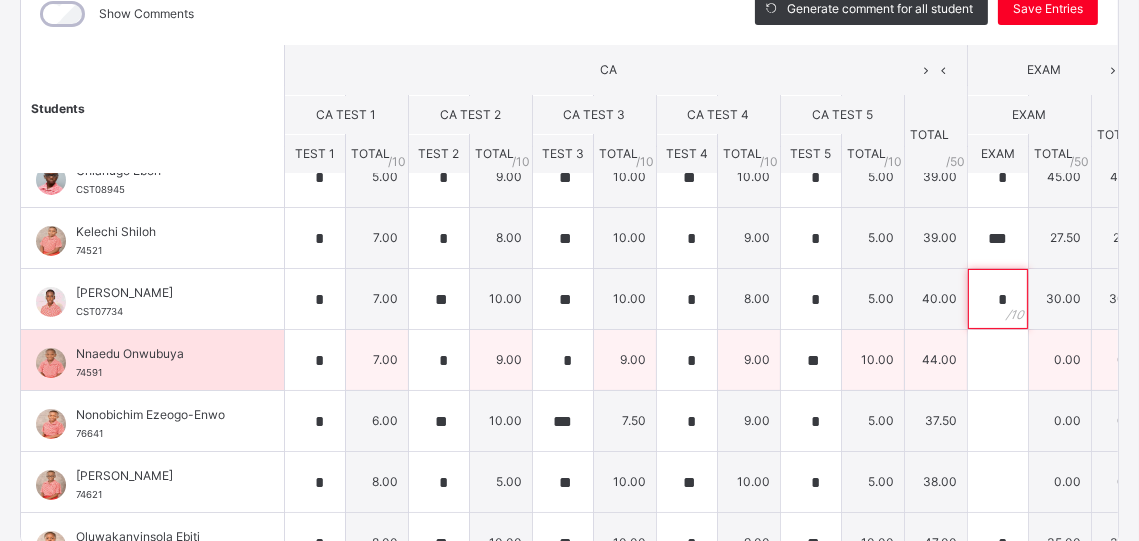 type on "*" 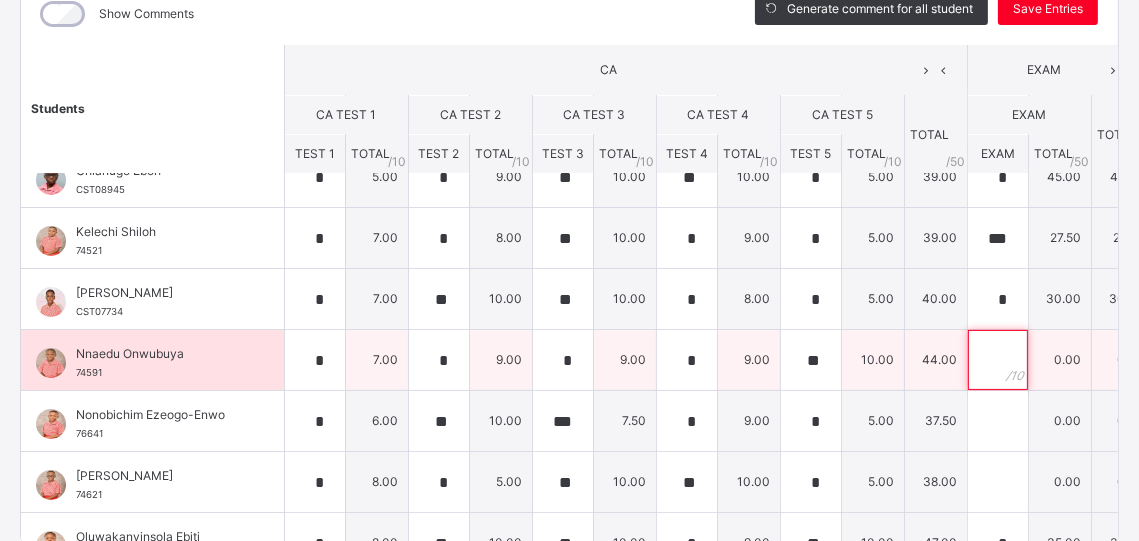 click at bounding box center (998, 360) 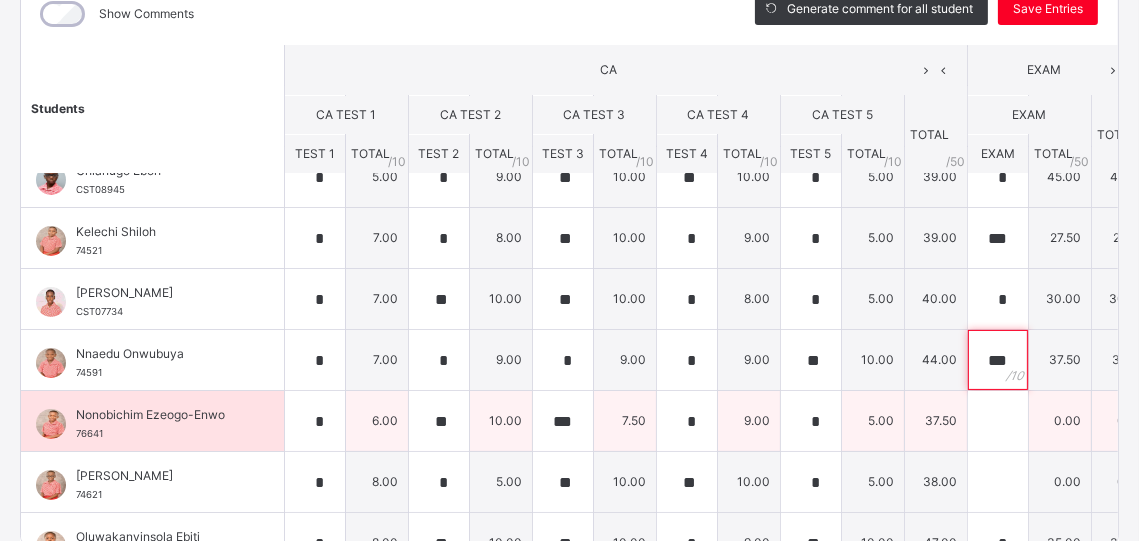 type on "***" 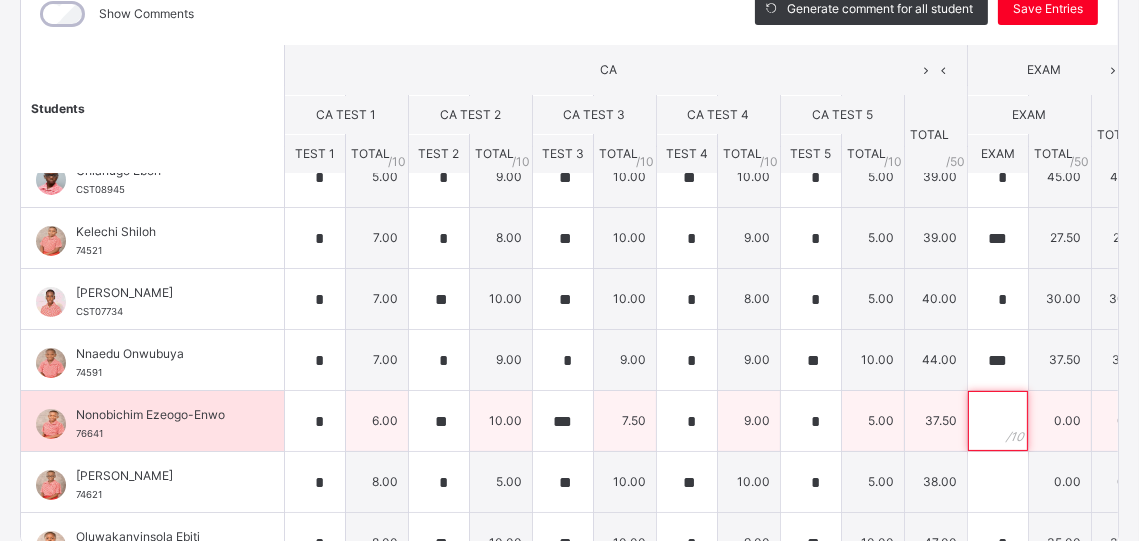 click at bounding box center (998, 421) 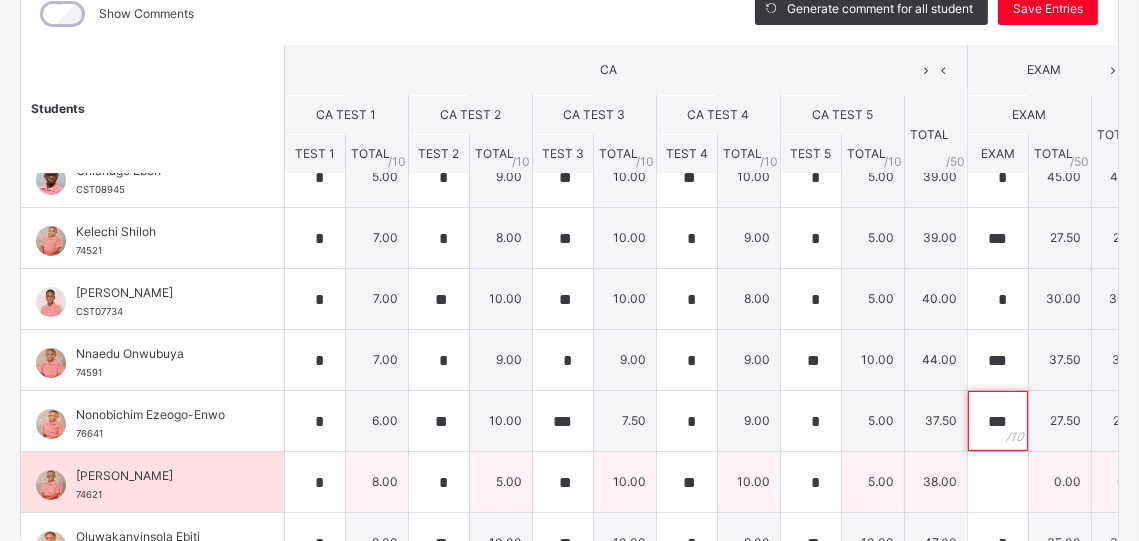 type on "***" 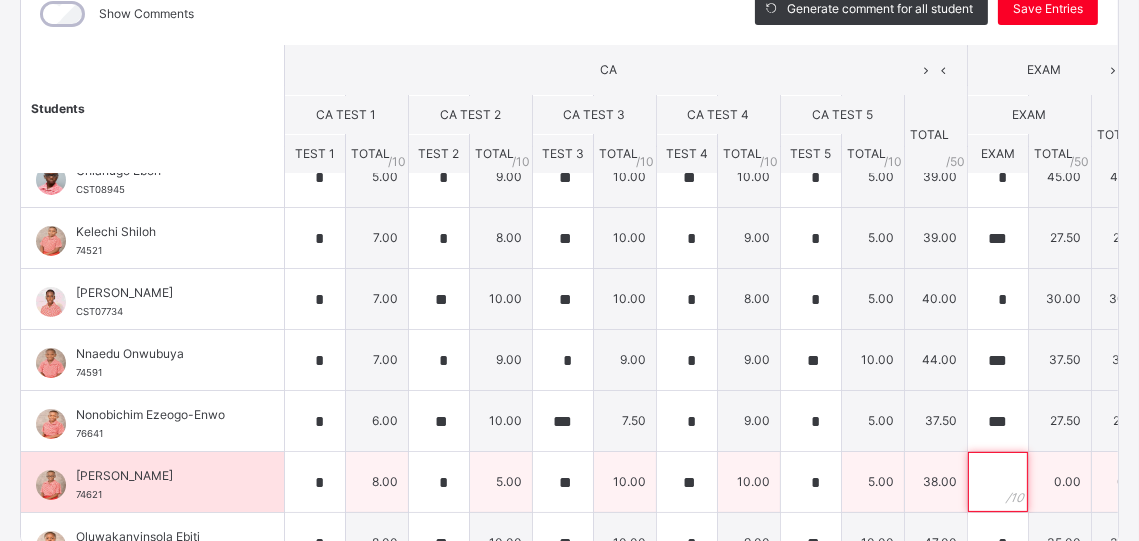 click at bounding box center [998, 482] 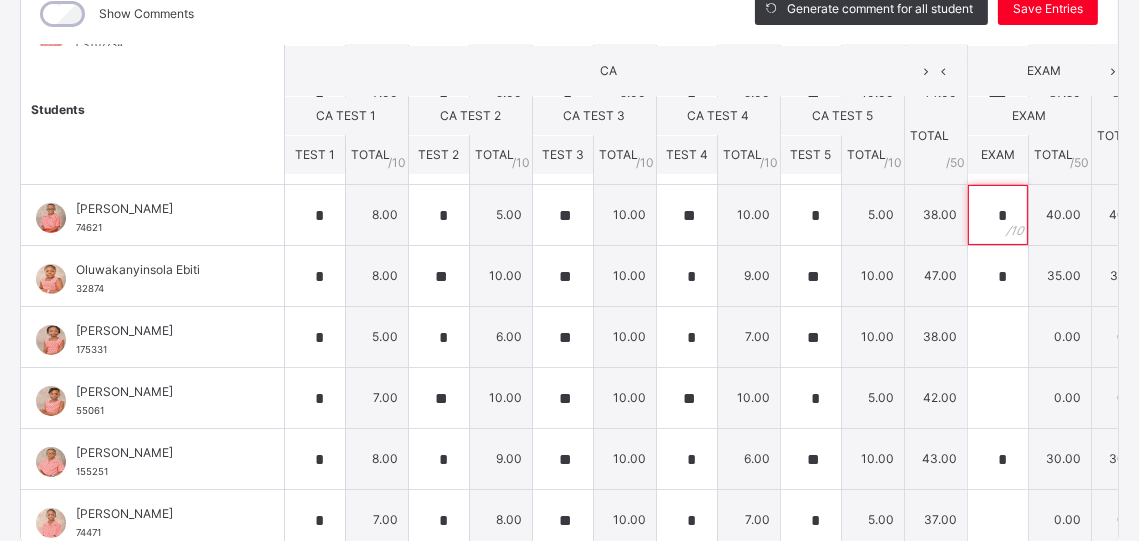 scroll, scrollTop: 409, scrollLeft: 0, axis: vertical 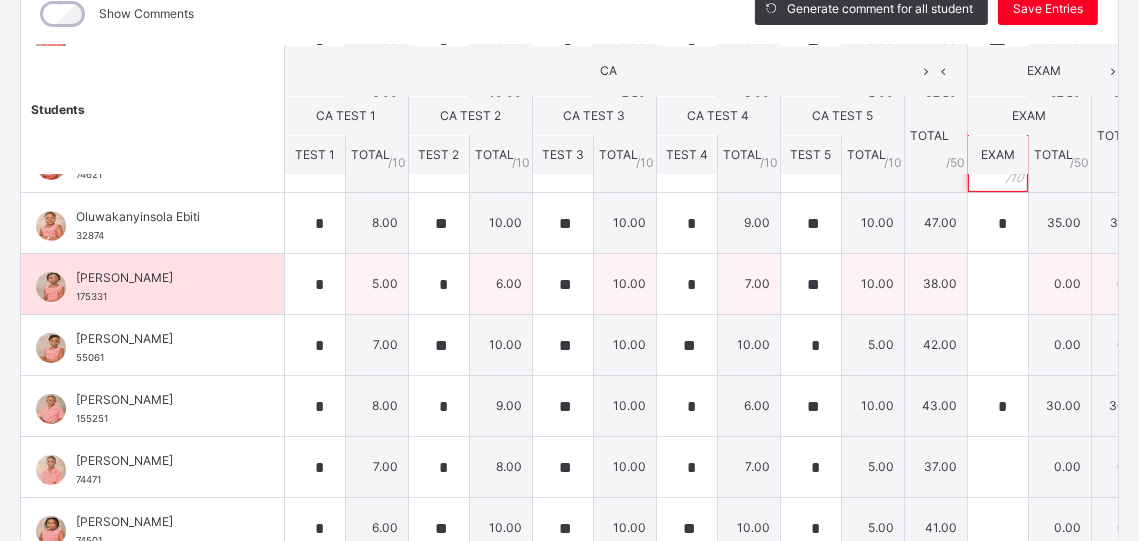 type on "*" 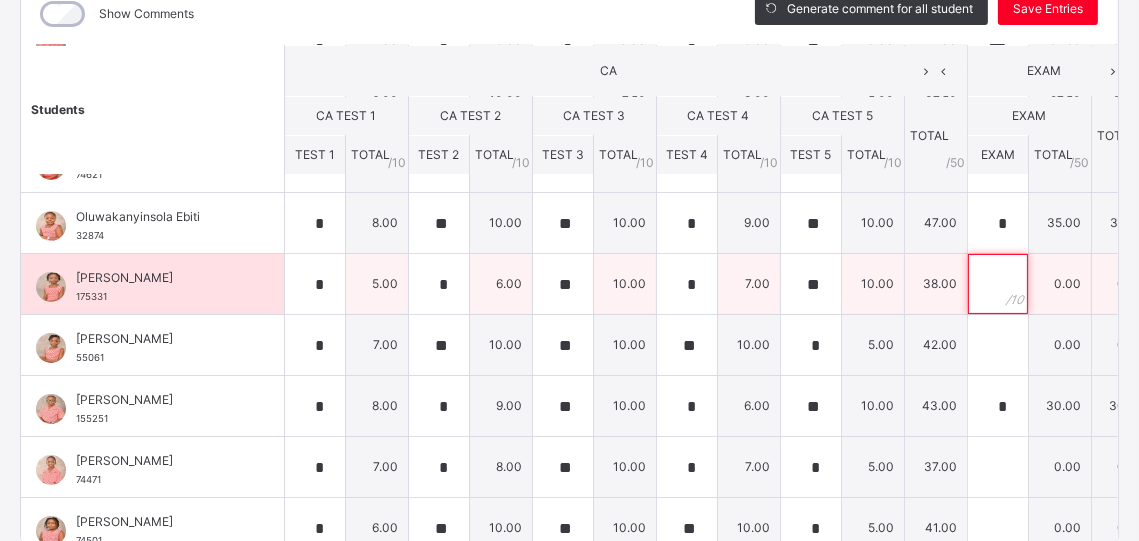 click at bounding box center [998, 284] 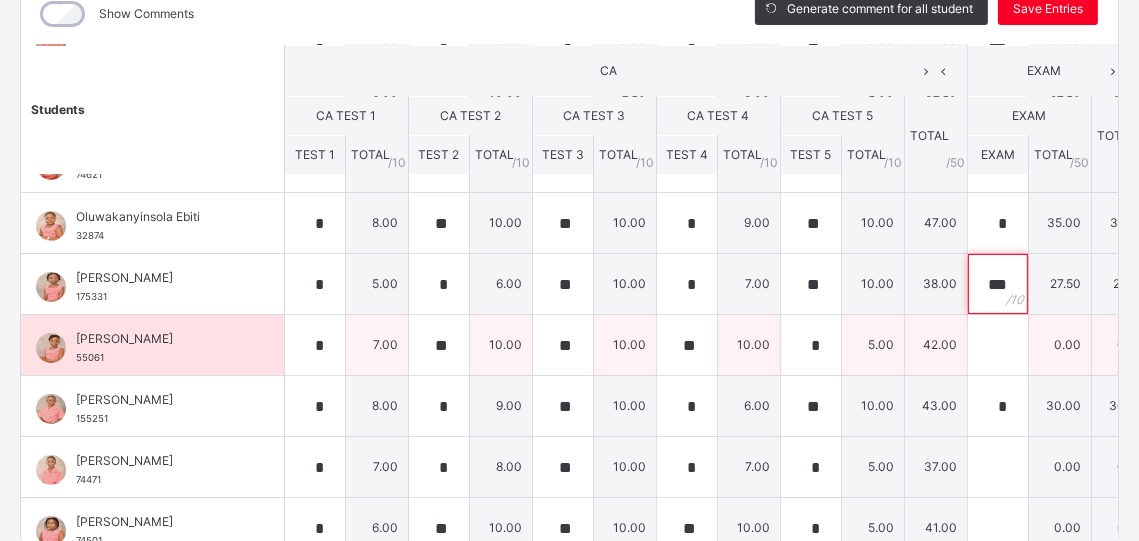 type on "***" 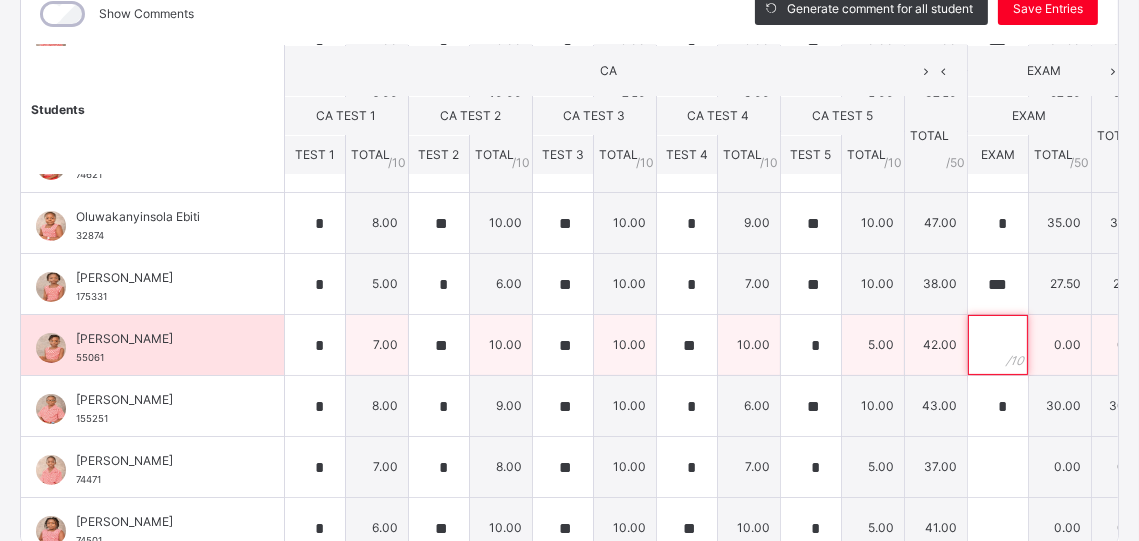 click at bounding box center [998, 345] 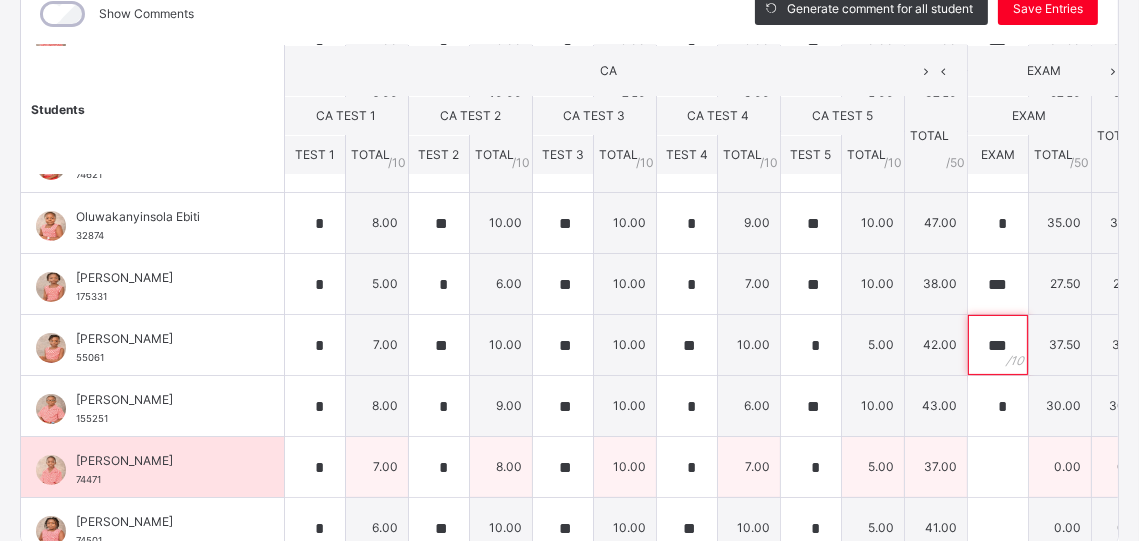 type on "***" 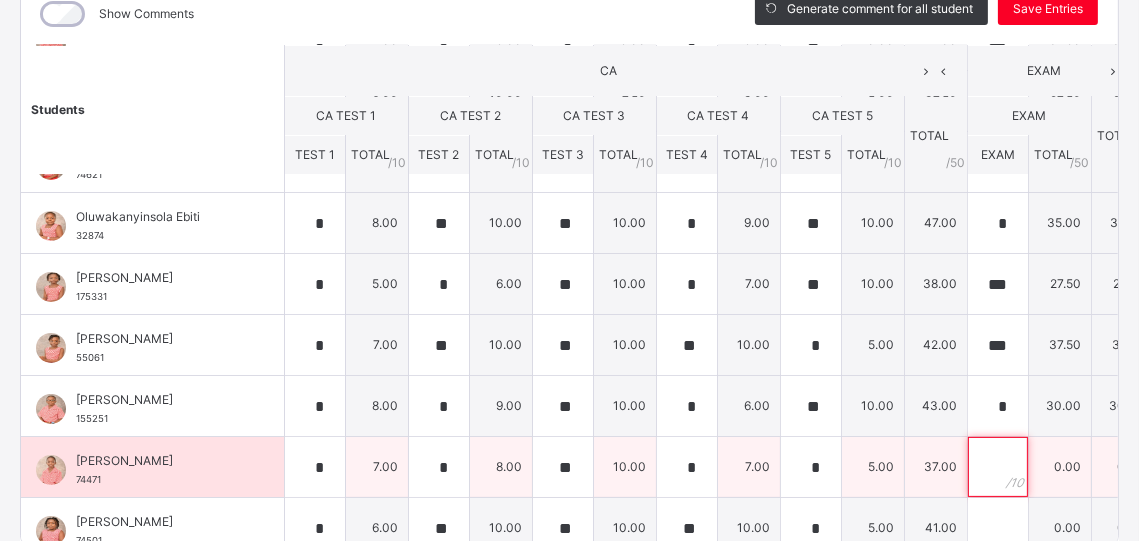 click at bounding box center (998, 467) 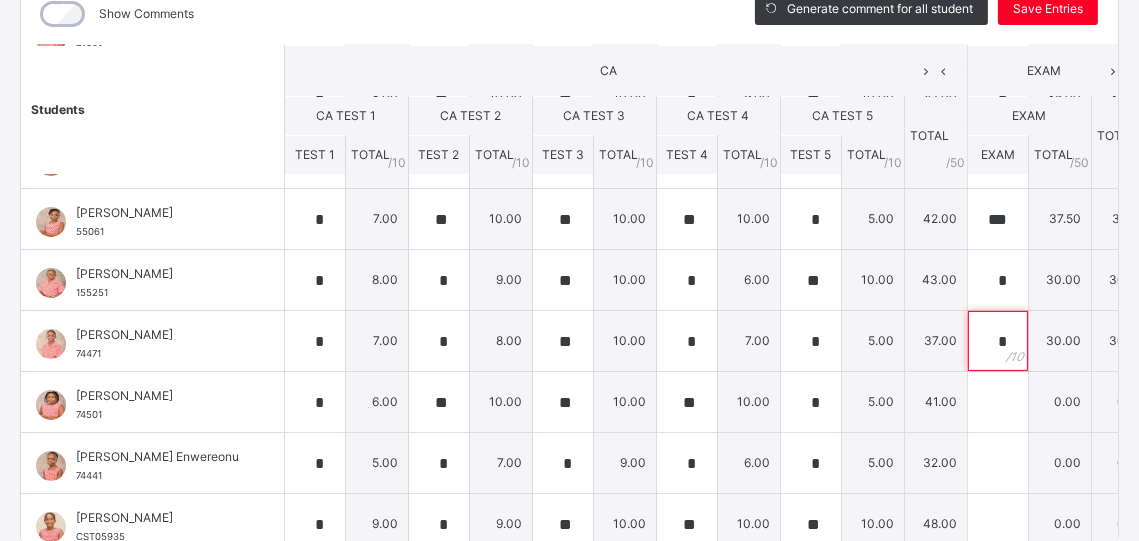 scroll, scrollTop: 561, scrollLeft: 0, axis: vertical 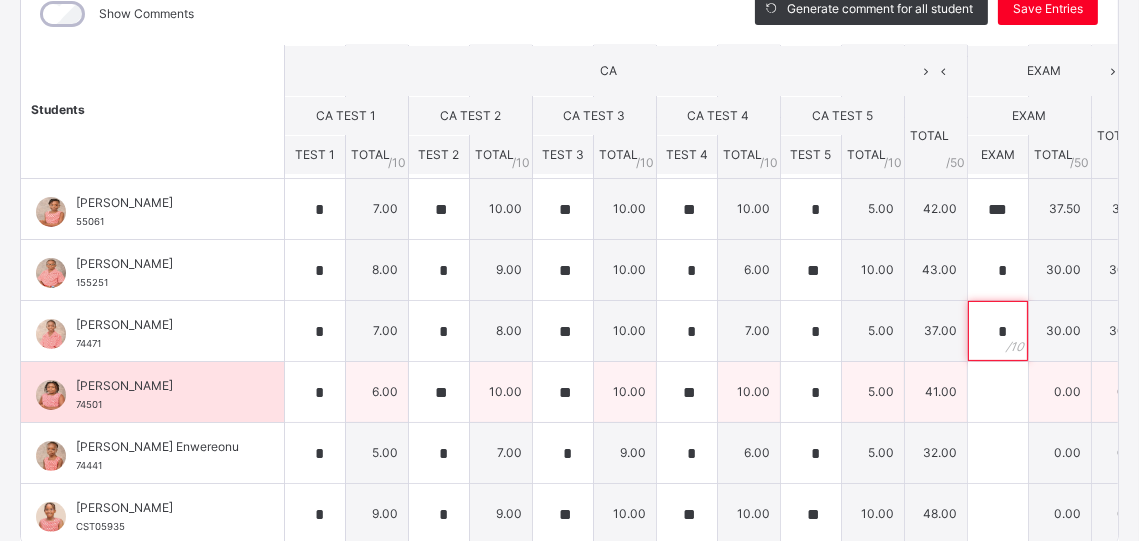 type on "*" 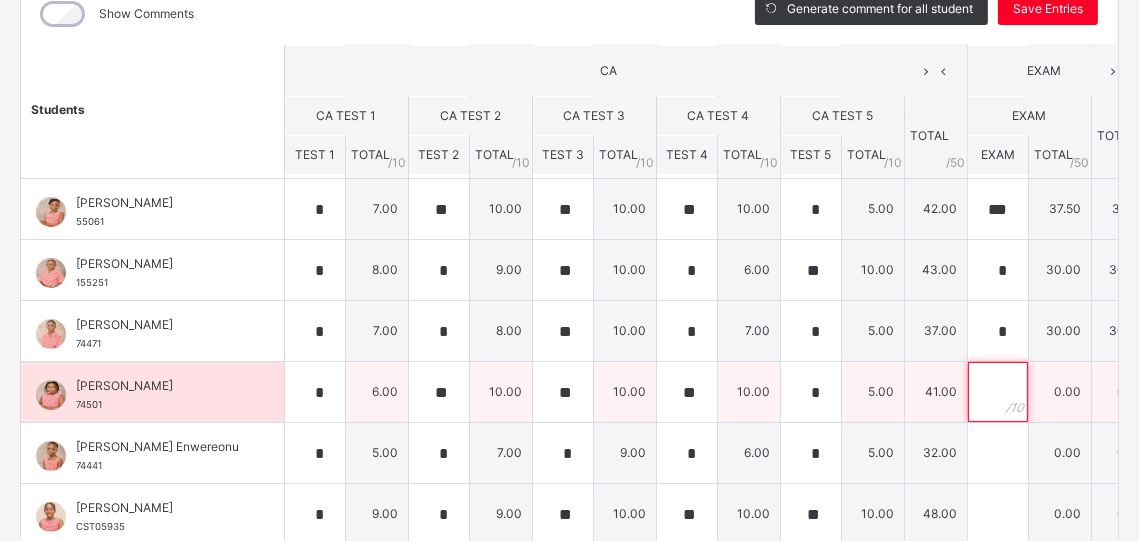 click at bounding box center (998, 392) 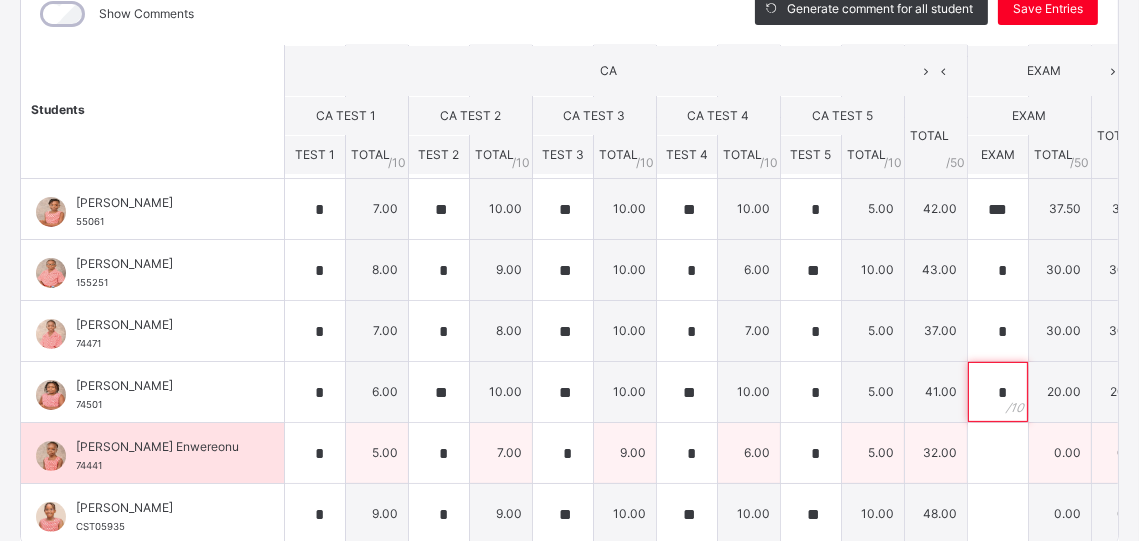 type on "*" 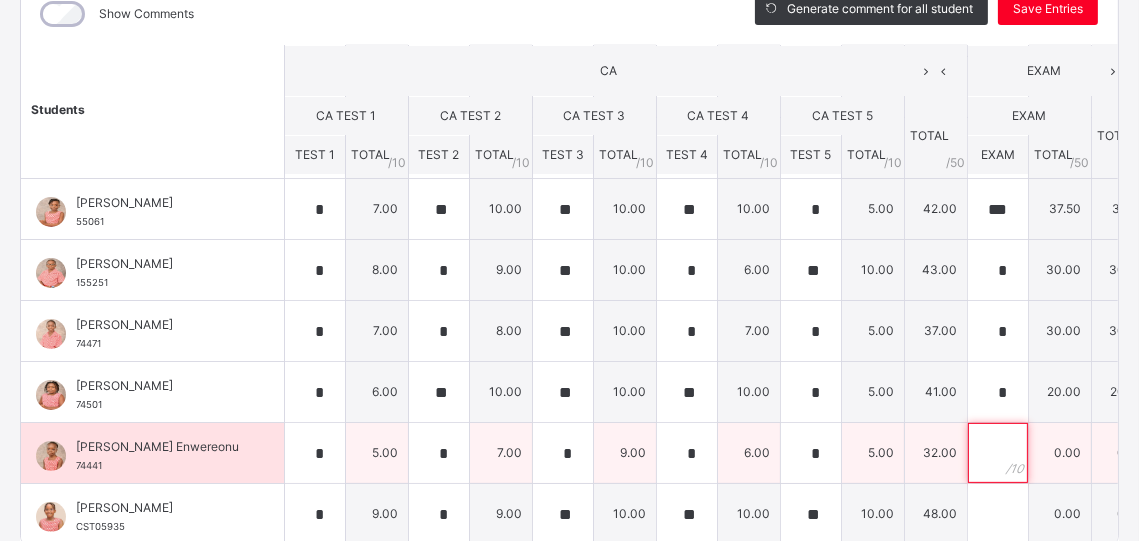 click at bounding box center [998, 453] 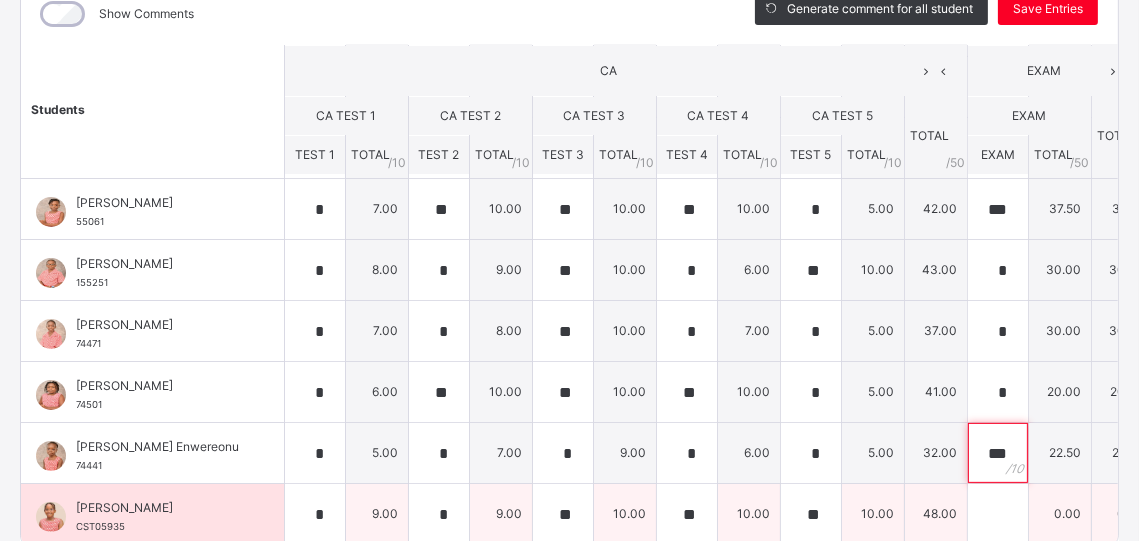 type on "***" 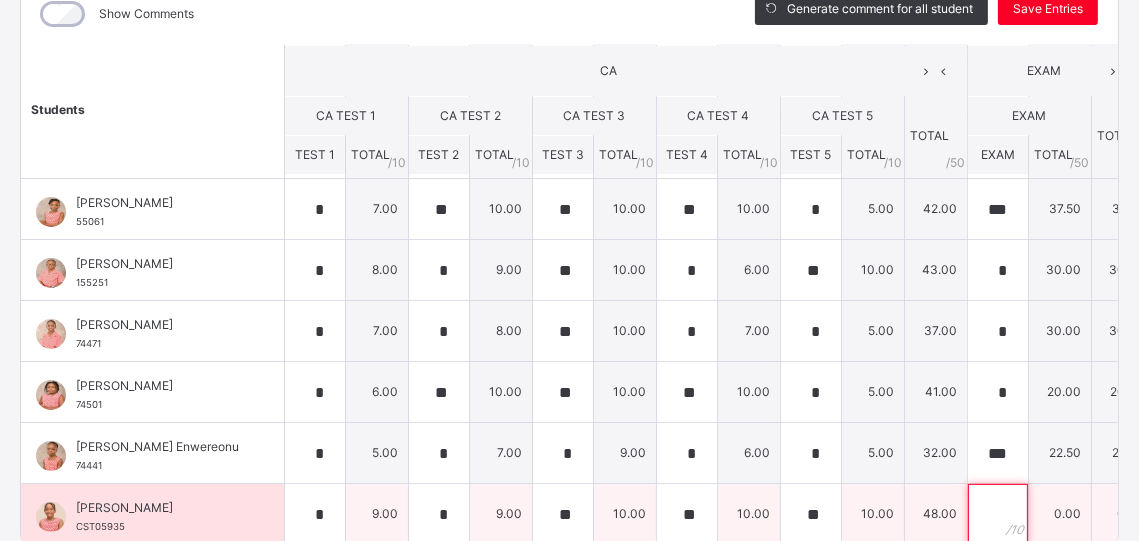 click at bounding box center (998, 514) 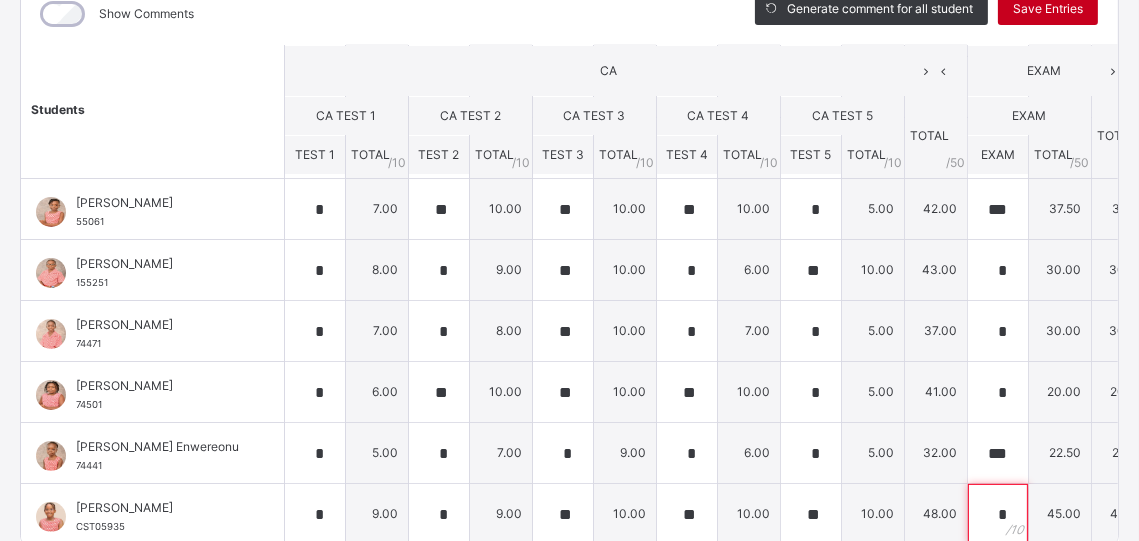 type on "*" 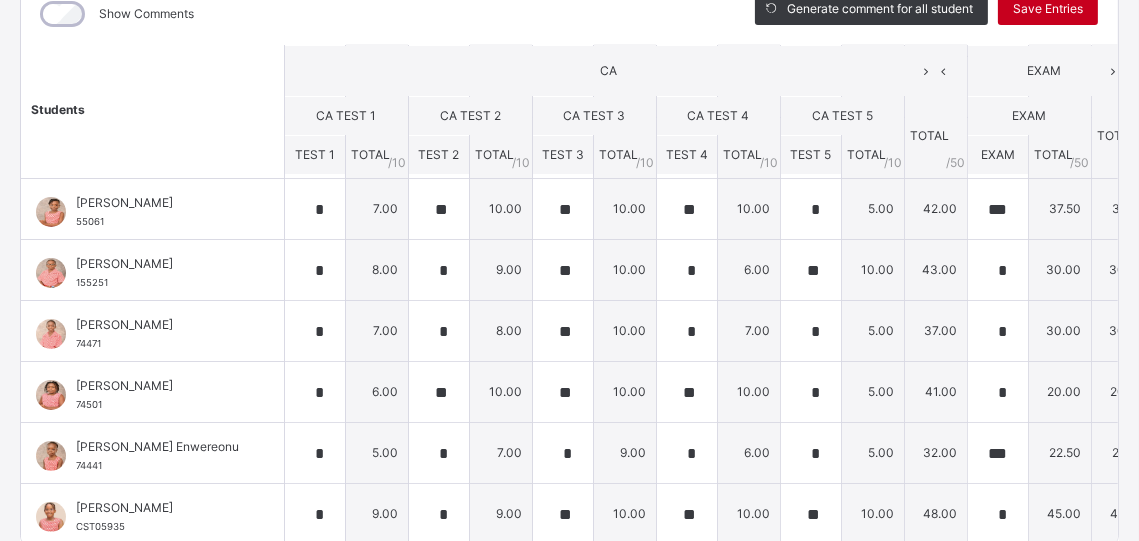 click on "Save Entries" at bounding box center [1048, 9] 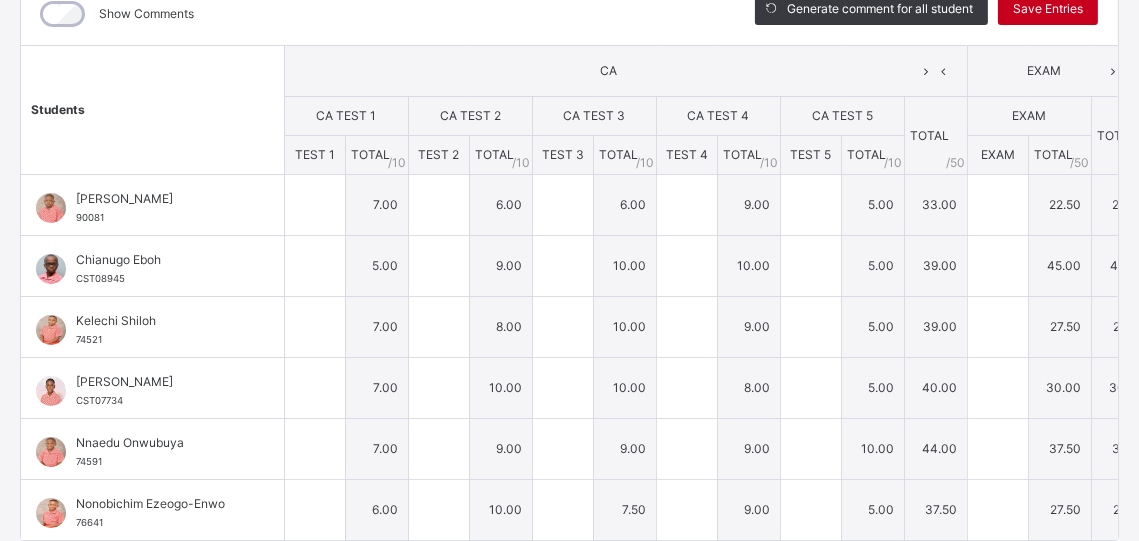 type on "*" 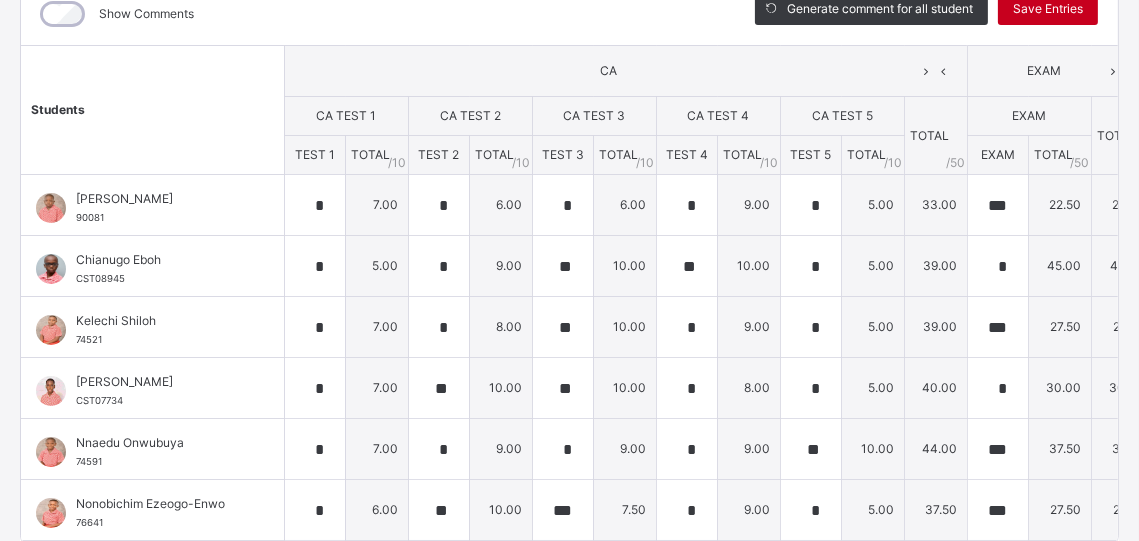 type on "*" 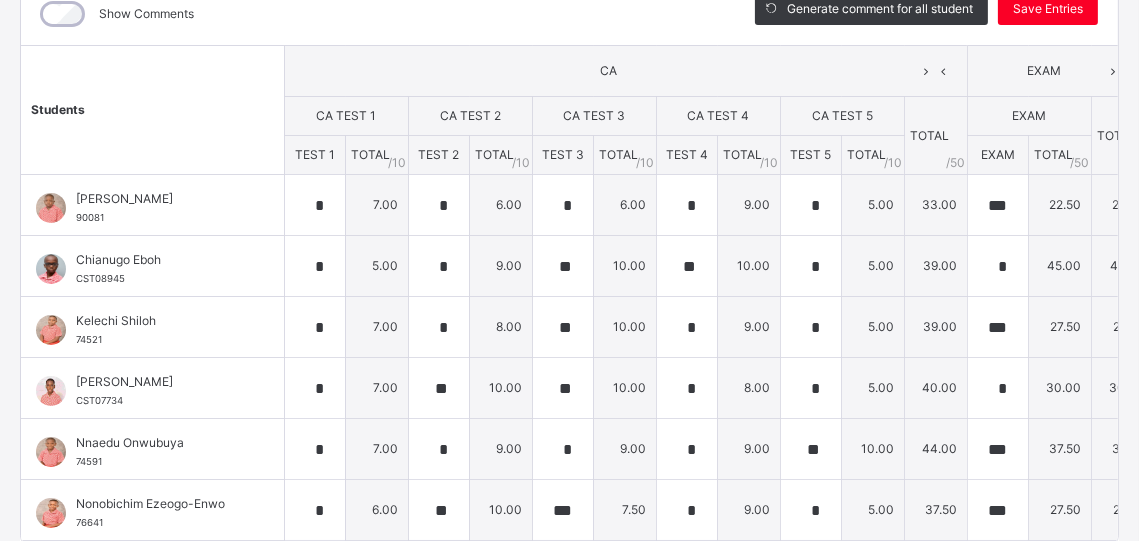 scroll, scrollTop: 1, scrollLeft: 0, axis: vertical 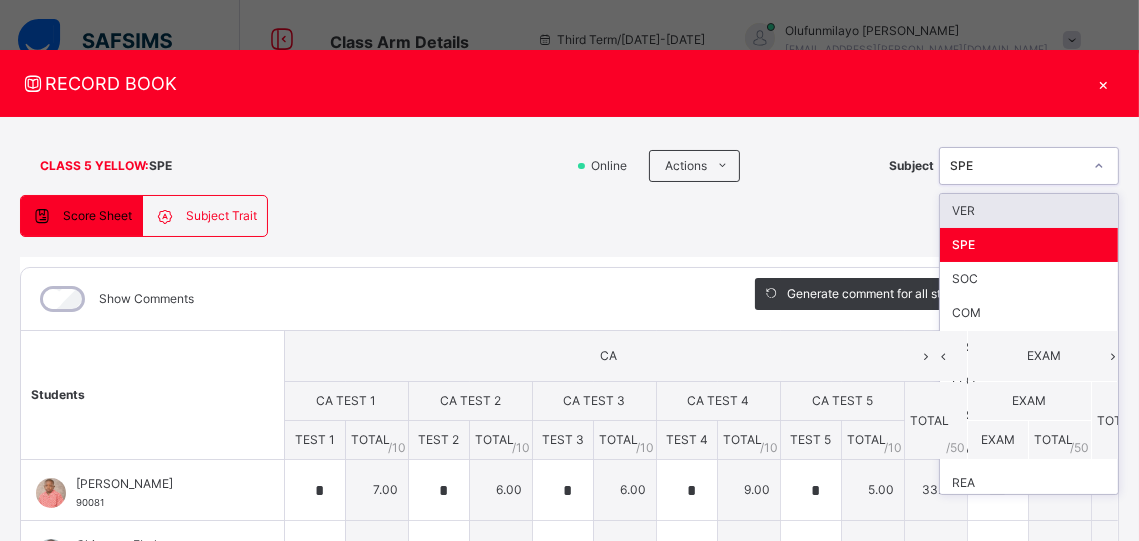 click 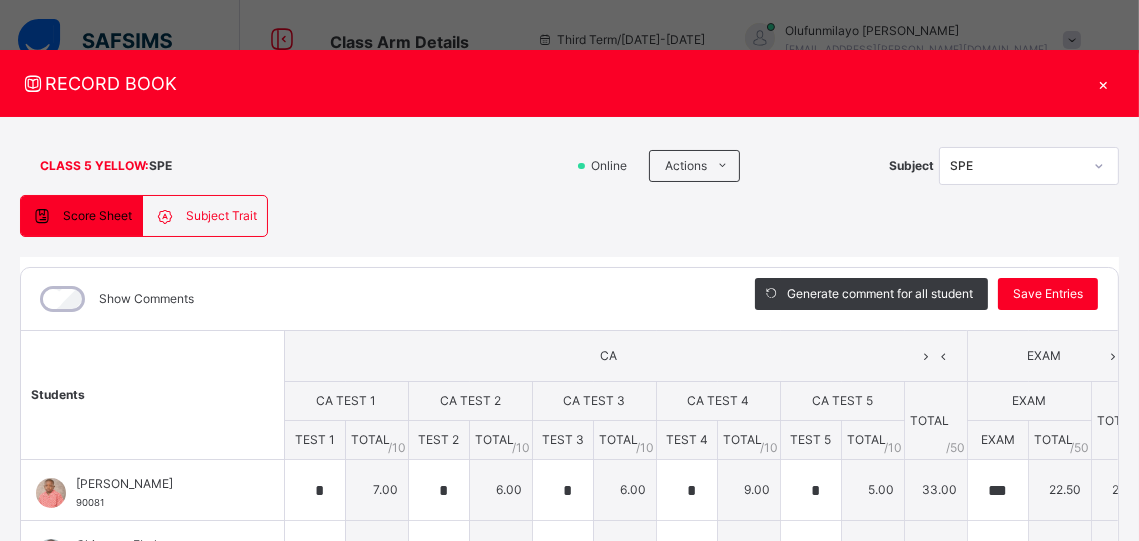 click on "×" at bounding box center [1104, 83] 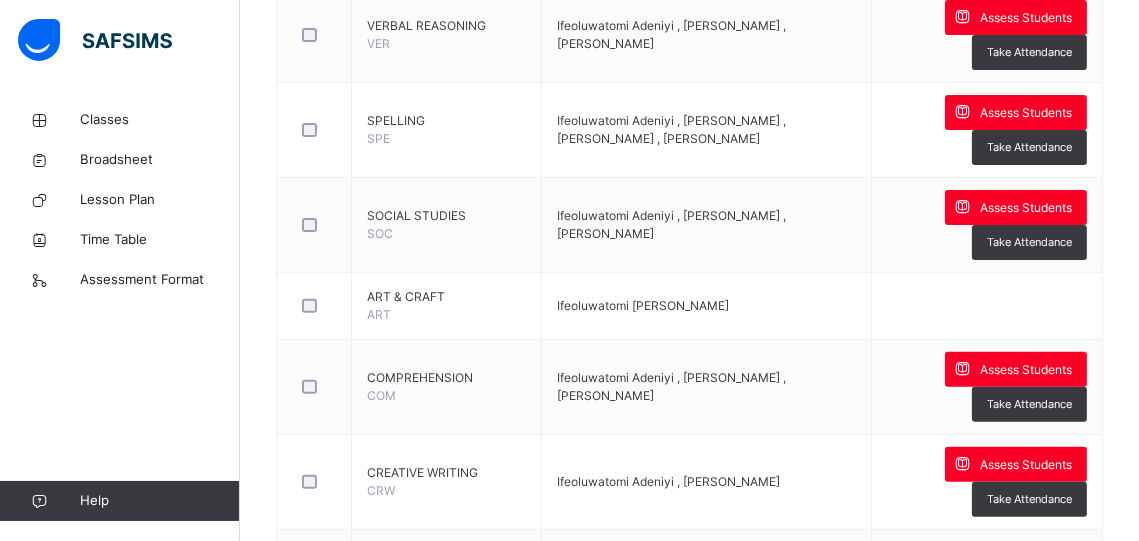 scroll, scrollTop: 660, scrollLeft: 0, axis: vertical 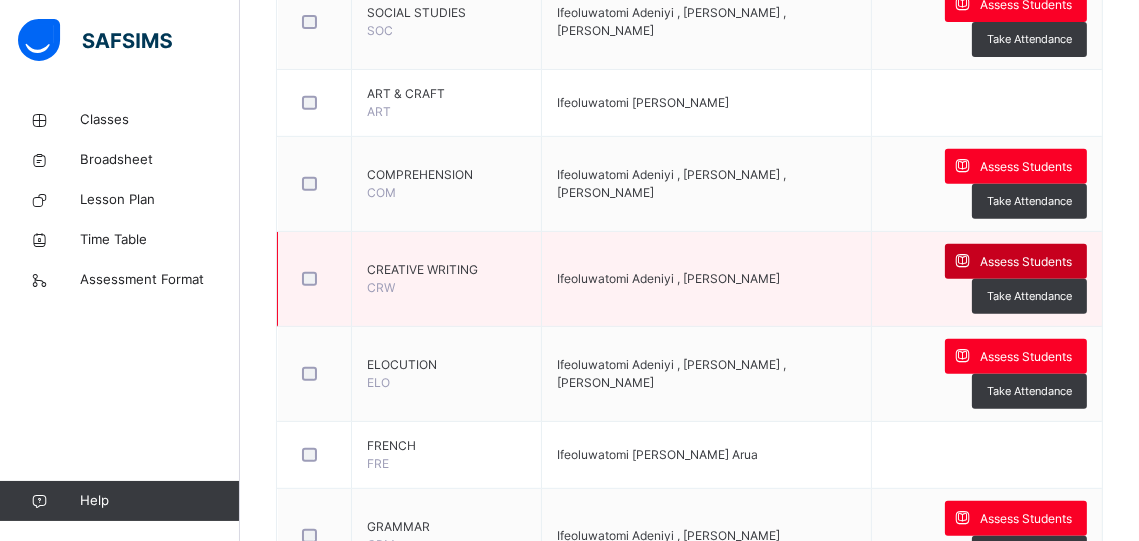 click on "Assess Students" at bounding box center [1026, 262] 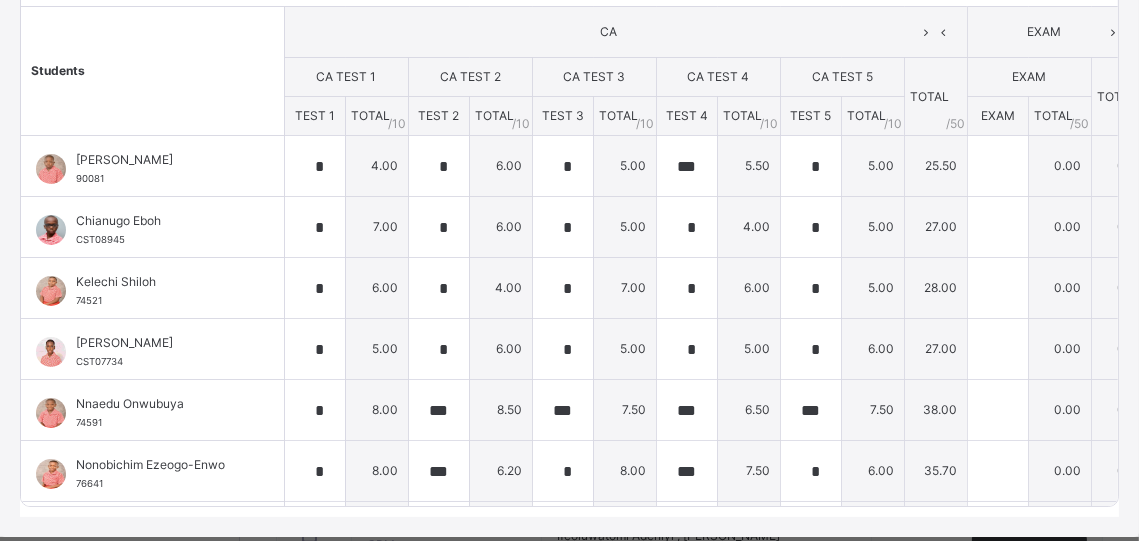 scroll, scrollTop: 327, scrollLeft: 0, axis: vertical 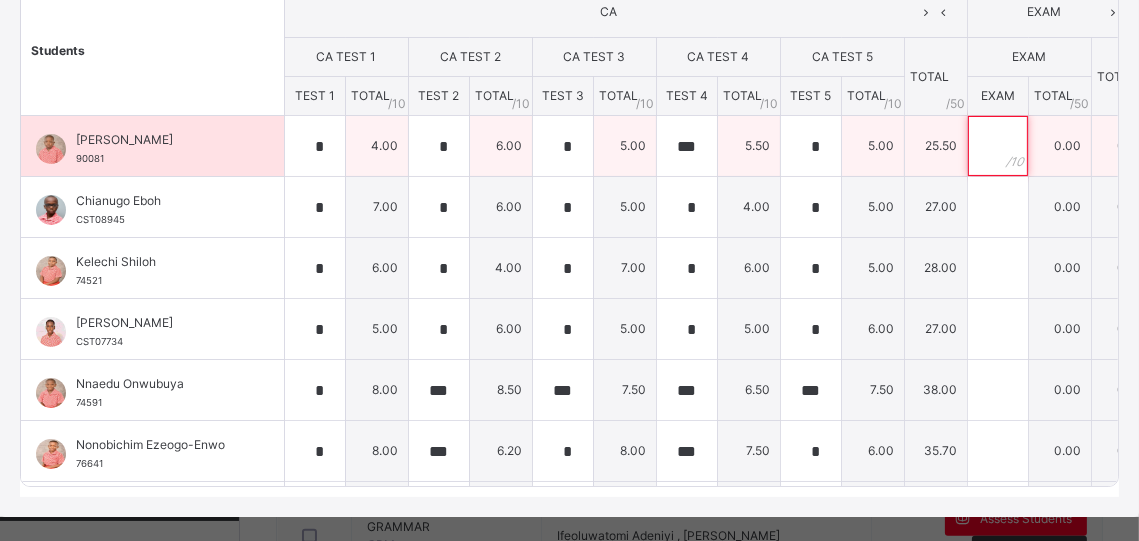 click at bounding box center (998, 146) 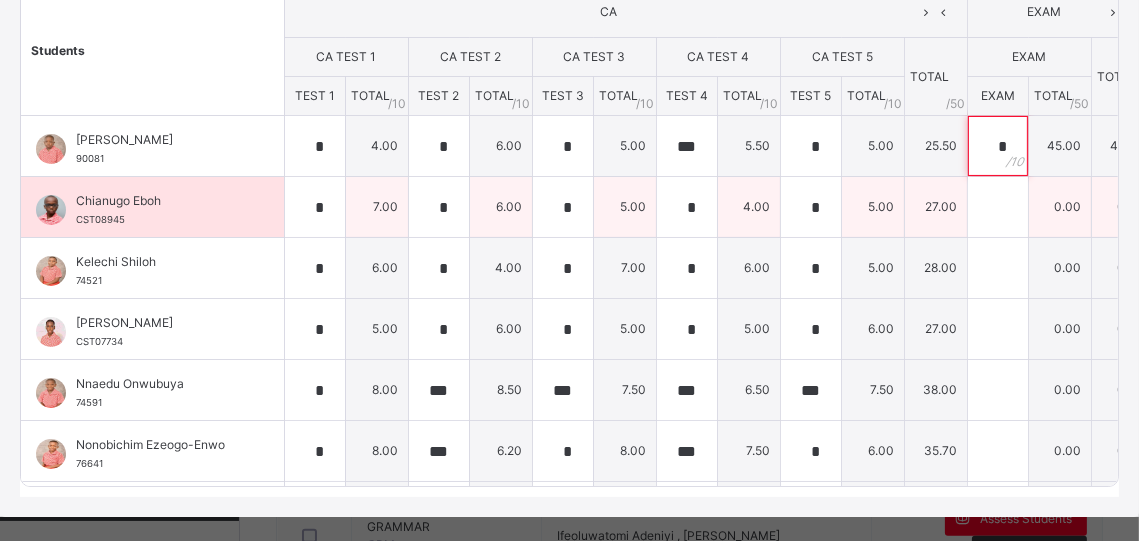 type on "*" 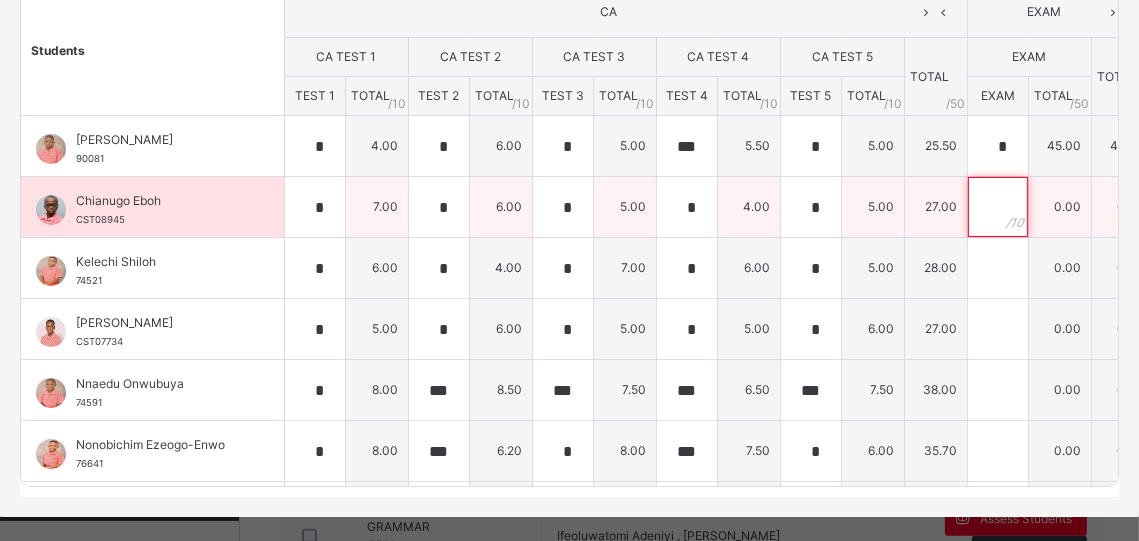 click at bounding box center [998, 207] 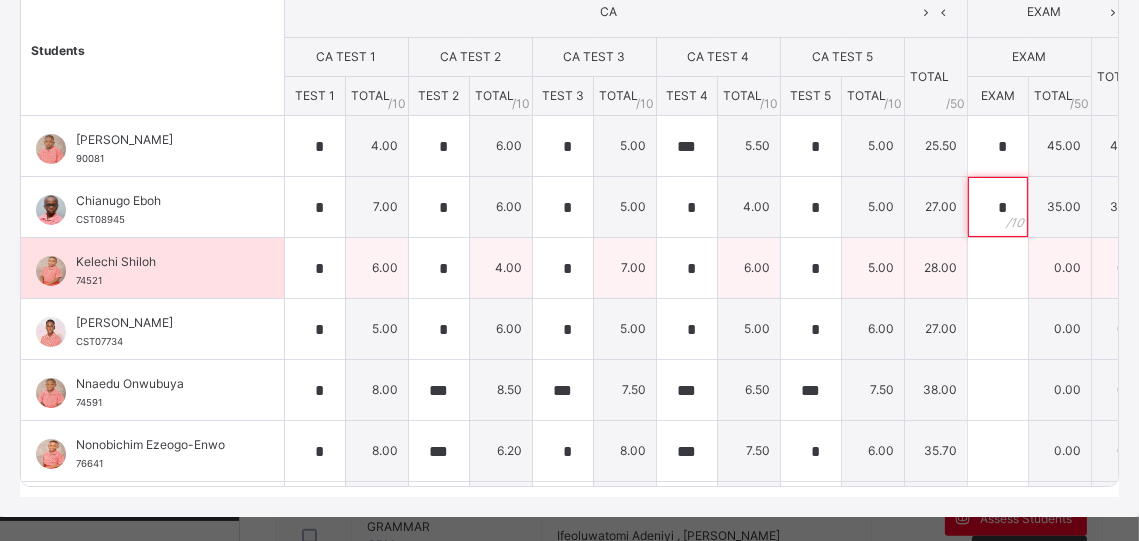 type on "*" 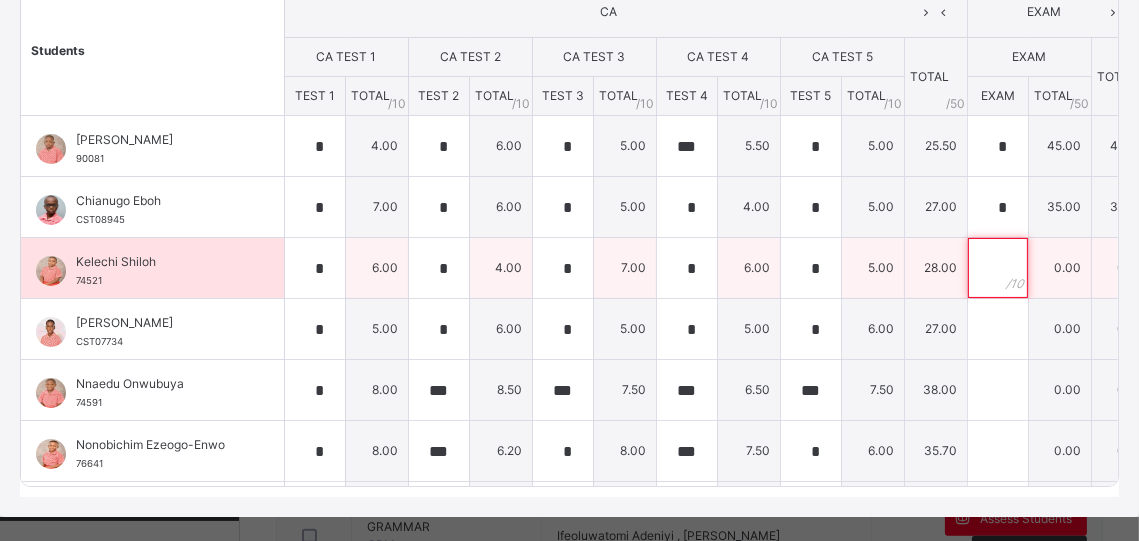 click at bounding box center (998, 268) 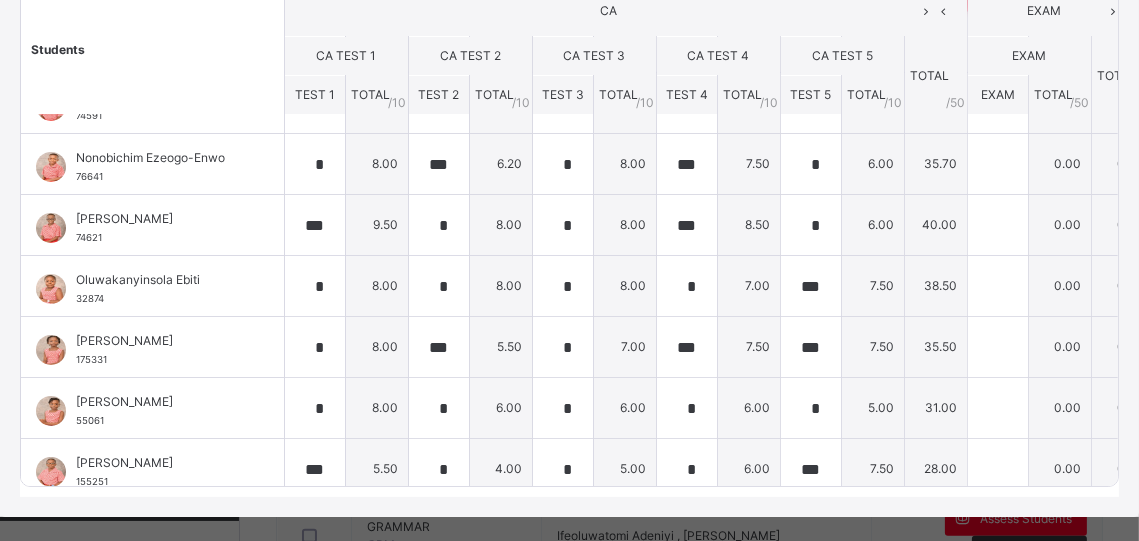 scroll, scrollTop: 339, scrollLeft: 0, axis: vertical 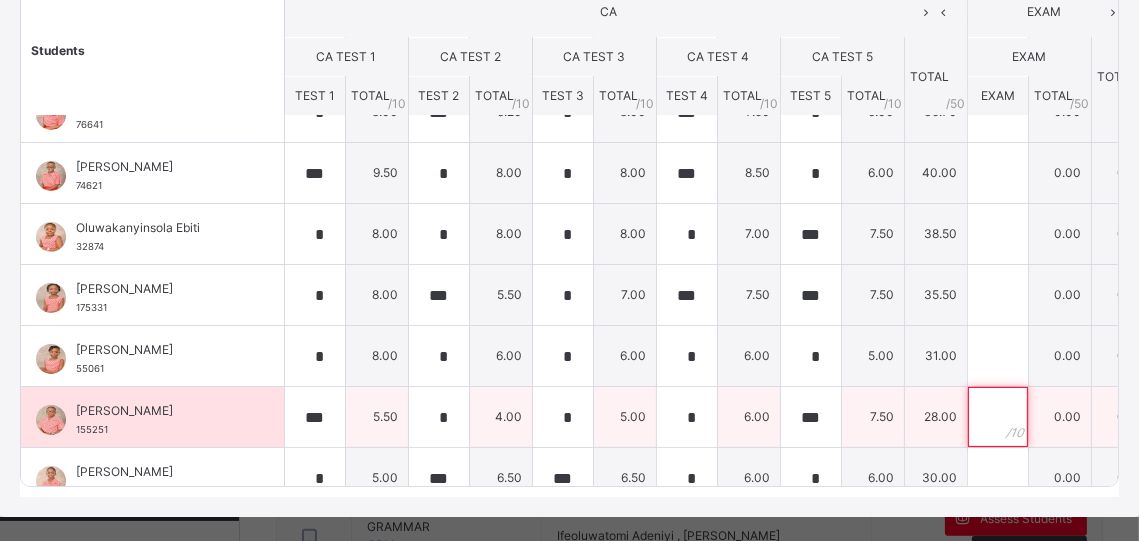 click at bounding box center (998, 417) 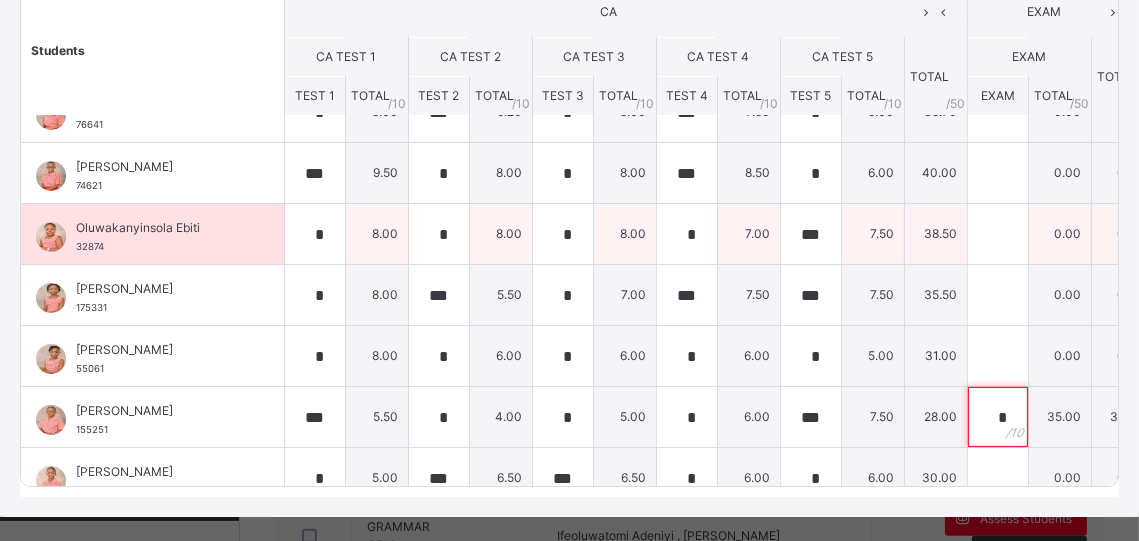 type on "*" 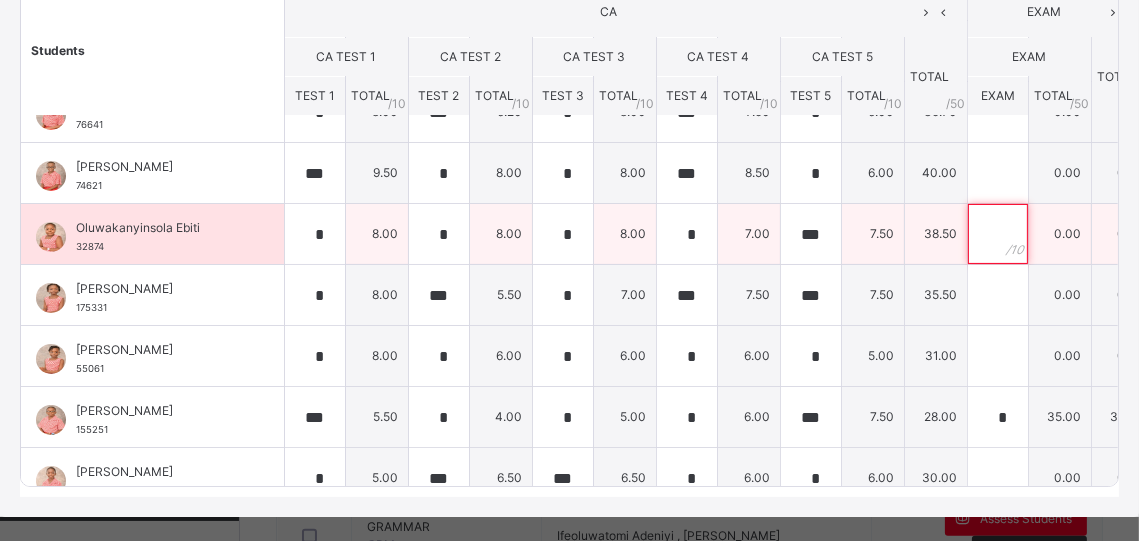click at bounding box center (998, 234) 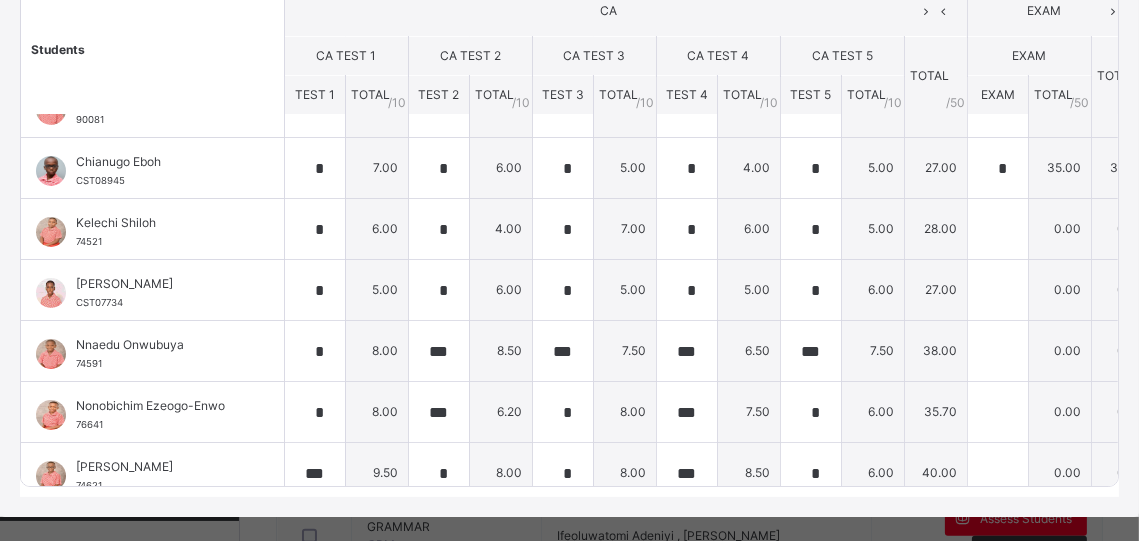 scroll, scrollTop: 34, scrollLeft: 0, axis: vertical 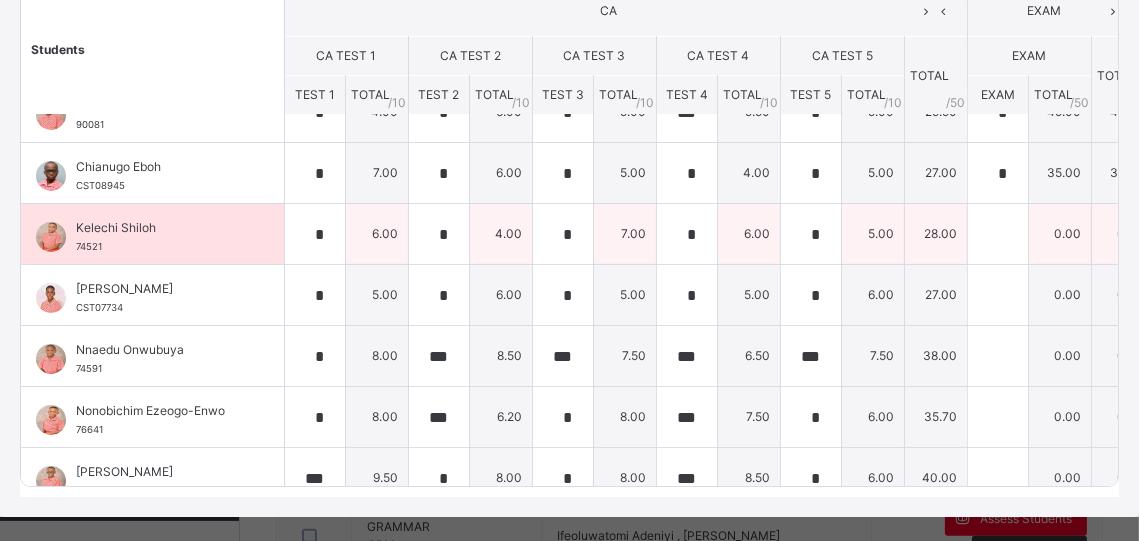 type on "***" 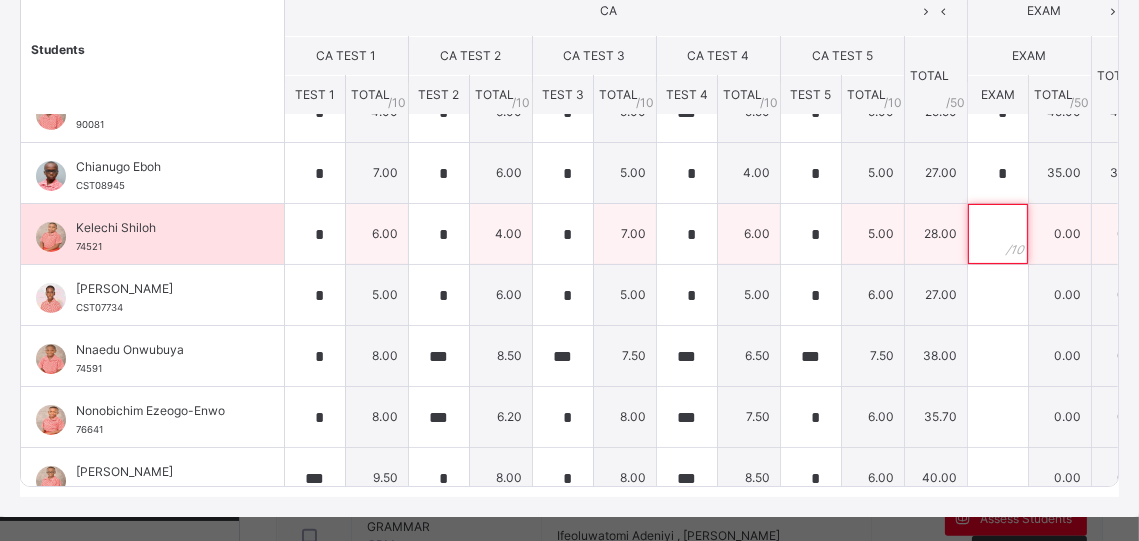 click at bounding box center (998, 234) 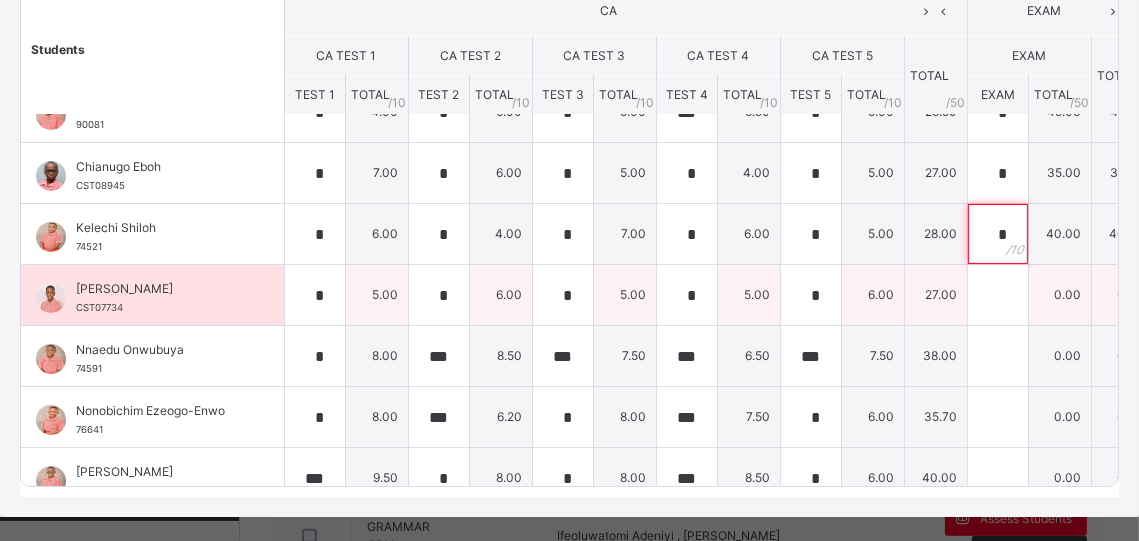 type 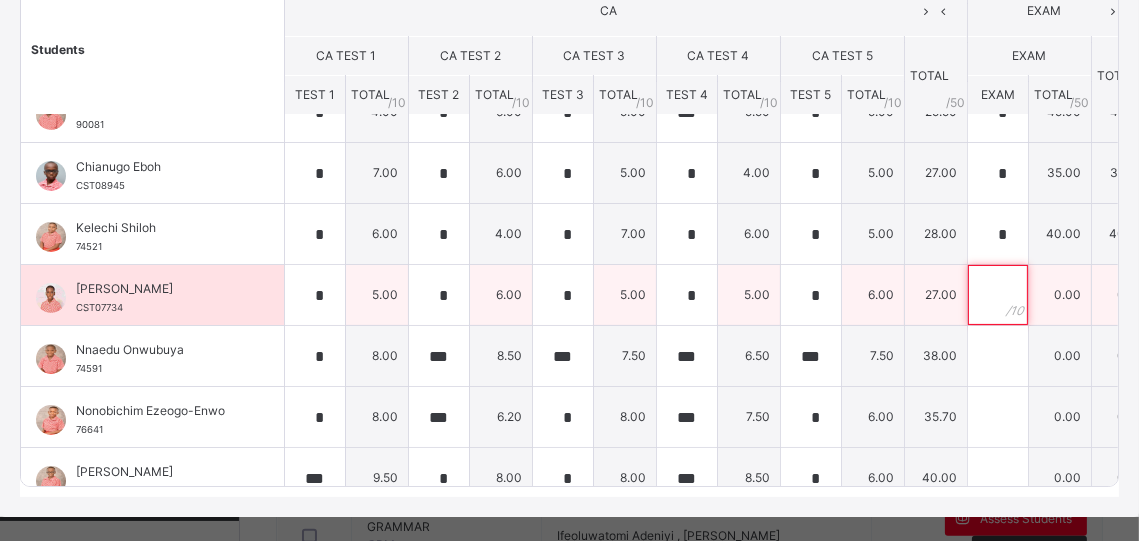 click at bounding box center (998, 295) 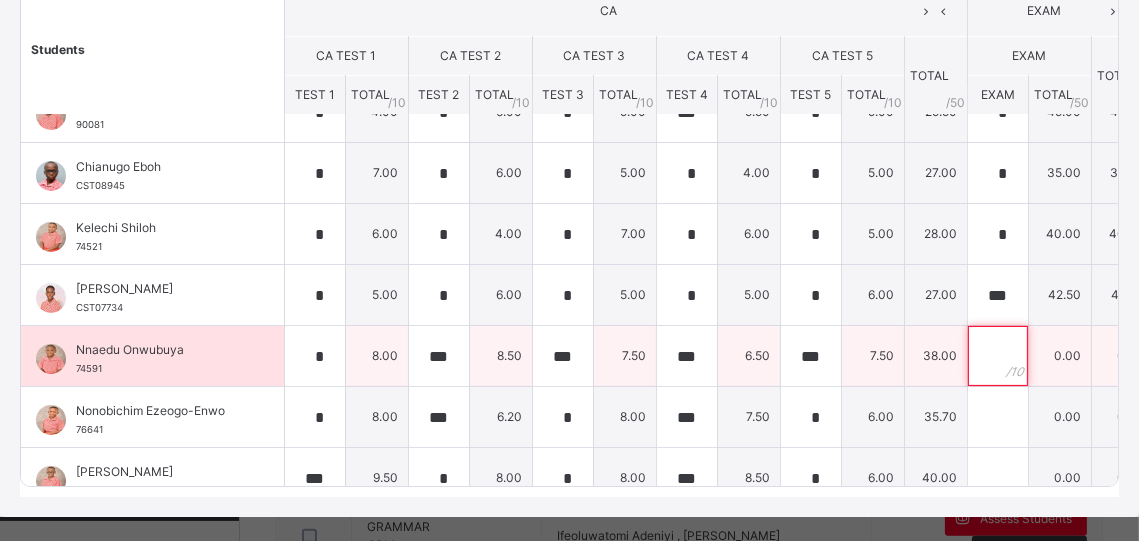click at bounding box center [998, 356] 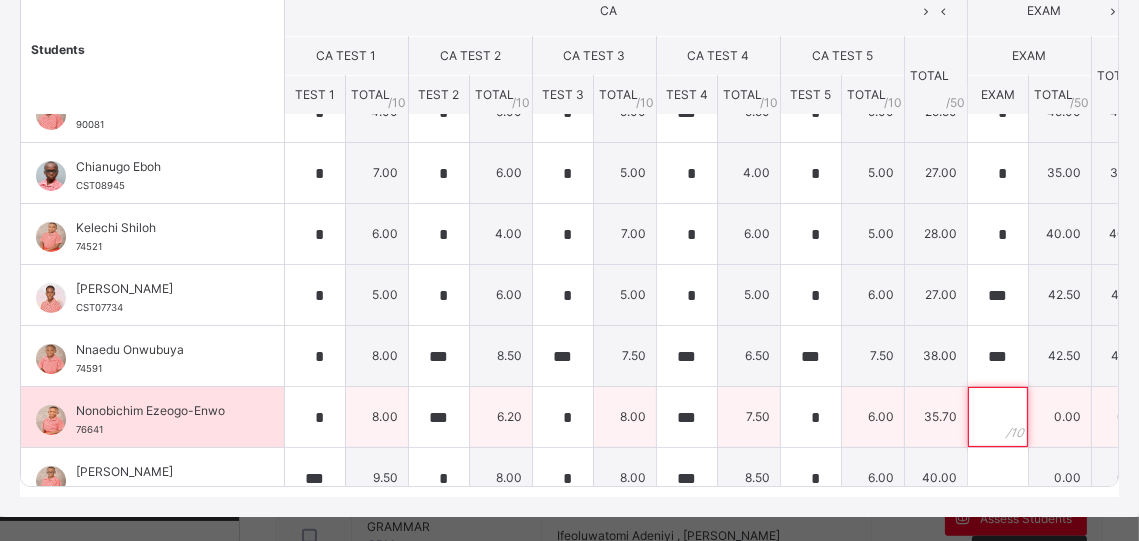 click at bounding box center [998, 417] 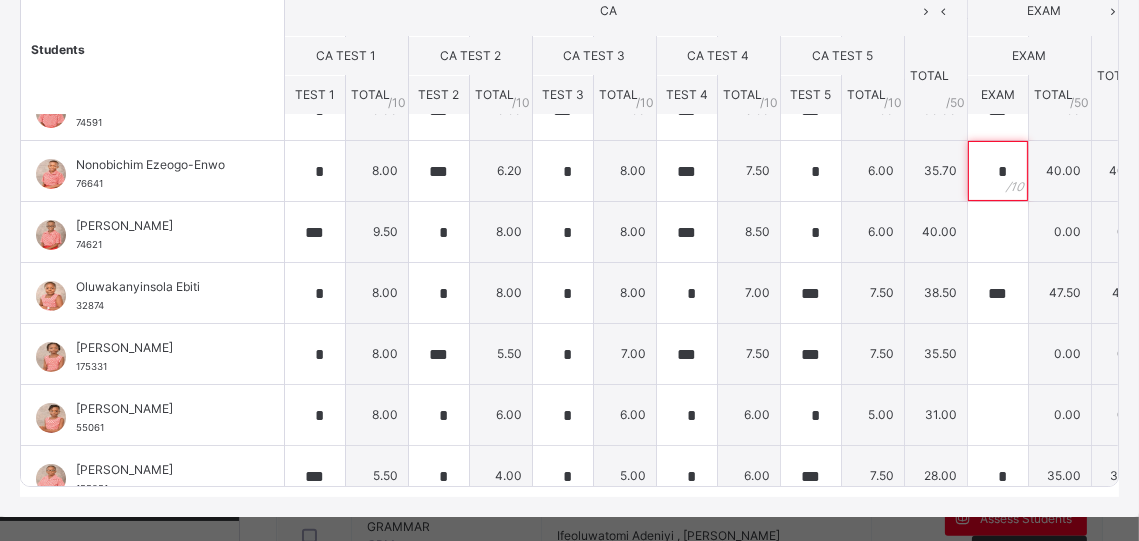 scroll, scrollTop: 301, scrollLeft: 0, axis: vertical 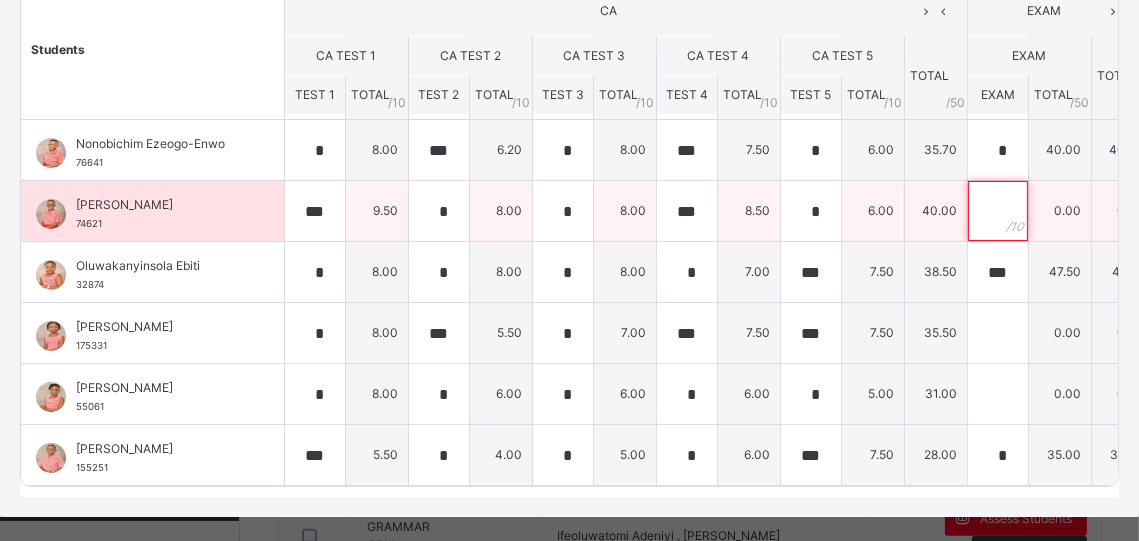 click at bounding box center [998, 211] 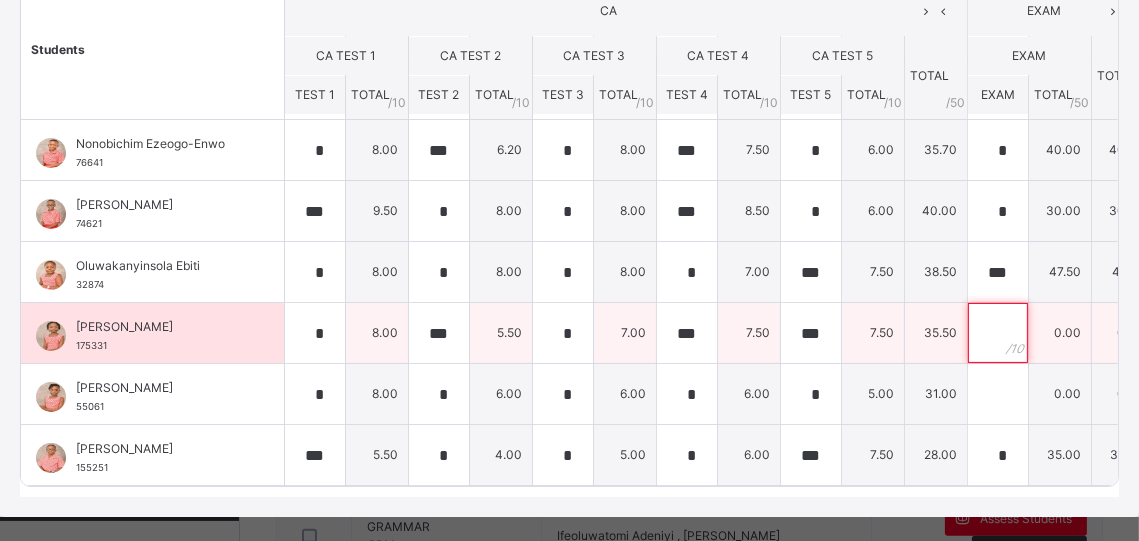 click at bounding box center (998, 333) 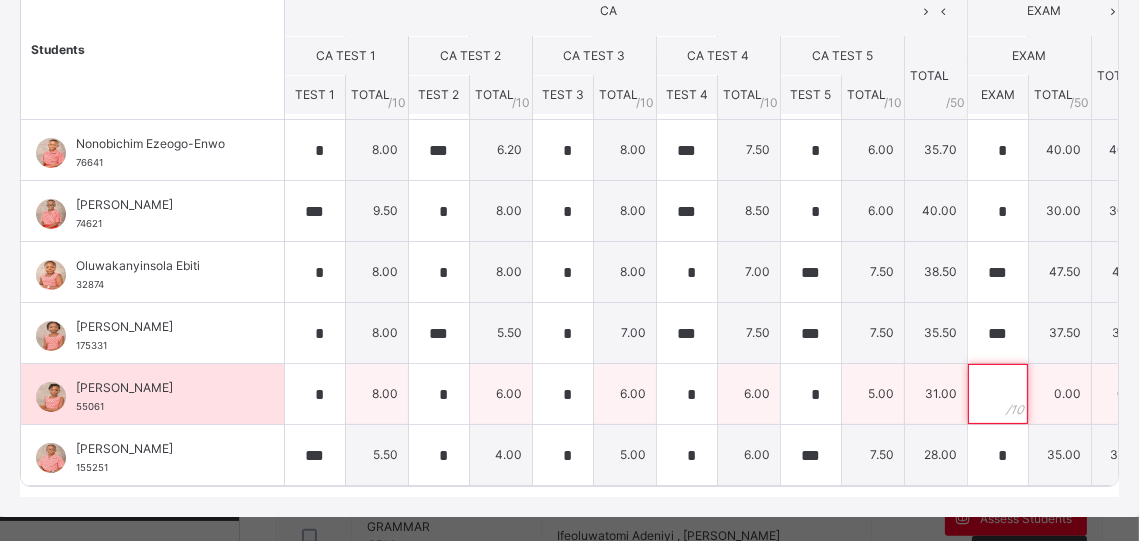 click at bounding box center [998, 394] 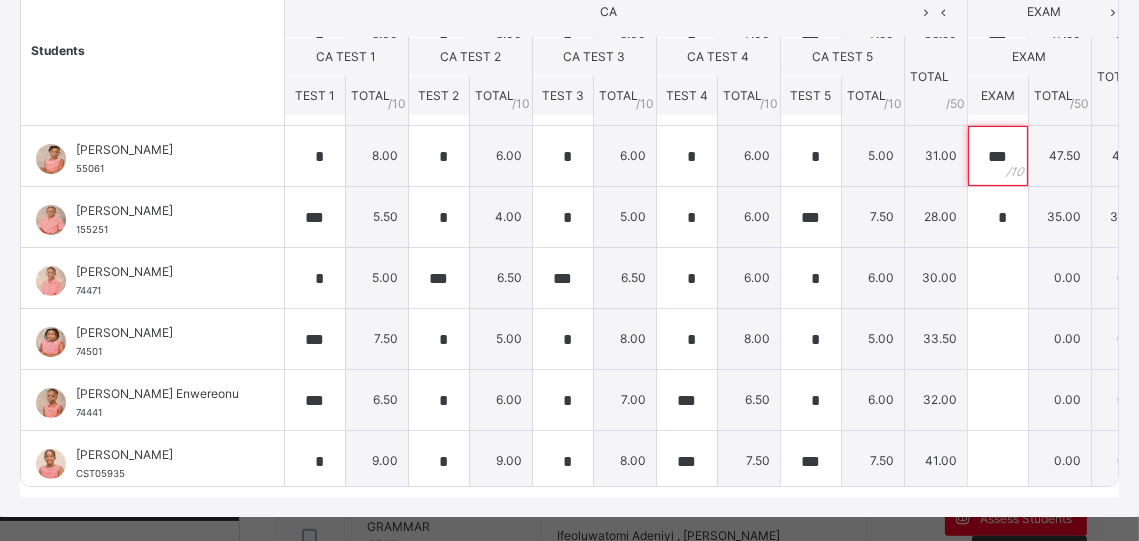 scroll, scrollTop: 561, scrollLeft: 0, axis: vertical 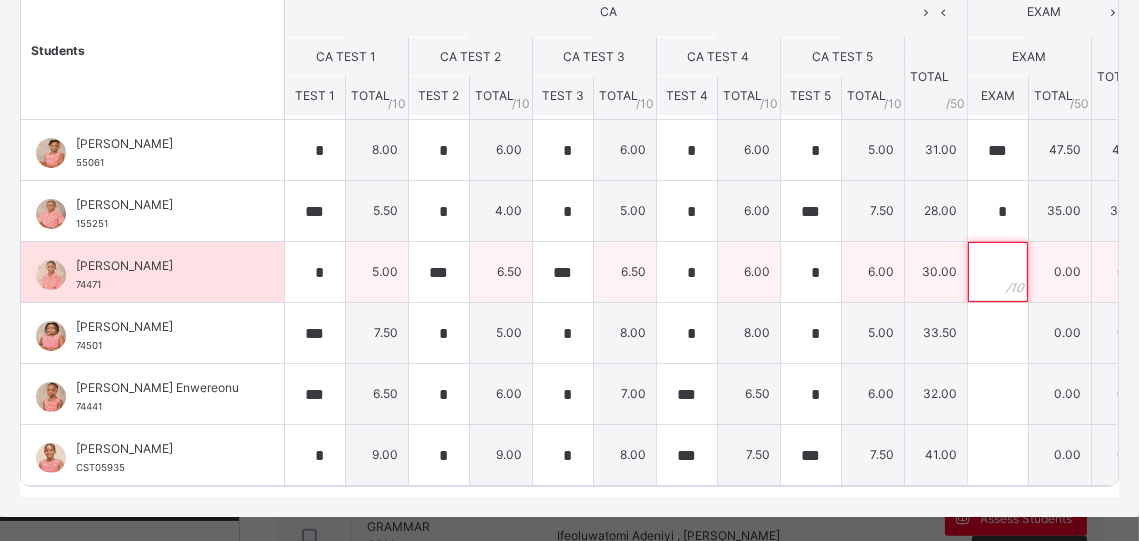click at bounding box center (998, 272) 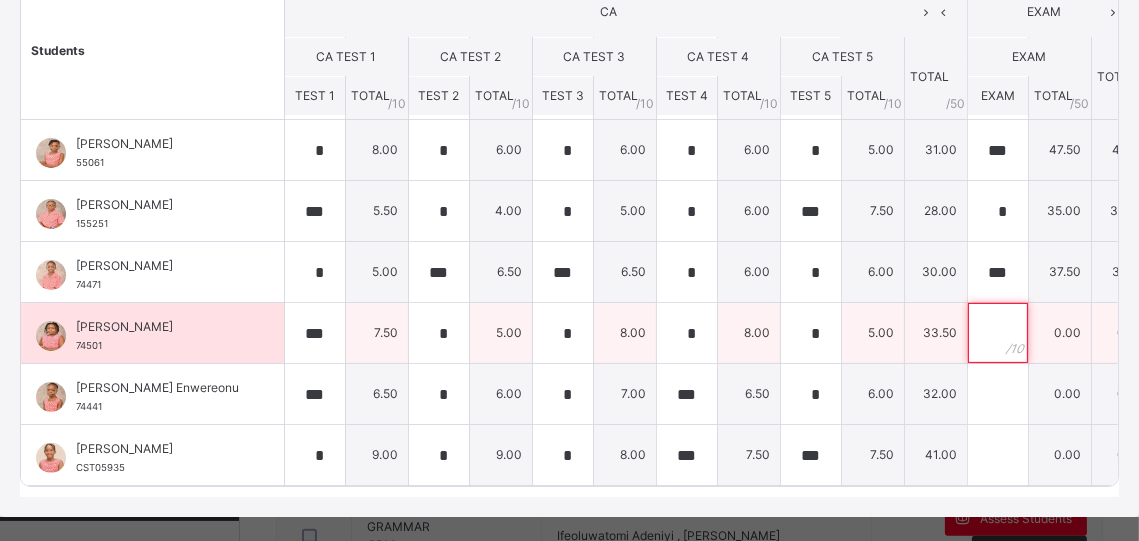 click at bounding box center [998, 333] 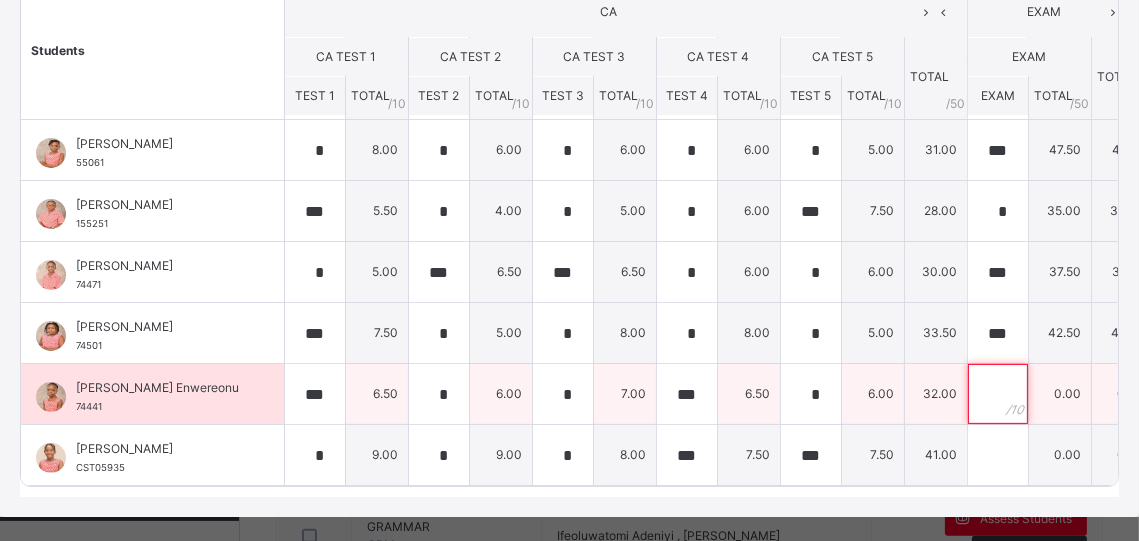 click at bounding box center [998, 394] 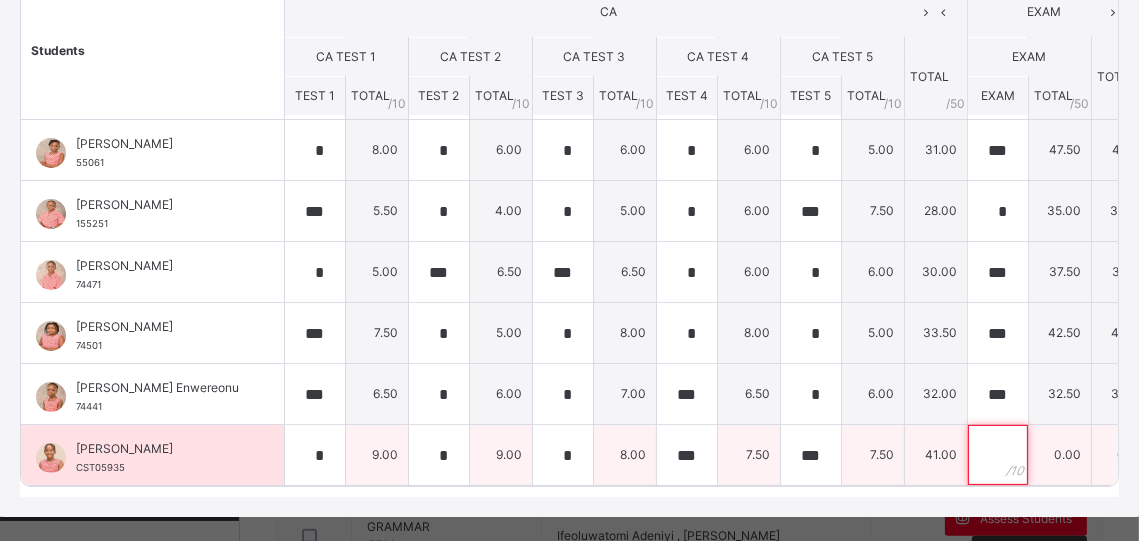 click at bounding box center (998, 455) 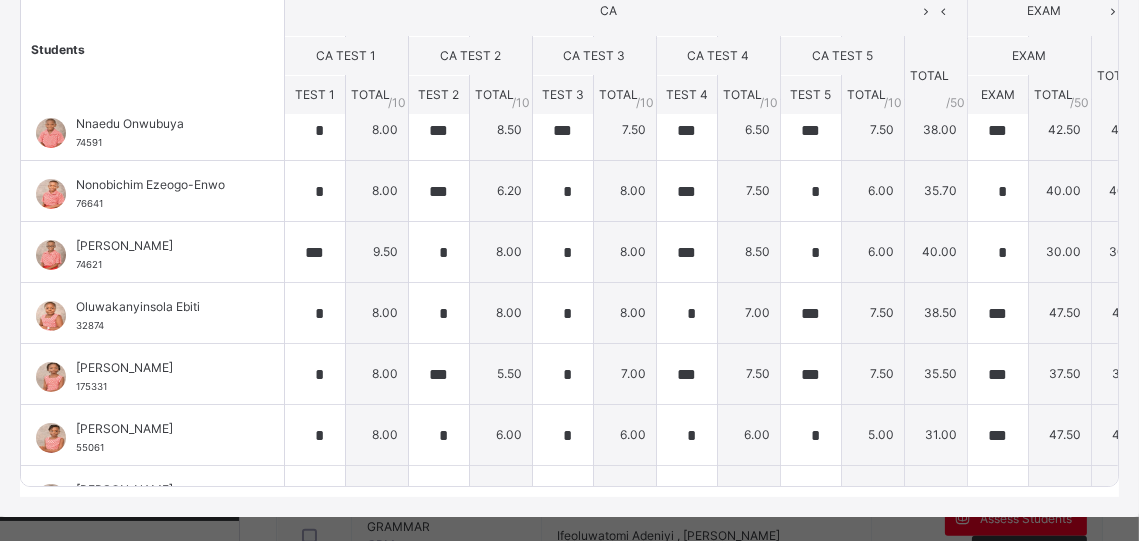 scroll, scrollTop: 206, scrollLeft: 0, axis: vertical 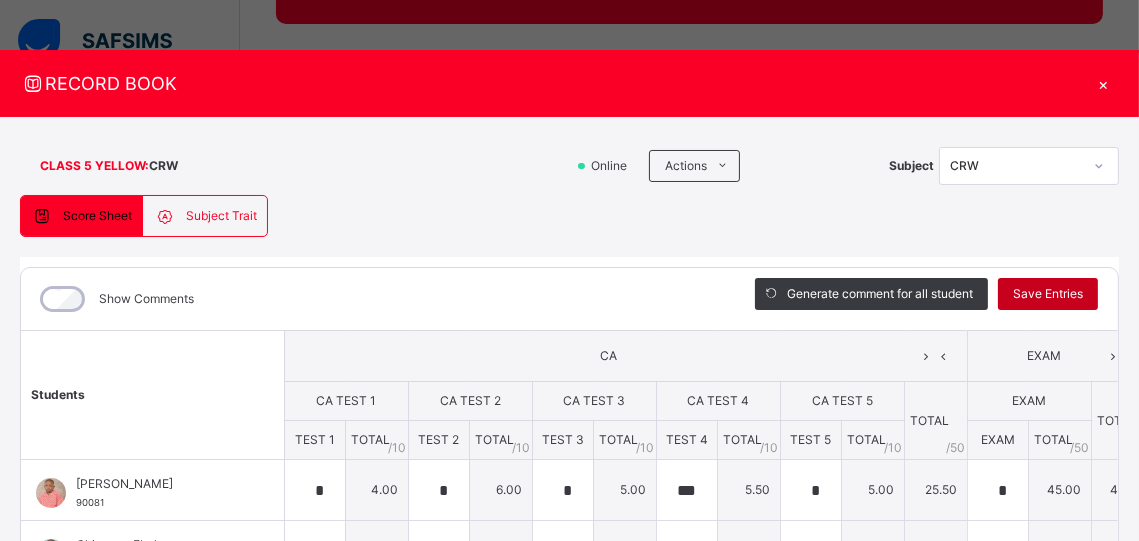 click on "Save Entries" at bounding box center (1048, 294) 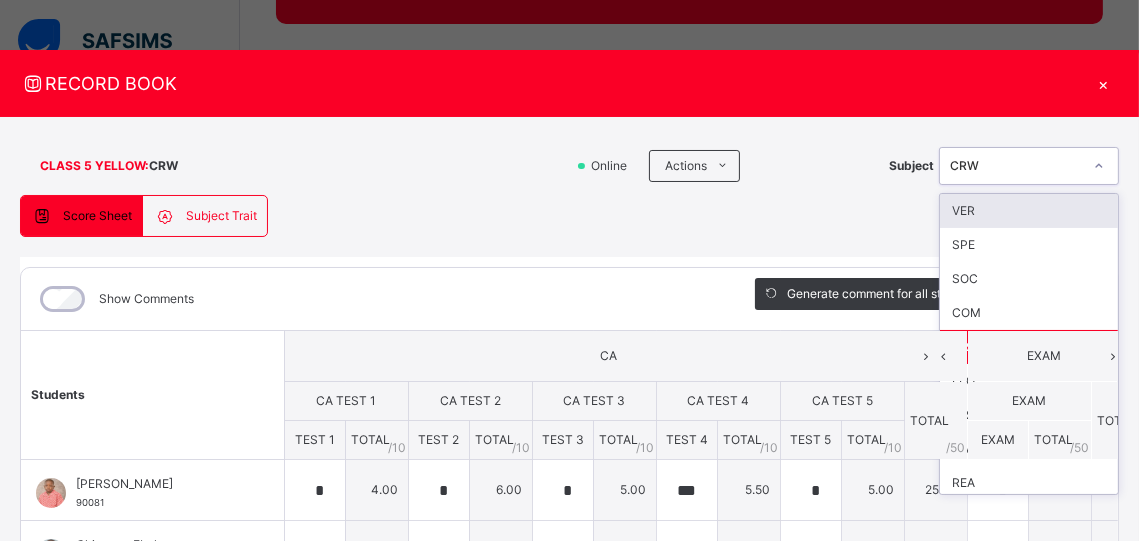 click 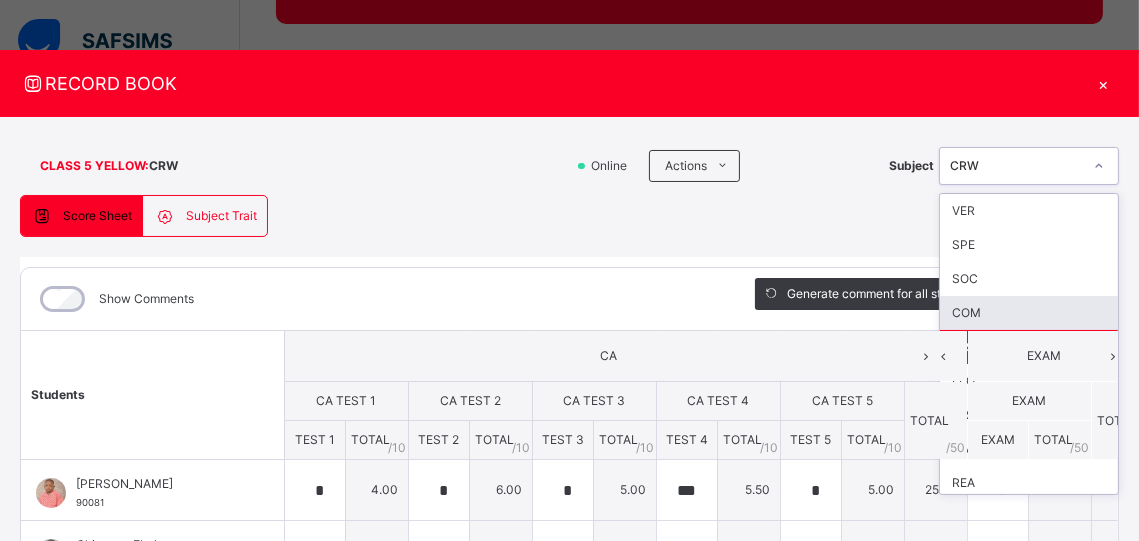 click on "COM" at bounding box center [1029, 313] 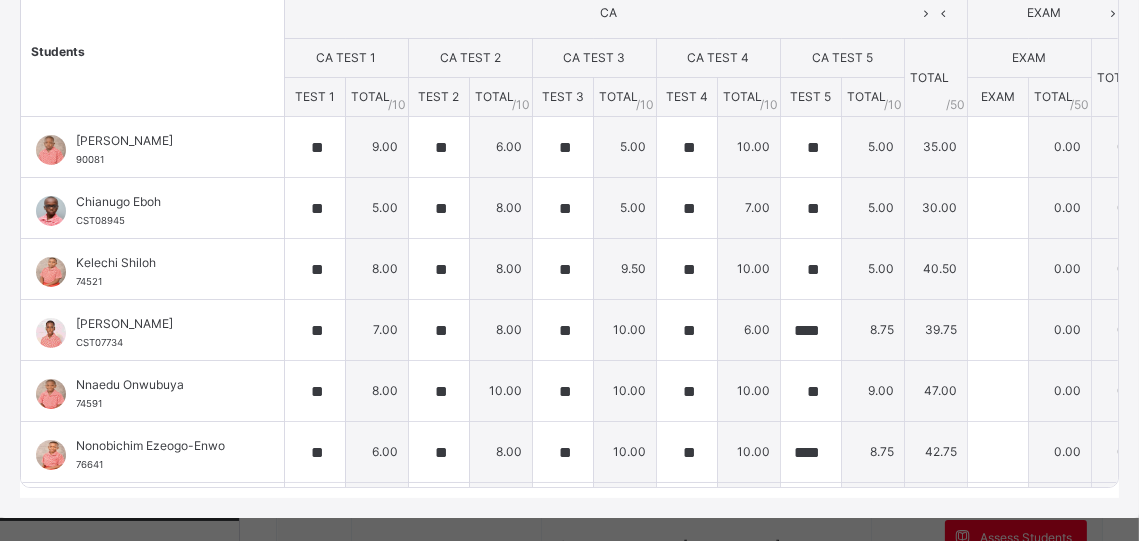 scroll, scrollTop: 357, scrollLeft: 0, axis: vertical 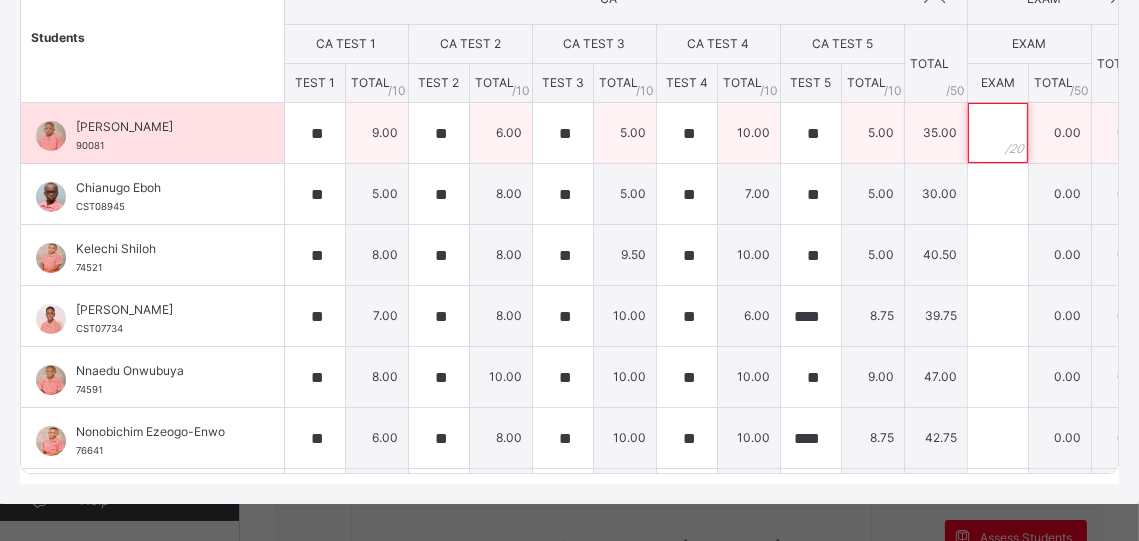 click at bounding box center (998, 133) 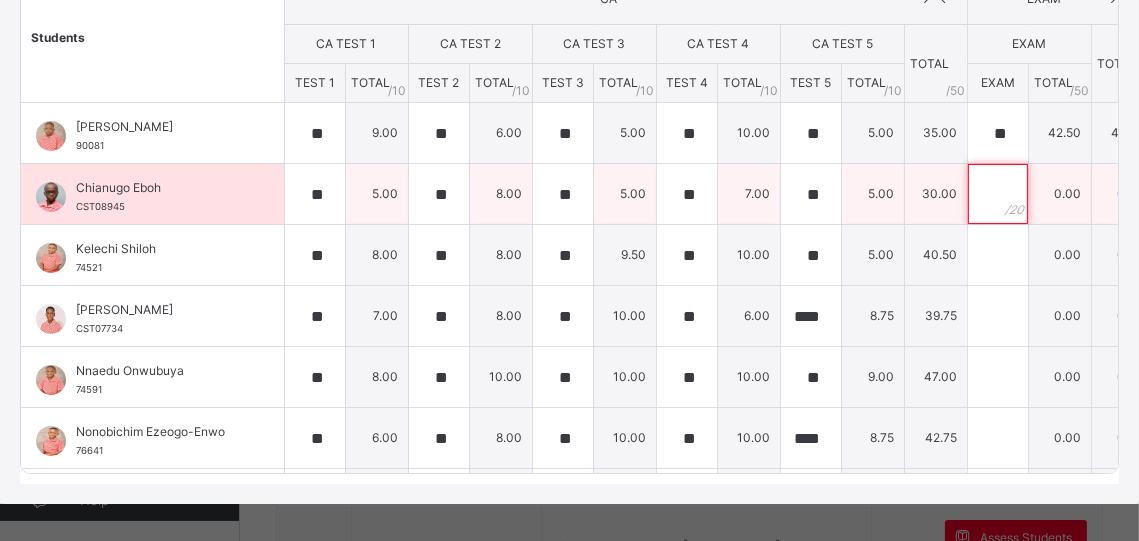 click at bounding box center [998, 194] 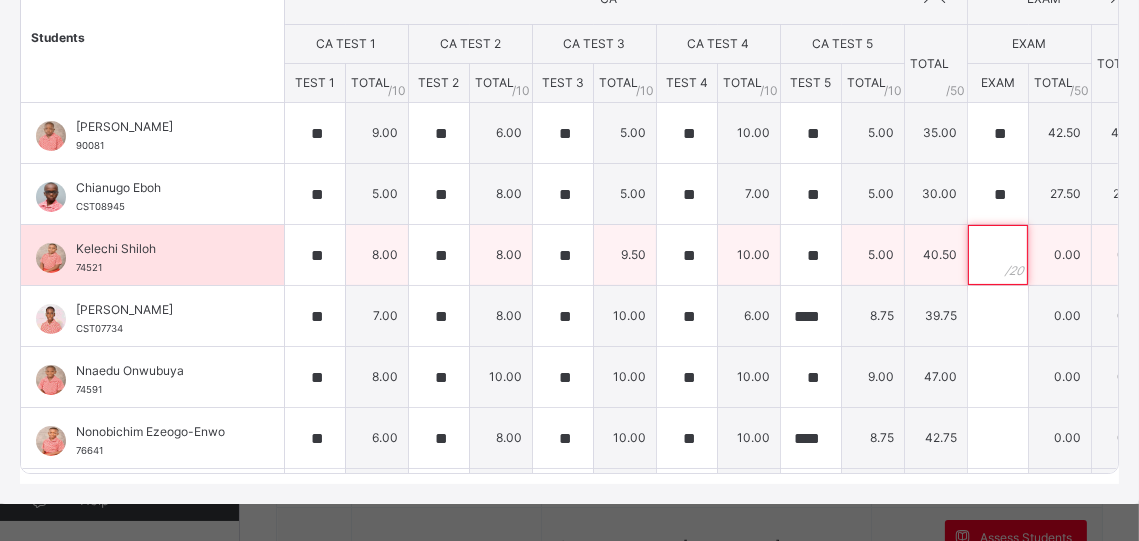 click at bounding box center (998, 255) 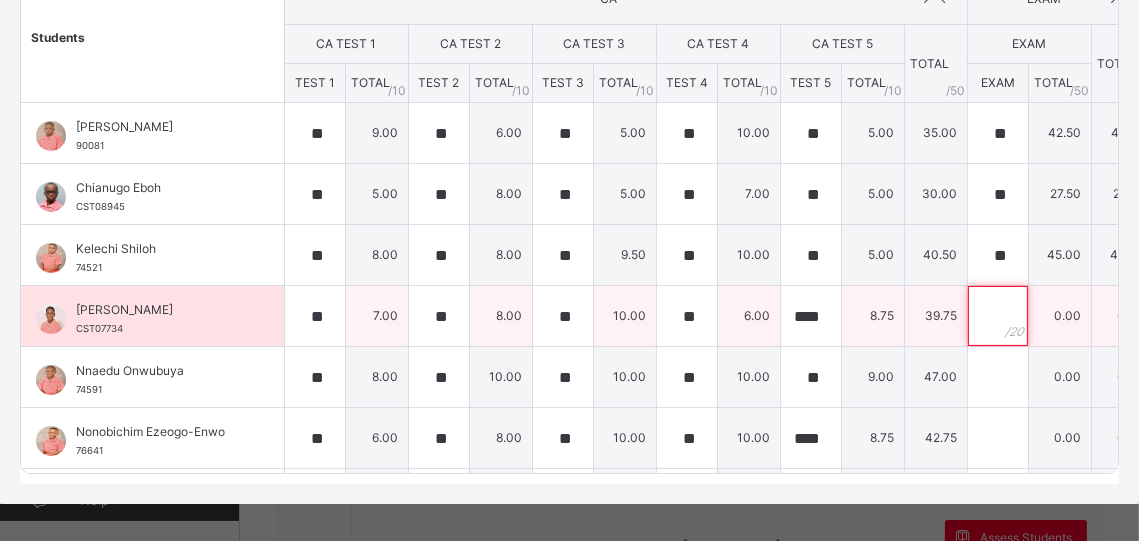 click at bounding box center [998, 316] 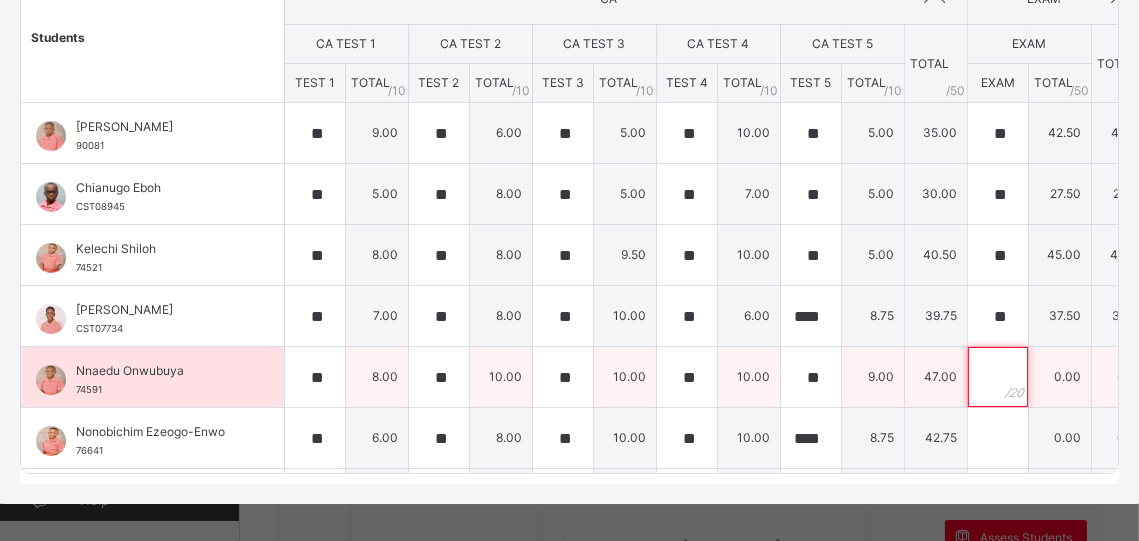 click at bounding box center [998, 377] 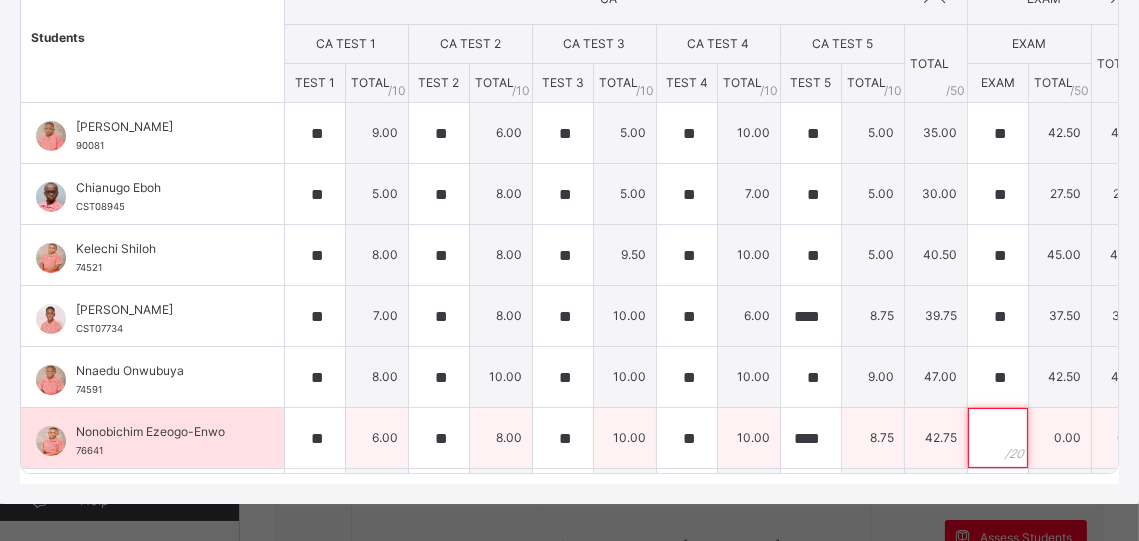 click at bounding box center (998, 438) 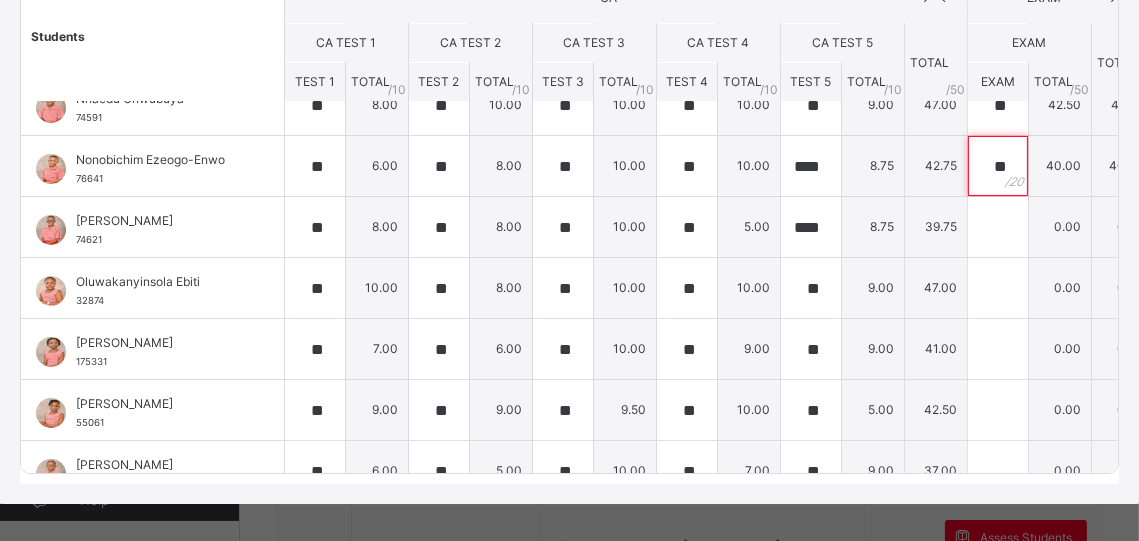 scroll, scrollTop: 273, scrollLeft: 0, axis: vertical 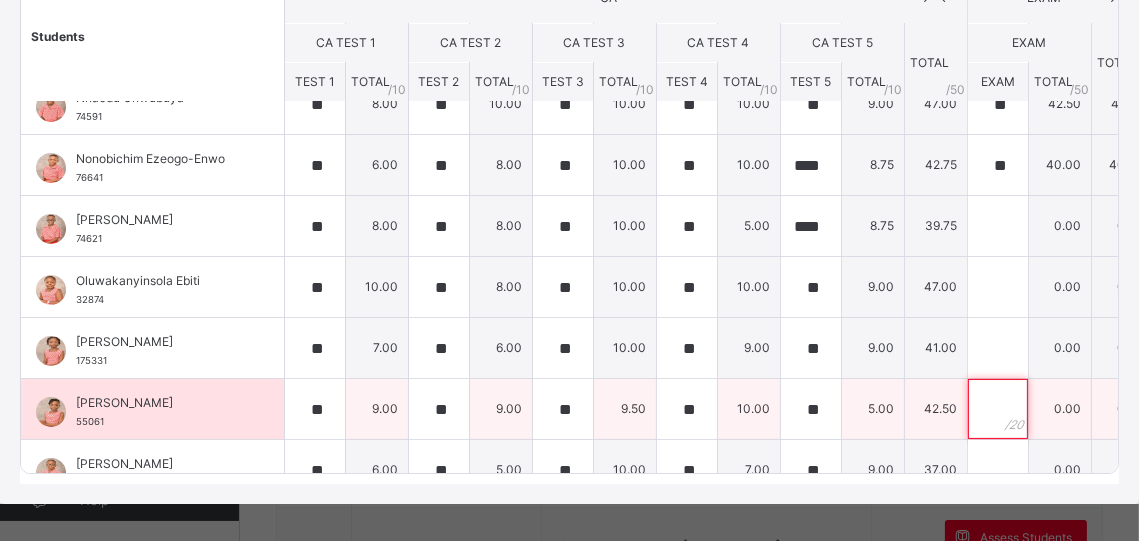 click at bounding box center [998, 409] 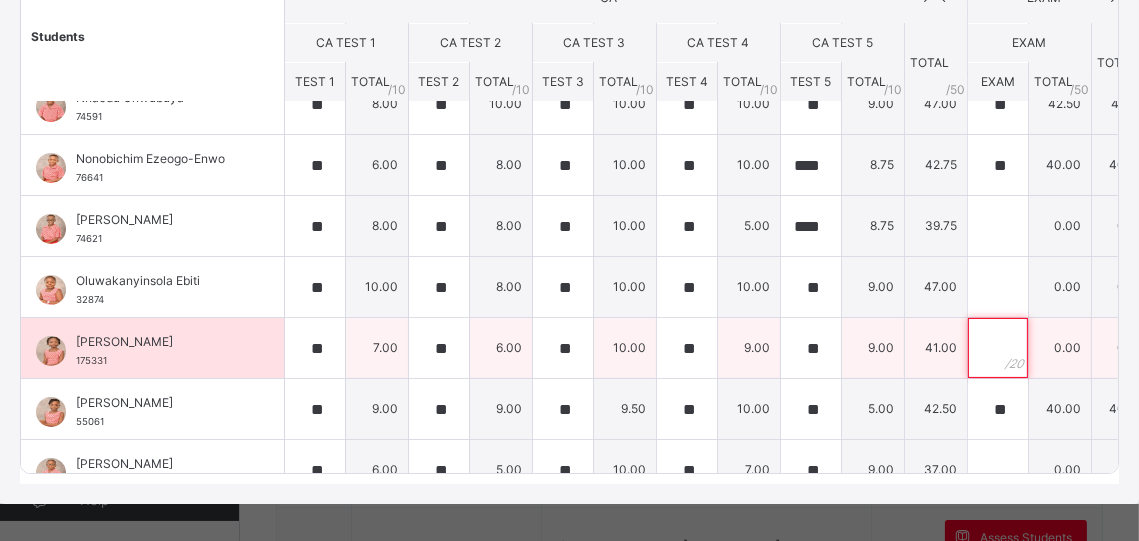 click at bounding box center (998, 348) 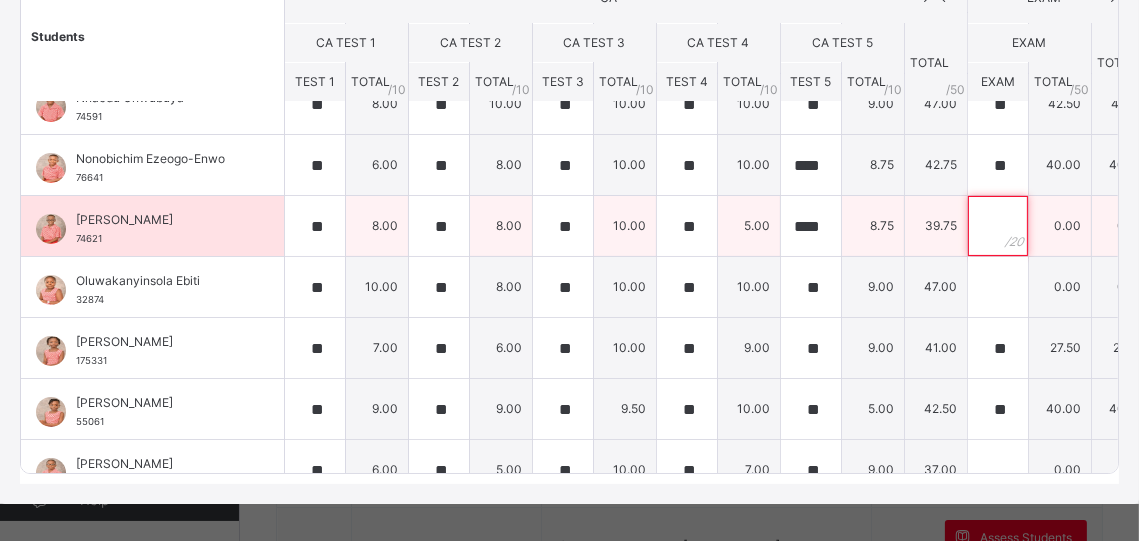 click at bounding box center (998, 226) 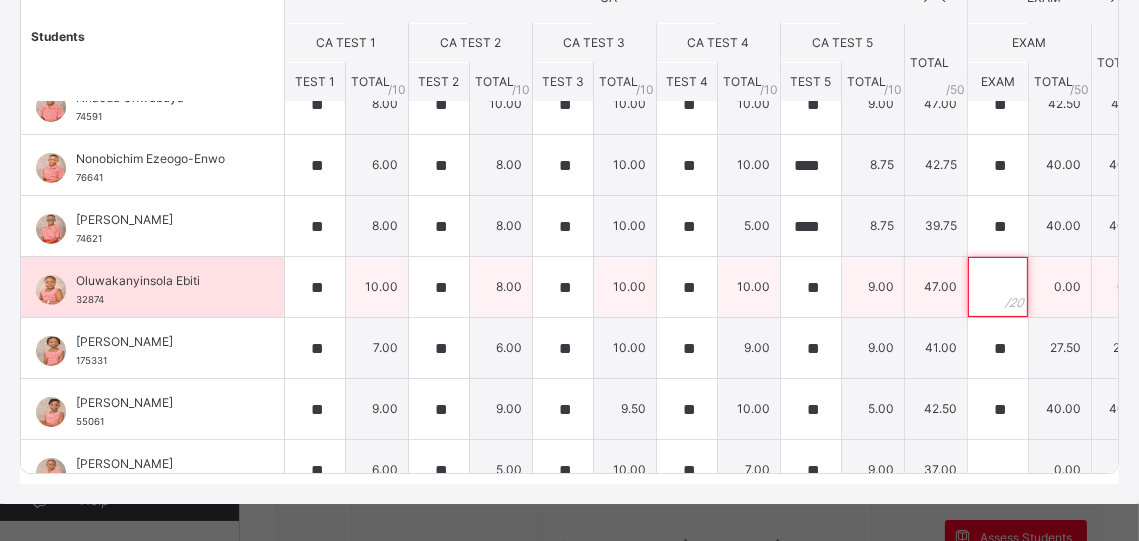 click at bounding box center [998, 287] 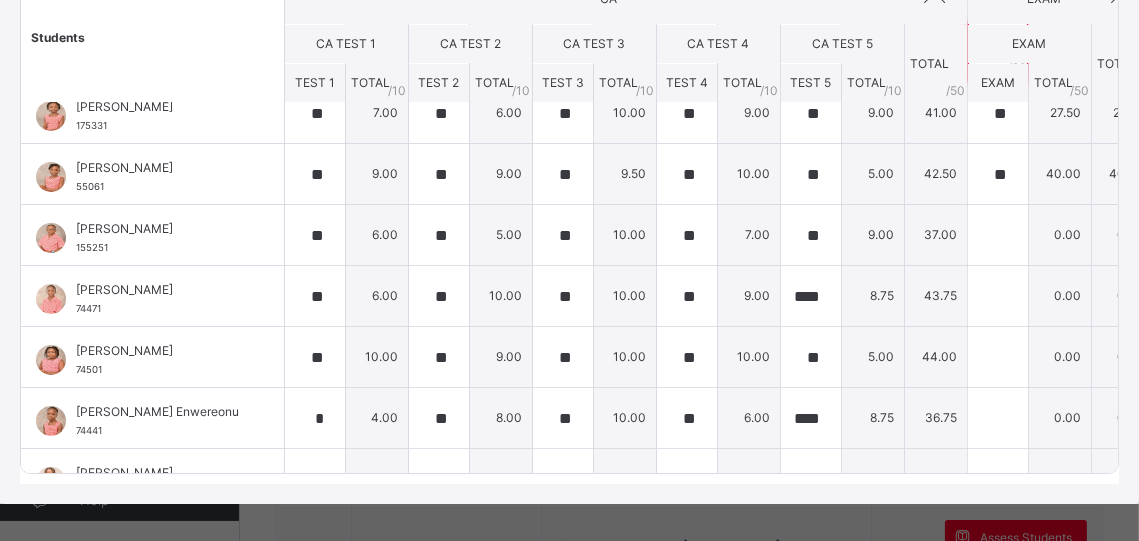 scroll, scrollTop: 554, scrollLeft: 0, axis: vertical 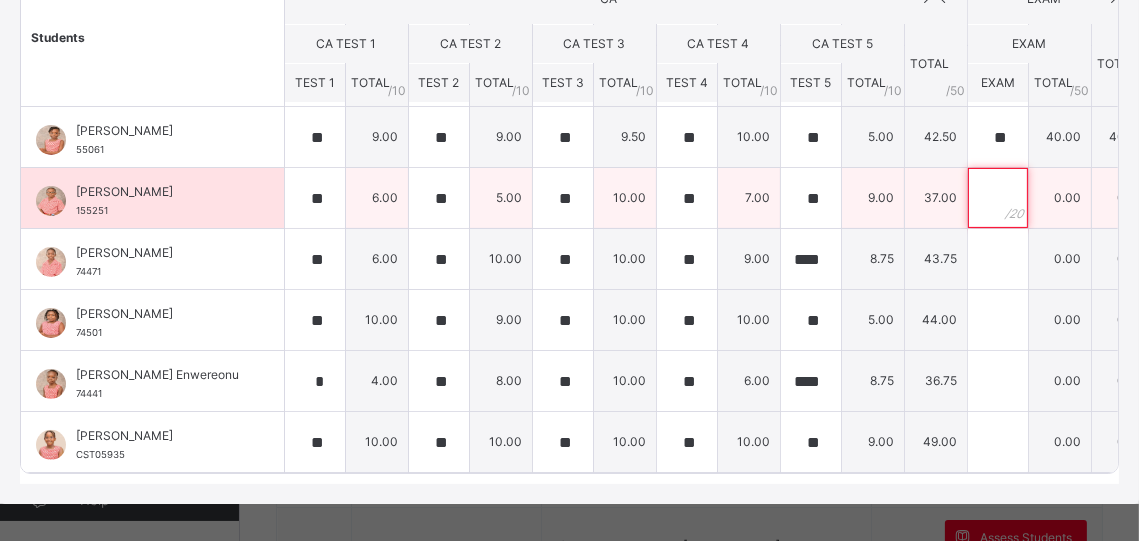 click at bounding box center (998, 198) 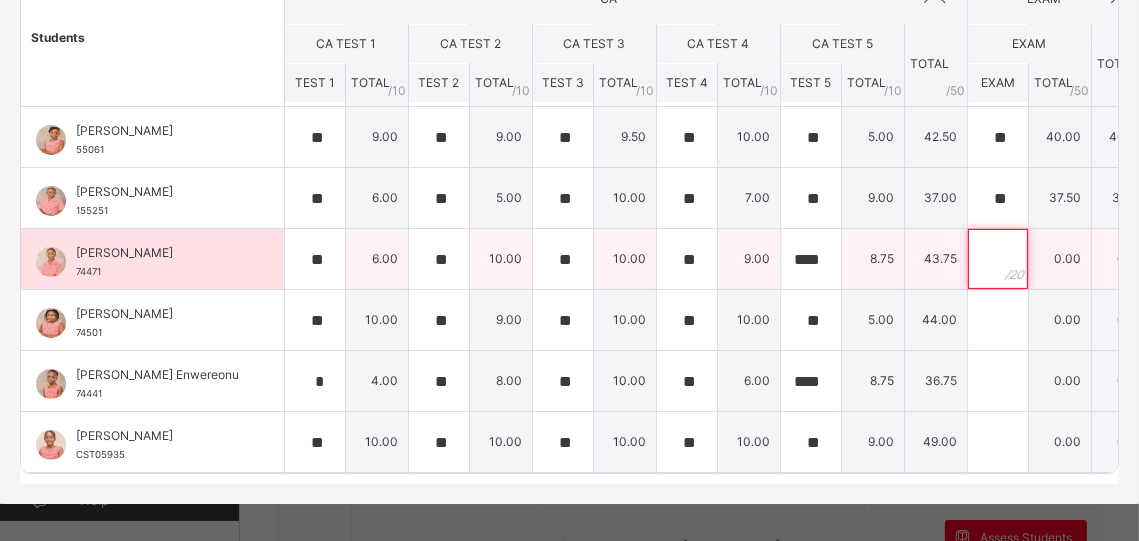 click at bounding box center (998, 259) 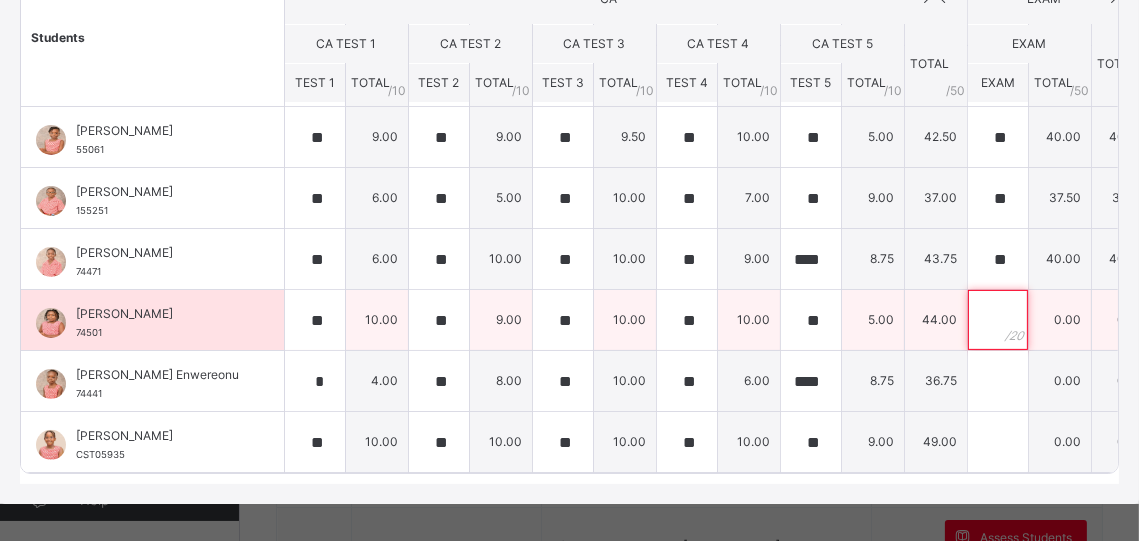 click at bounding box center [998, 320] 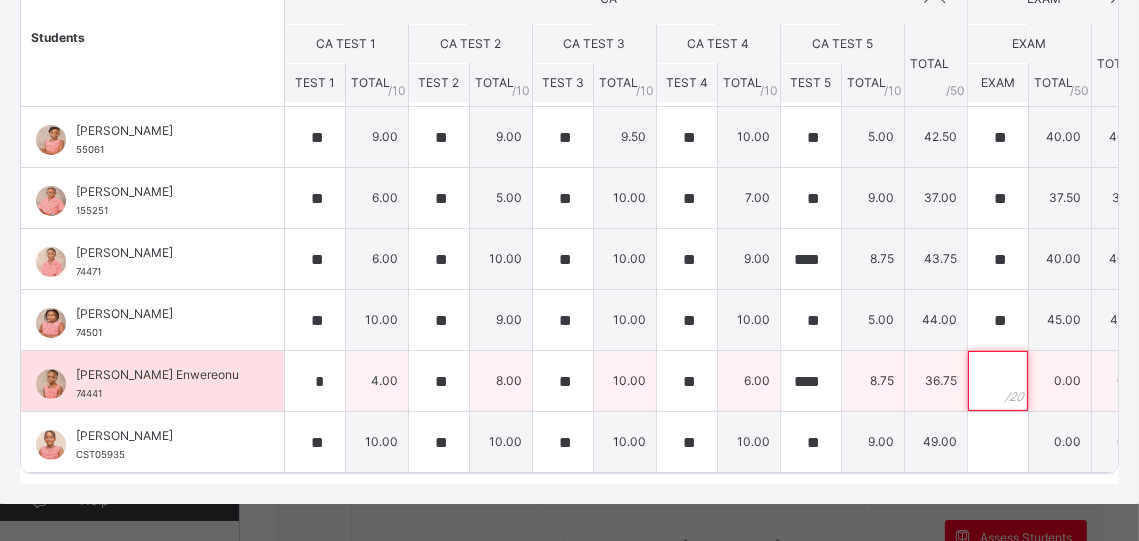 click at bounding box center [998, 381] 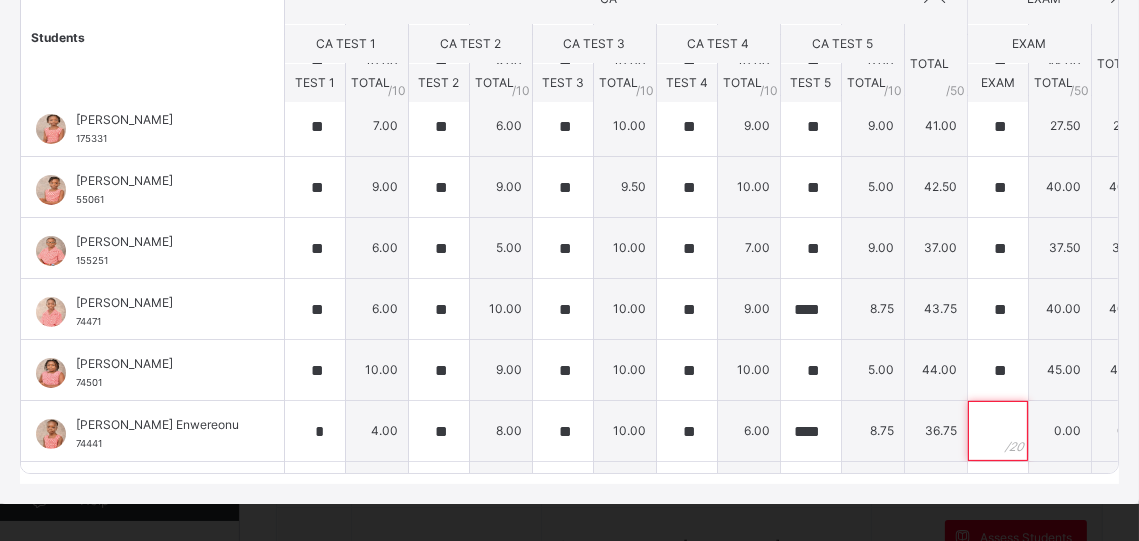scroll, scrollTop: 561, scrollLeft: 0, axis: vertical 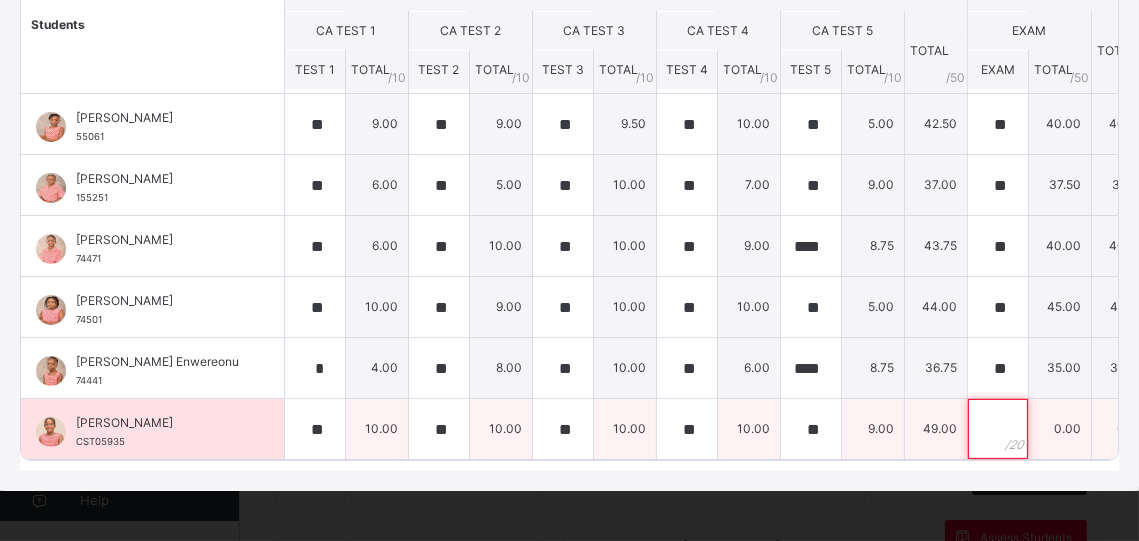 click at bounding box center (998, 429) 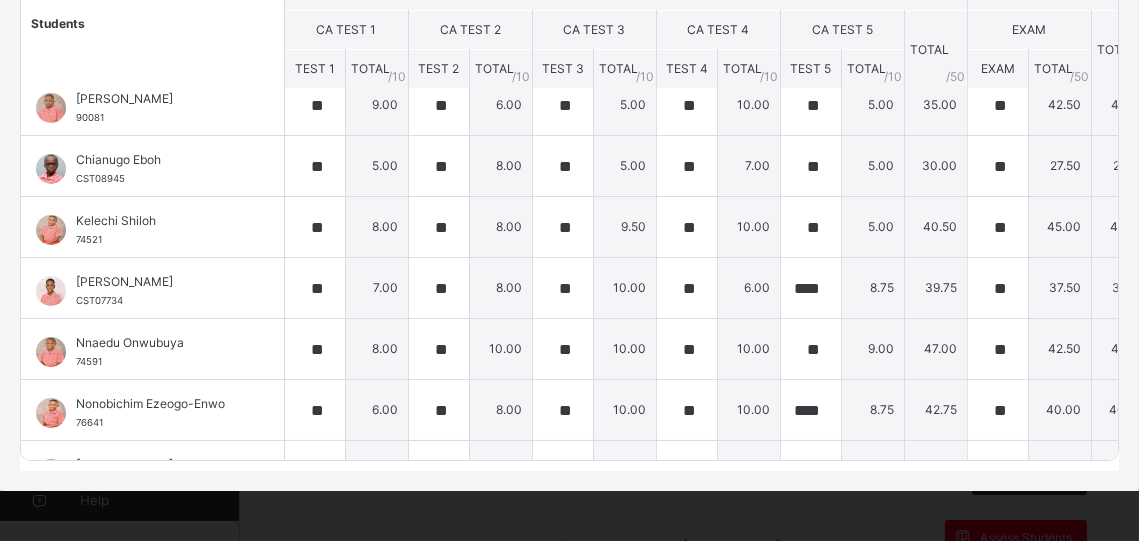 scroll, scrollTop: 22, scrollLeft: 0, axis: vertical 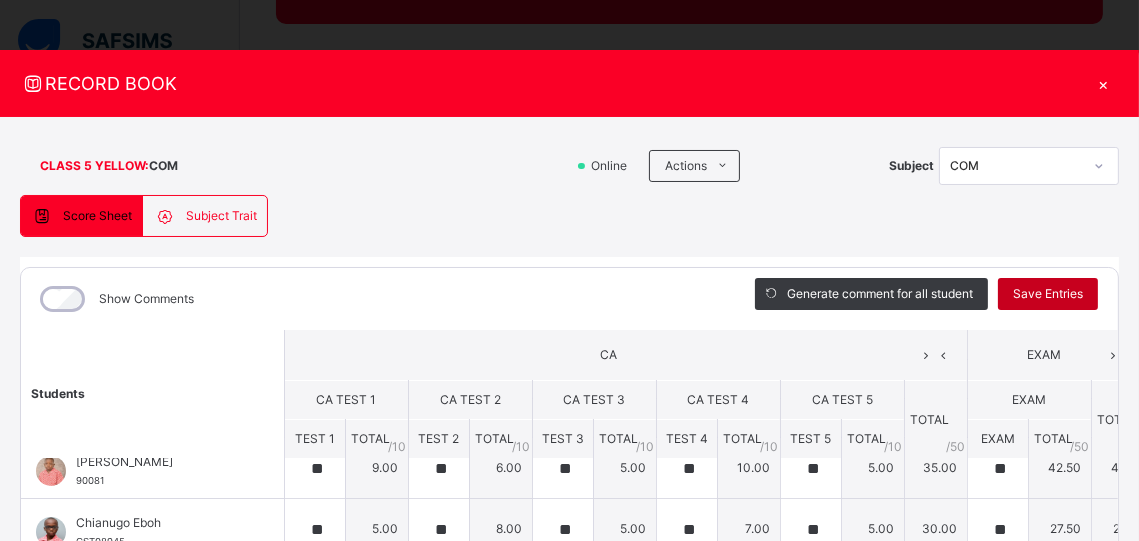 click on "Save Entries" at bounding box center (1048, 294) 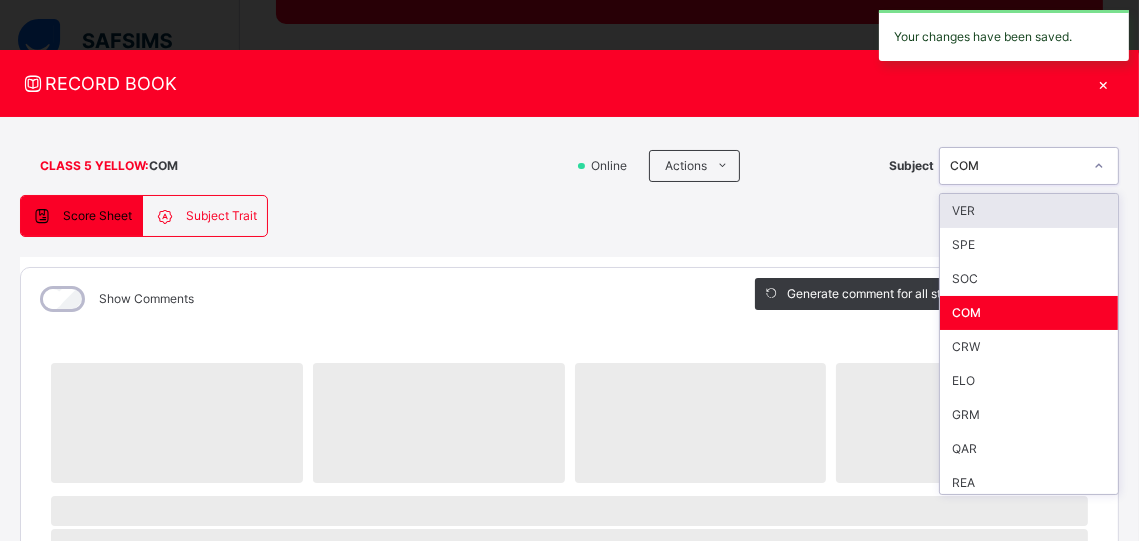click 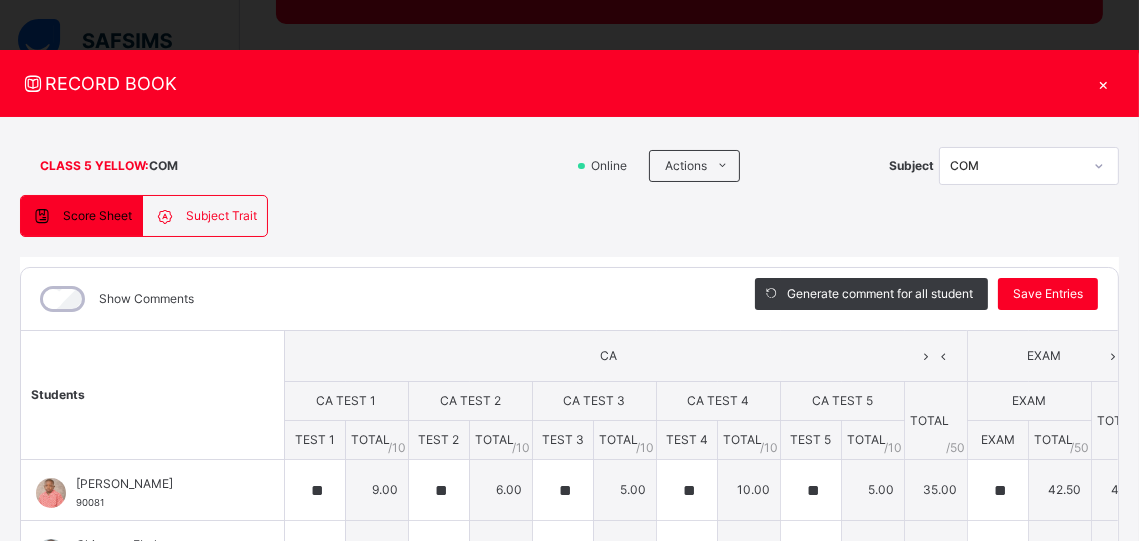 click on "×" at bounding box center (1104, 83) 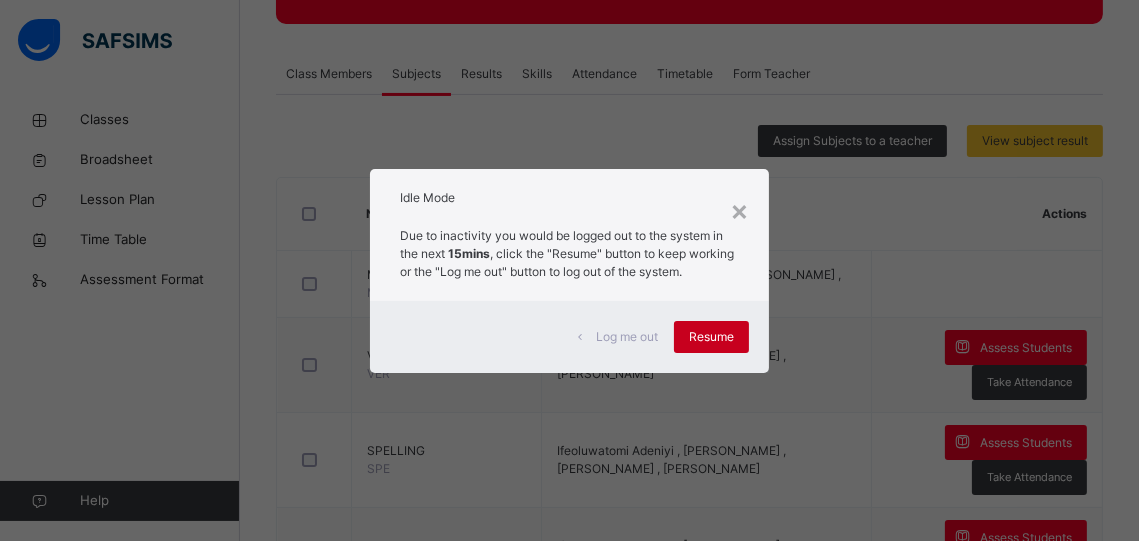 click on "Resume" at bounding box center (711, 337) 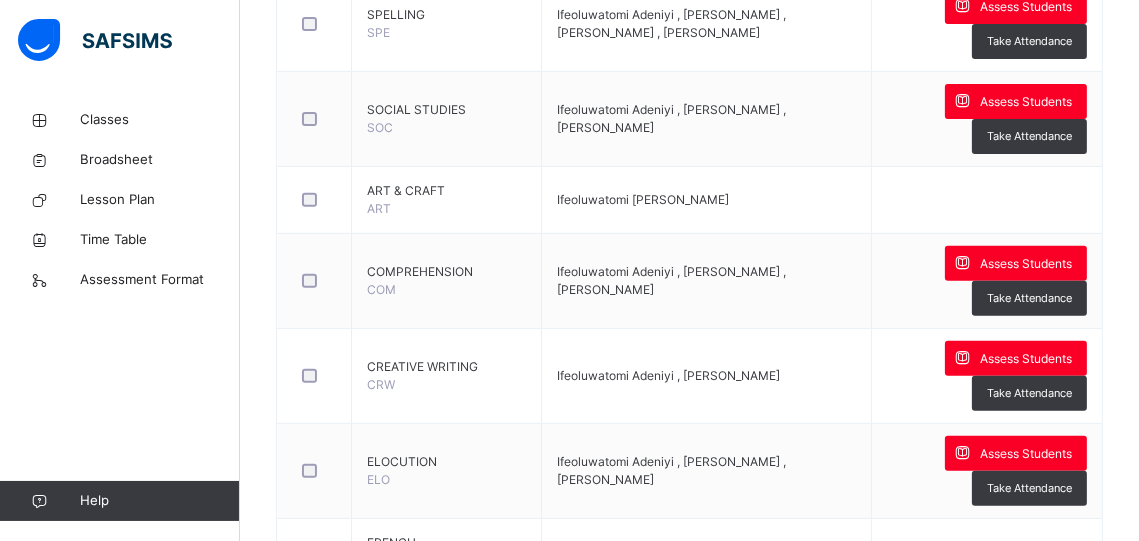 scroll, scrollTop: 766, scrollLeft: 0, axis: vertical 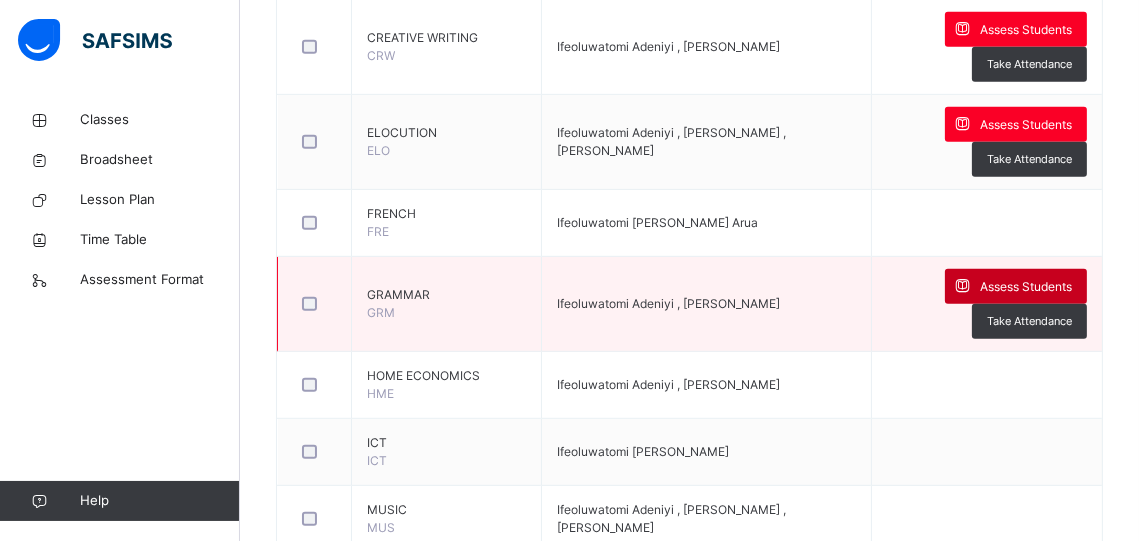 click on "Assess Students" at bounding box center [1026, 287] 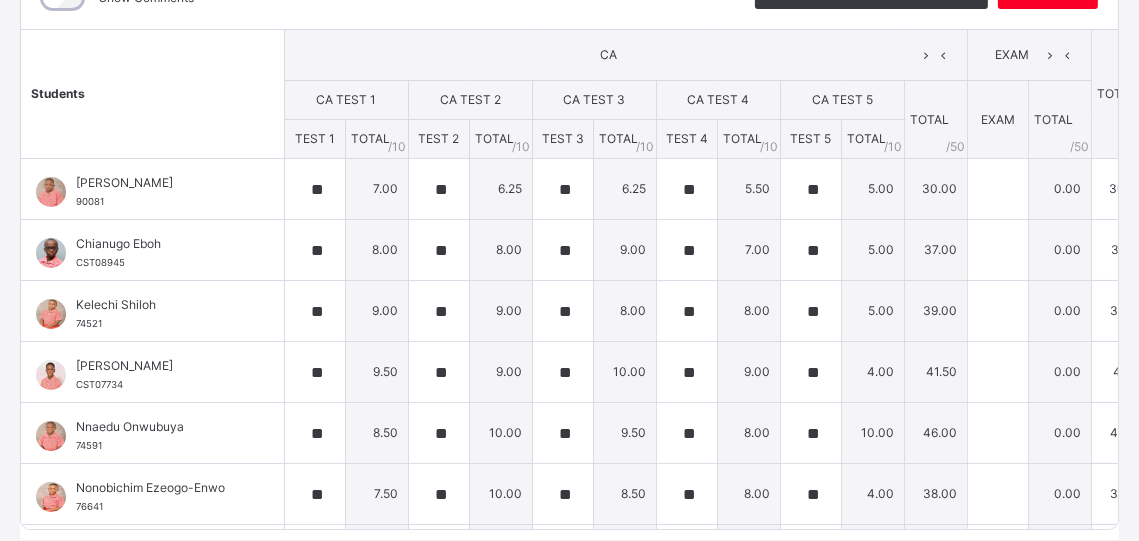 scroll, scrollTop: 302, scrollLeft: 0, axis: vertical 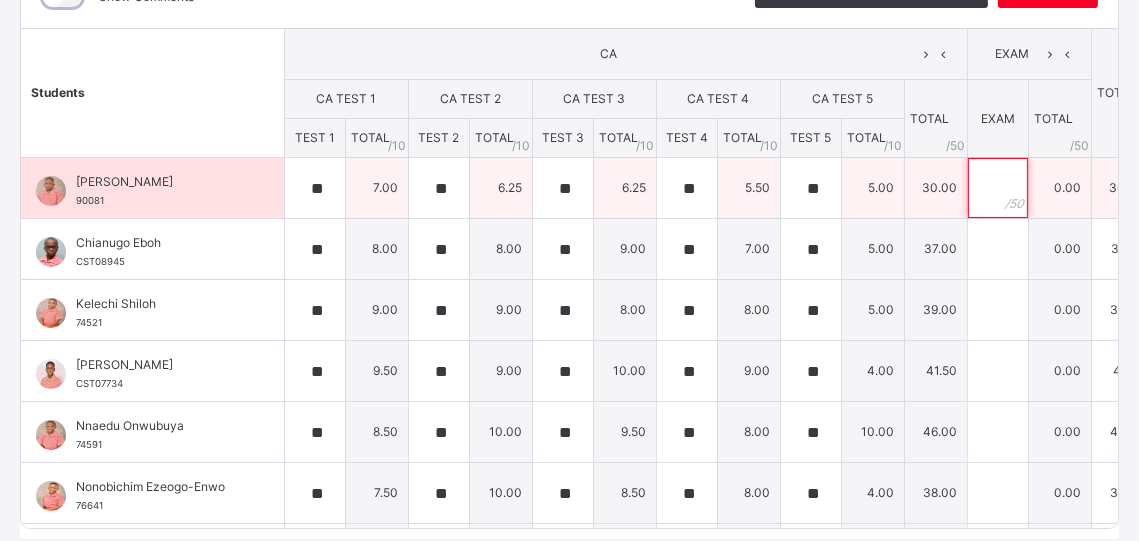 click at bounding box center [998, 188] 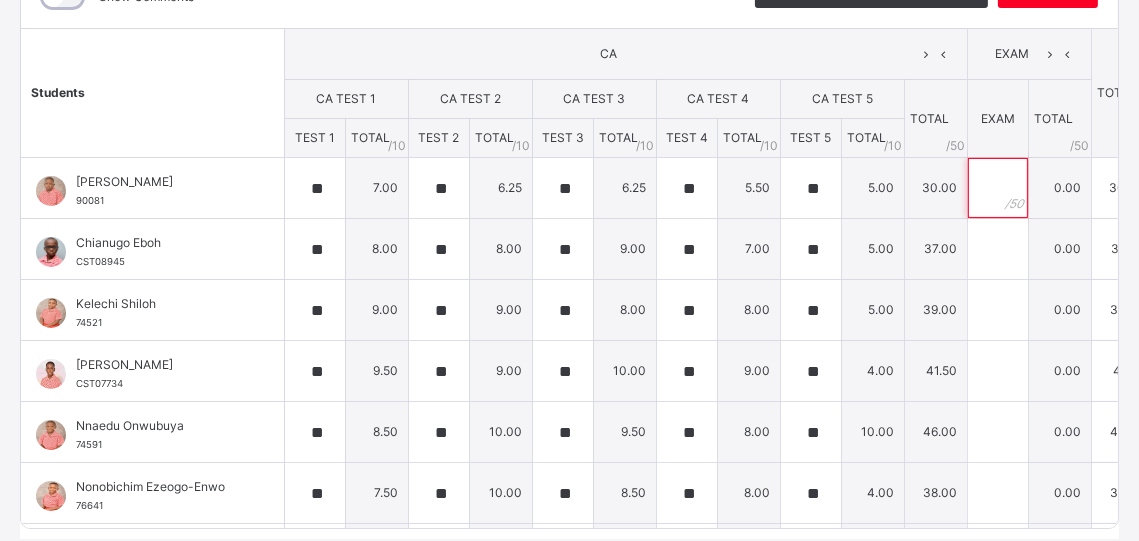 scroll, scrollTop: 873, scrollLeft: 0, axis: vertical 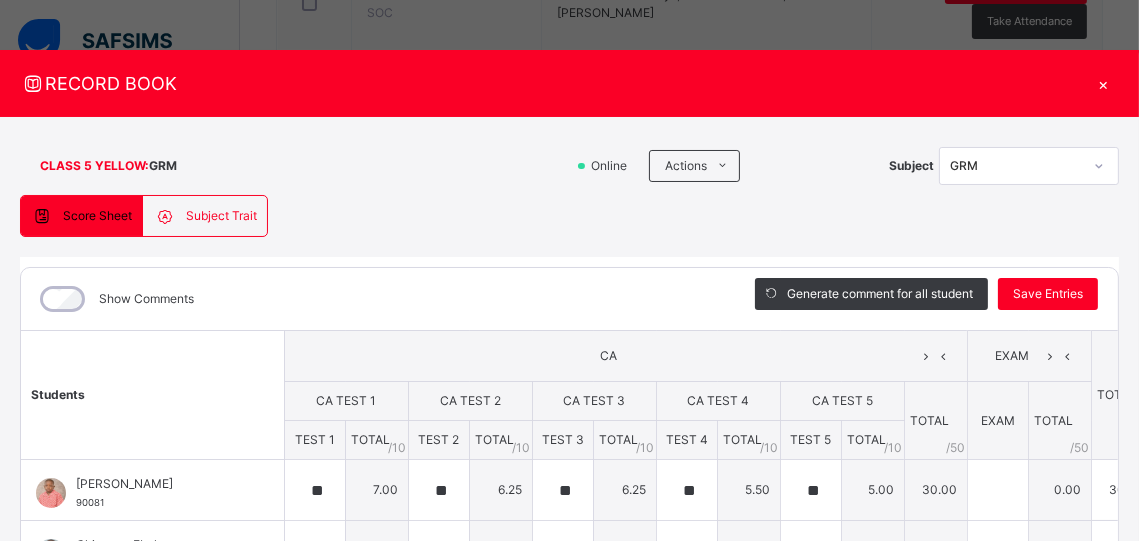 click on "×" at bounding box center [1104, 83] 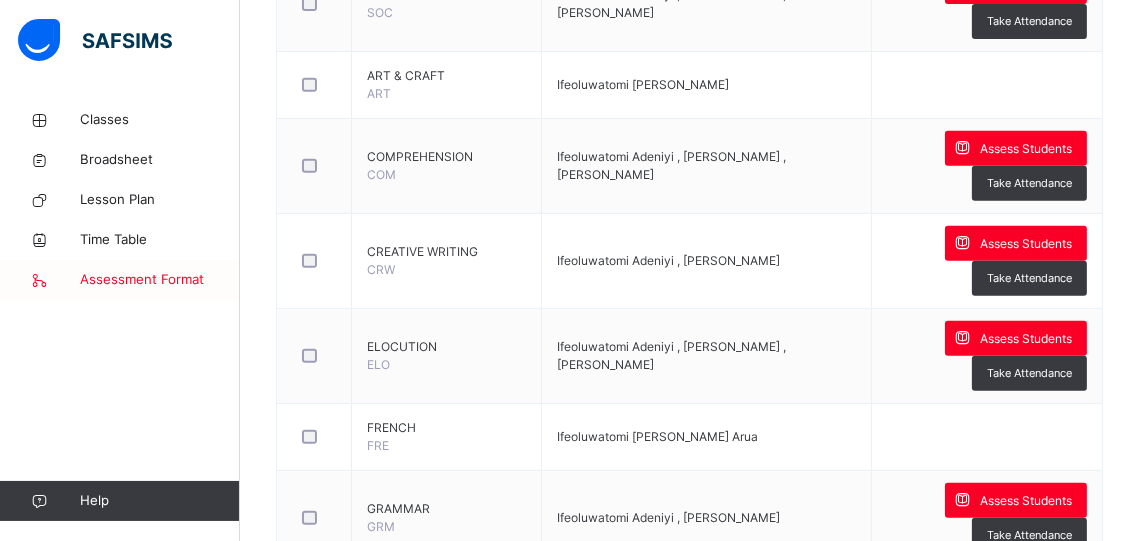 click on "Assessment Format" at bounding box center [160, 280] 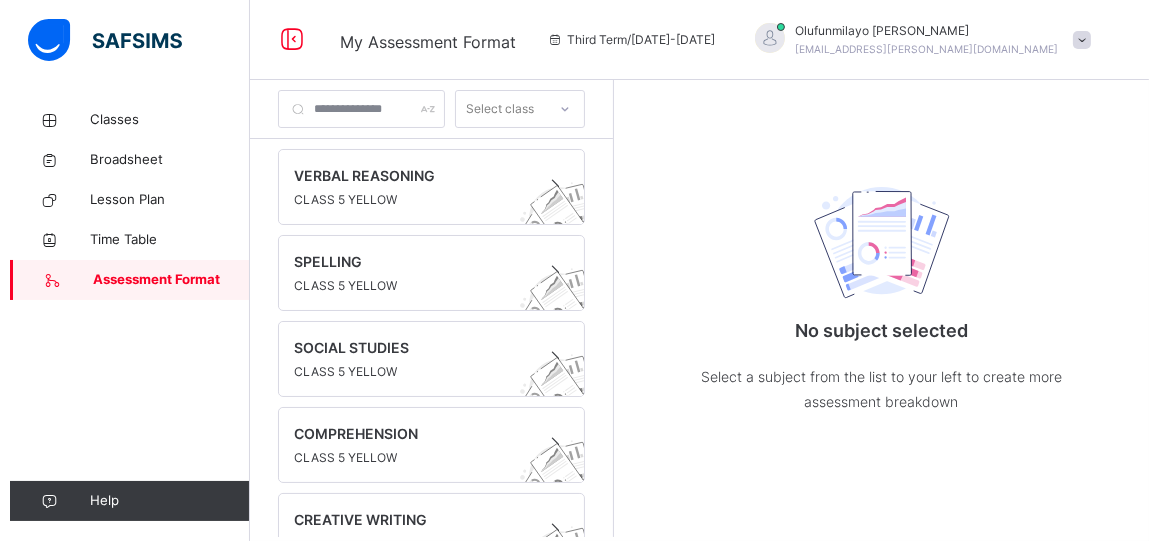 scroll, scrollTop: 0, scrollLeft: 0, axis: both 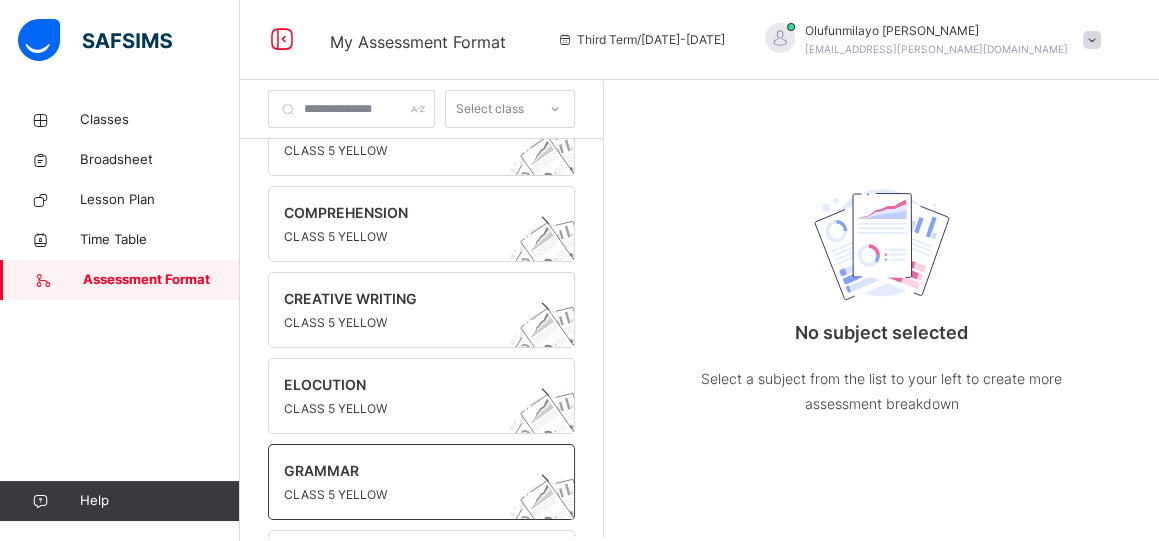 click on "GRAMMAR" at bounding box center (402, 470) 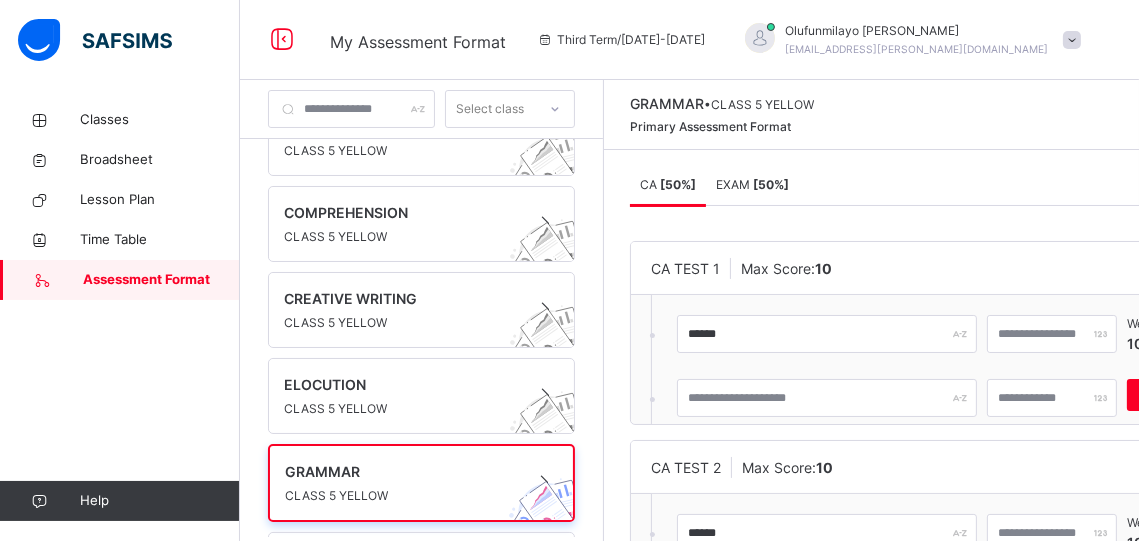 click on "EXAM   [ 50 %]" at bounding box center (752, 184) 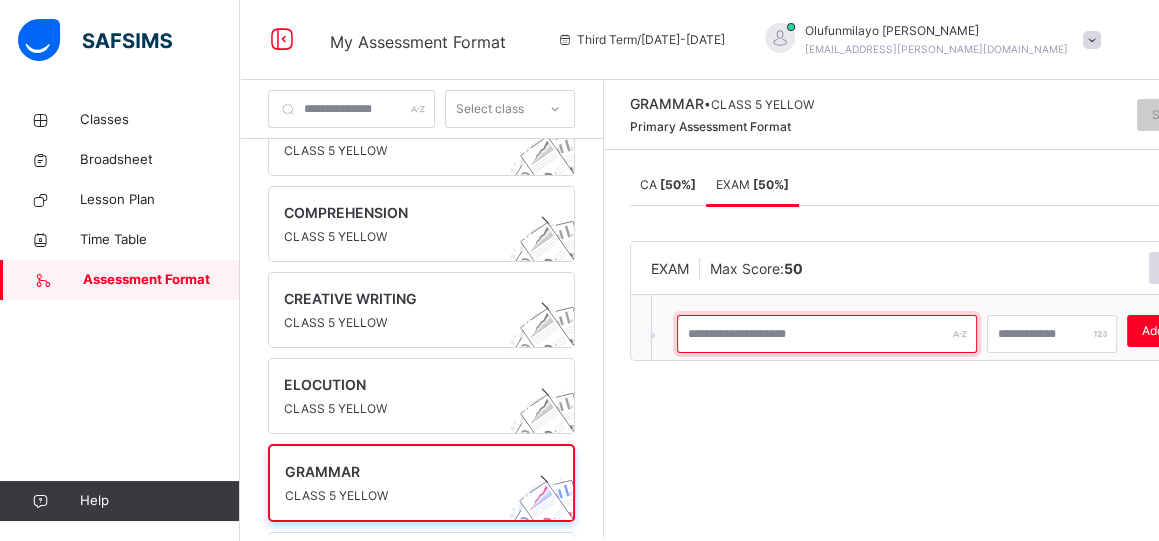 click at bounding box center [827, 334] 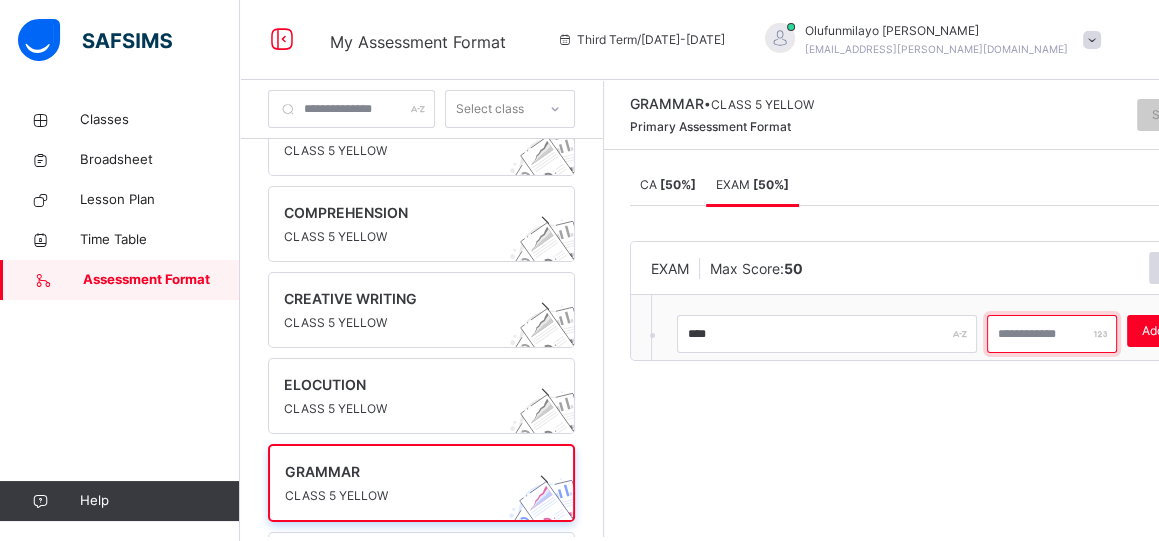 click at bounding box center [1052, 334] 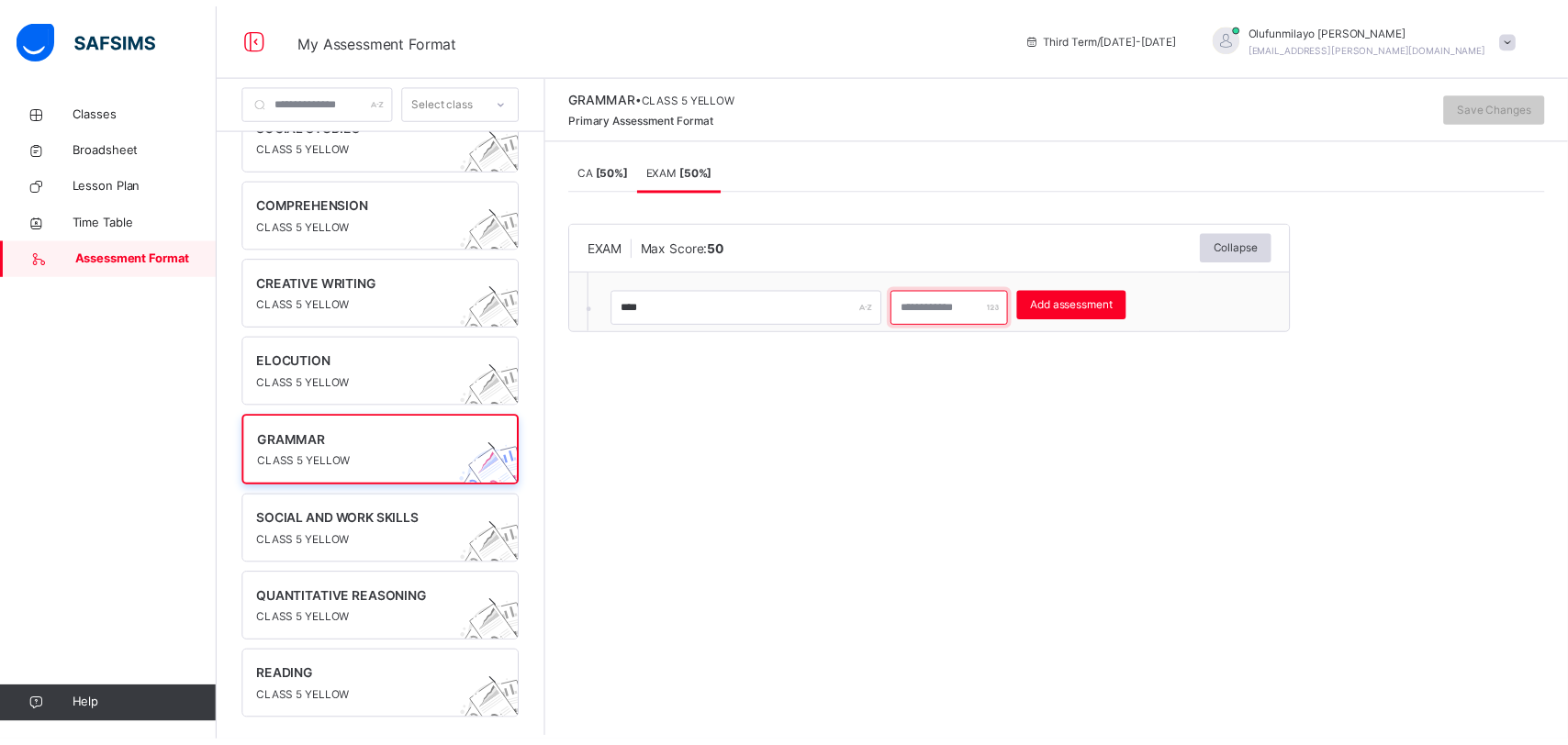 scroll, scrollTop: 0, scrollLeft: 0, axis: both 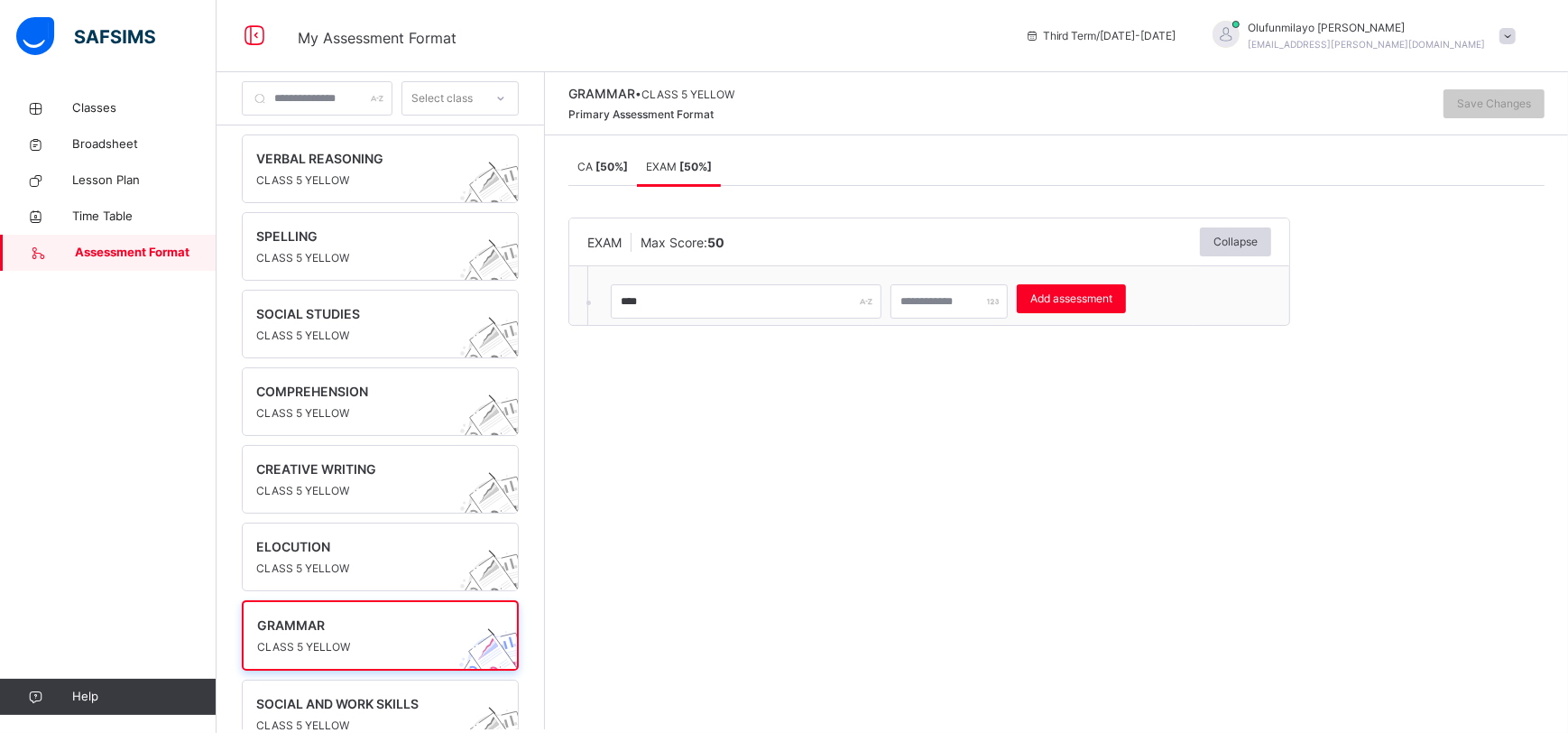 drag, startPoint x: 1013, startPoint y: 4, endPoint x: 828, endPoint y: 511, distance: 539.69806 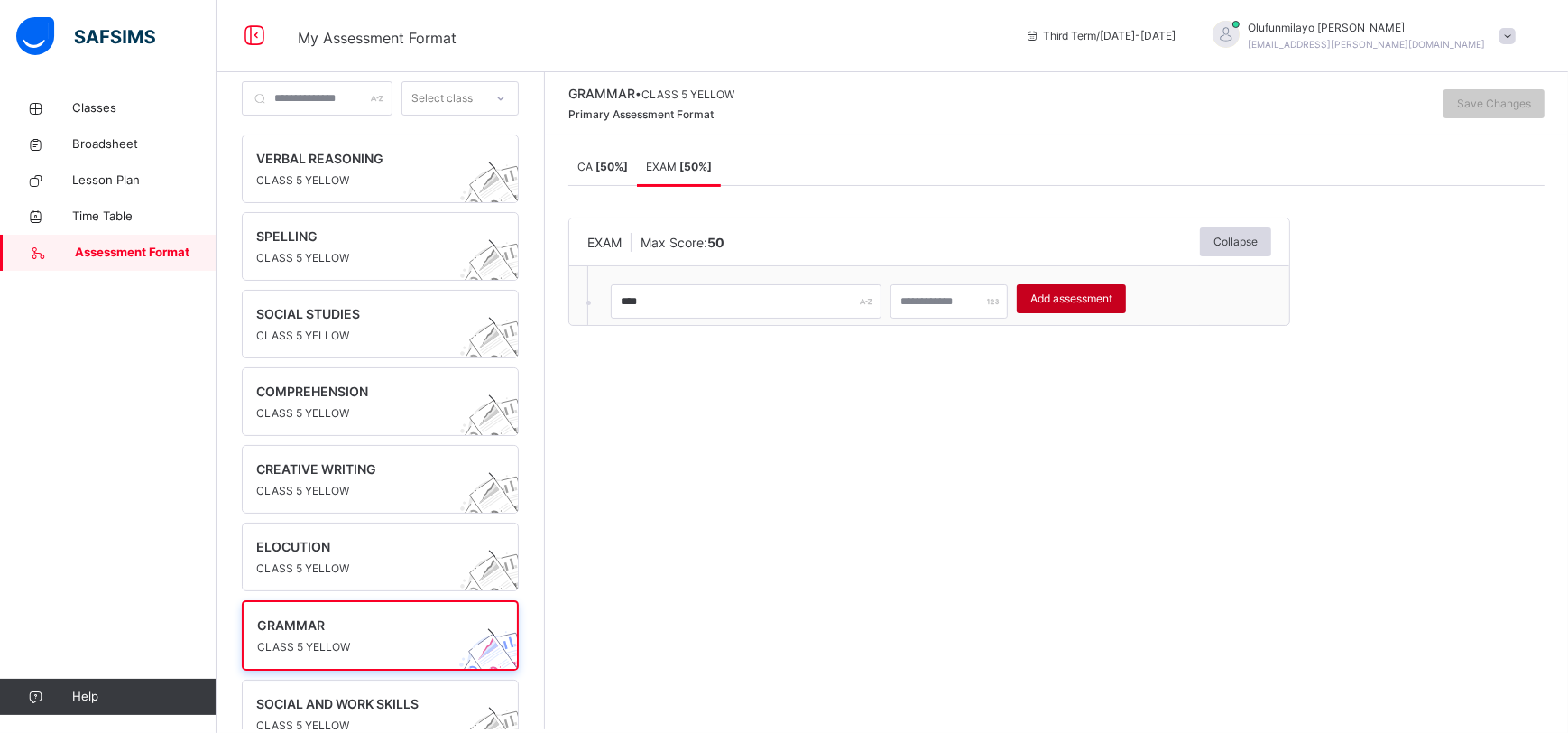 click on "Add assessment" at bounding box center [1071, 299] 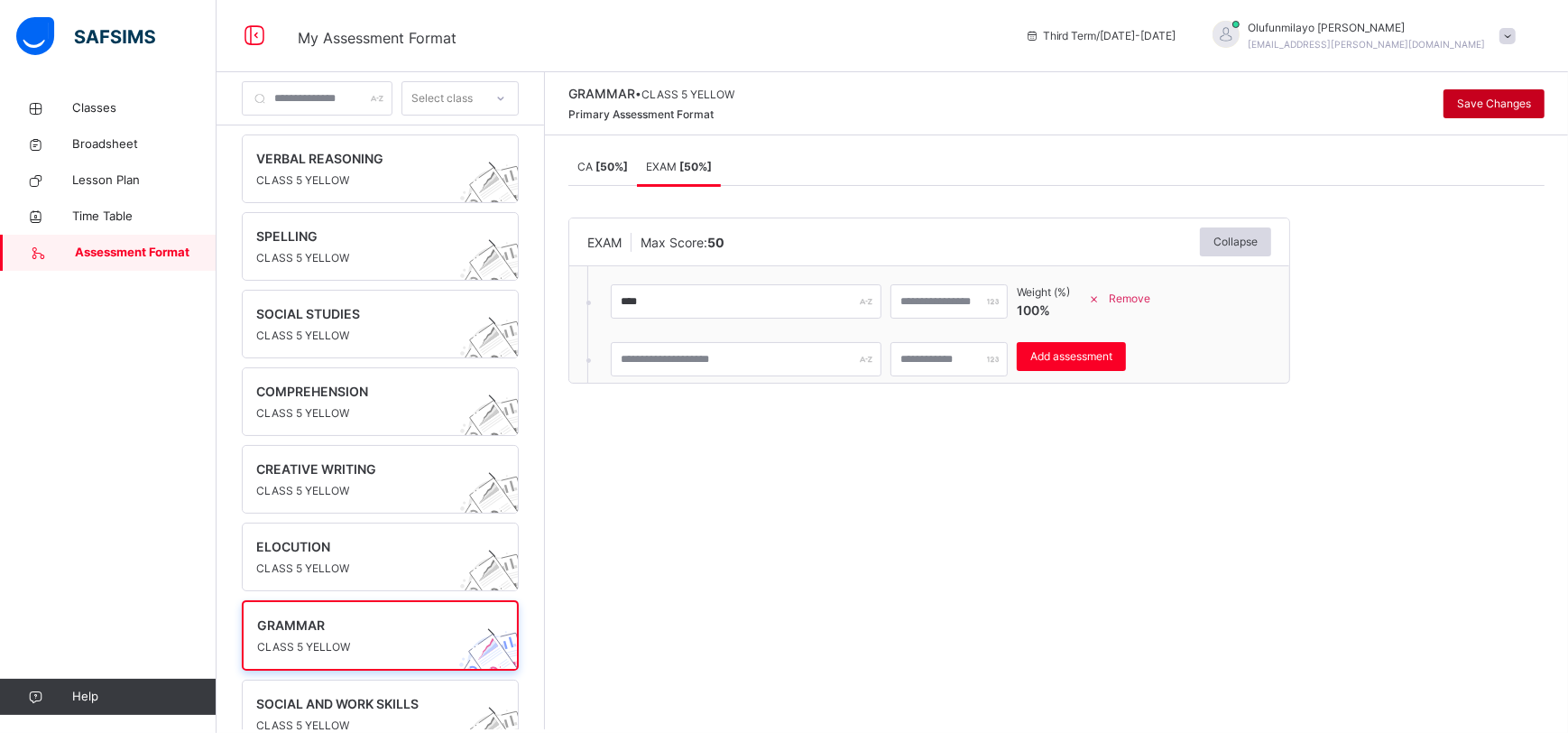 click on "Save Changes" at bounding box center [1494, 104] 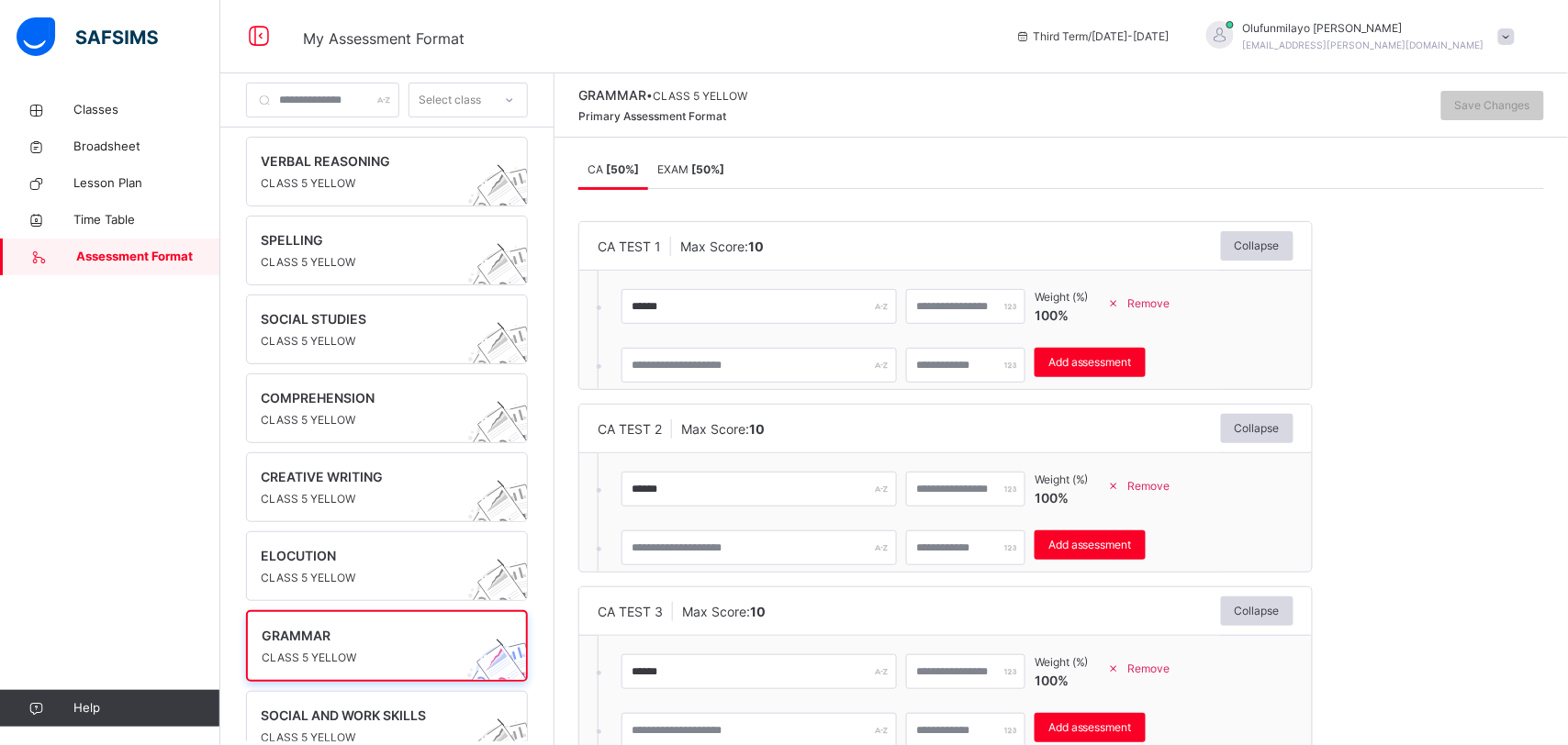 click on "EXAM   [ 50 %]" at bounding box center [690, 169] 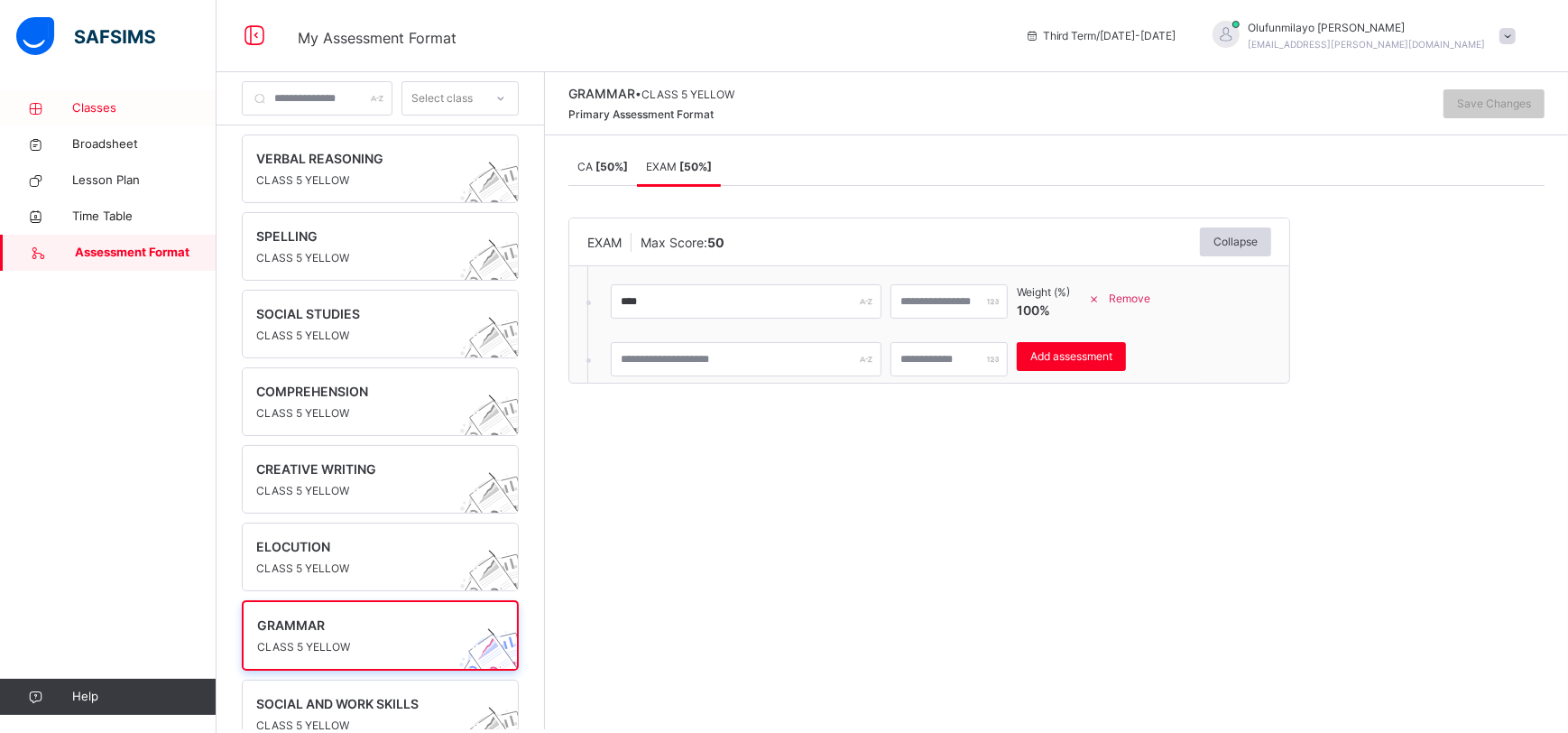 click on "Classes" at bounding box center [144, 108] 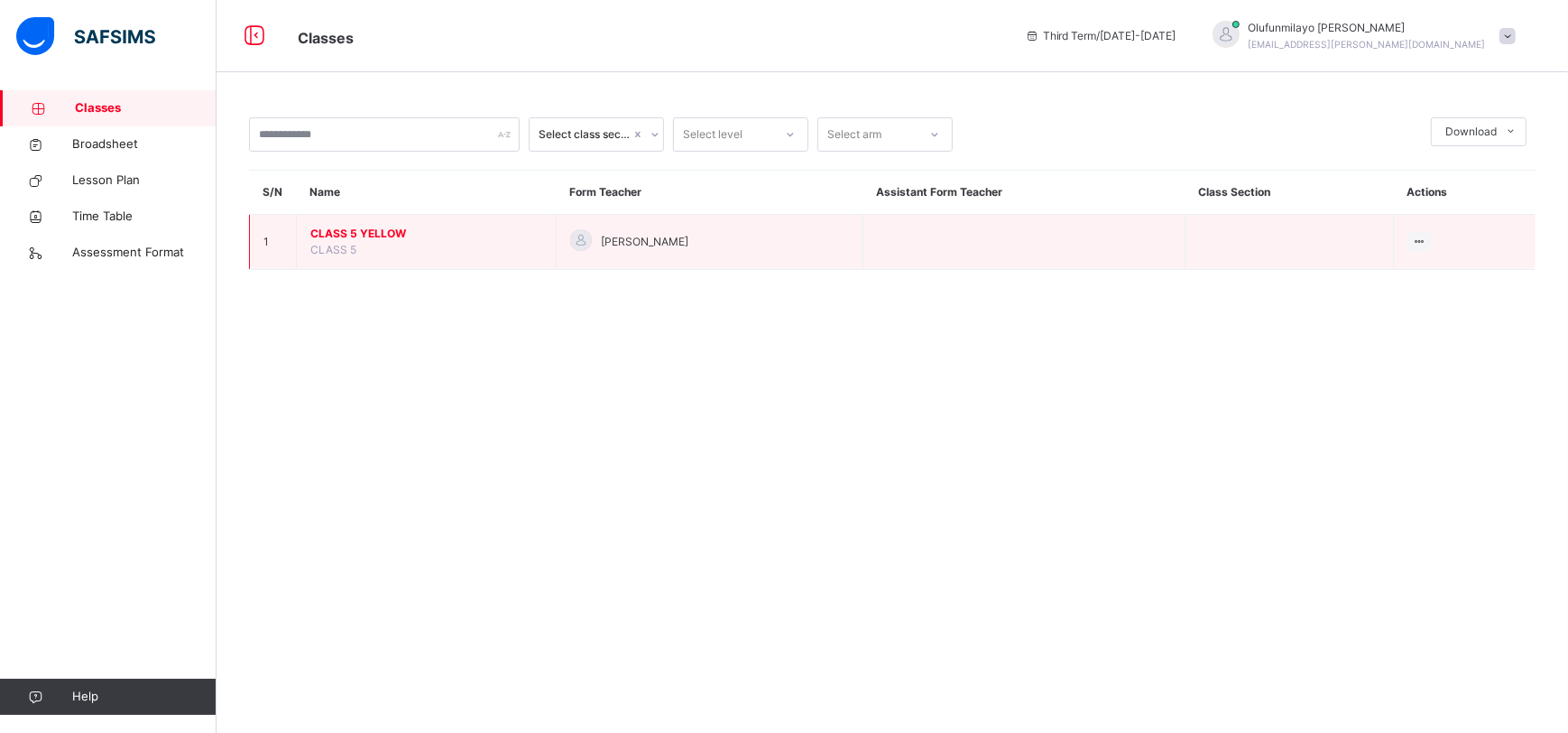 click on "CLASS 5   YELLOW" at bounding box center [426, 234] 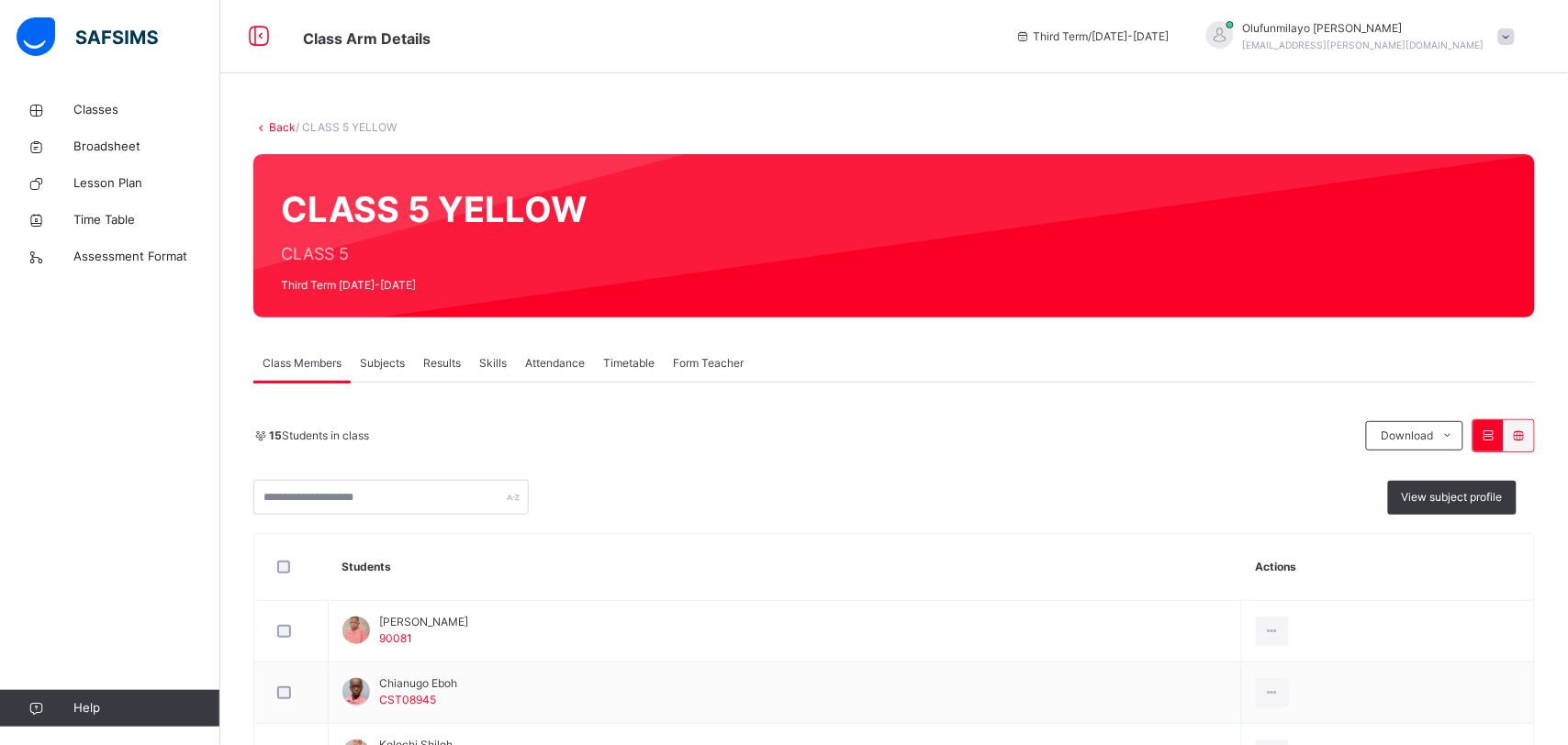 click on "Subjects" at bounding box center [382, 363] 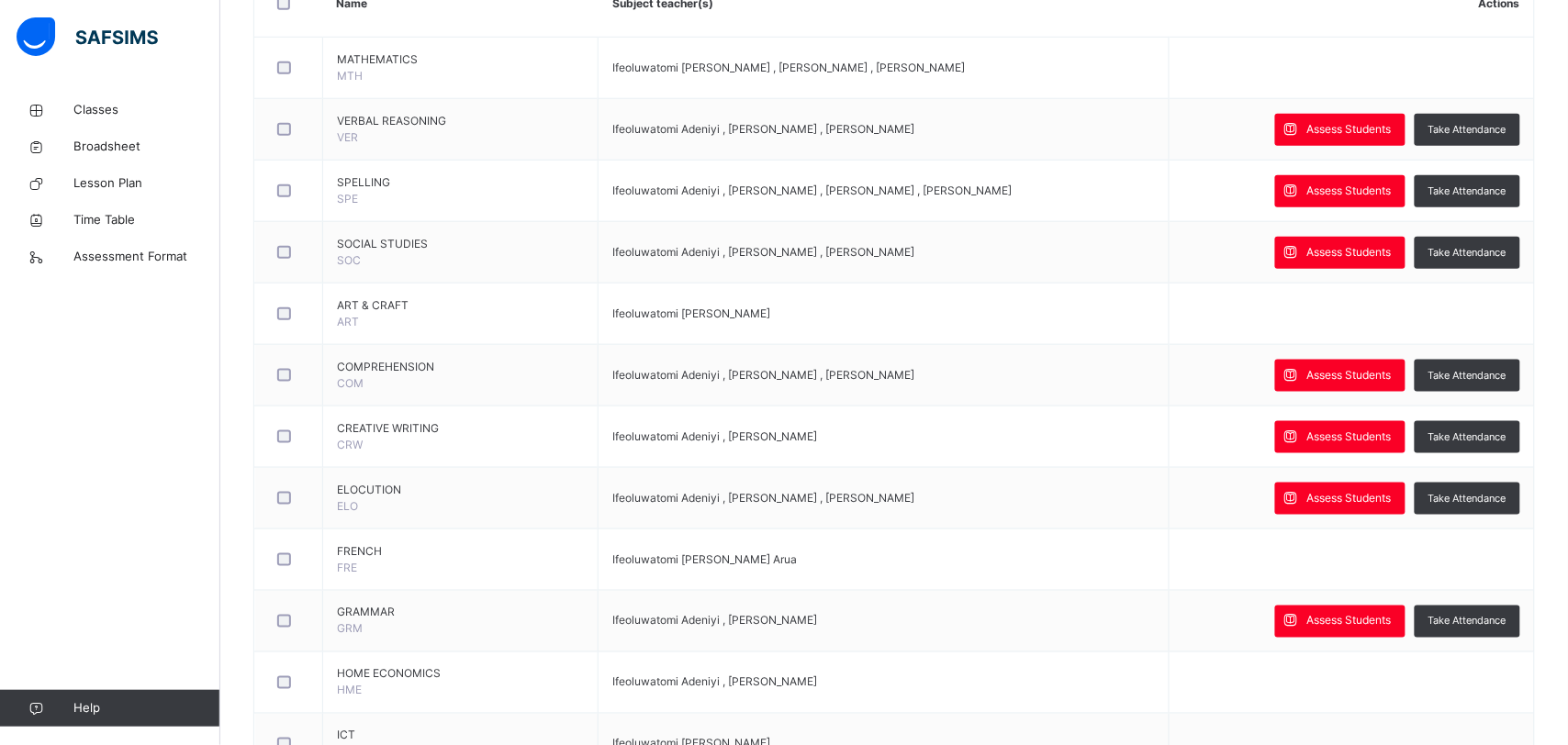 scroll, scrollTop: 491, scrollLeft: 0, axis: vertical 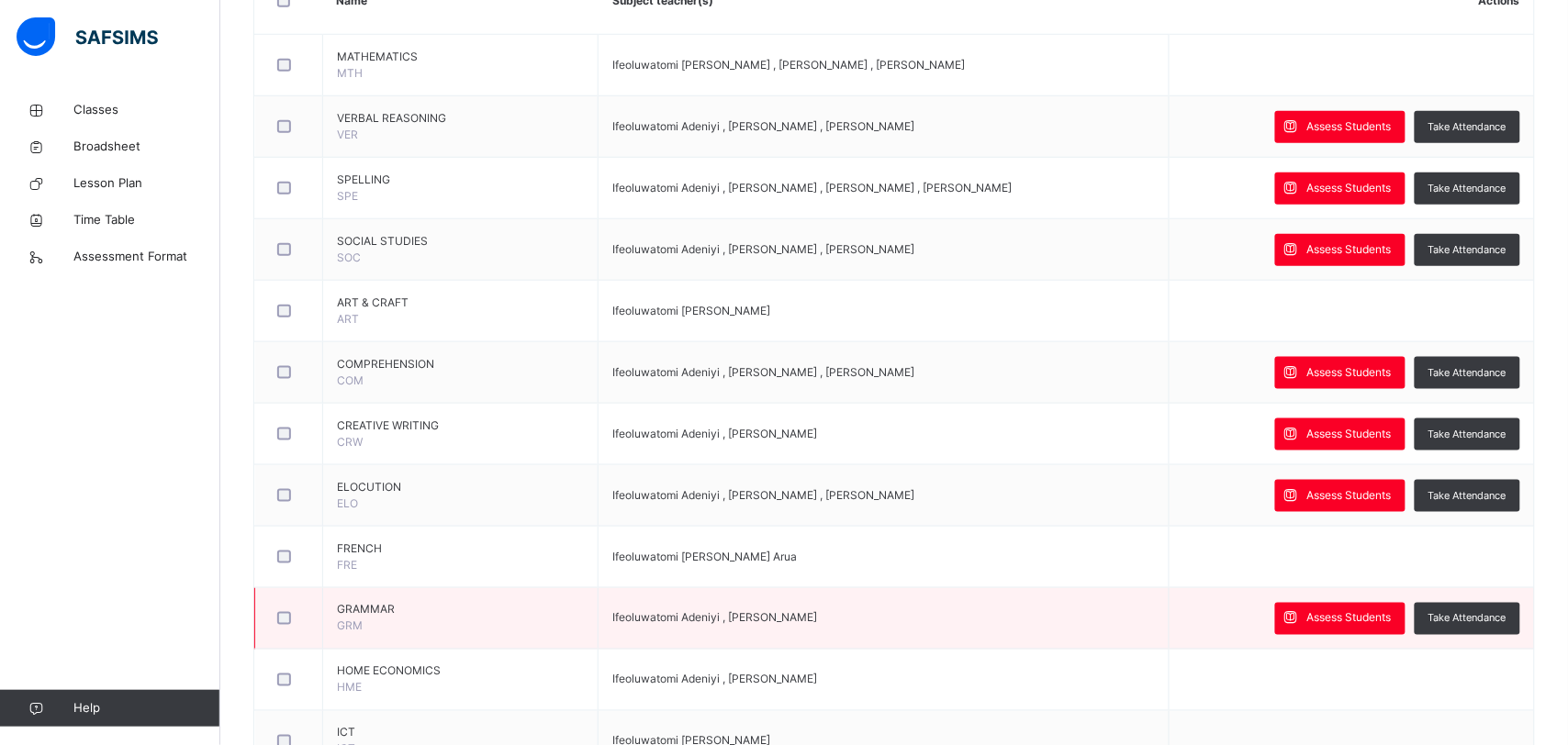 click at bounding box center (288, 618) 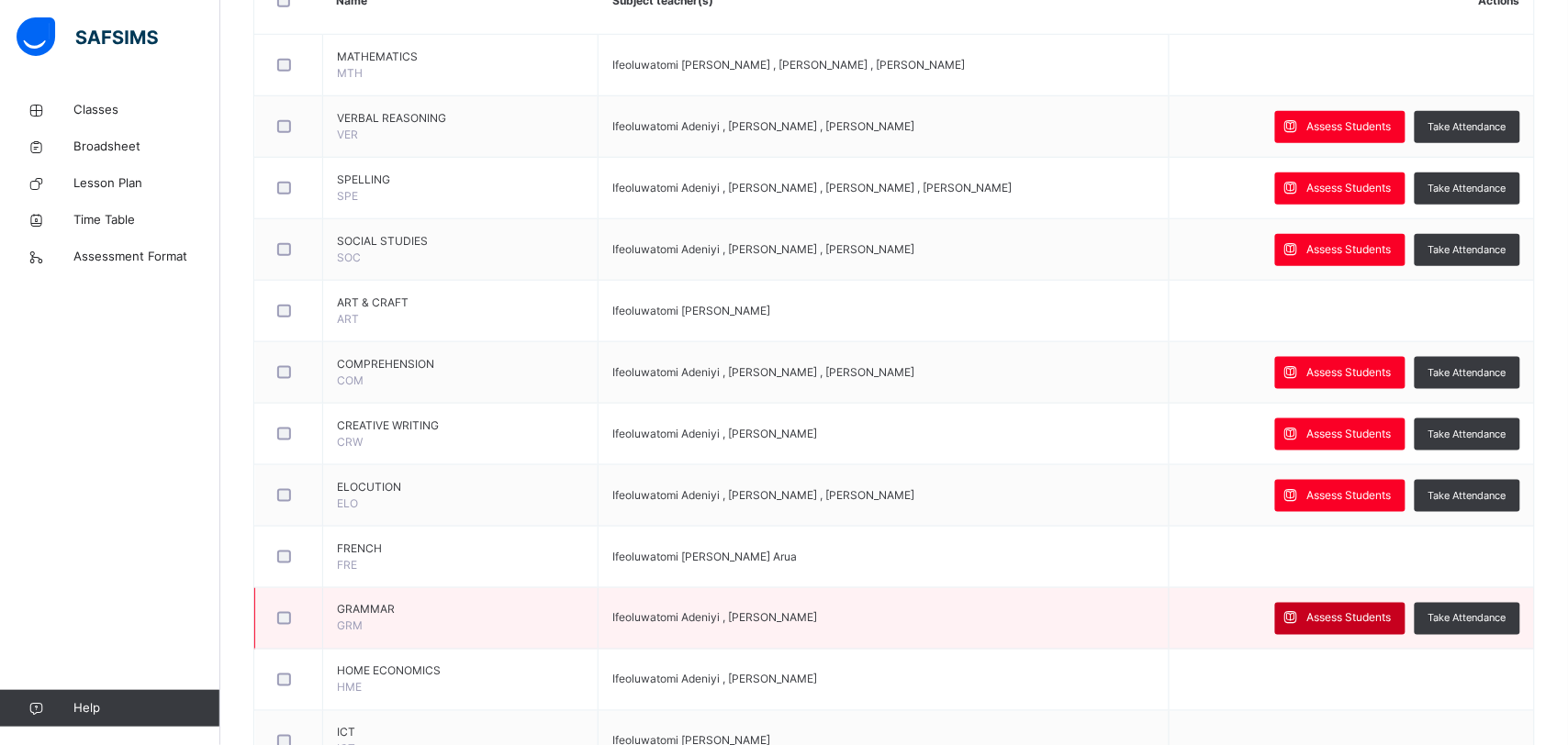 click on "Assess Students" at bounding box center [1350, 618] 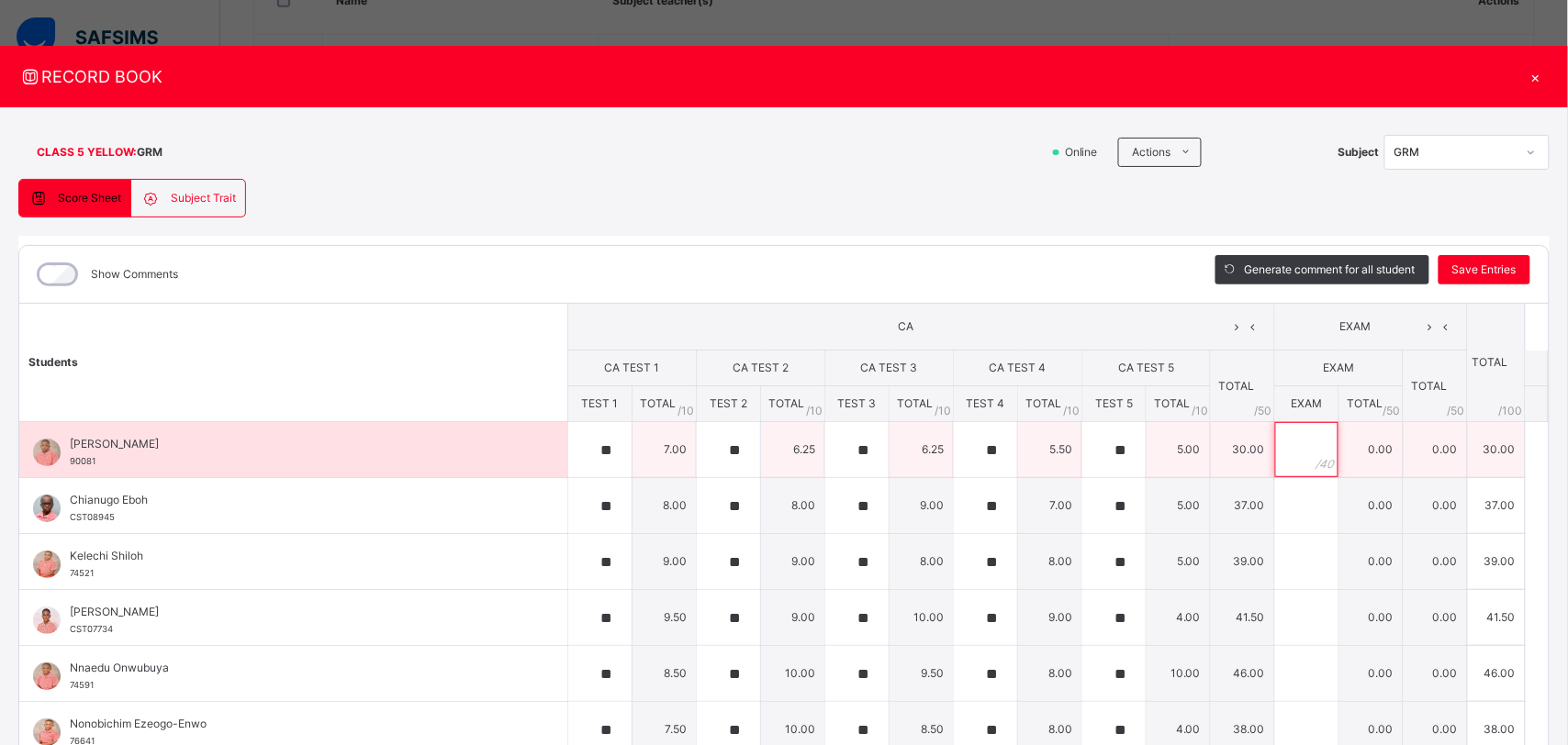click at bounding box center (1306, 450) 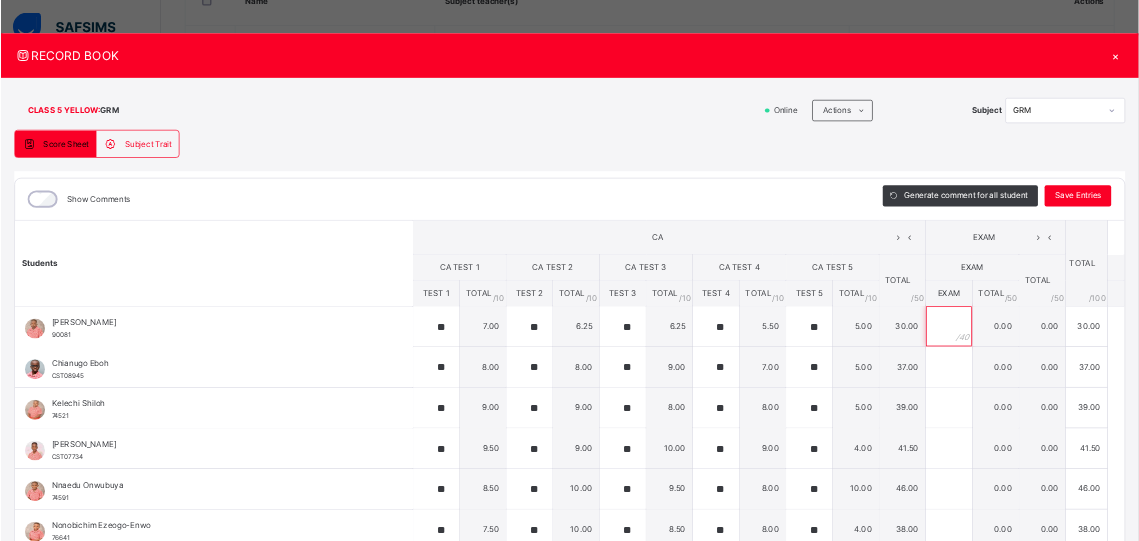 scroll, scrollTop: 536, scrollLeft: 0, axis: vertical 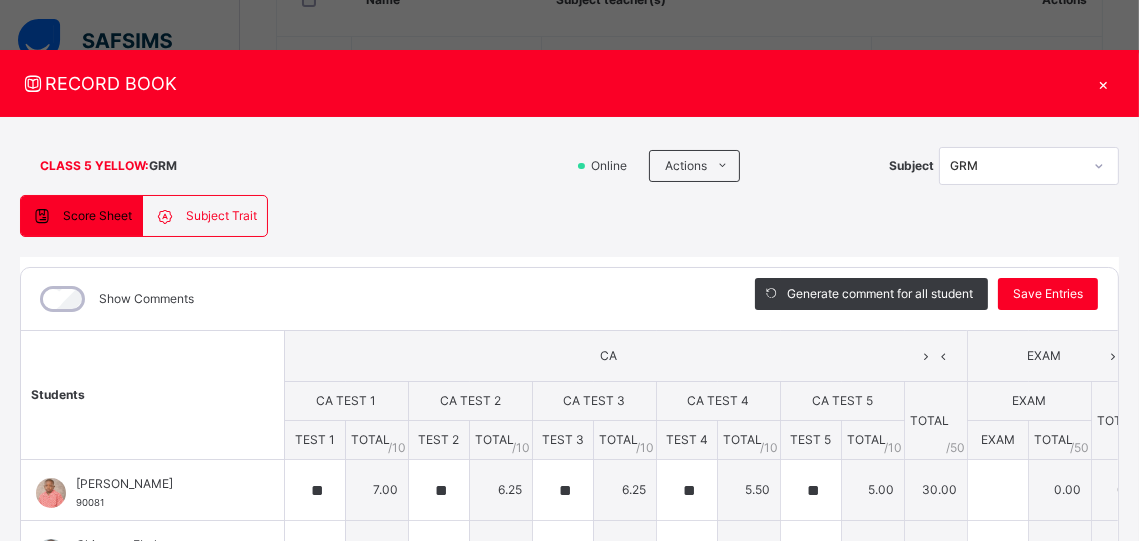 drag, startPoint x: 1714, startPoint y: 0, endPoint x: 587, endPoint y: 197, distance: 1144.0883 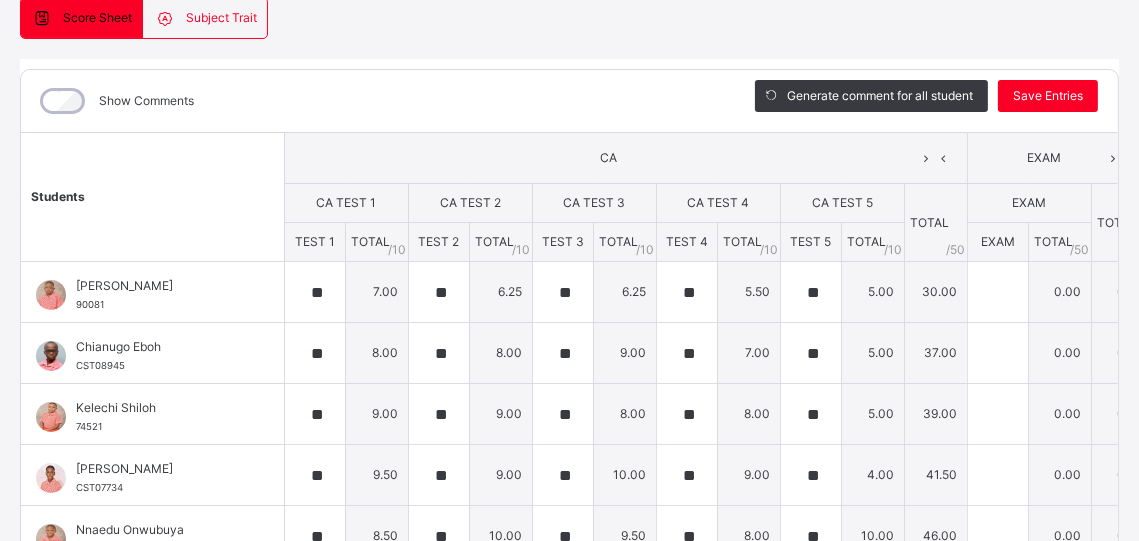 scroll, scrollTop: 204, scrollLeft: 0, axis: vertical 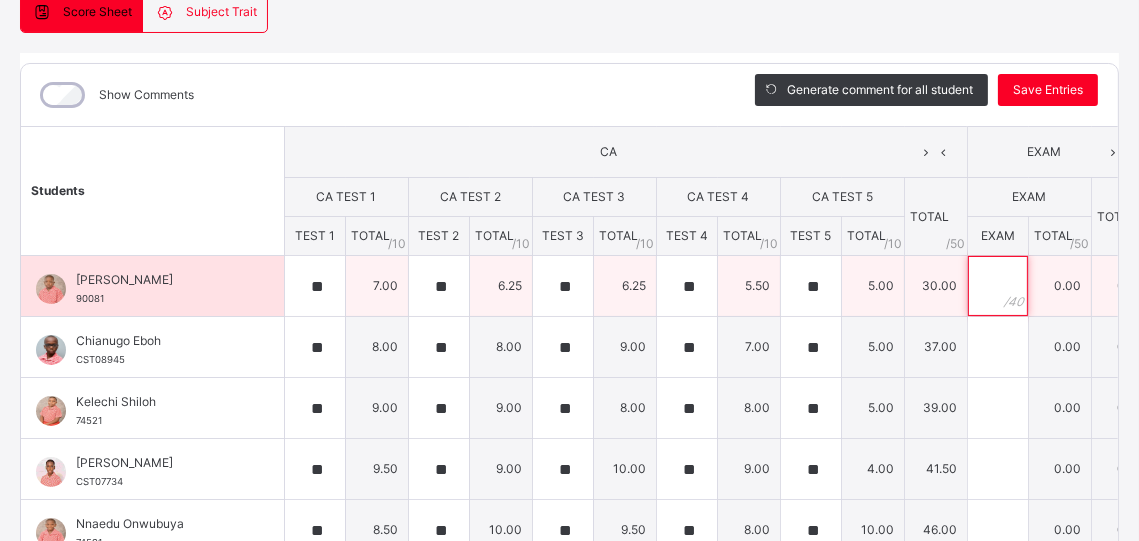 click at bounding box center [998, 286] 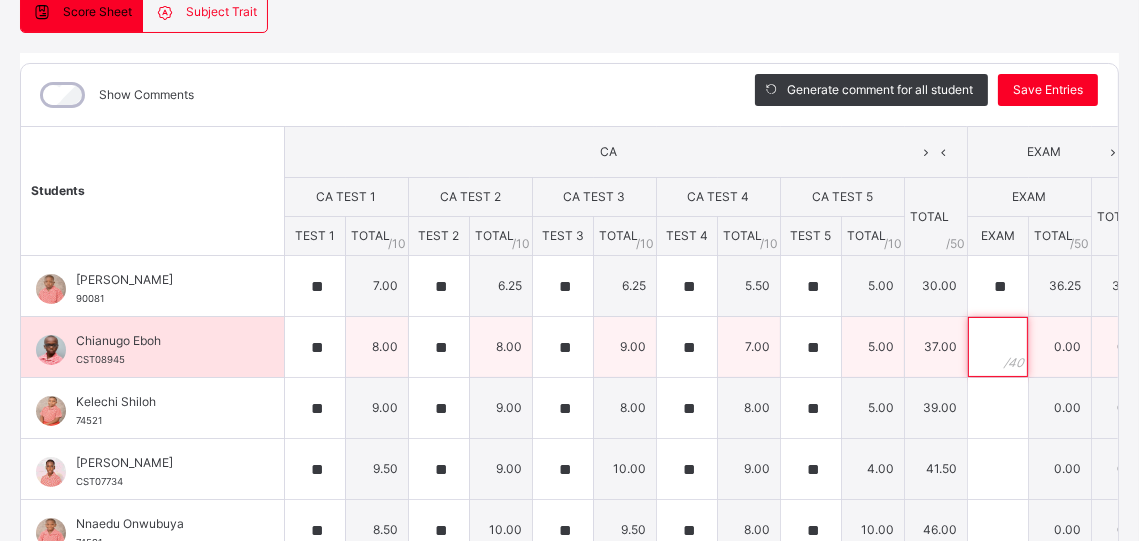 click at bounding box center (998, 347) 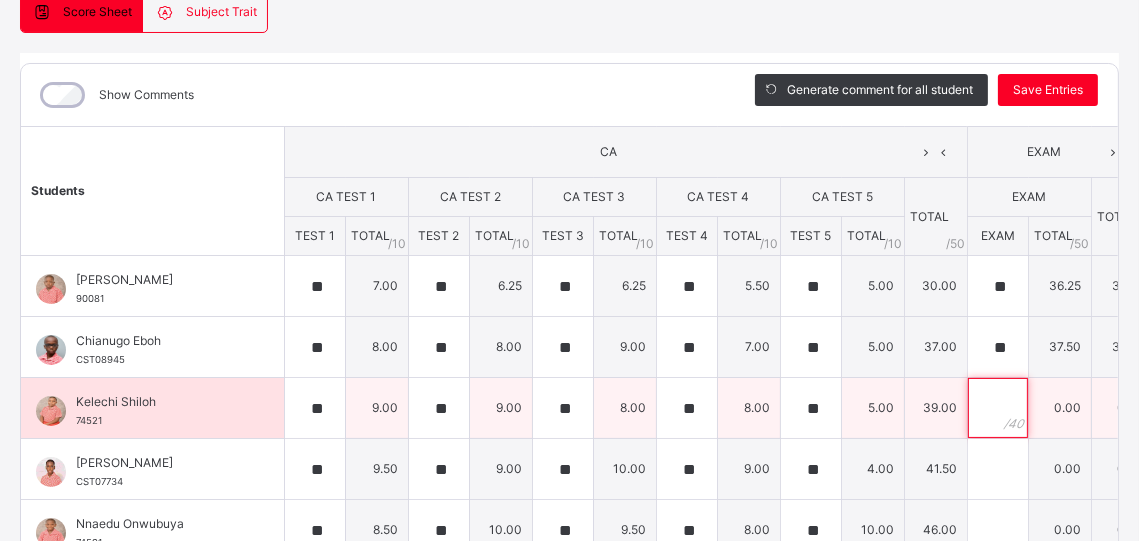 click at bounding box center (998, 408) 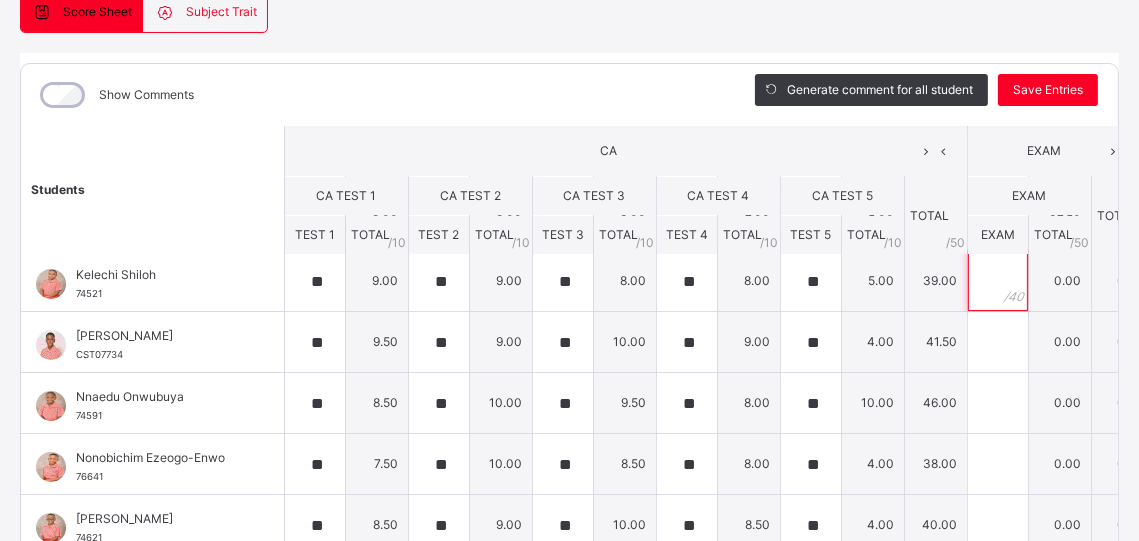 scroll, scrollTop: 122, scrollLeft: 0, axis: vertical 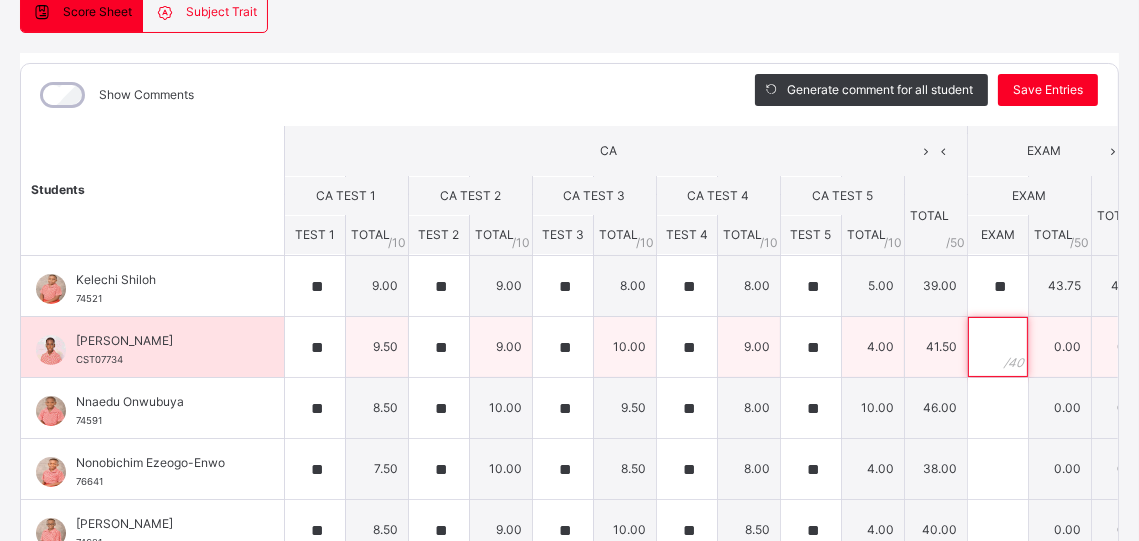click at bounding box center [998, 347] 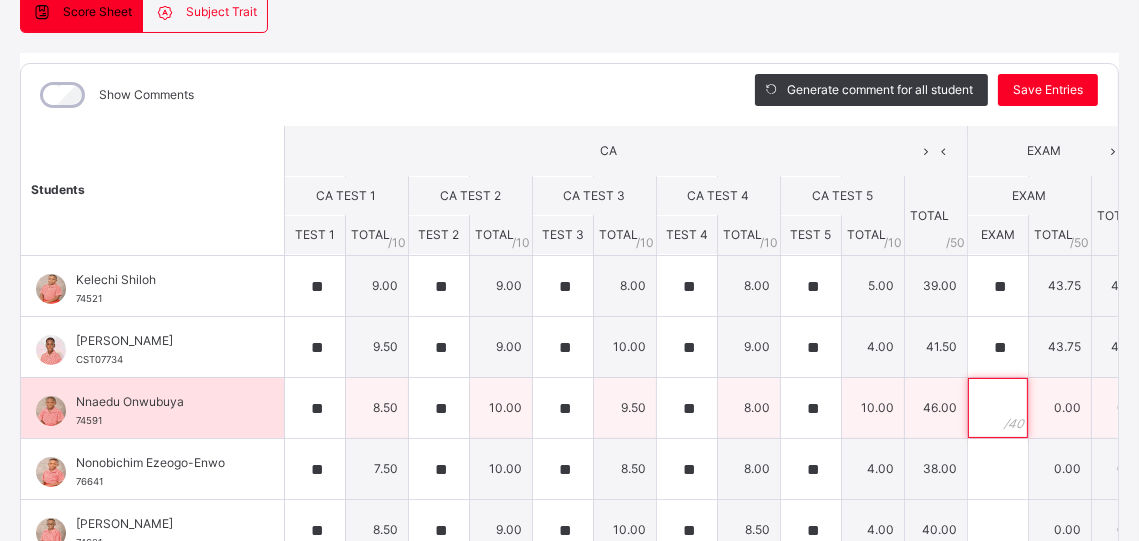 click at bounding box center (998, 408) 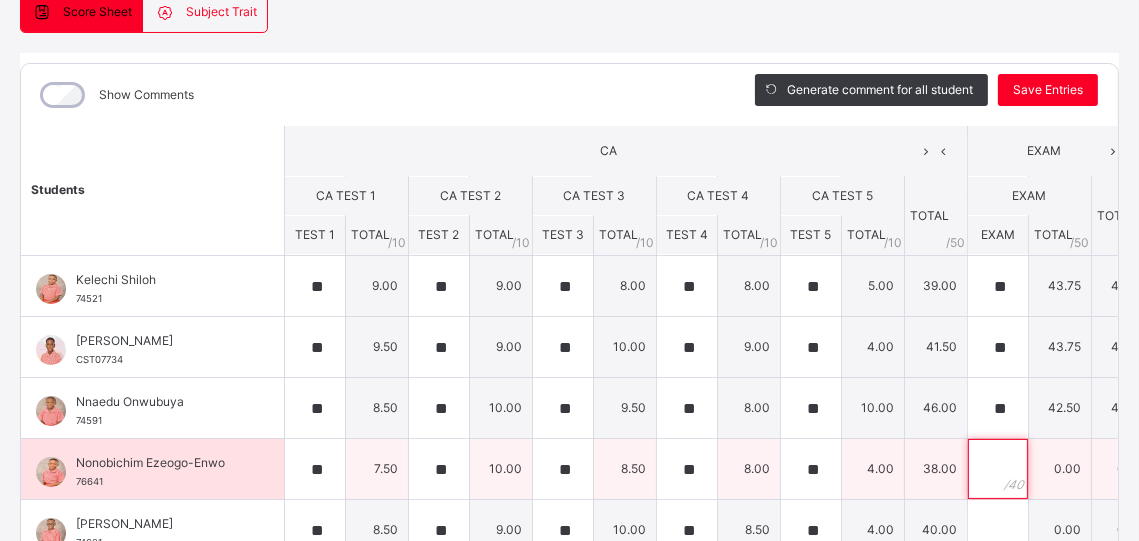 click at bounding box center [998, 469] 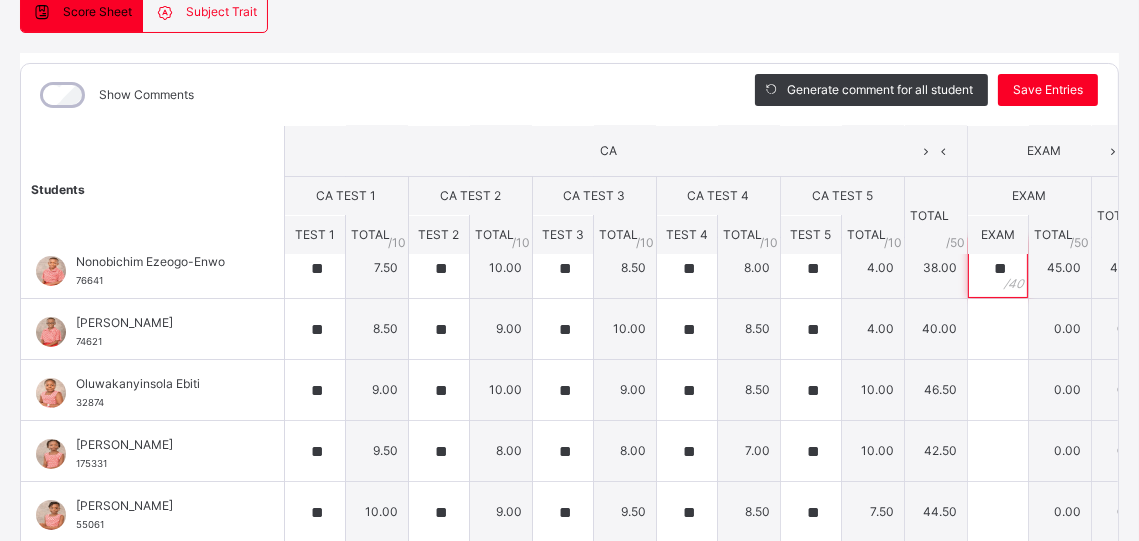 scroll, scrollTop: 325, scrollLeft: 0, axis: vertical 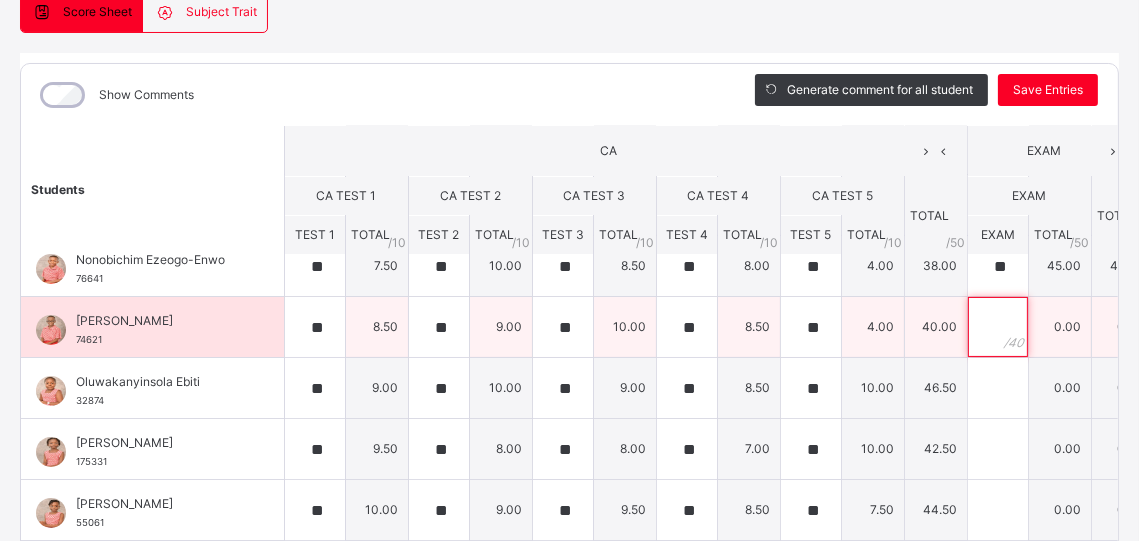 click at bounding box center [998, 327] 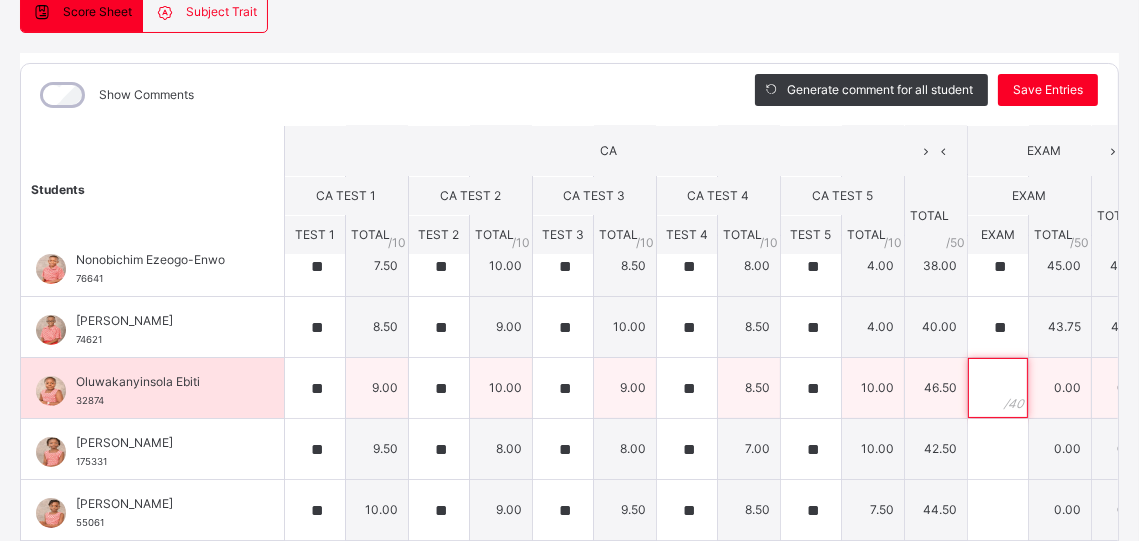 click at bounding box center (998, 388) 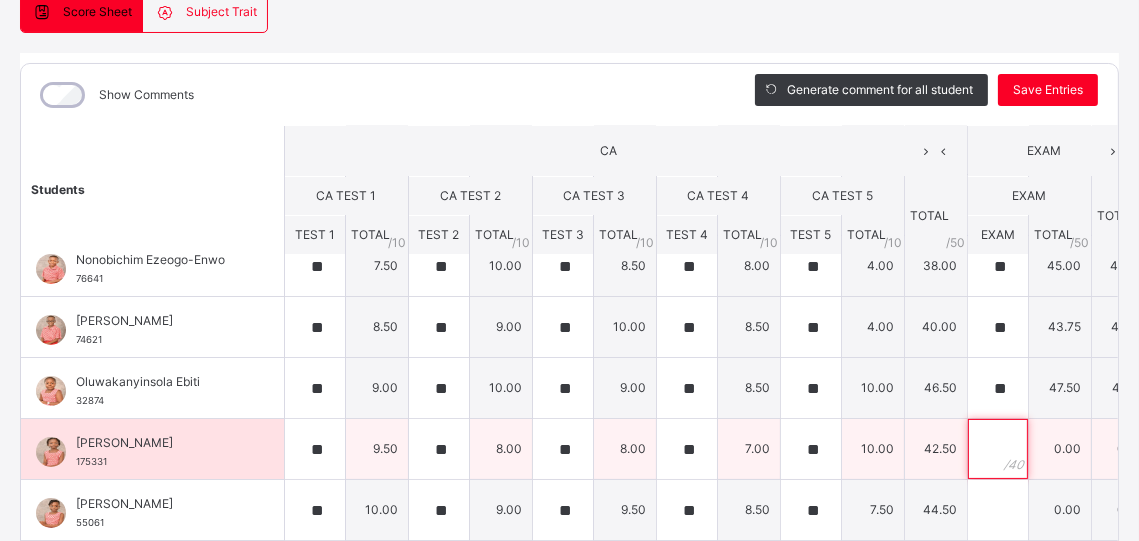 click at bounding box center (998, 449) 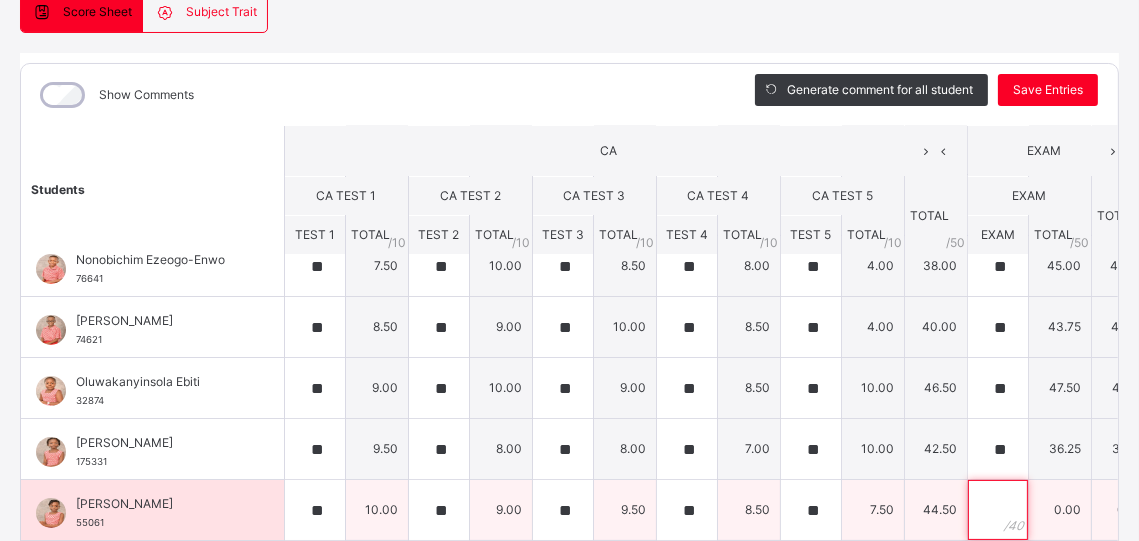 click at bounding box center (998, 510) 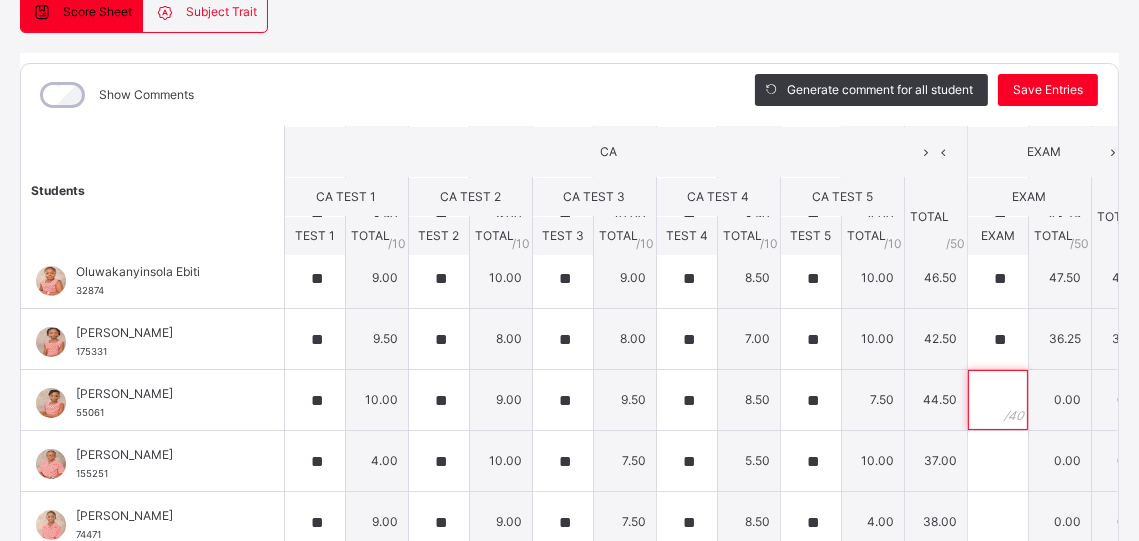 scroll, scrollTop: 440, scrollLeft: 0, axis: vertical 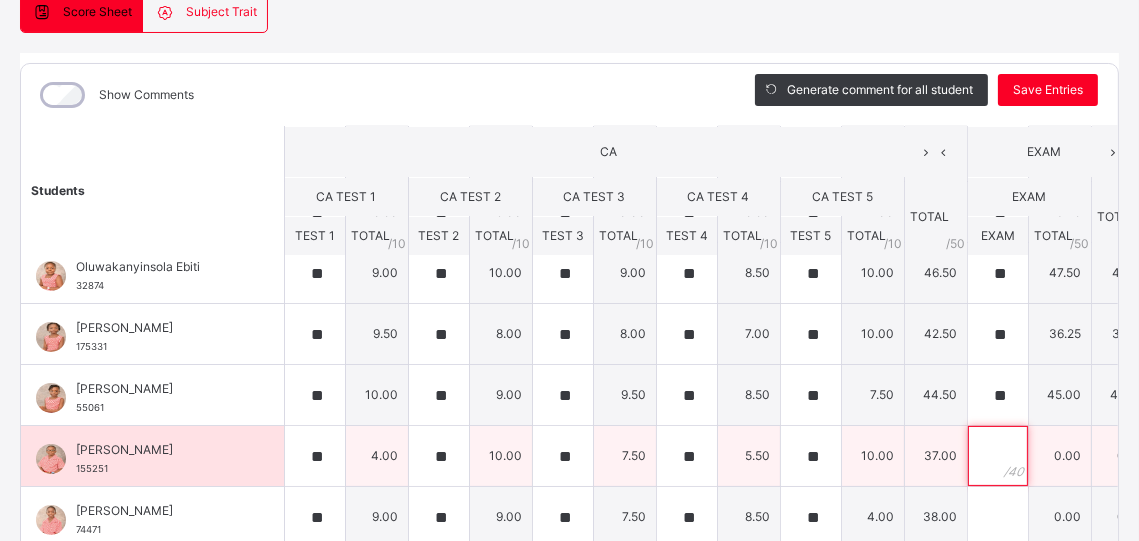 click at bounding box center [998, 456] 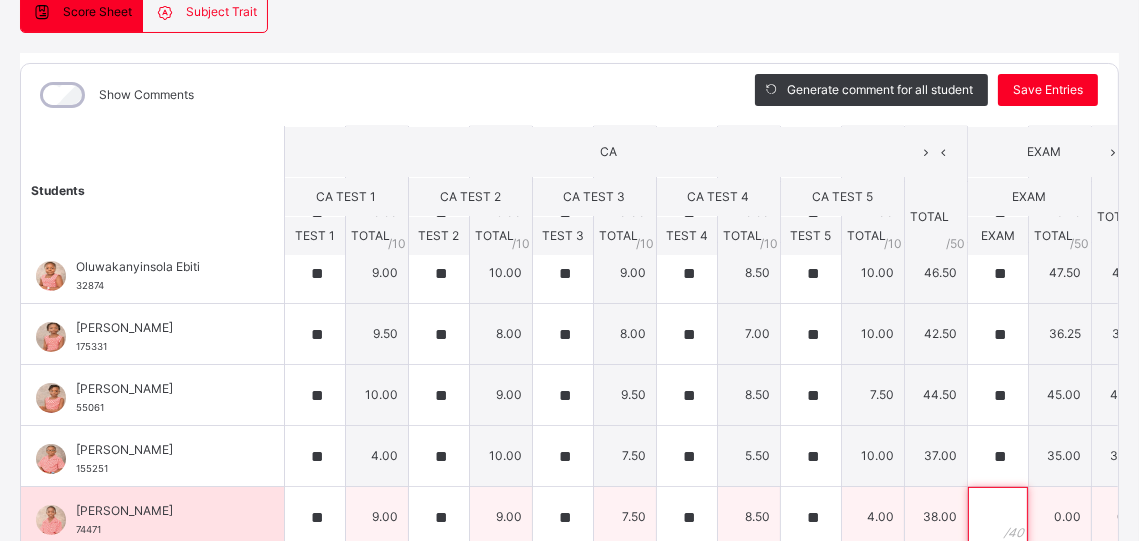 click at bounding box center [998, 517] 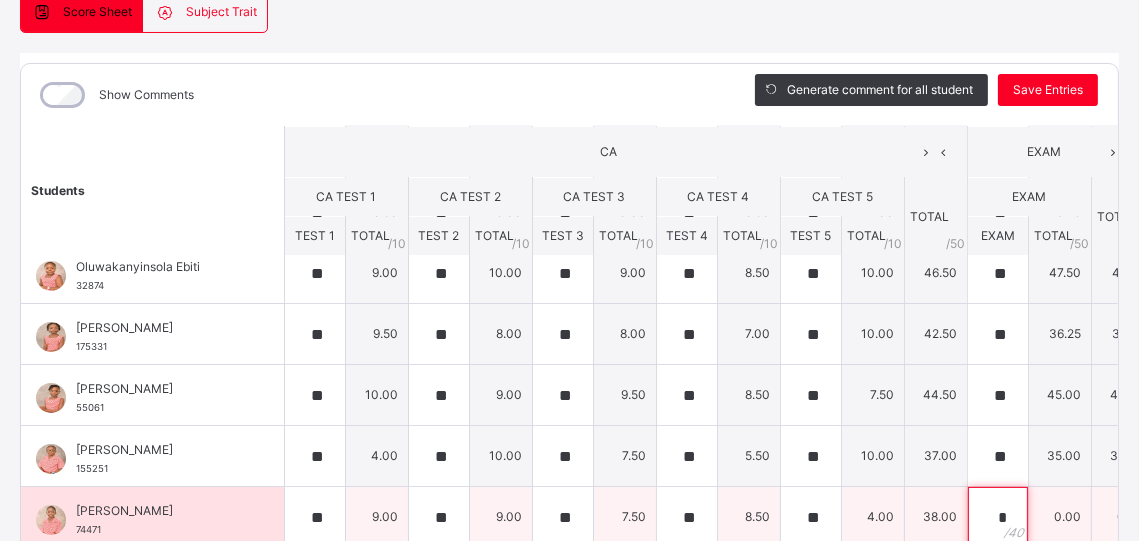 scroll, scrollTop: 206, scrollLeft: 0, axis: vertical 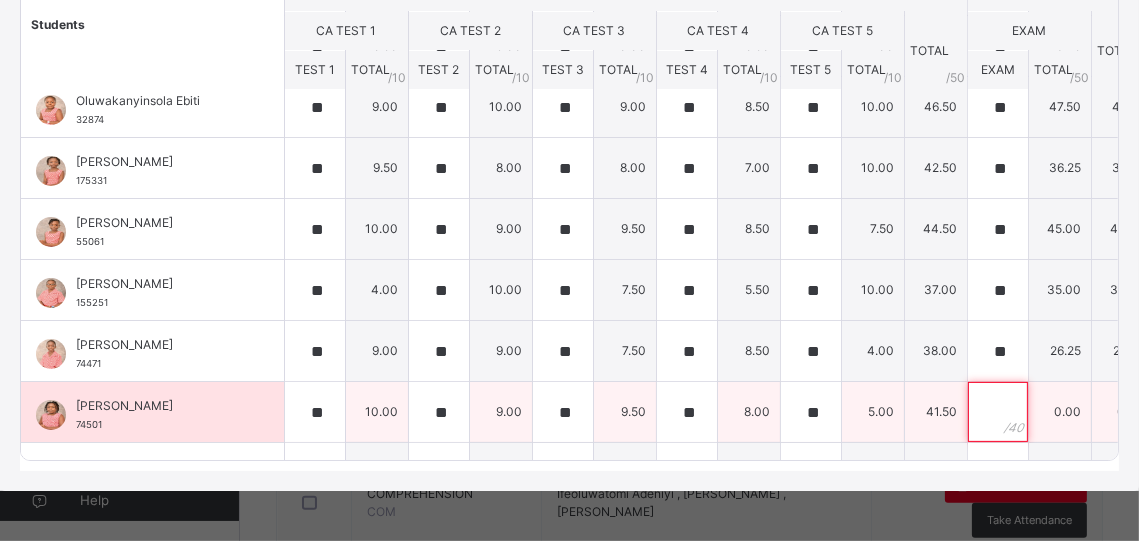click at bounding box center (998, 412) 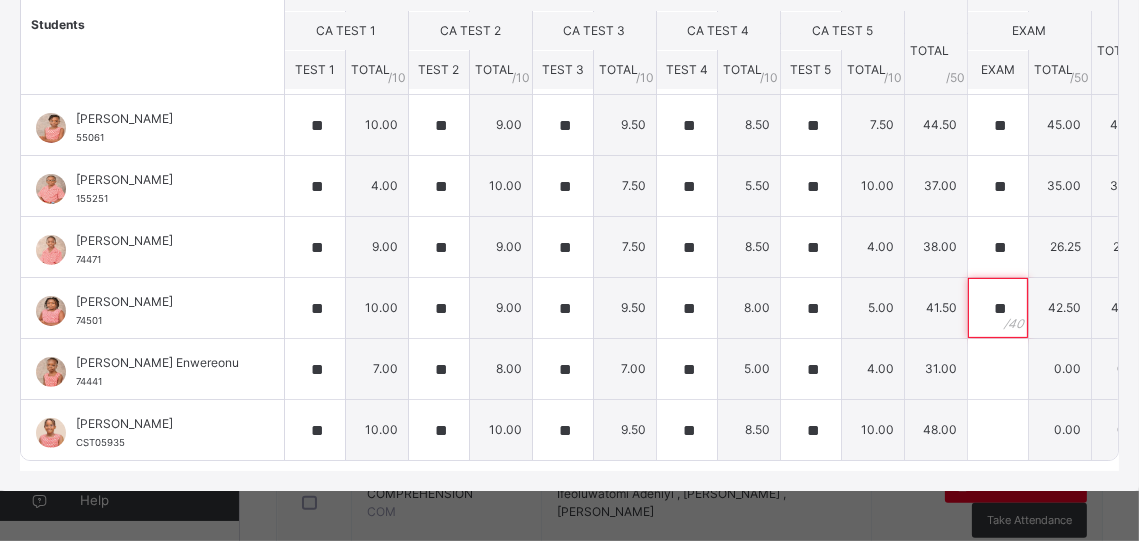 scroll, scrollTop: 561, scrollLeft: 0, axis: vertical 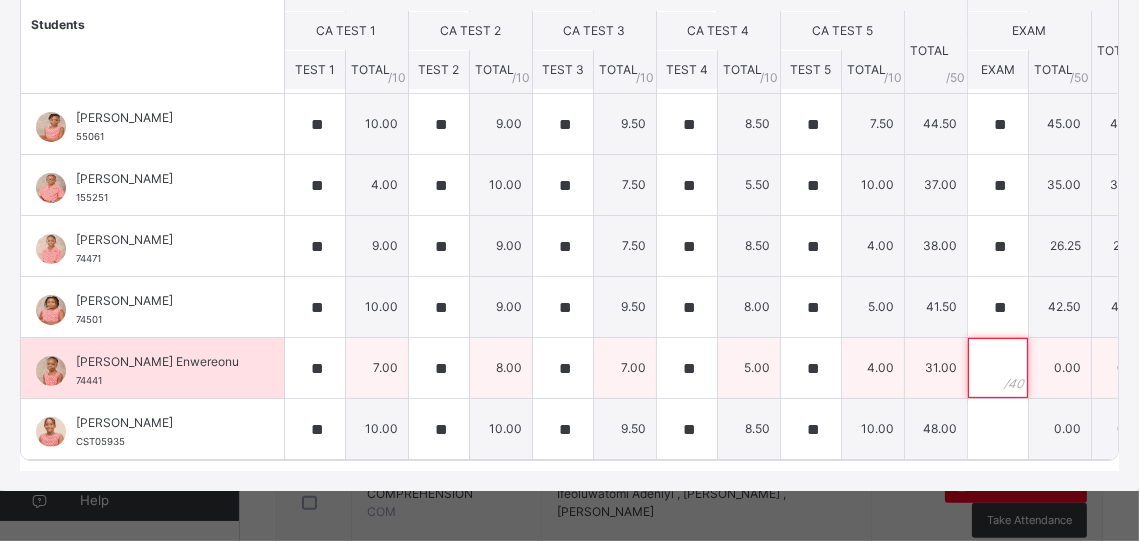 click at bounding box center [998, 368] 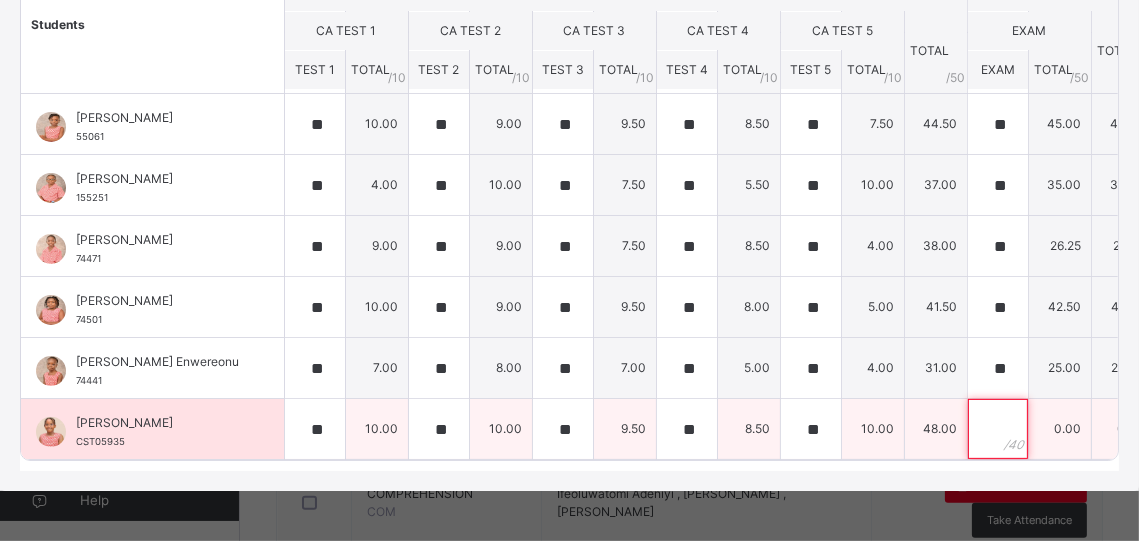 click at bounding box center (998, 429) 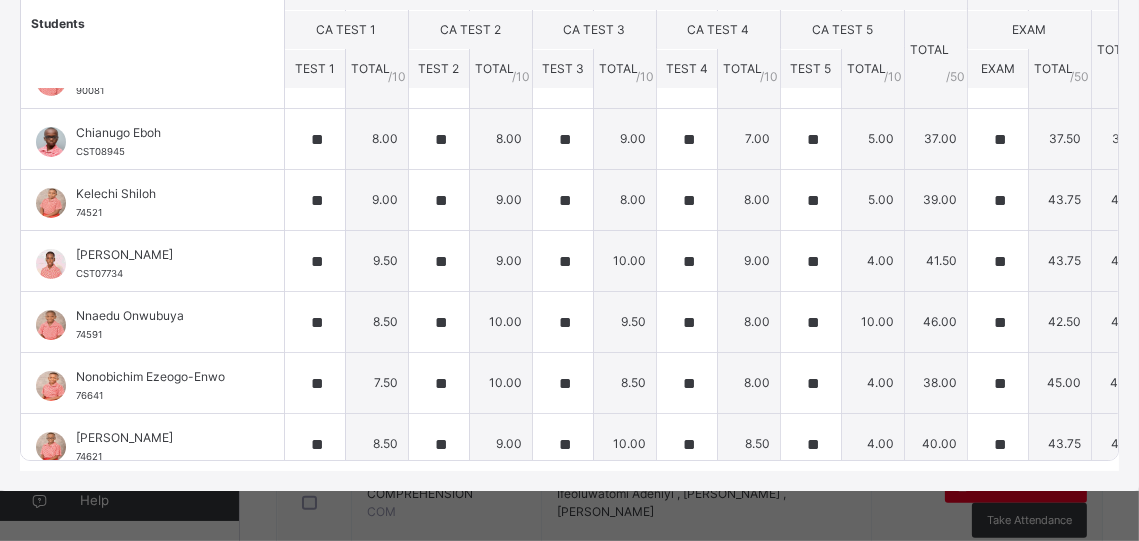 scroll, scrollTop: 0, scrollLeft: 0, axis: both 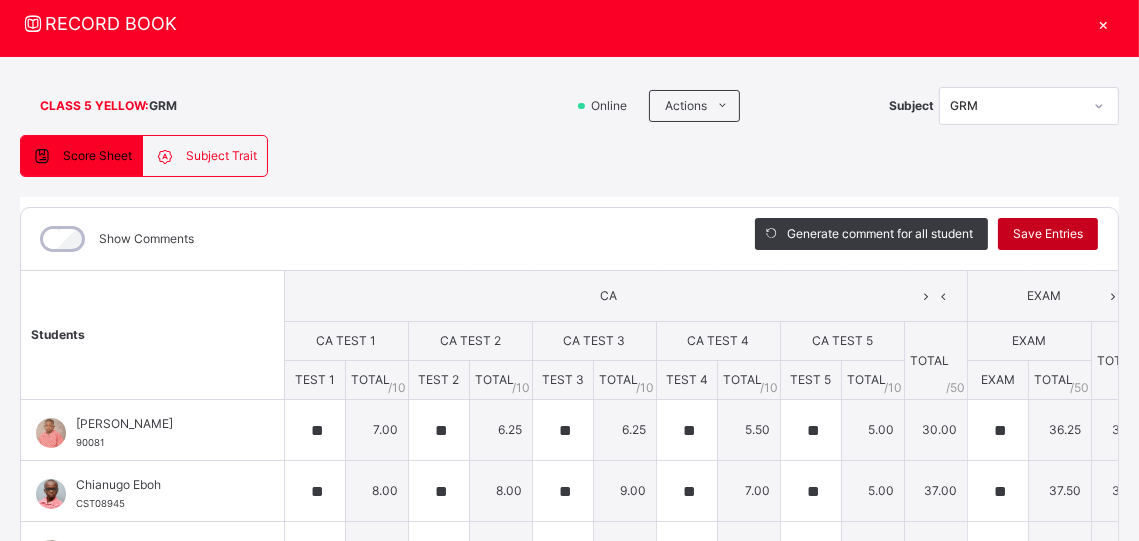 click on "Save Entries" at bounding box center (1048, 234) 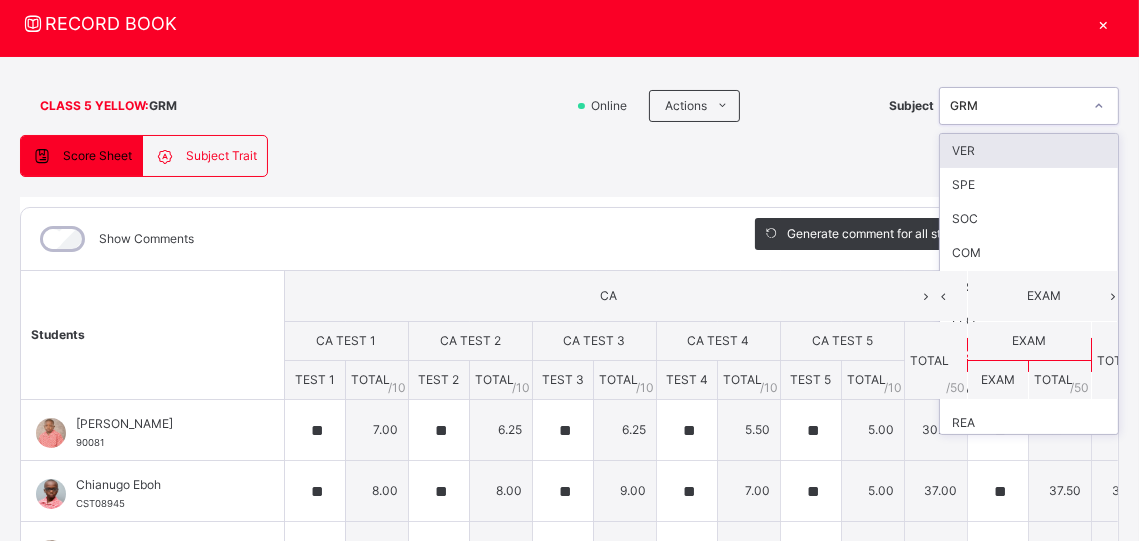 click 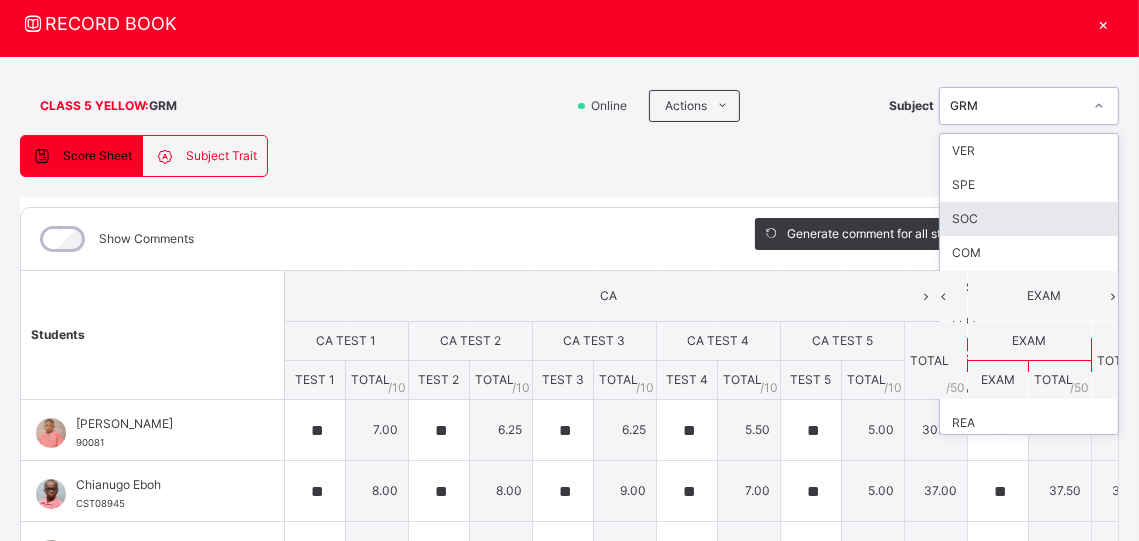 click on "SOC" at bounding box center (1029, 219) 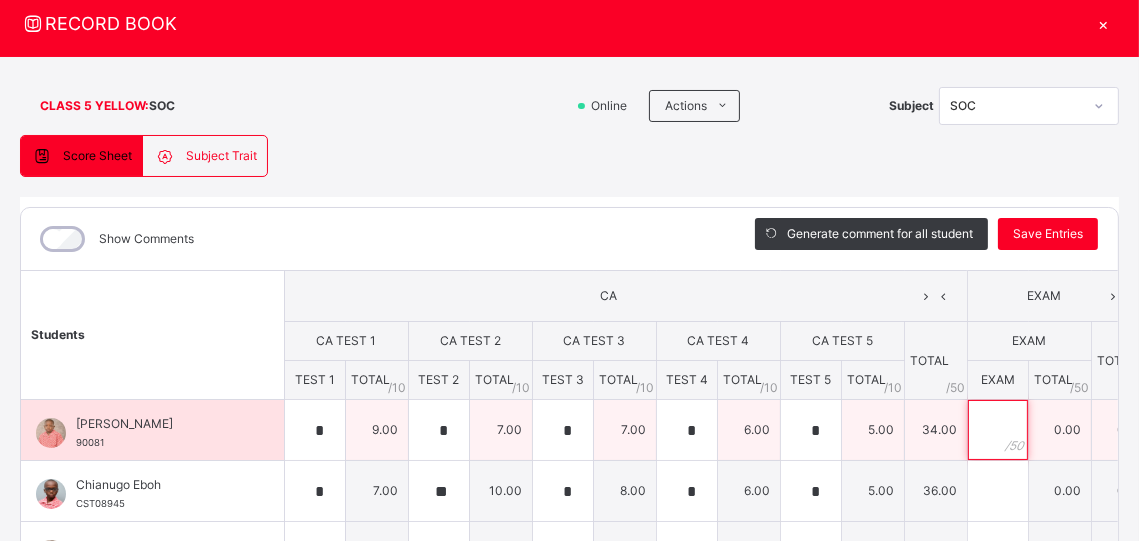 click at bounding box center (998, 430) 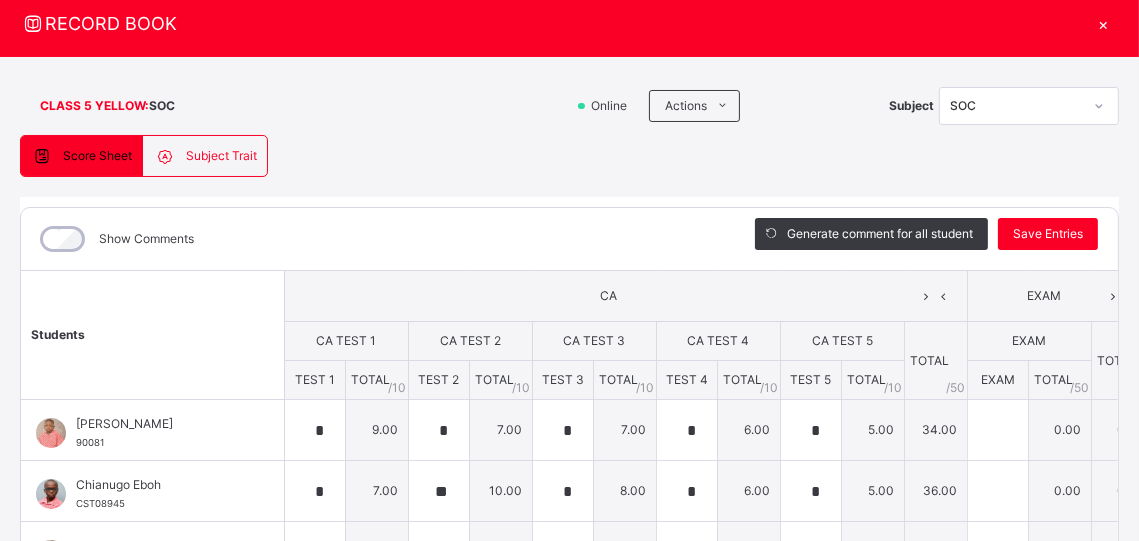 click on "×" at bounding box center [1104, 23] 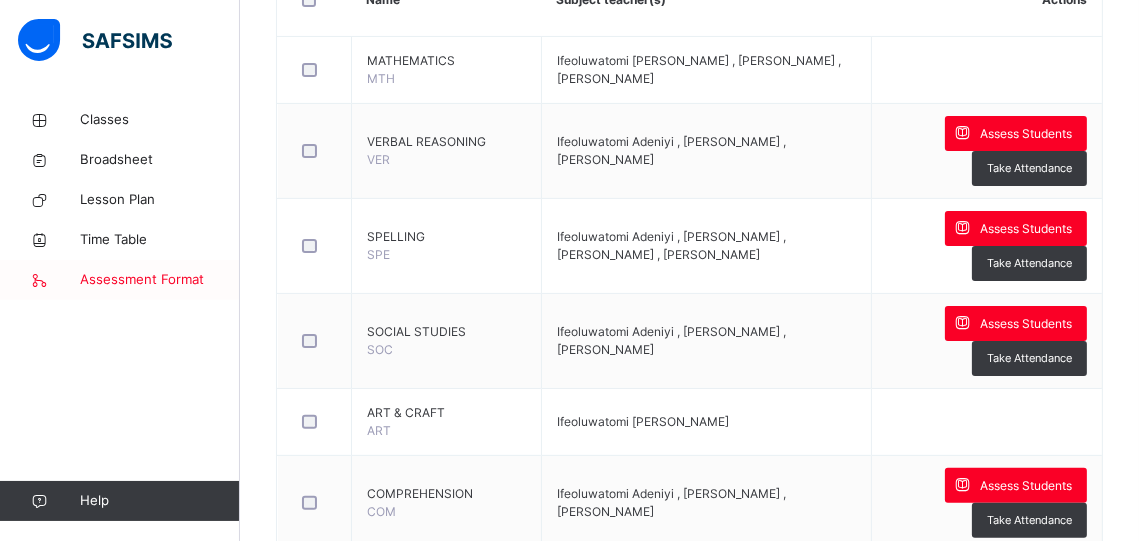 click on "Assessment Format" at bounding box center (120, 280) 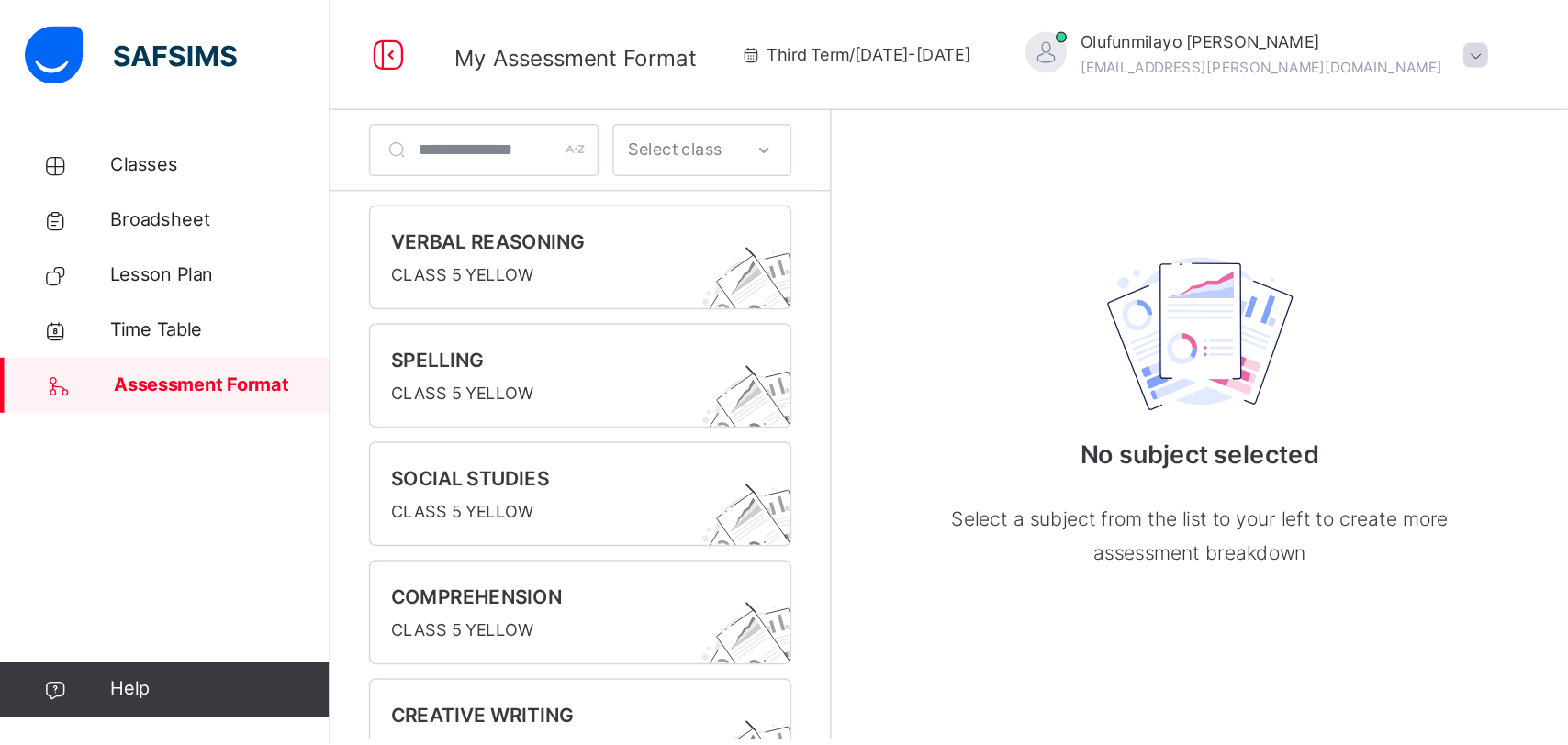 scroll, scrollTop: 0, scrollLeft: 0, axis: both 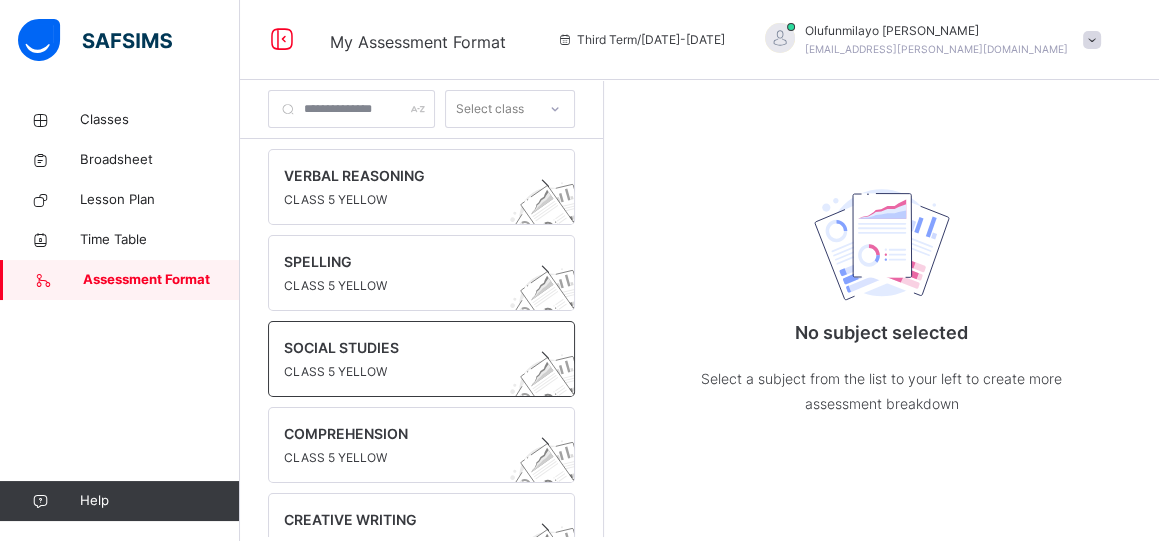 click on "SOCIAL STUDIES" at bounding box center (402, 347) 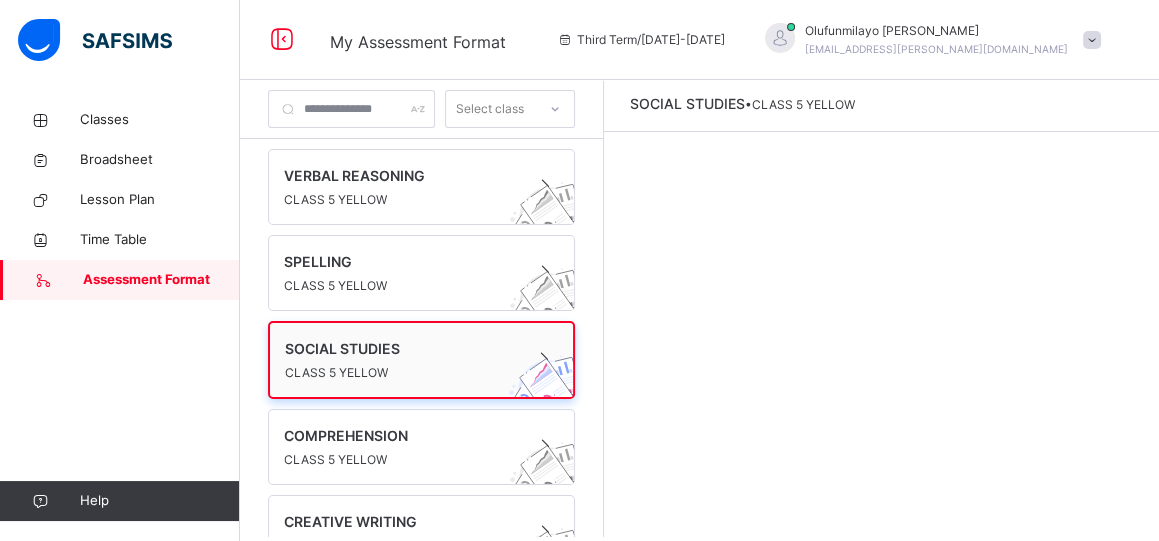 click on "SOCIAL STUDIES" at bounding box center [402, 348] 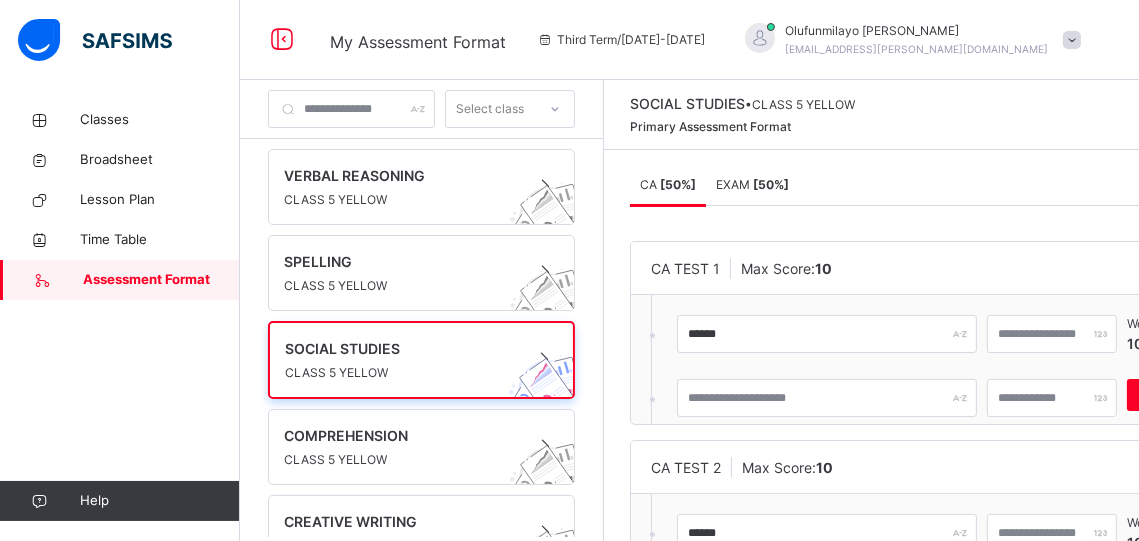 click on "[ 50 %]" at bounding box center (771, 184) 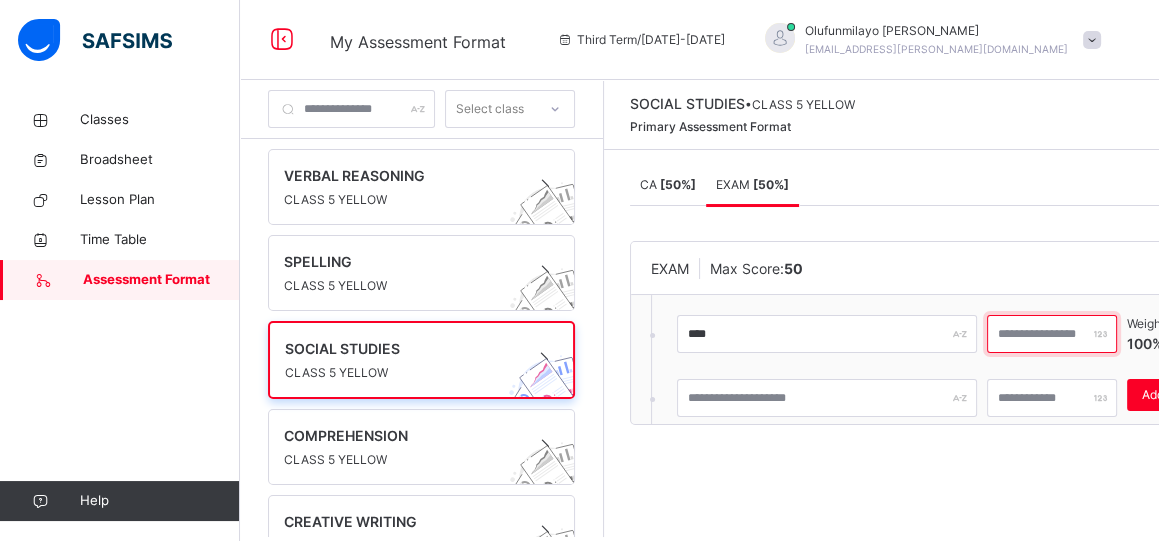 click on "**" at bounding box center (1052, 334) 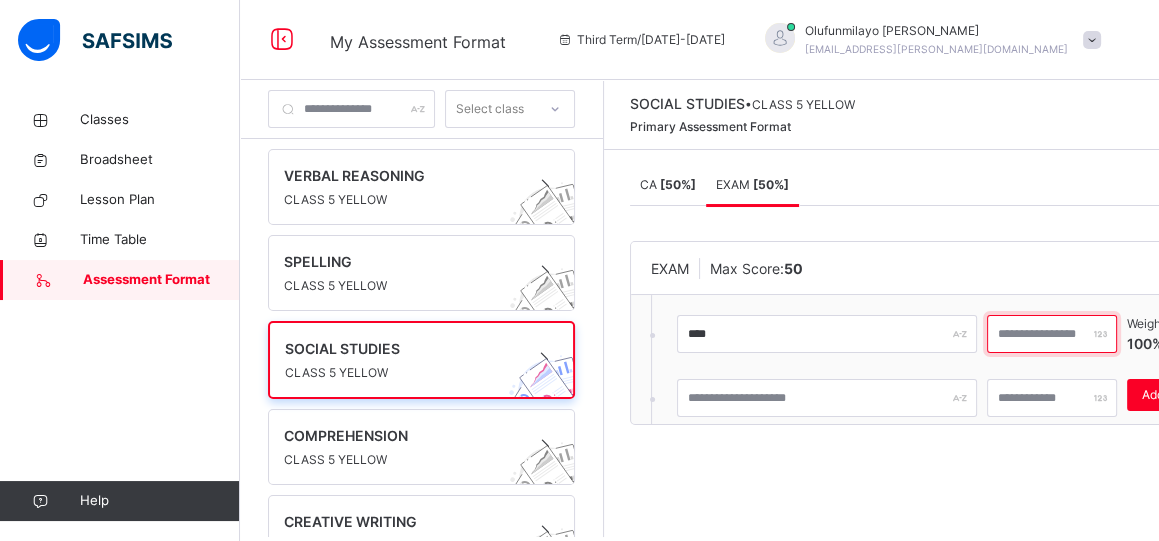 drag, startPoint x: 1055, startPoint y: 334, endPoint x: 897, endPoint y: 478, distance: 213.77559 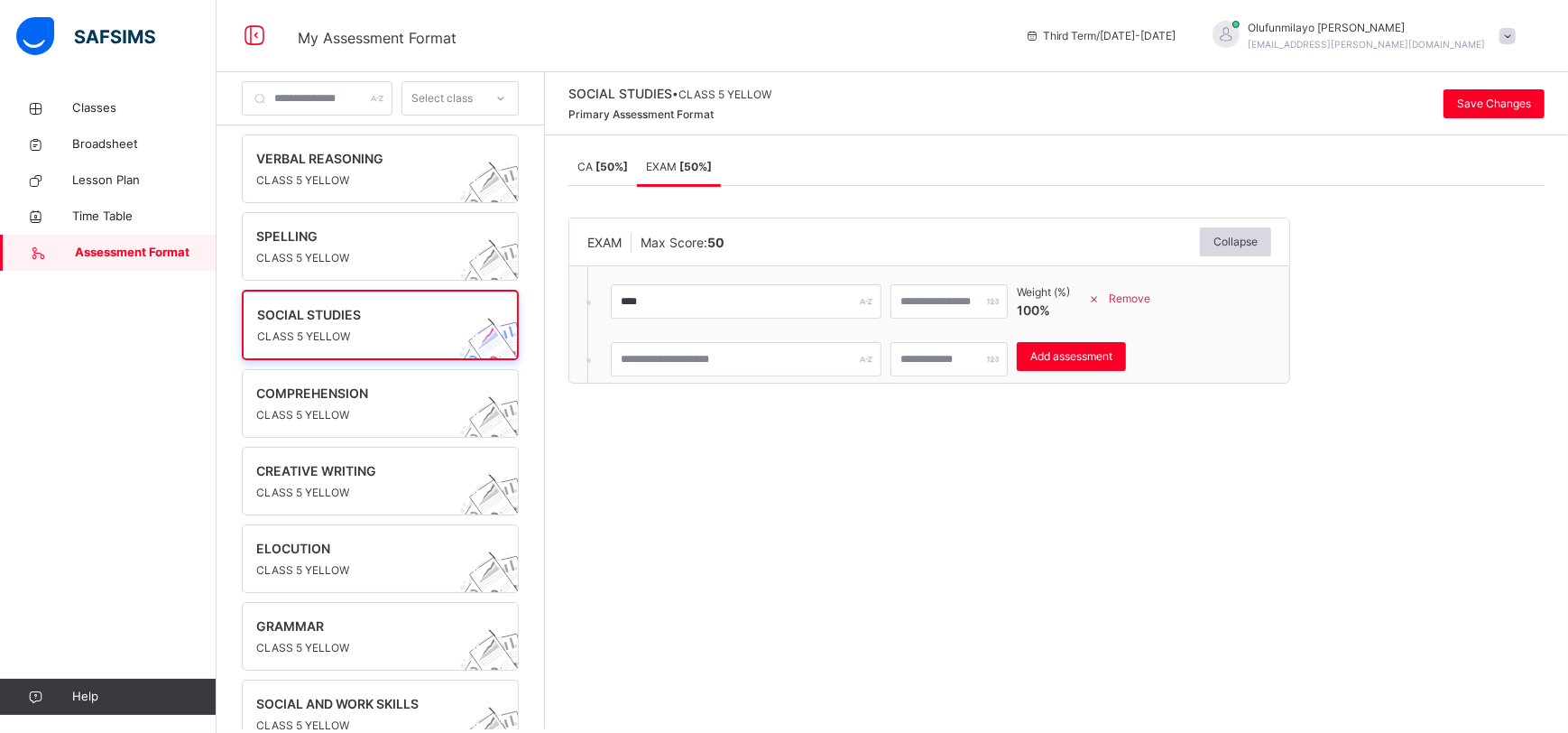 drag, startPoint x: 967, startPoint y: 2, endPoint x: 818, endPoint y: 501, distance: 520.771 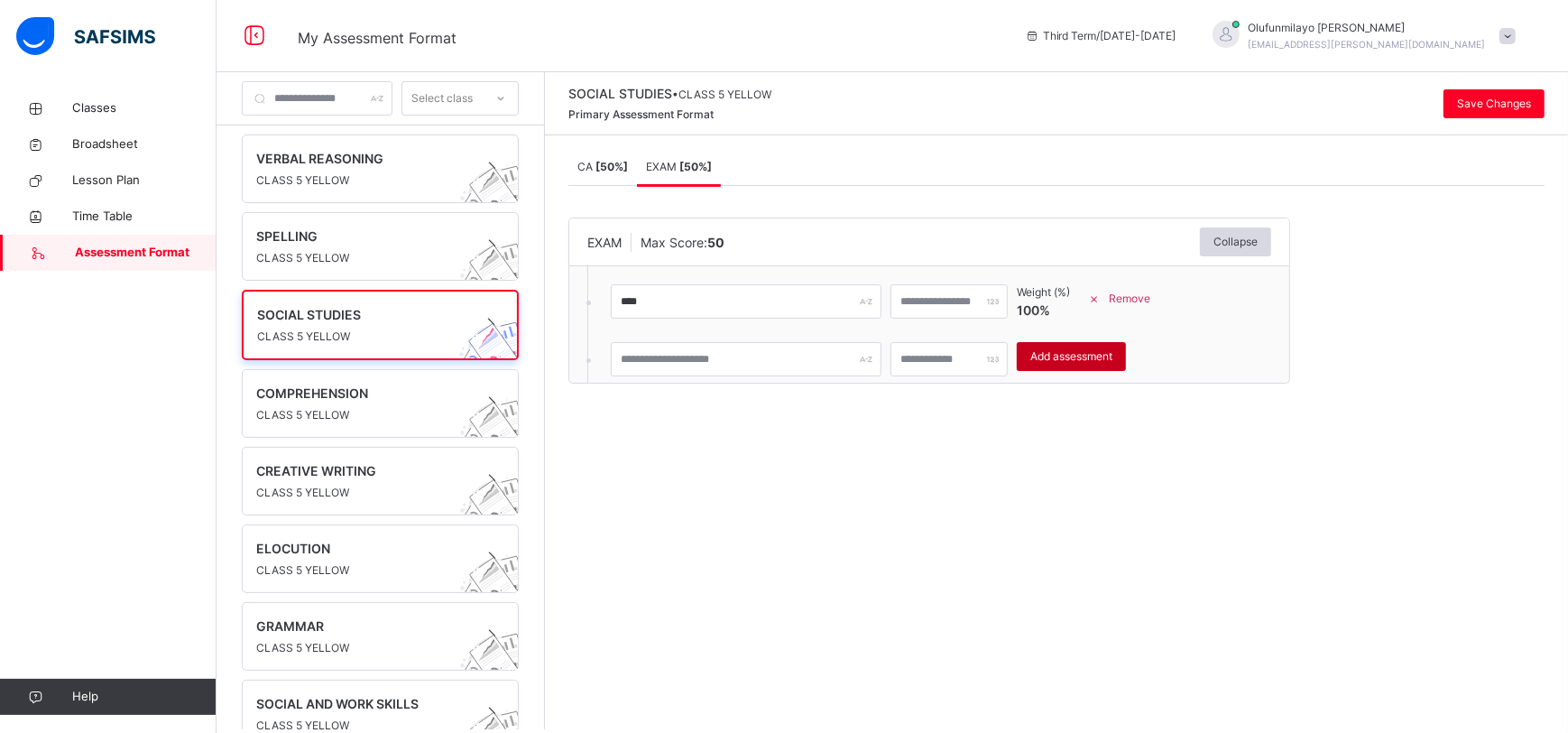 click on "Add assessment" at bounding box center [1071, 357] 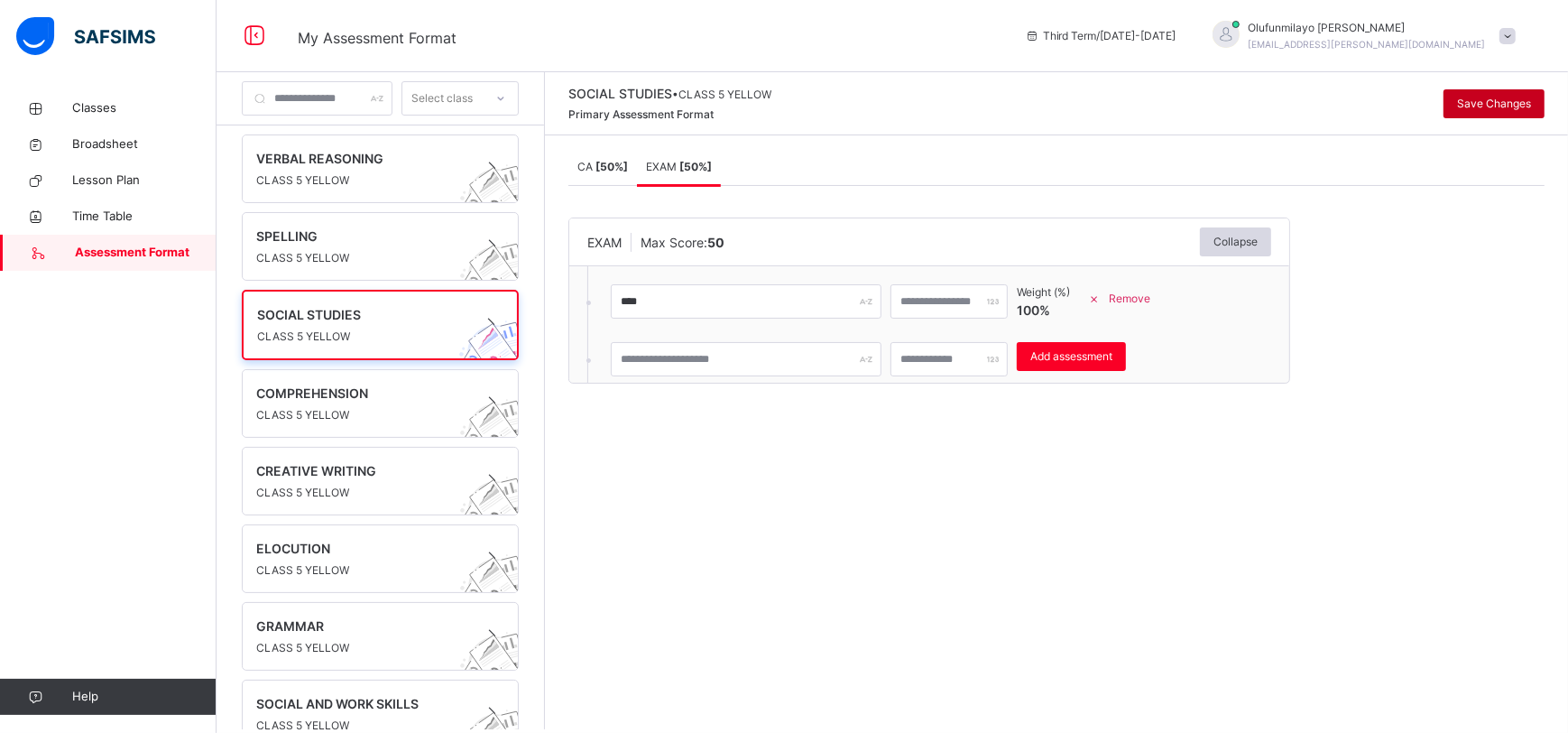 click on "Save Changes" at bounding box center (1494, 104) 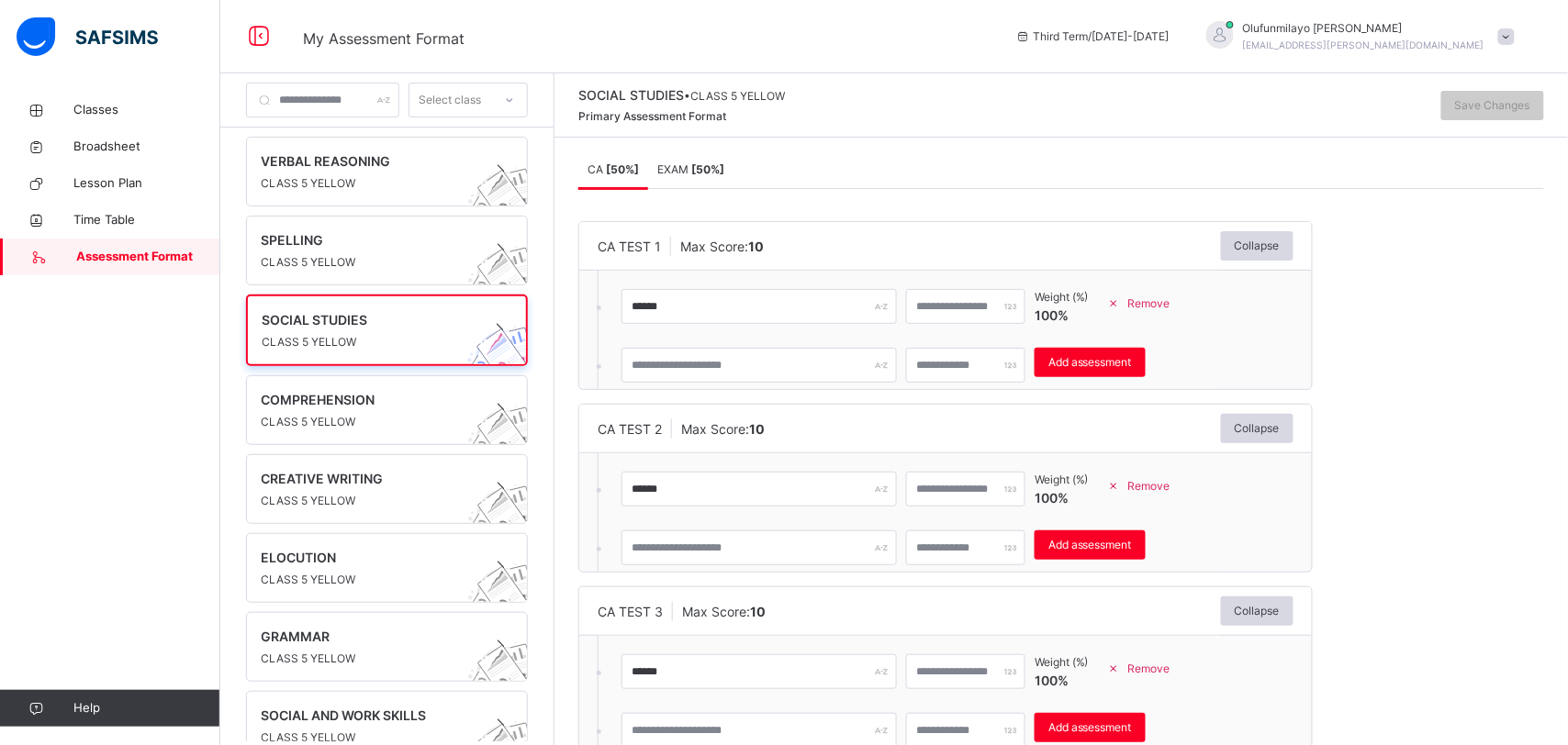 click on "EXAM   [ 50 %]" at bounding box center [690, 169] 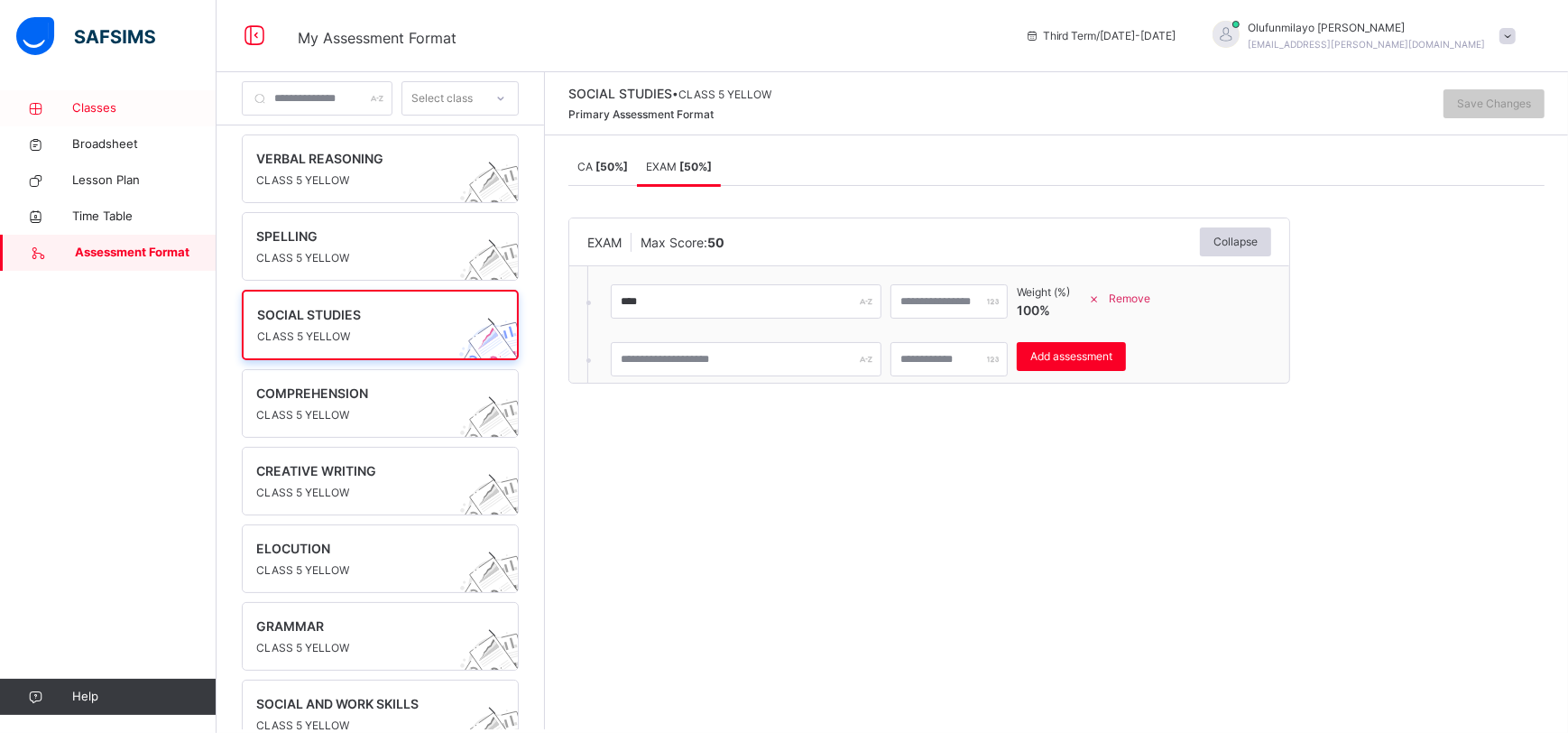 click on "Classes" at bounding box center [144, 108] 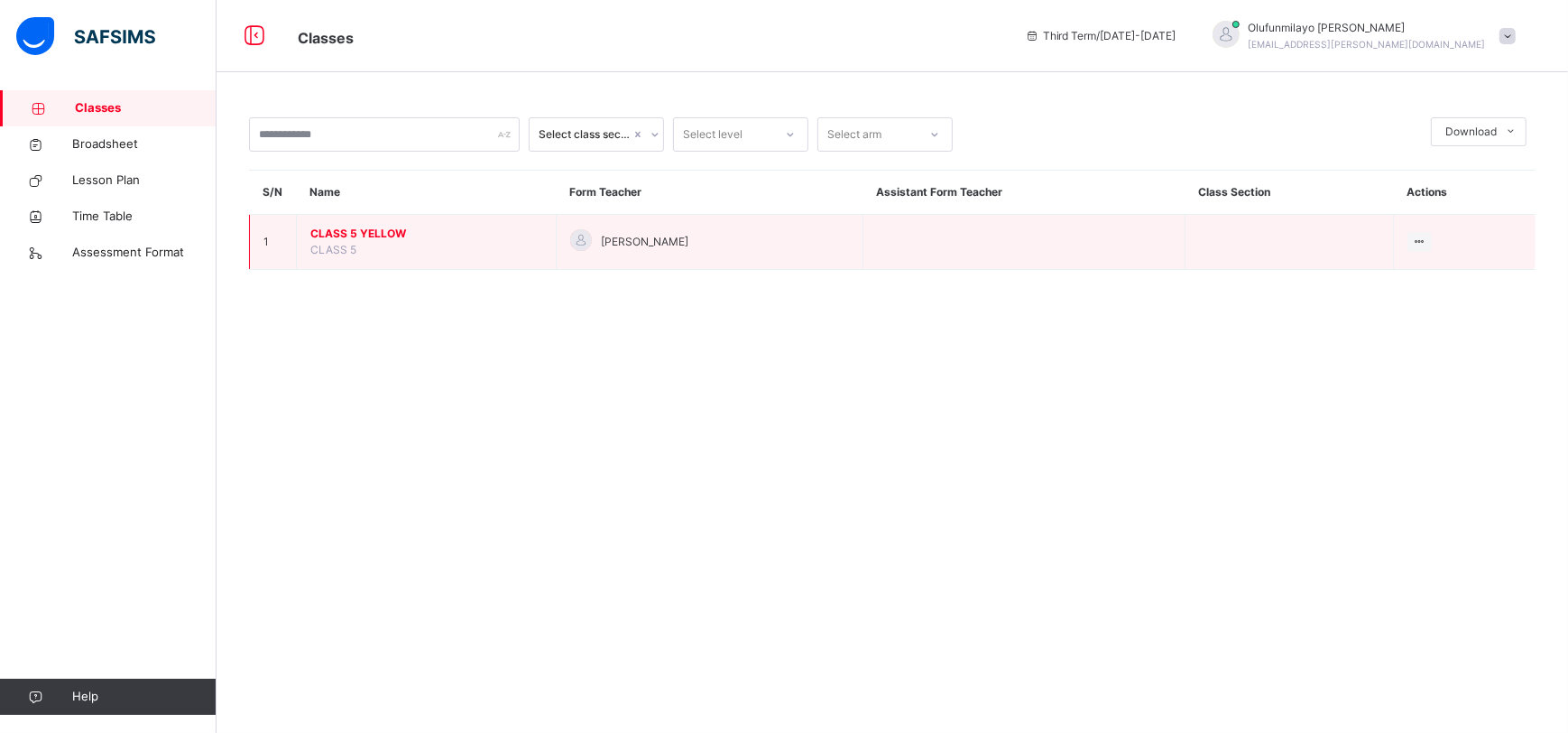 click on "CLASS 5   YELLOW" at bounding box center (426, 234) 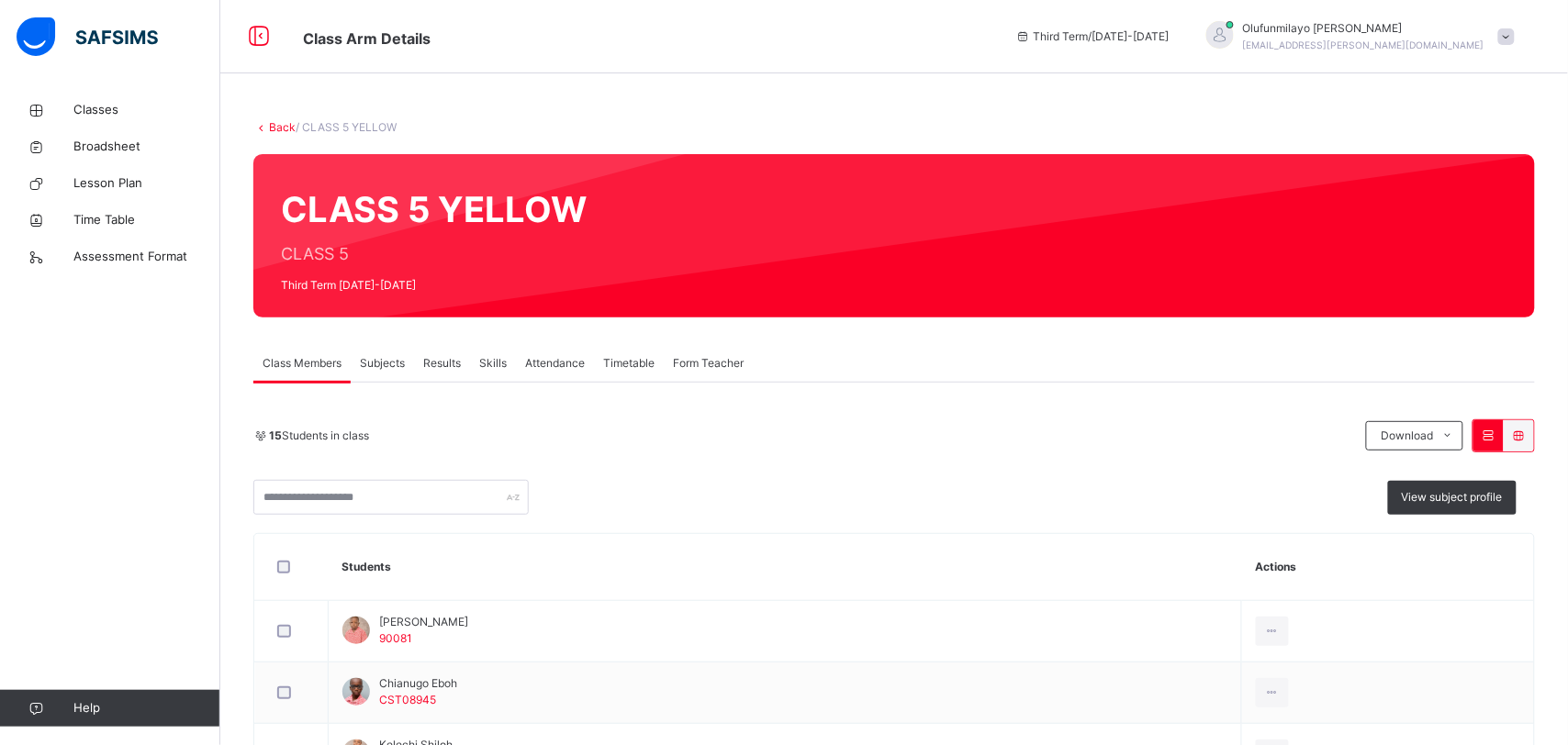 click on "Subjects" at bounding box center (382, 363) 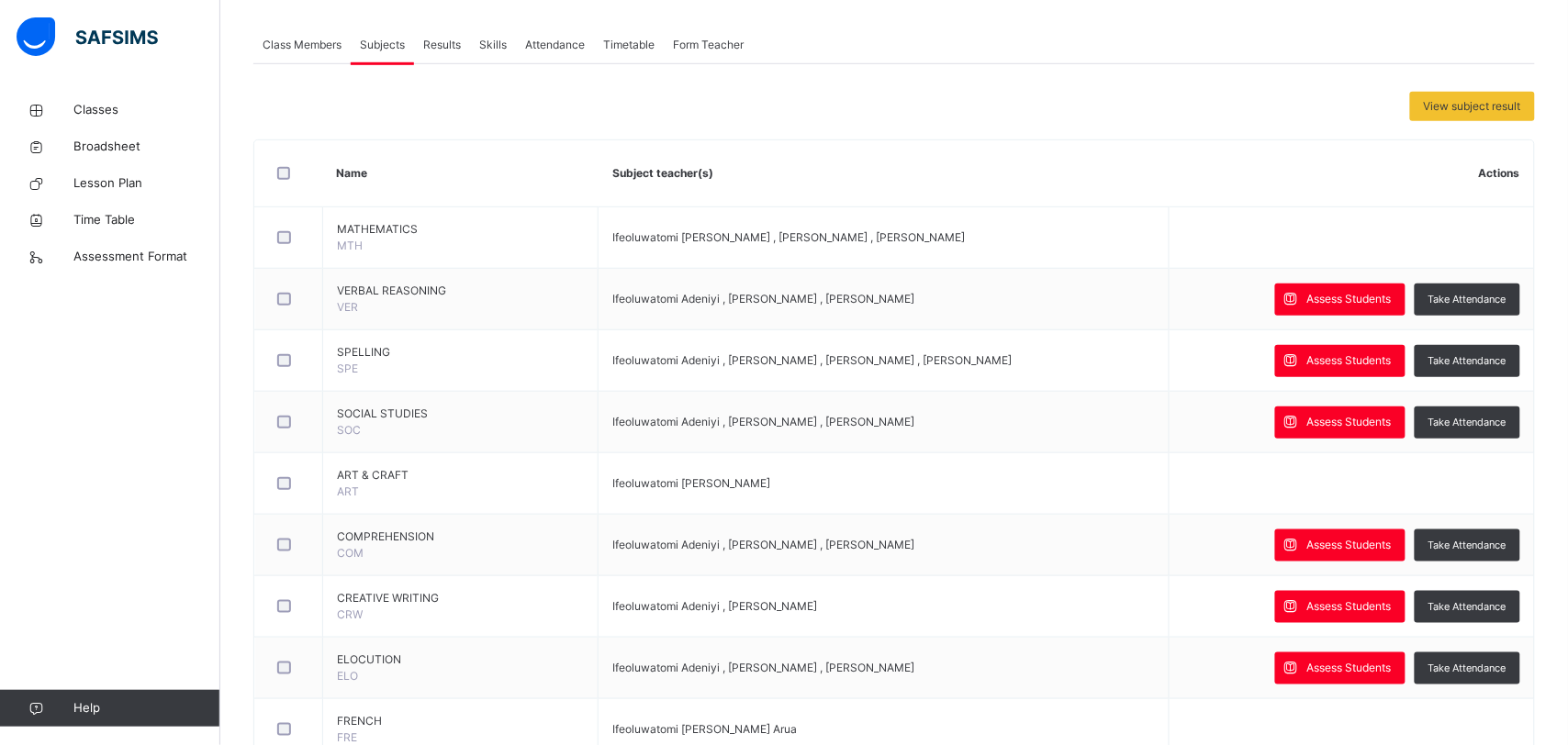 scroll, scrollTop: 322, scrollLeft: 0, axis: vertical 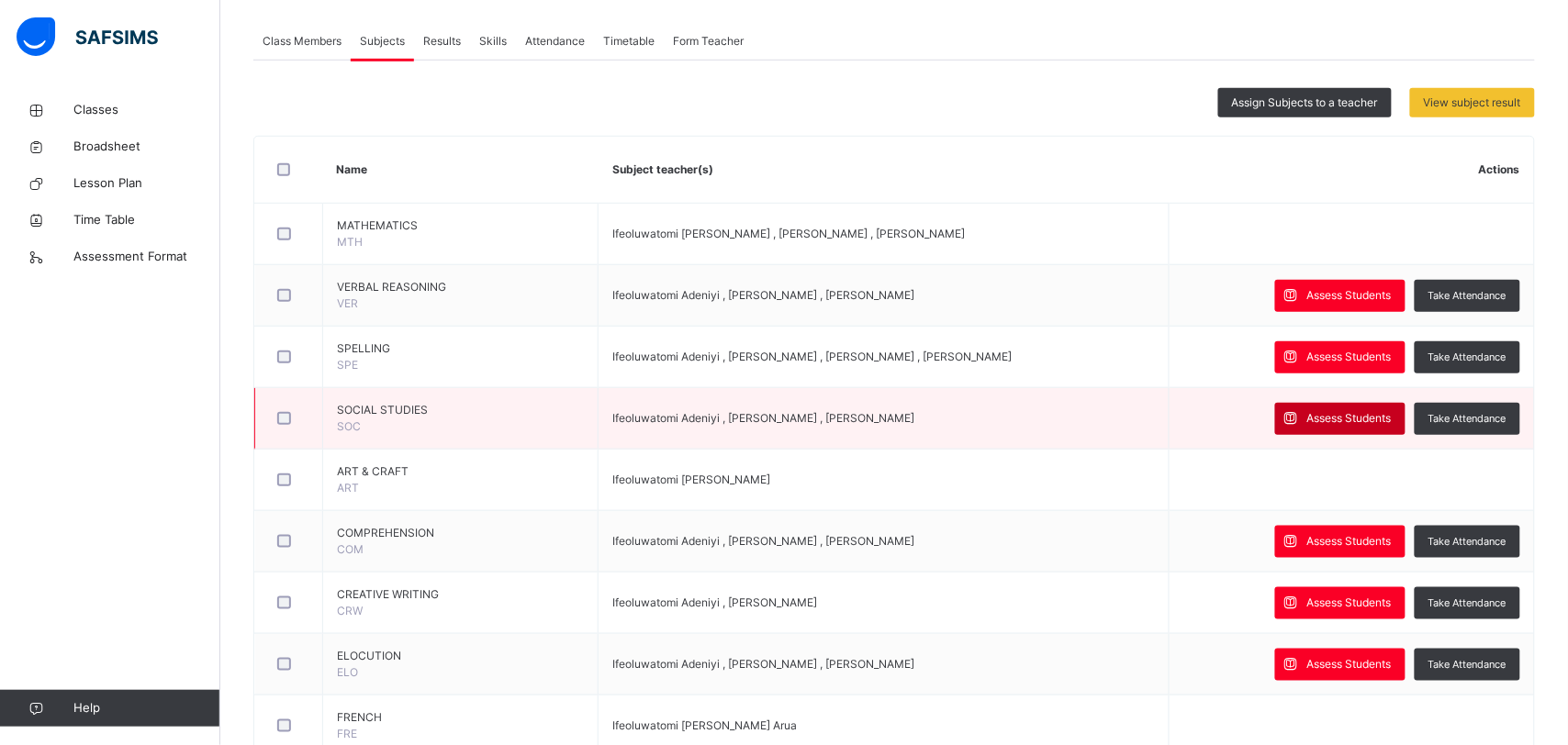 click on "Assess Students" at bounding box center (1350, 418) 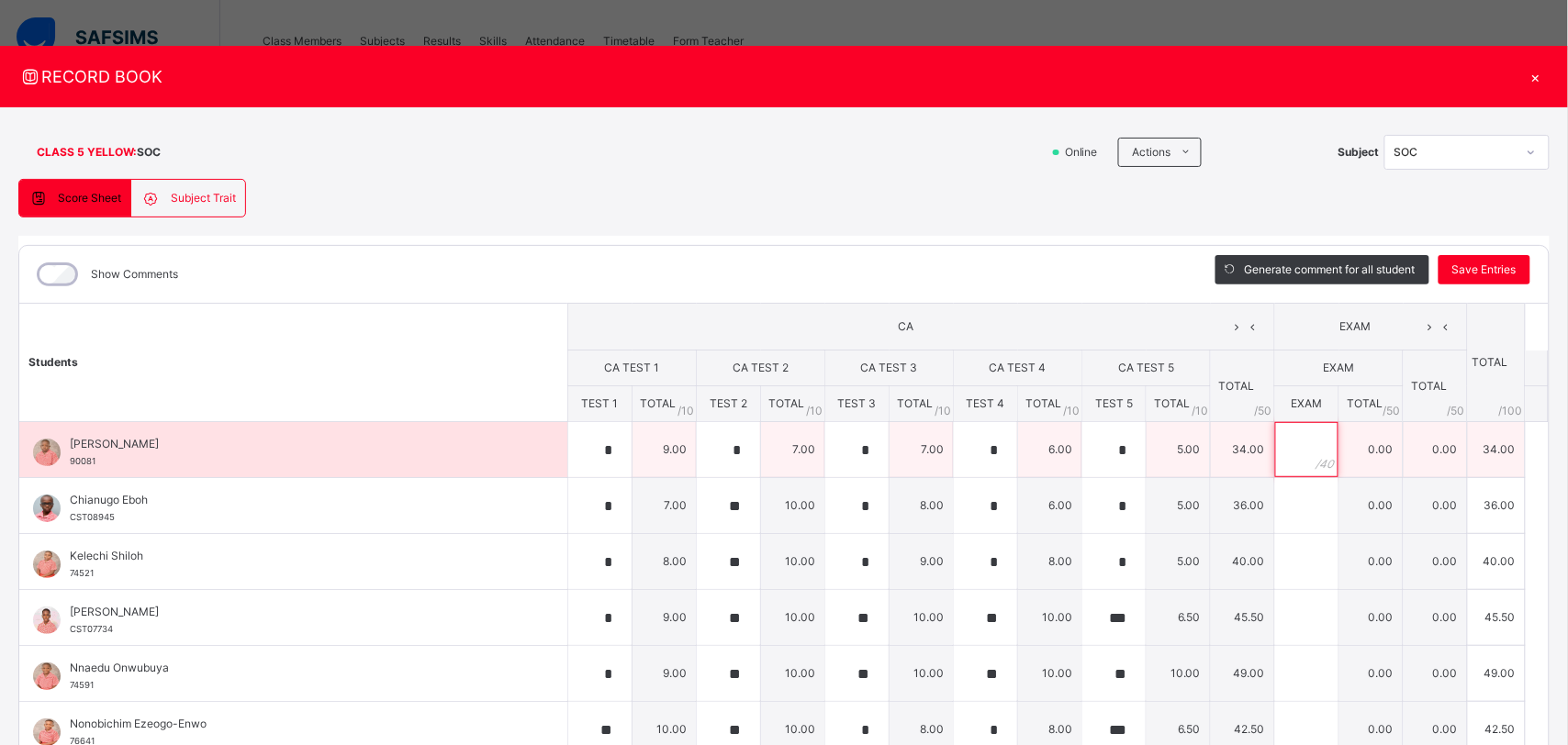 click at bounding box center [1306, 450] 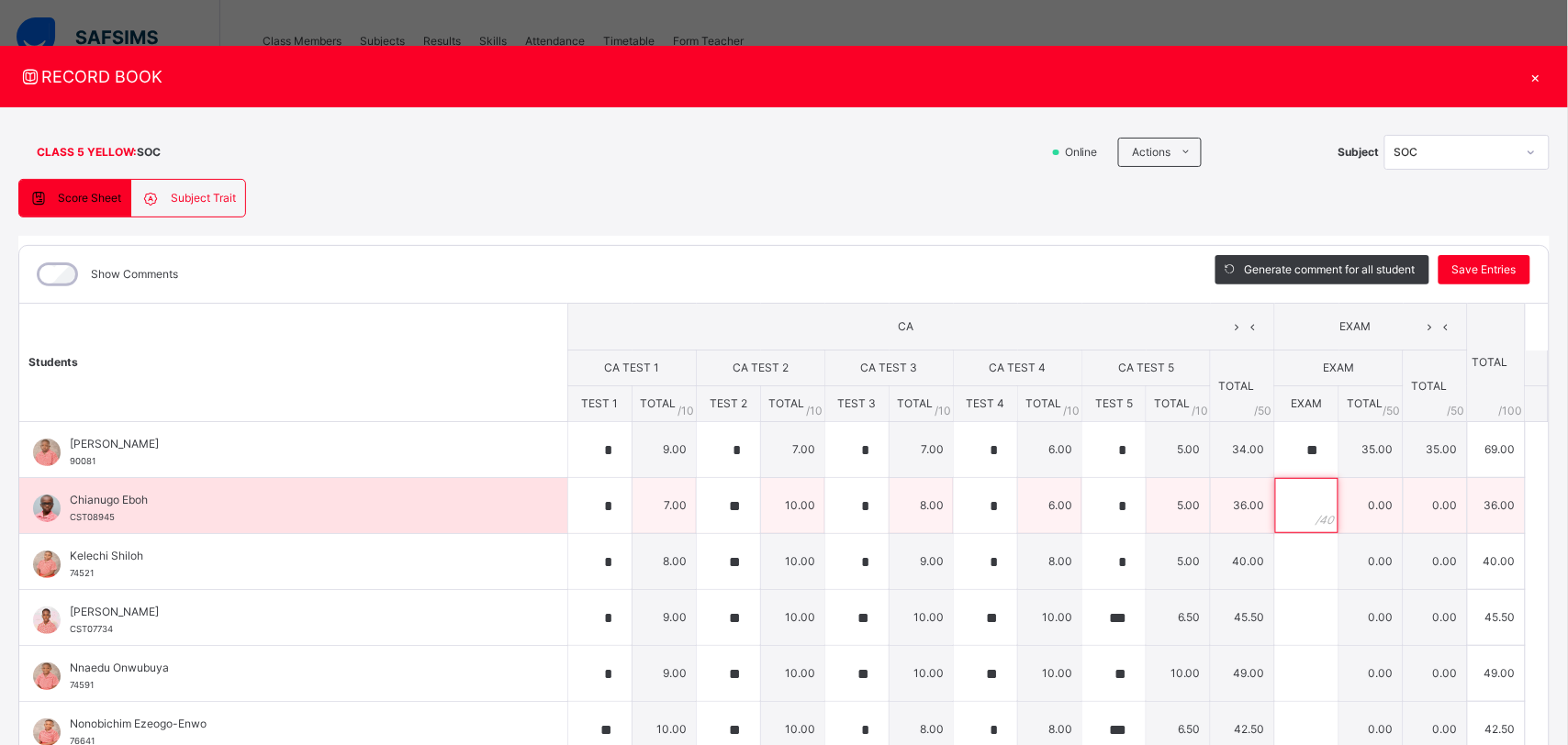 click at bounding box center (1306, 506) 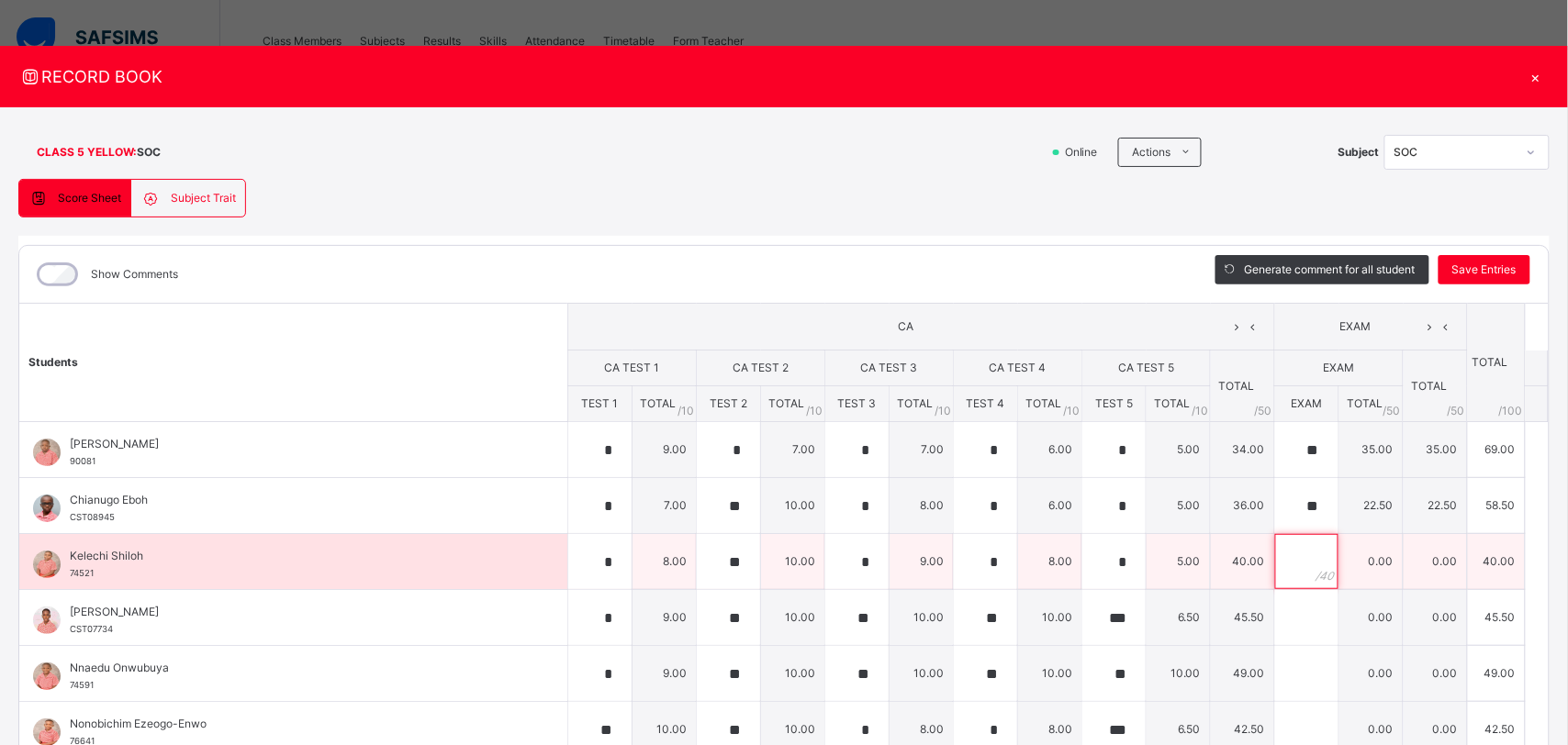click at bounding box center (1306, 562) 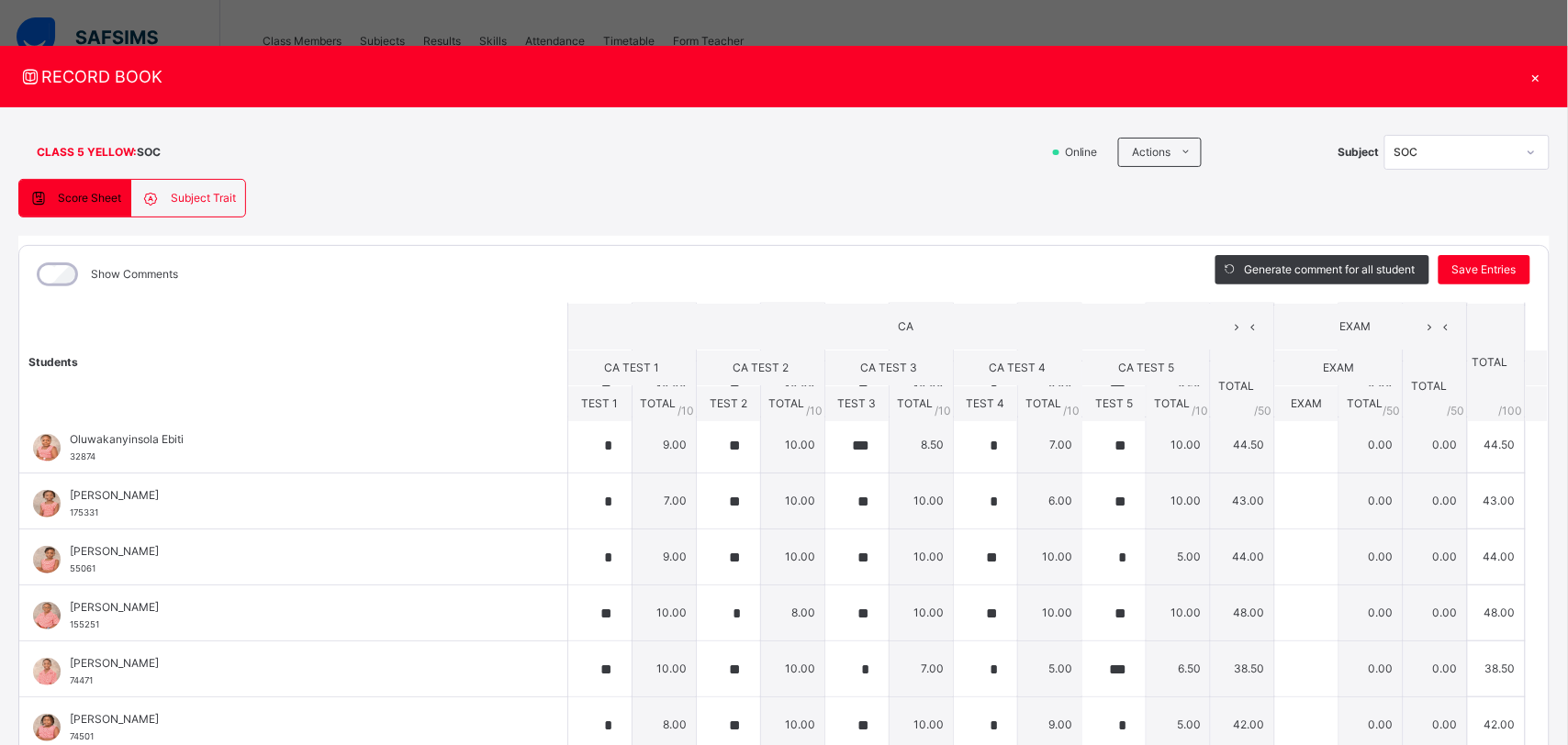 scroll, scrollTop: 398, scrollLeft: 0, axis: vertical 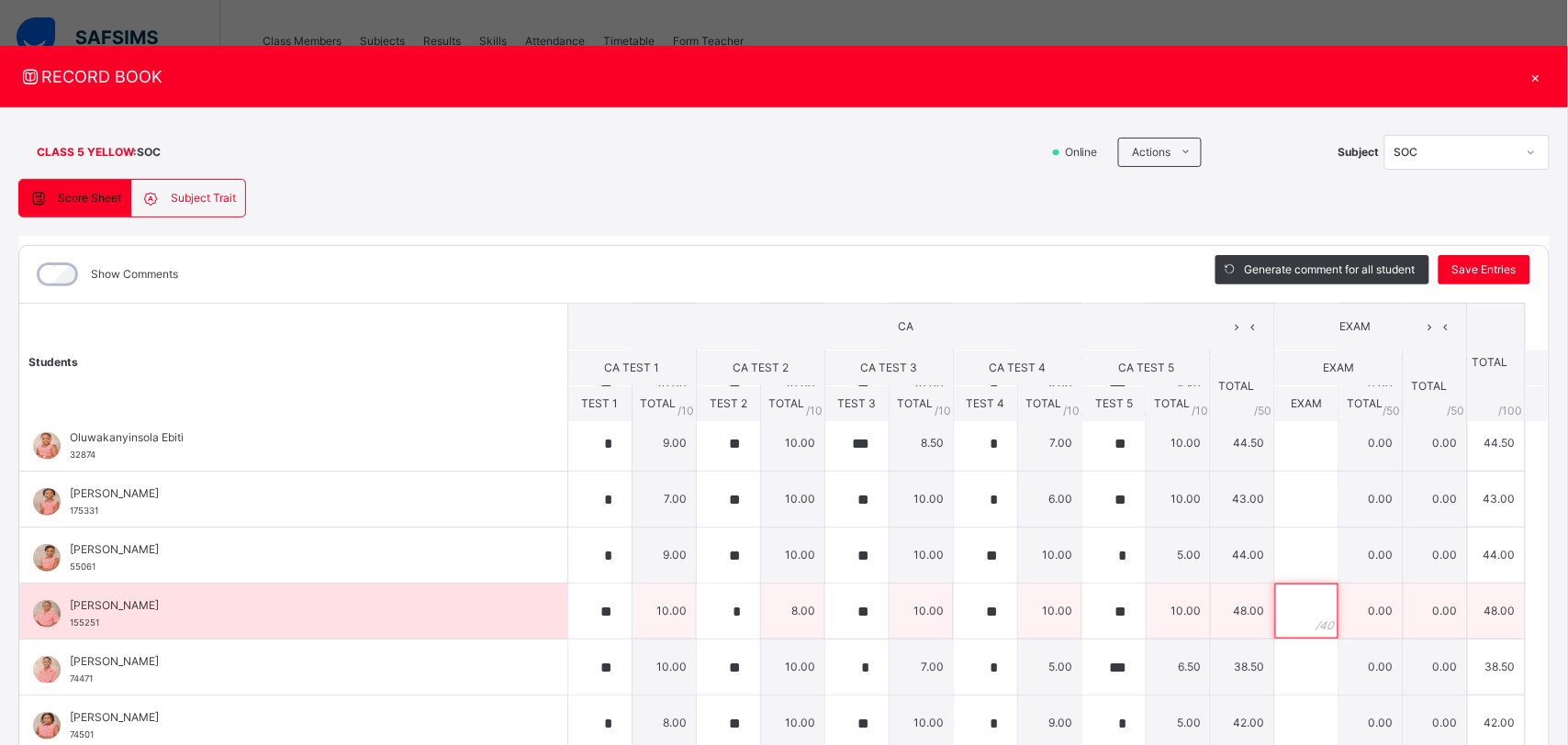 click at bounding box center [1306, 611] 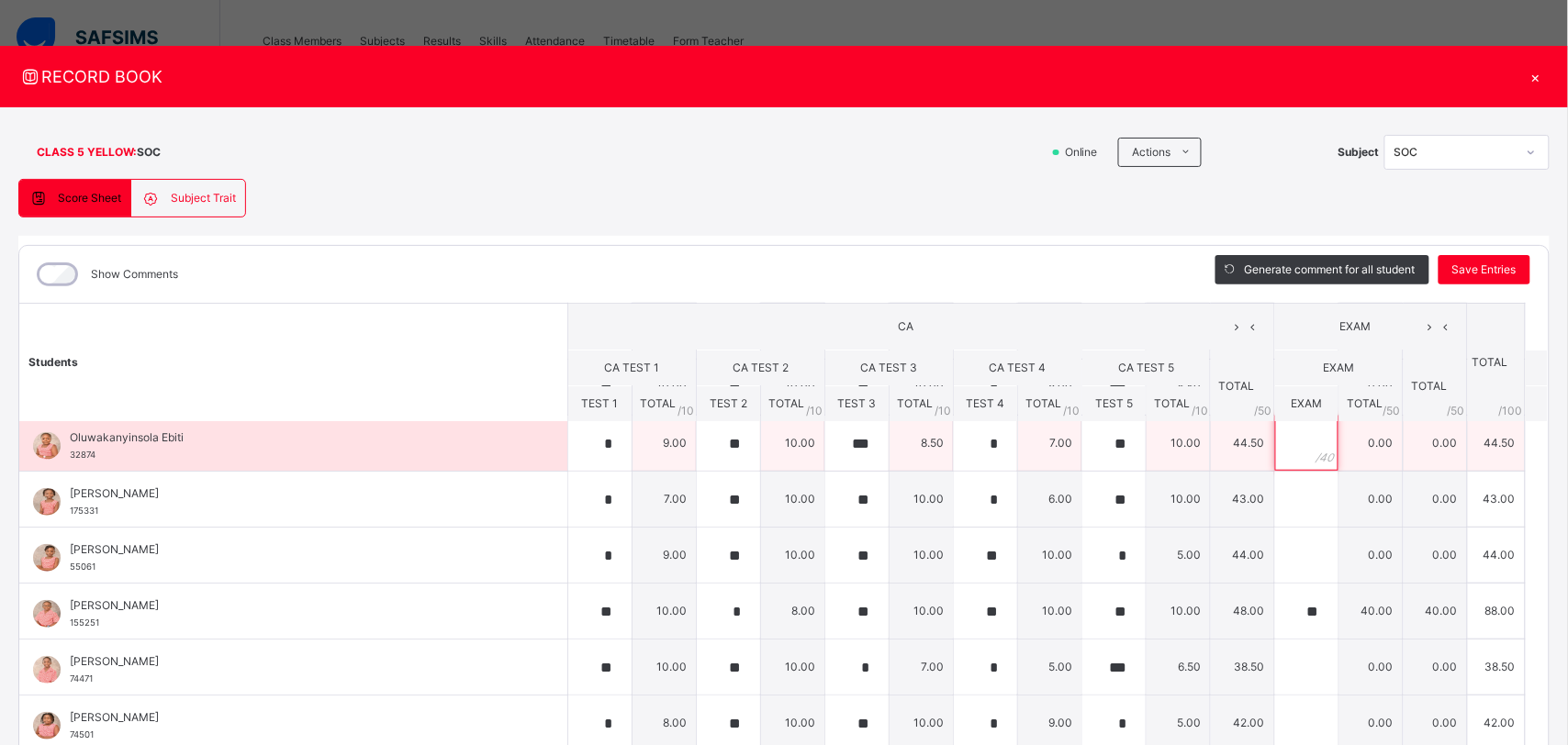 click at bounding box center [1306, 443] 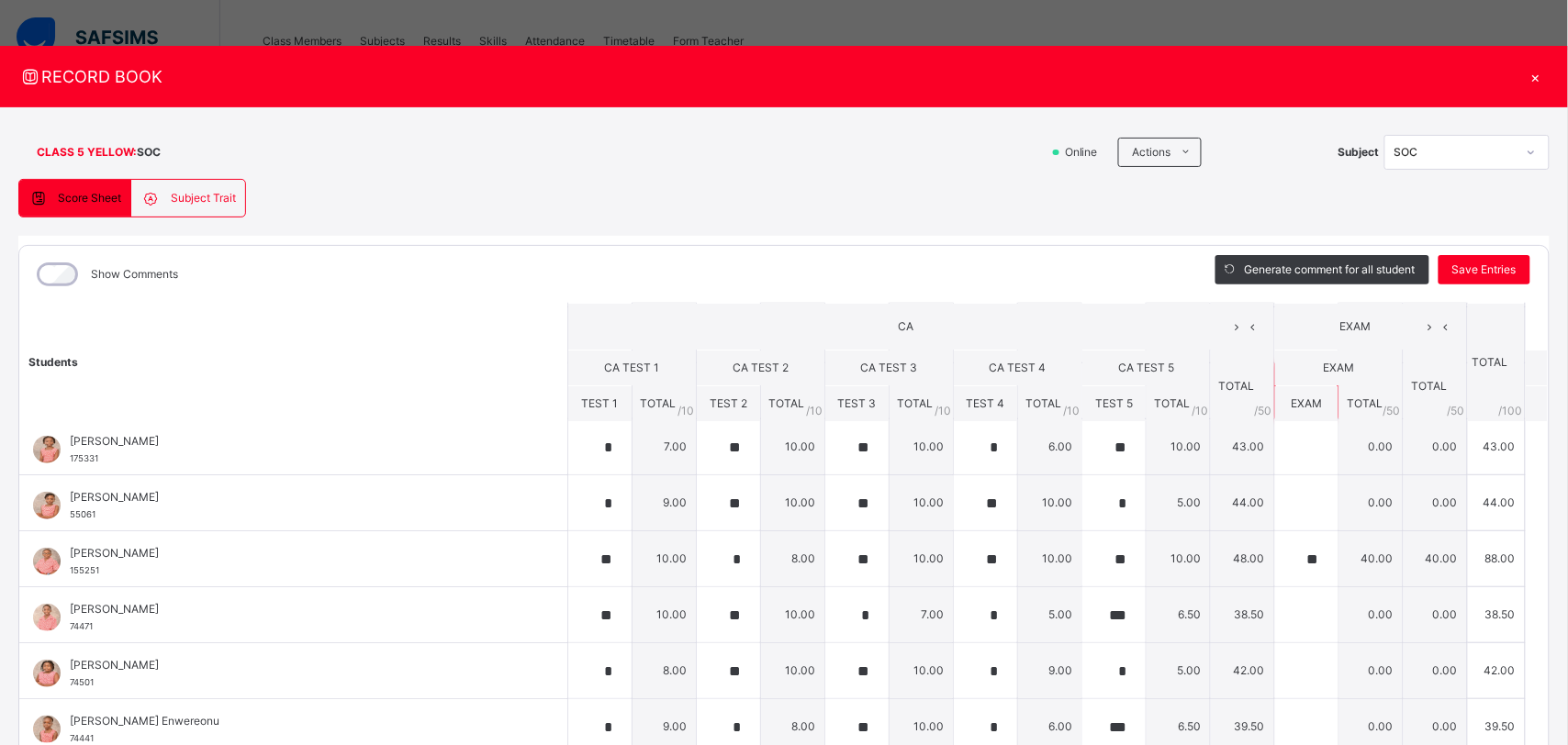 scroll, scrollTop: 440, scrollLeft: 0, axis: vertical 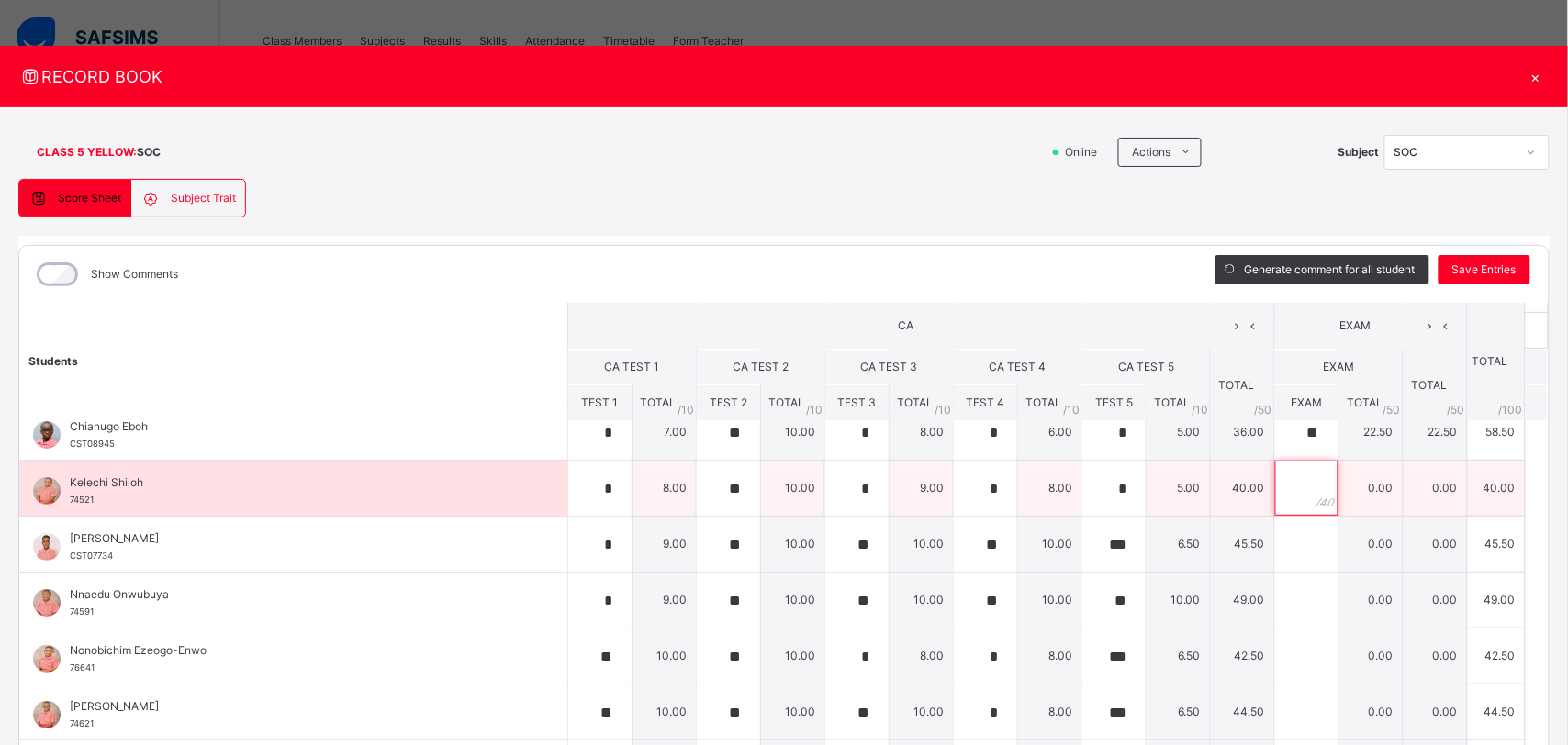 click at bounding box center [1306, 488] 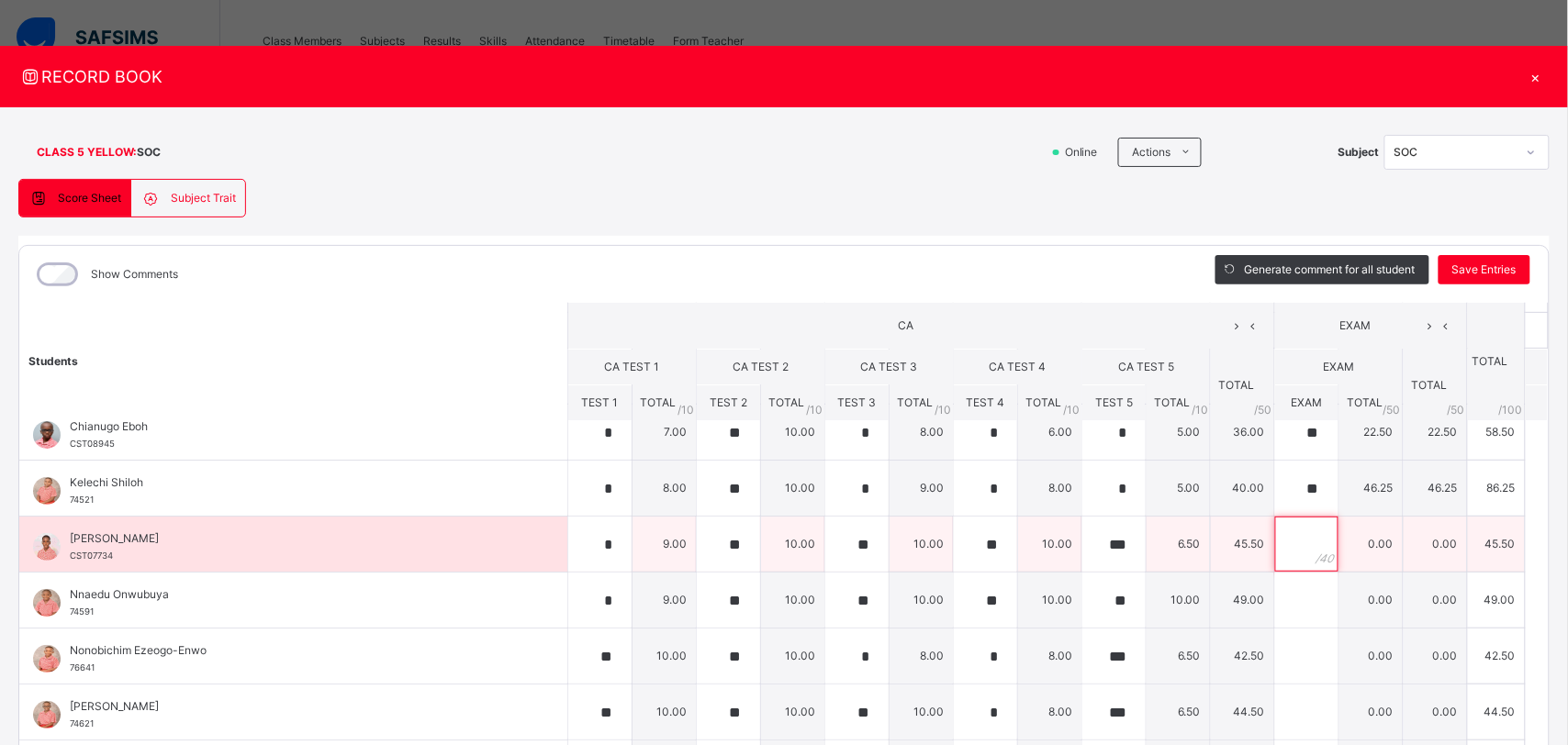 click at bounding box center (1306, 544) 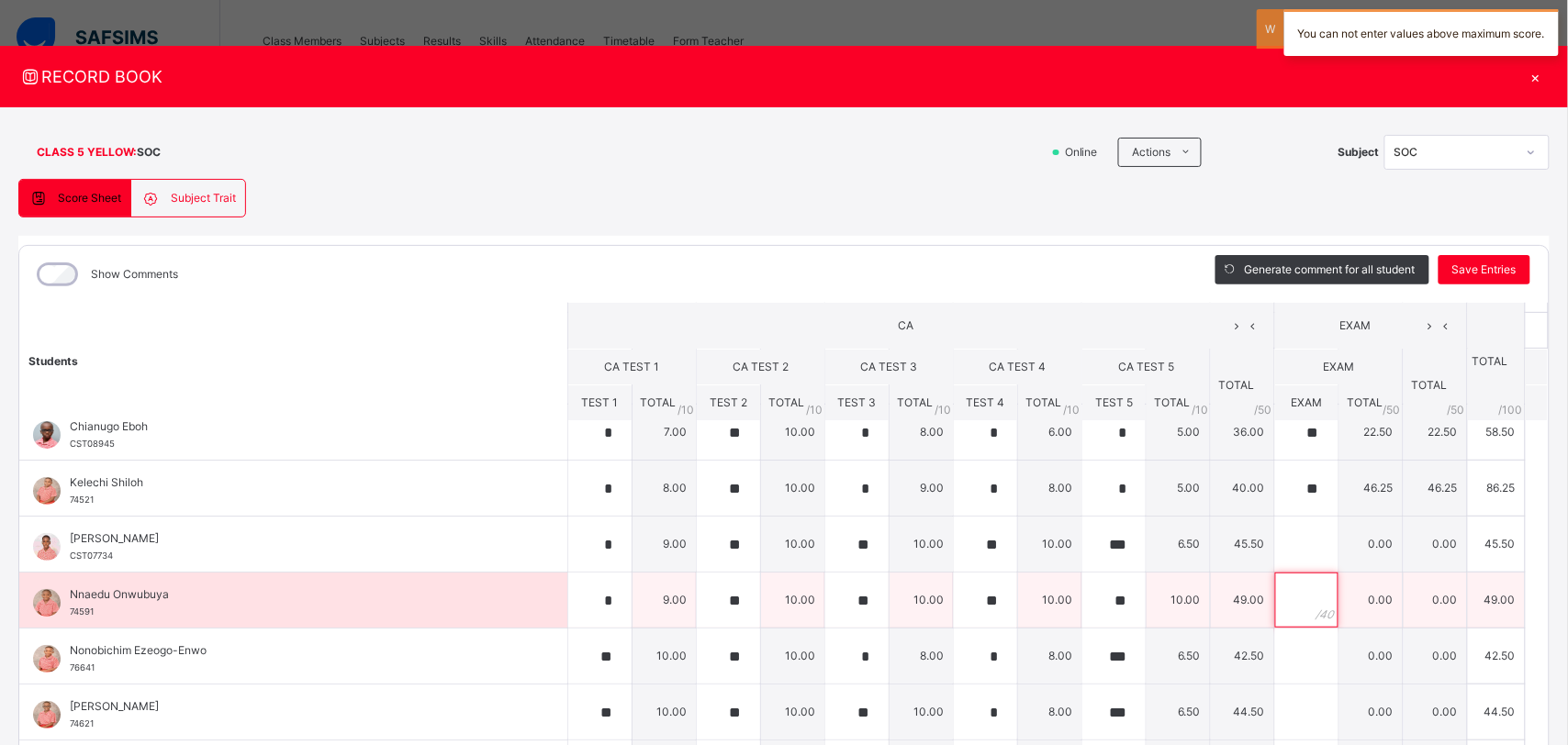 click at bounding box center [1306, 600] 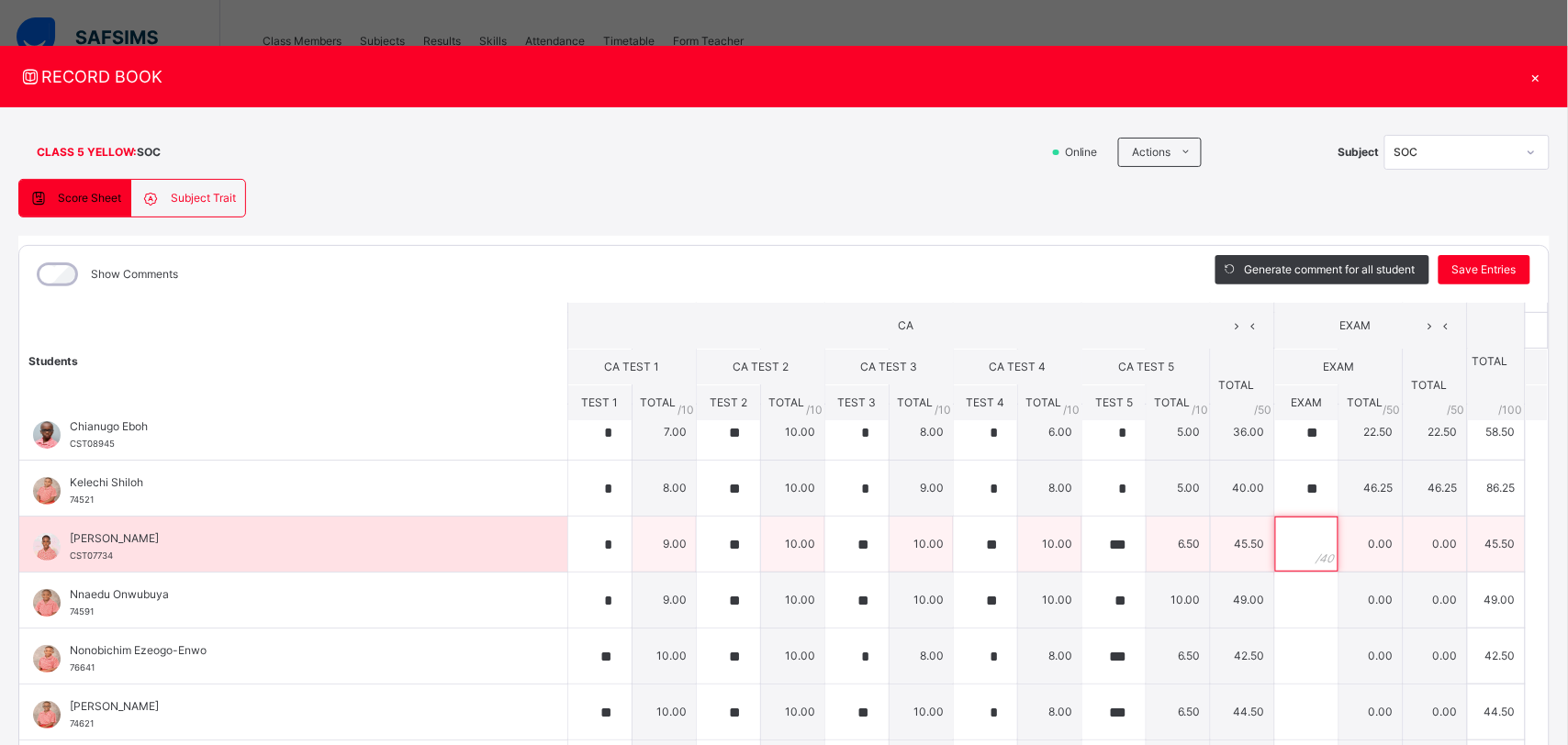 click at bounding box center (1306, 544) 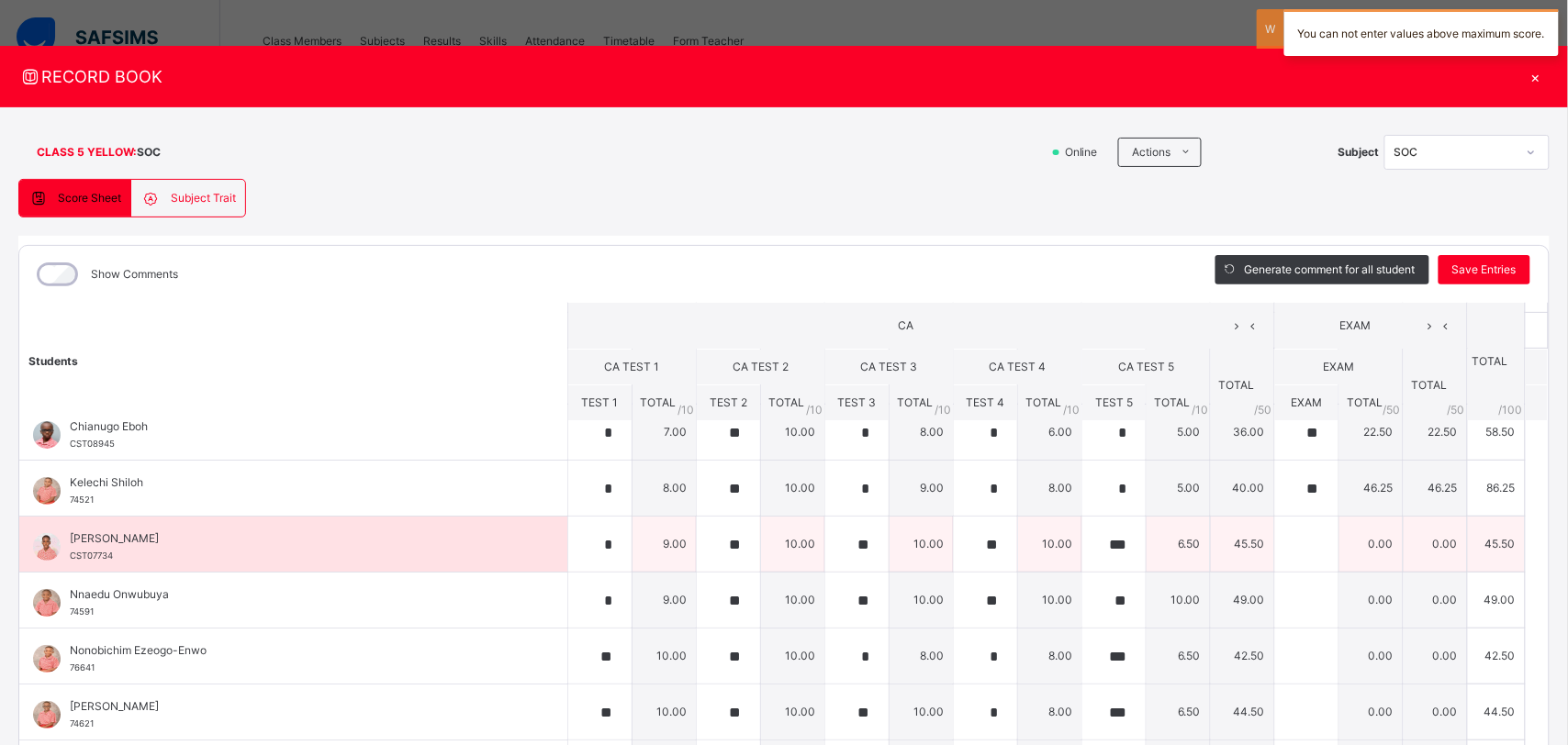 click on "45.50" at bounding box center (1243, 544) 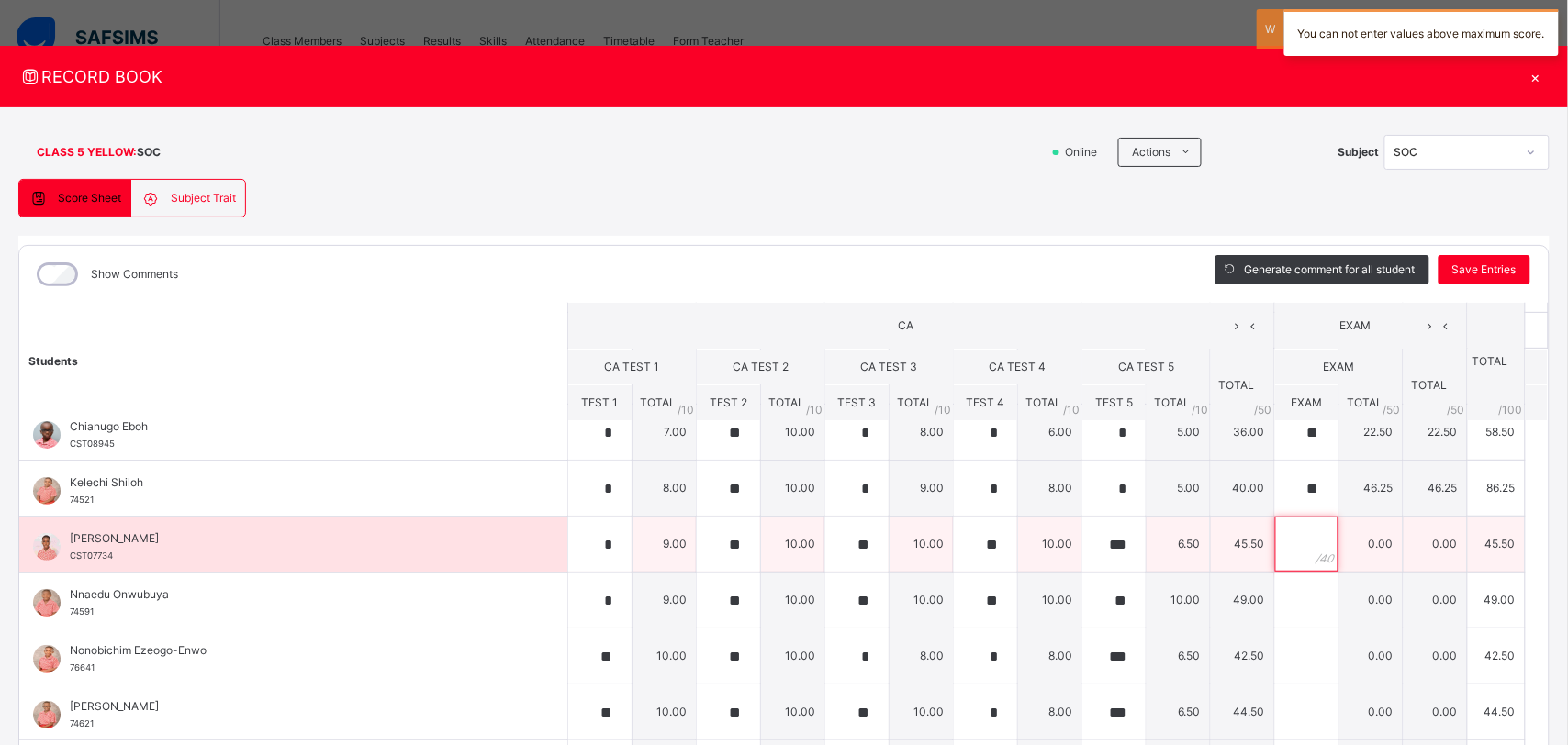 click at bounding box center (1306, 544) 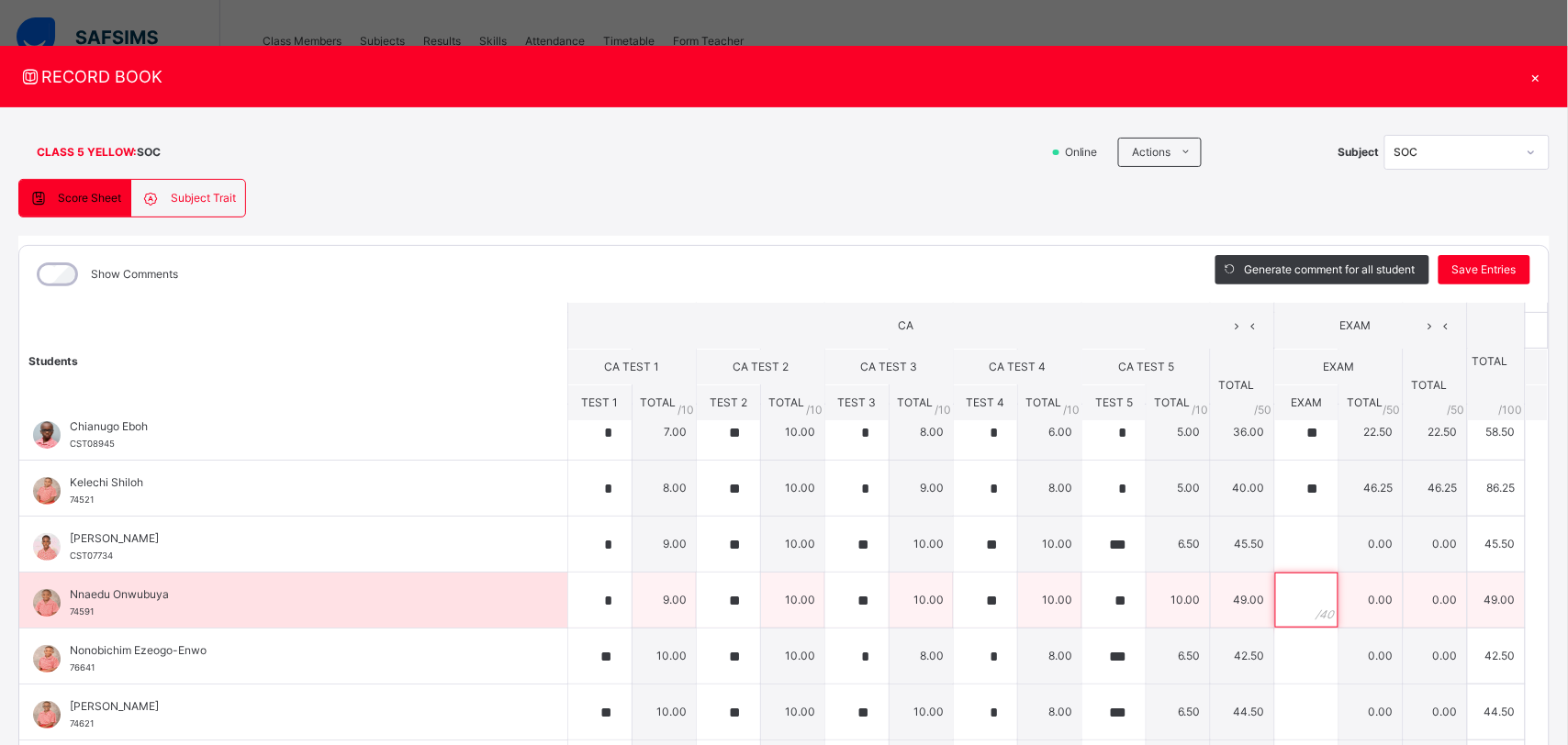 click at bounding box center (1306, 600) 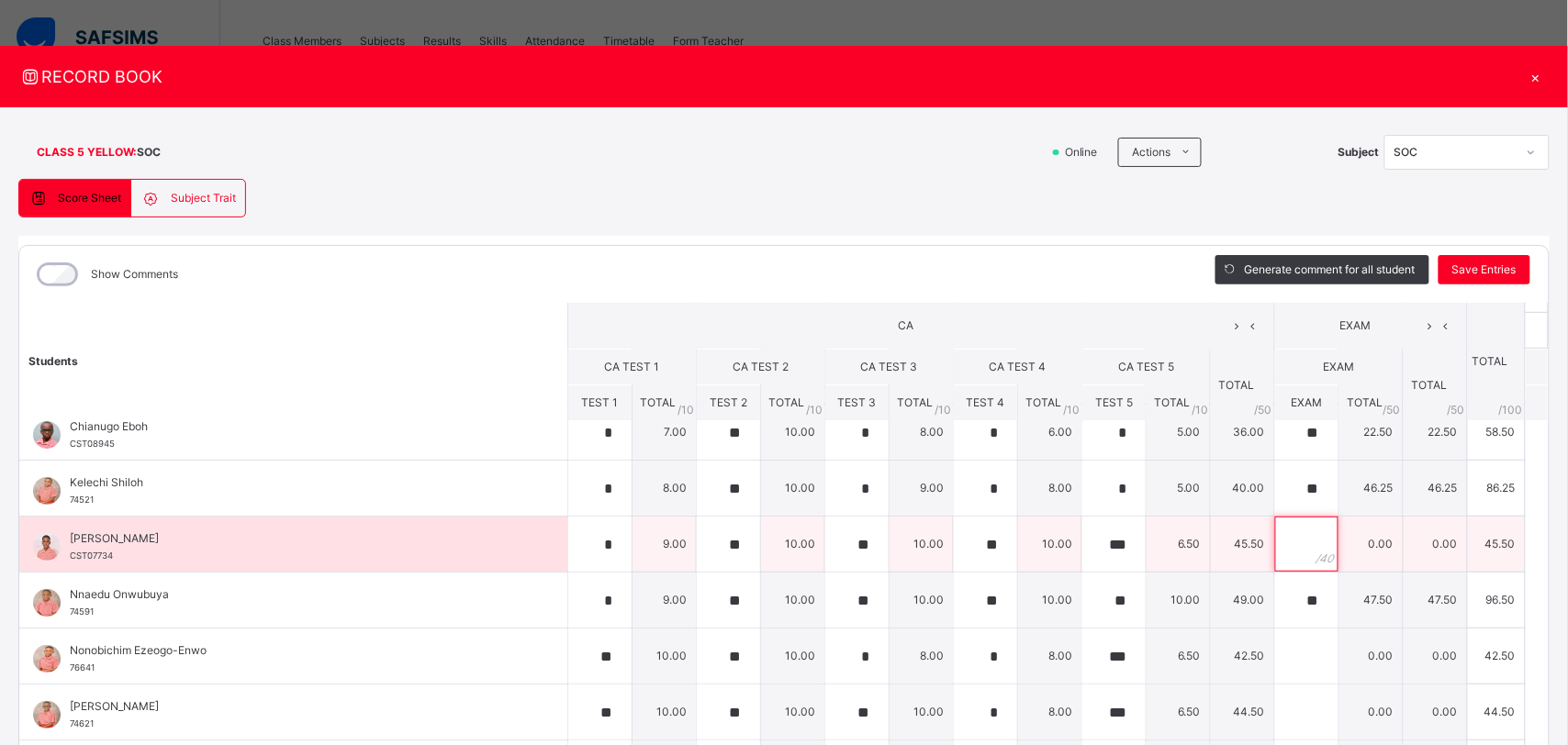 click at bounding box center (1306, 544) 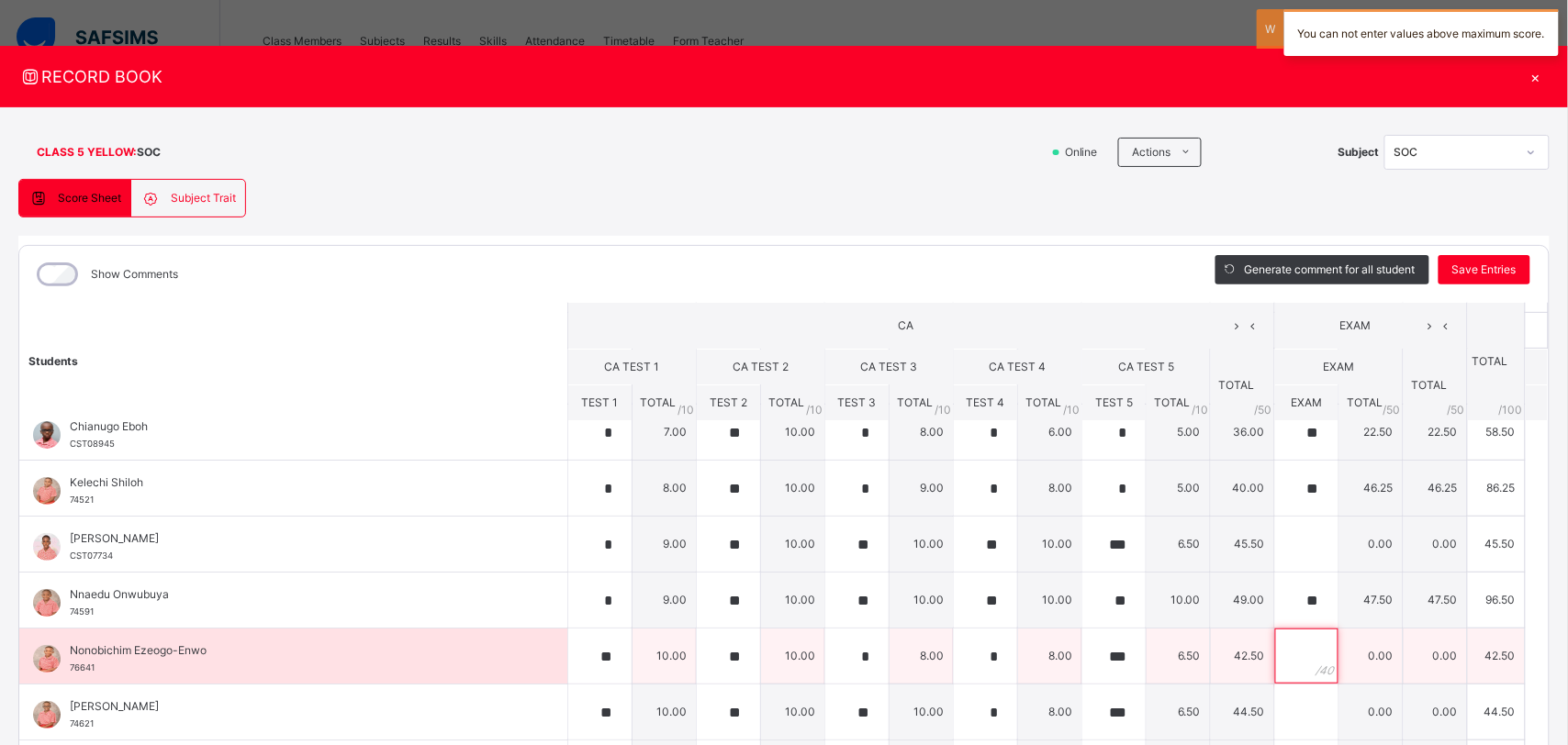 click at bounding box center (1306, 656) 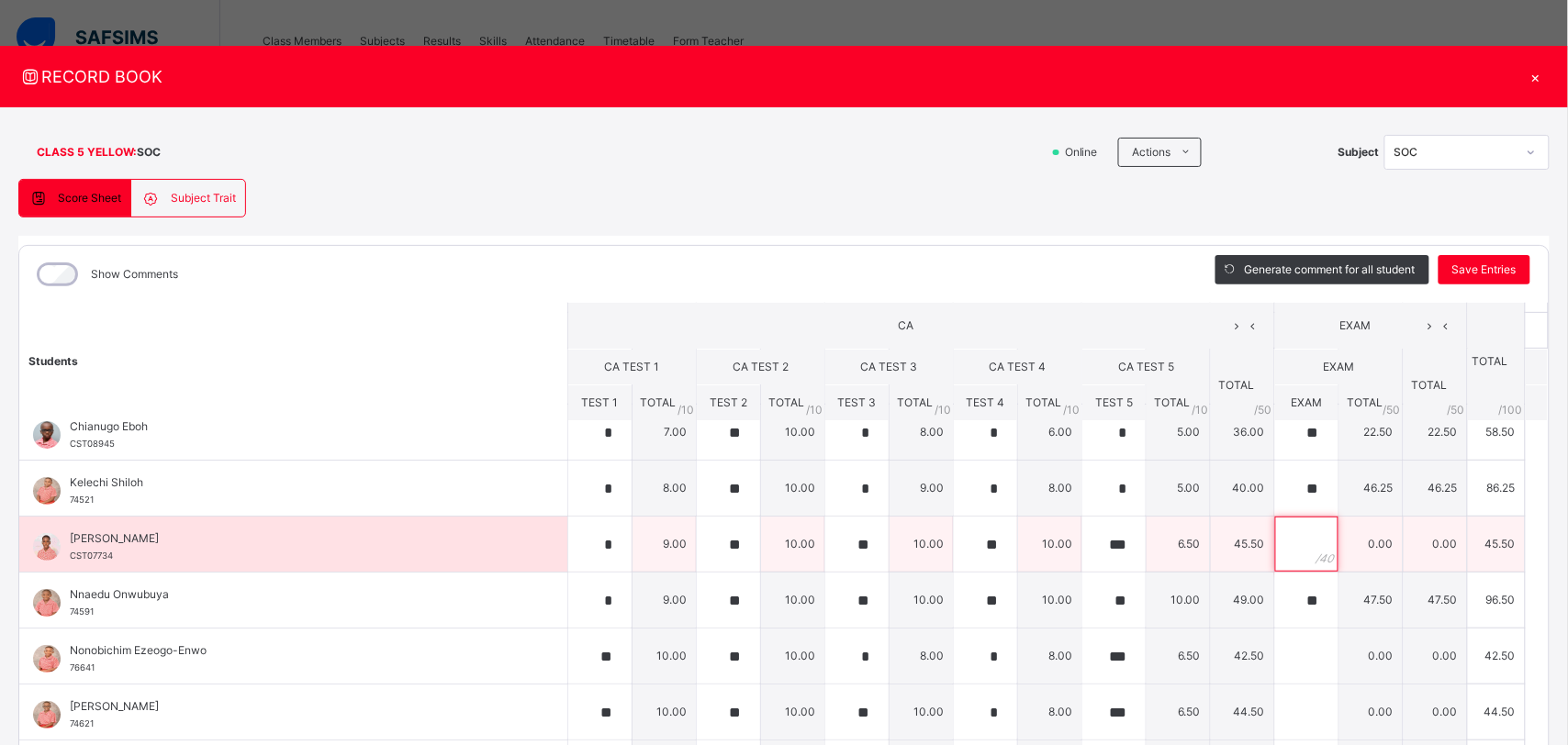 click at bounding box center [1306, 544] 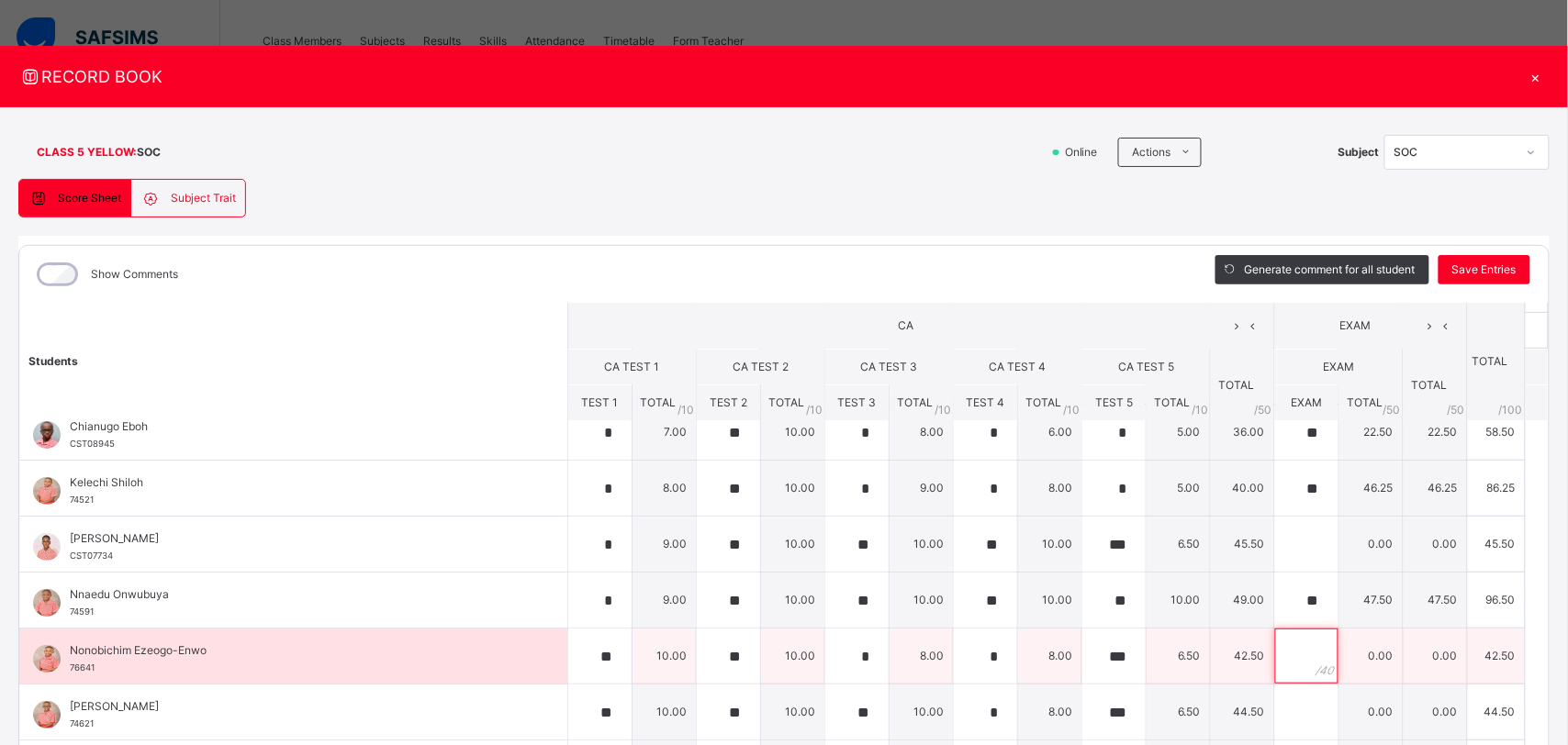 click at bounding box center (1306, 656) 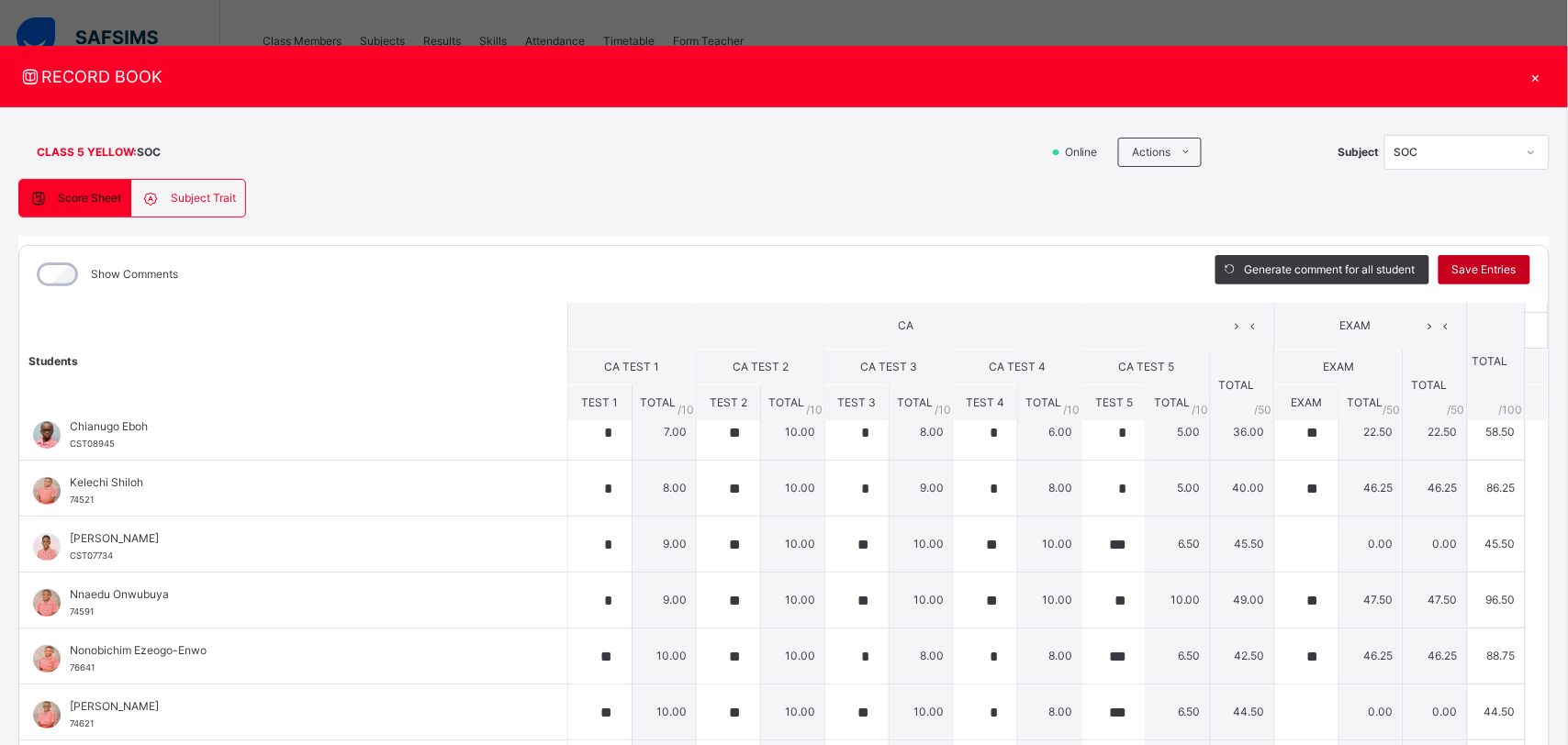 click on "Save Entries" at bounding box center (1484, 270) 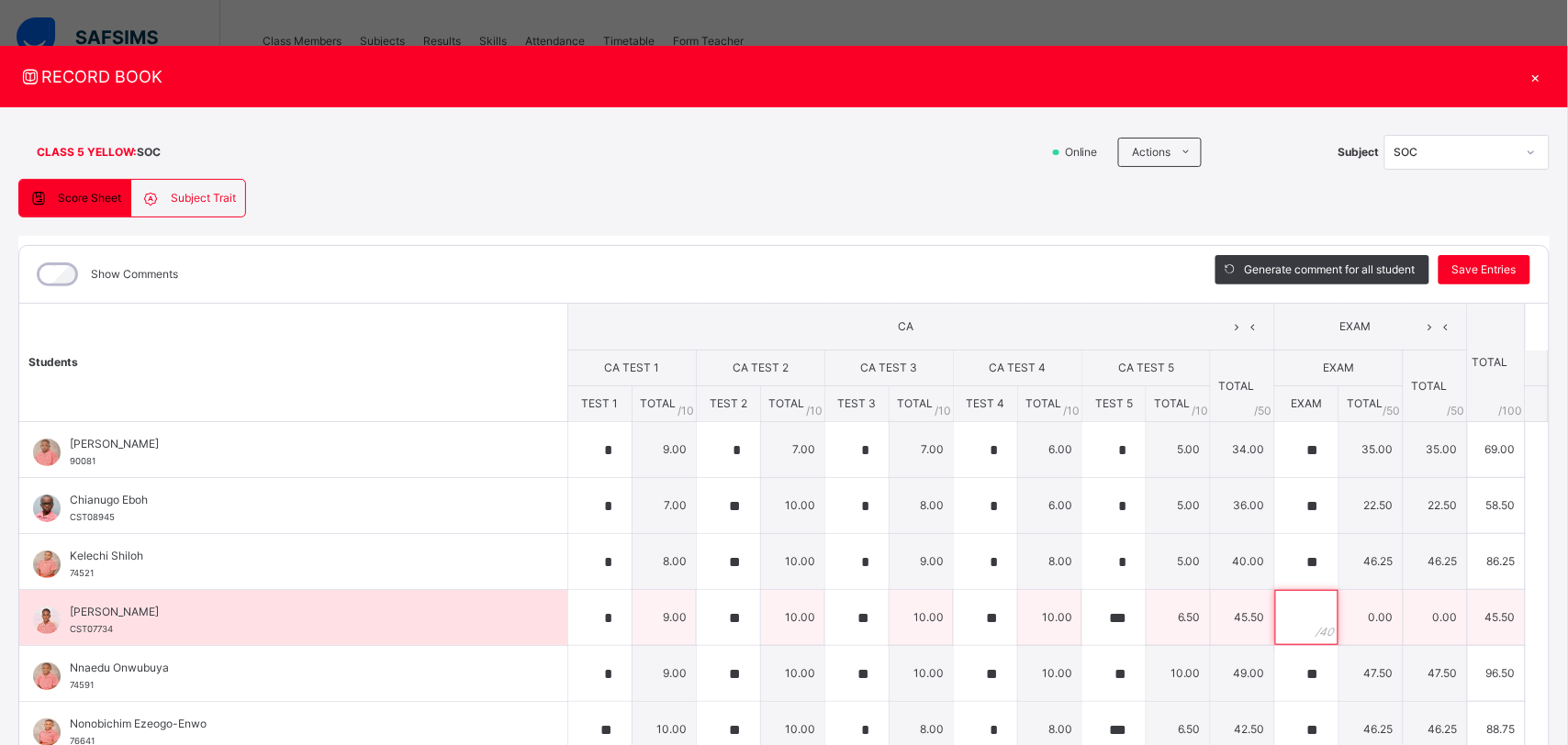 click at bounding box center [1306, 617] 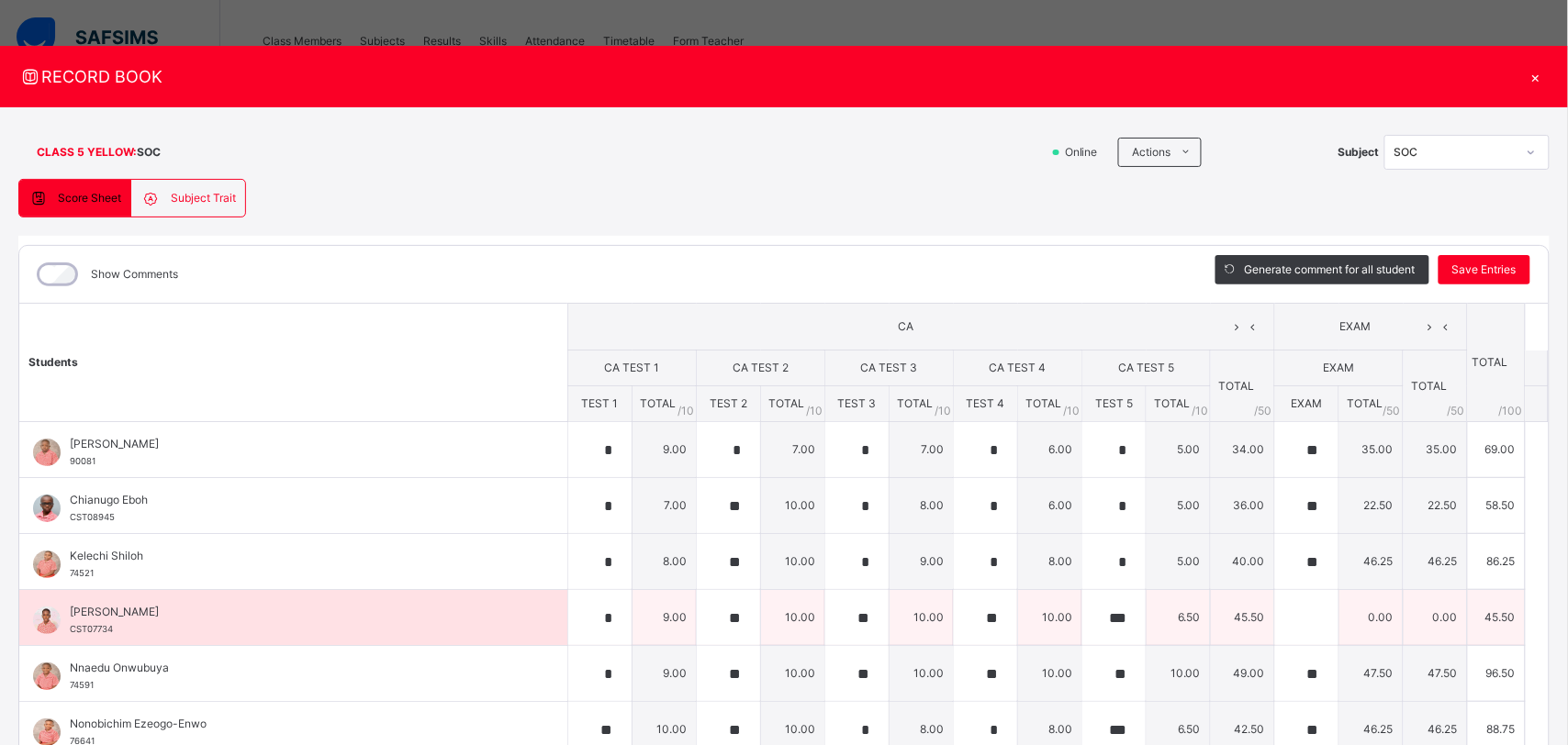click at bounding box center [1306, 617] 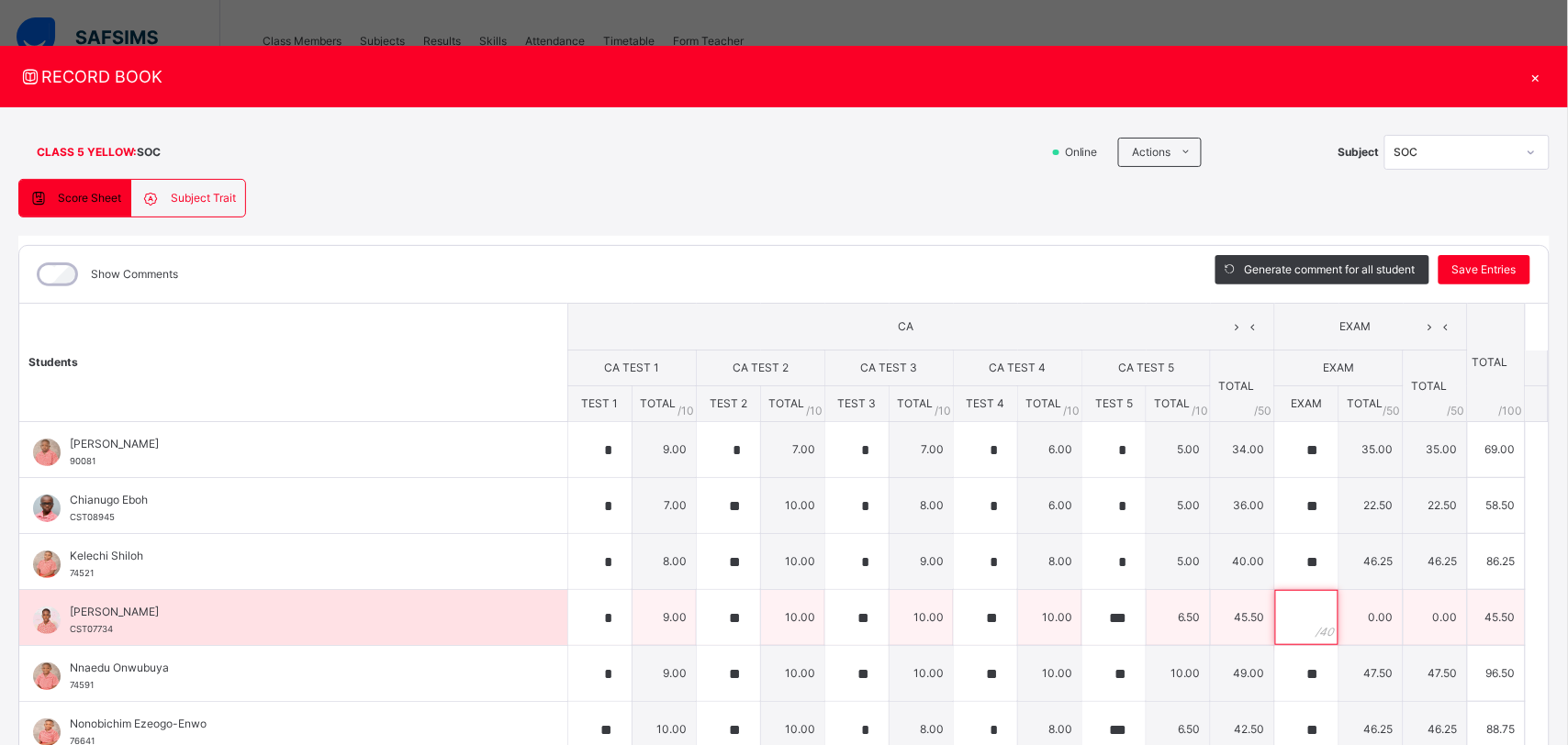 click at bounding box center (1306, 617) 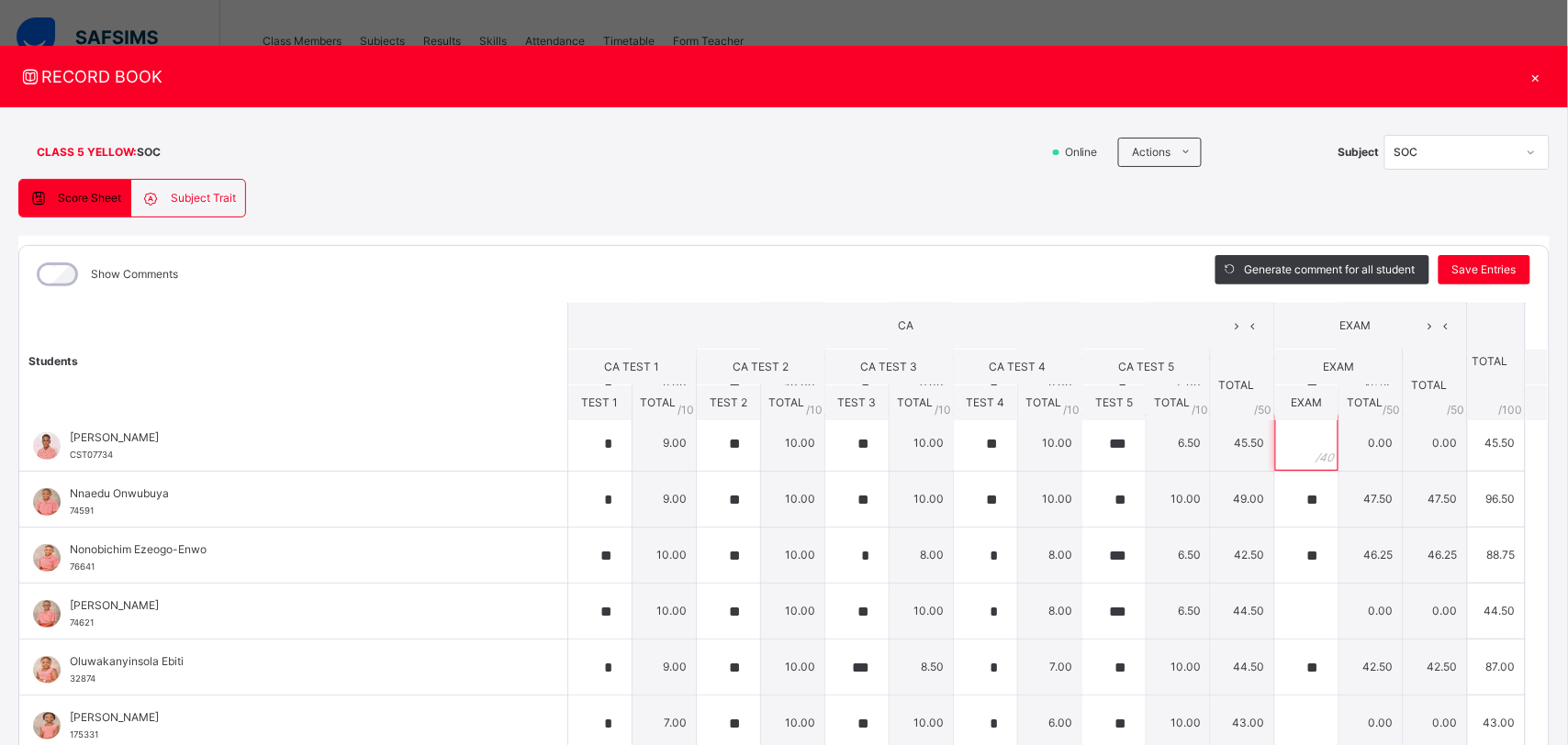 scroll, scrollTop: 184, scrollLeft: 0, axis: vertical 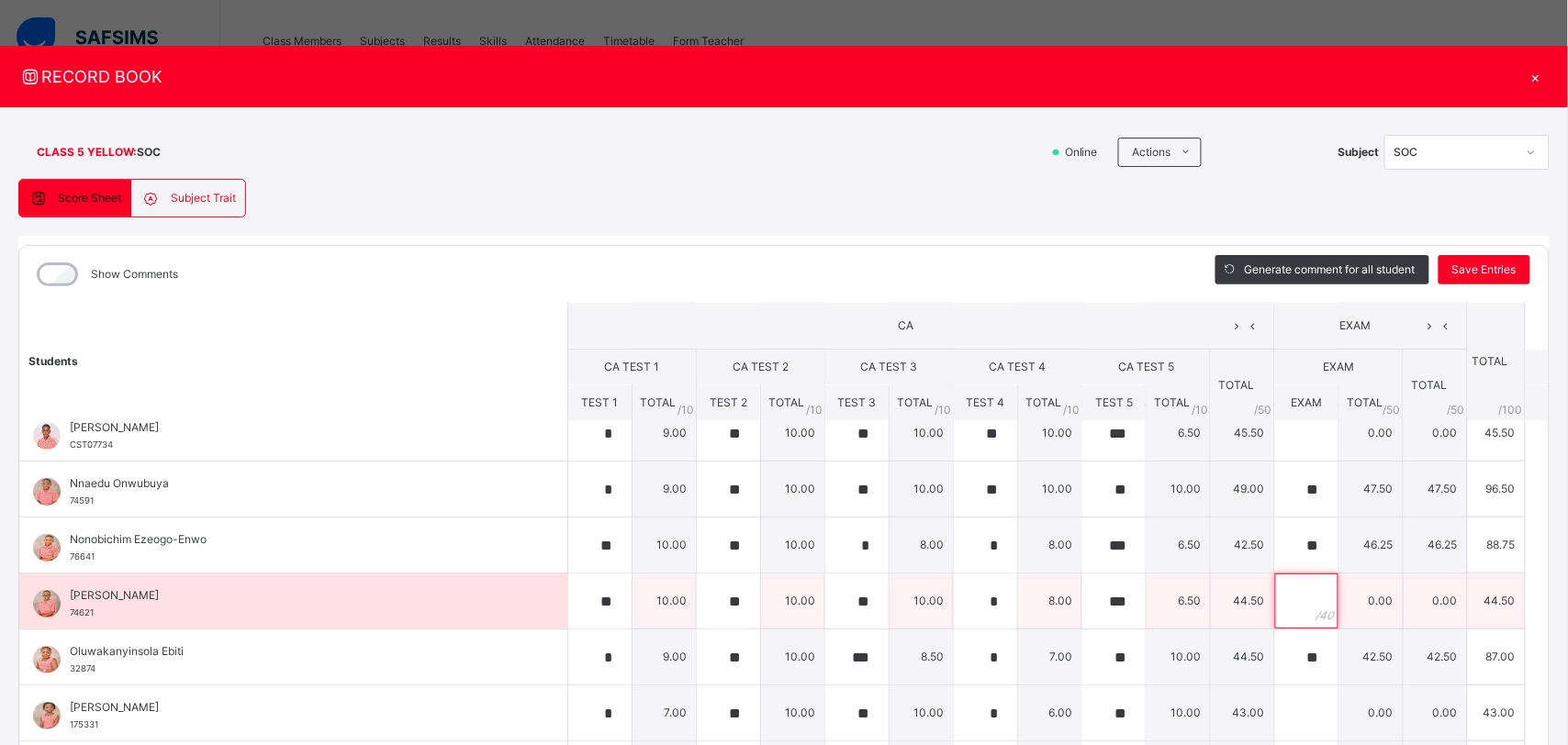 click at bounding box center [1306, 601] 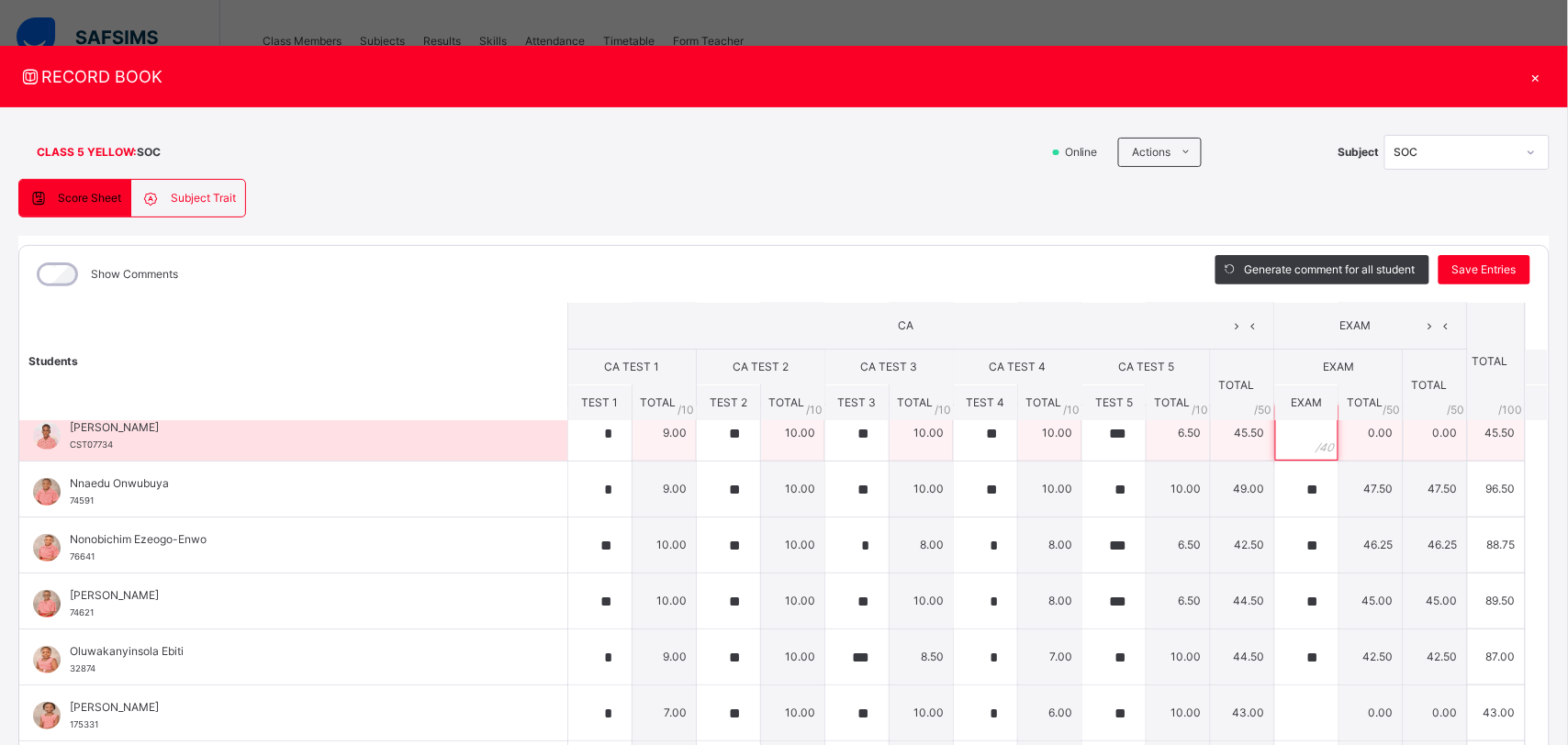 click at bounding box center (1306, 433) 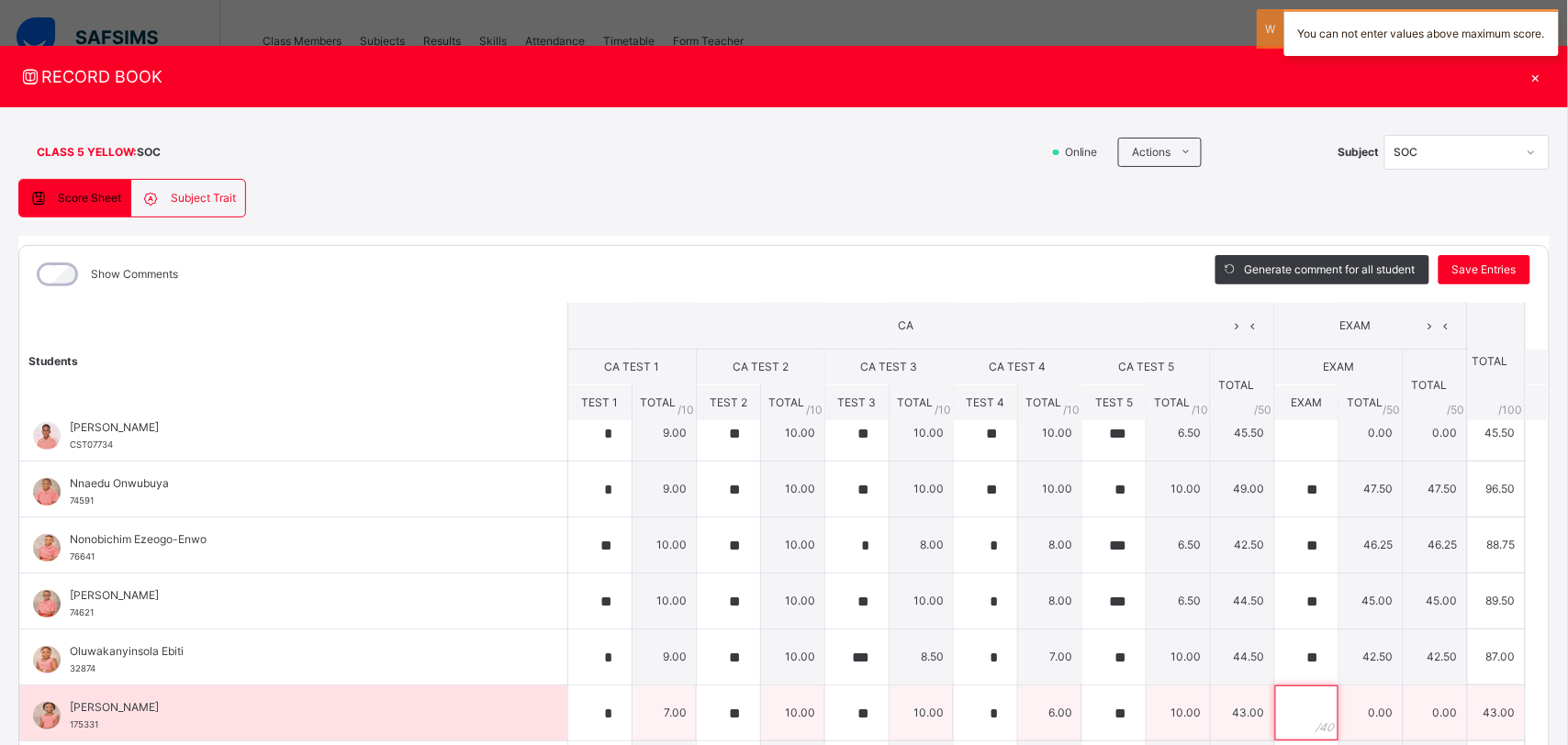 click at bounding box center (1306, 713) 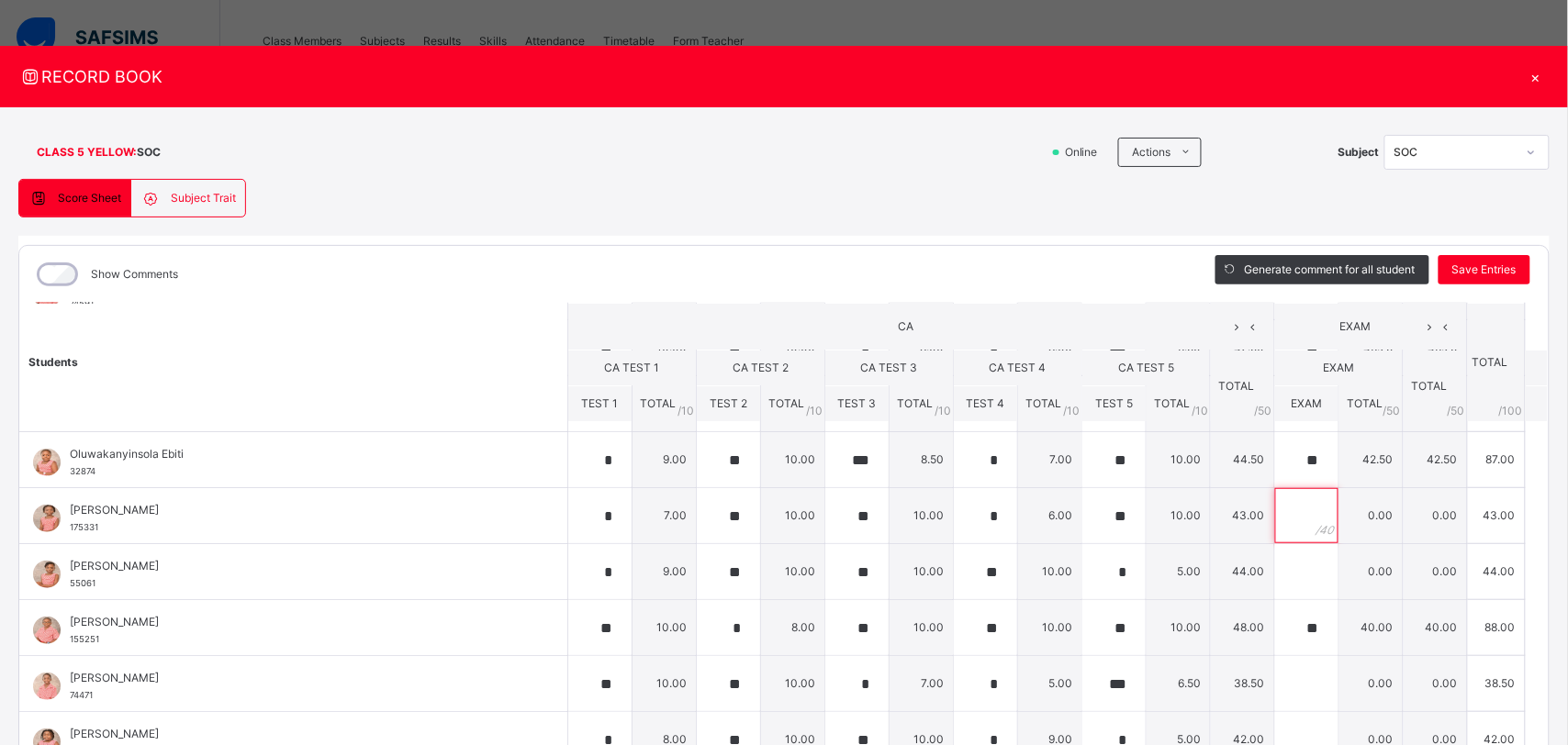 scroll, scrollTop: 384, scrollLeft: 0, axis: vertical 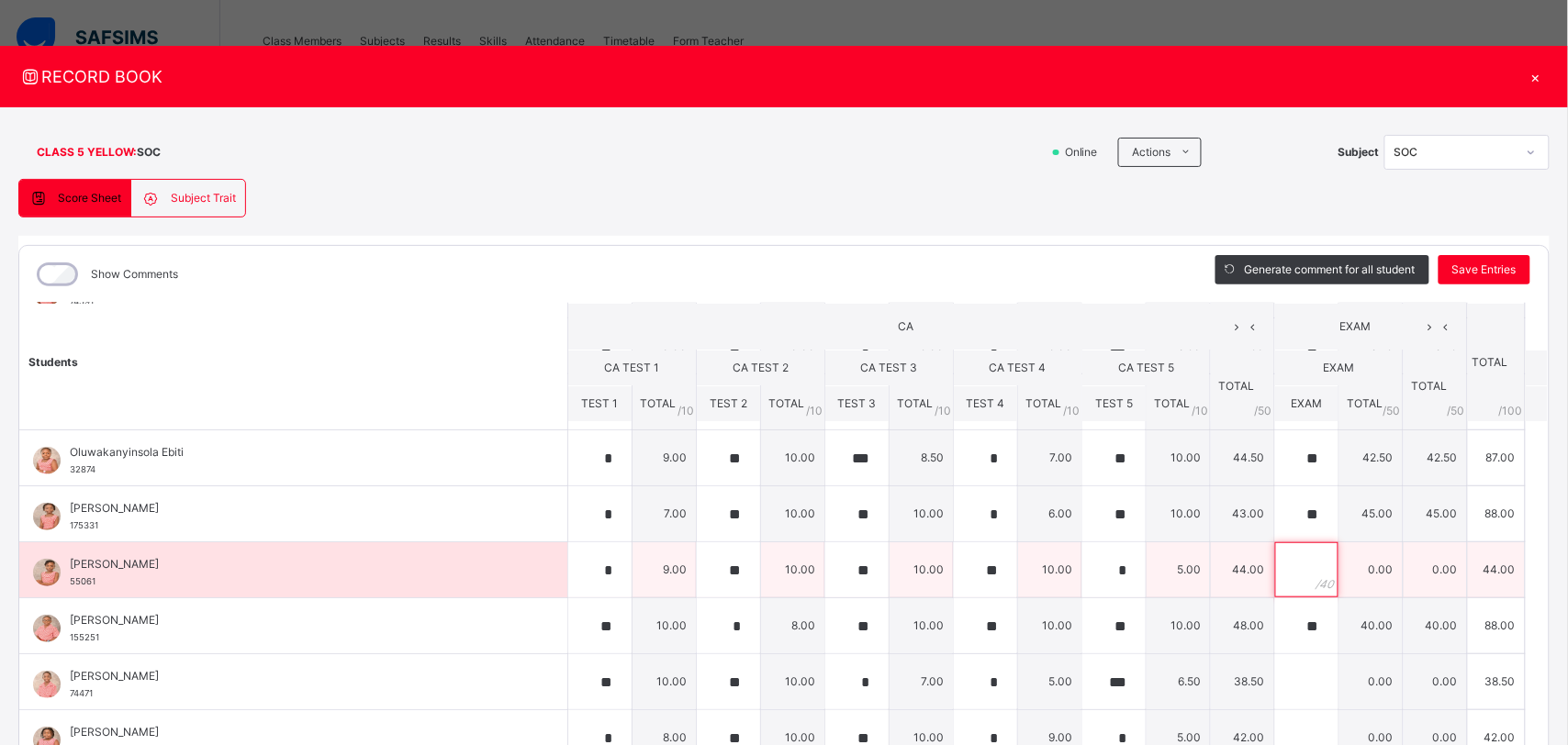 click at bounding box center [1306, 570] 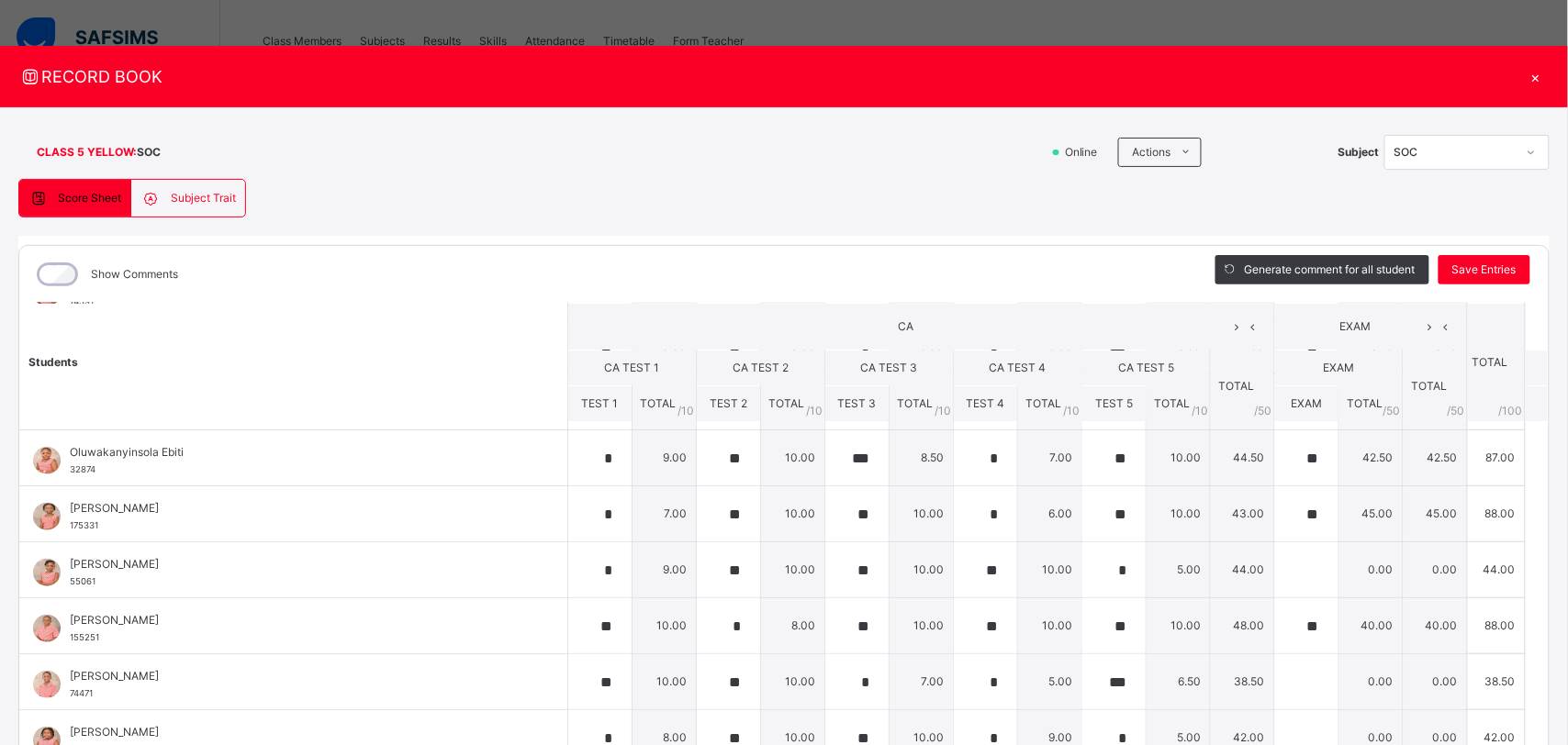 click on "×" at bounding box center [1536, 76] 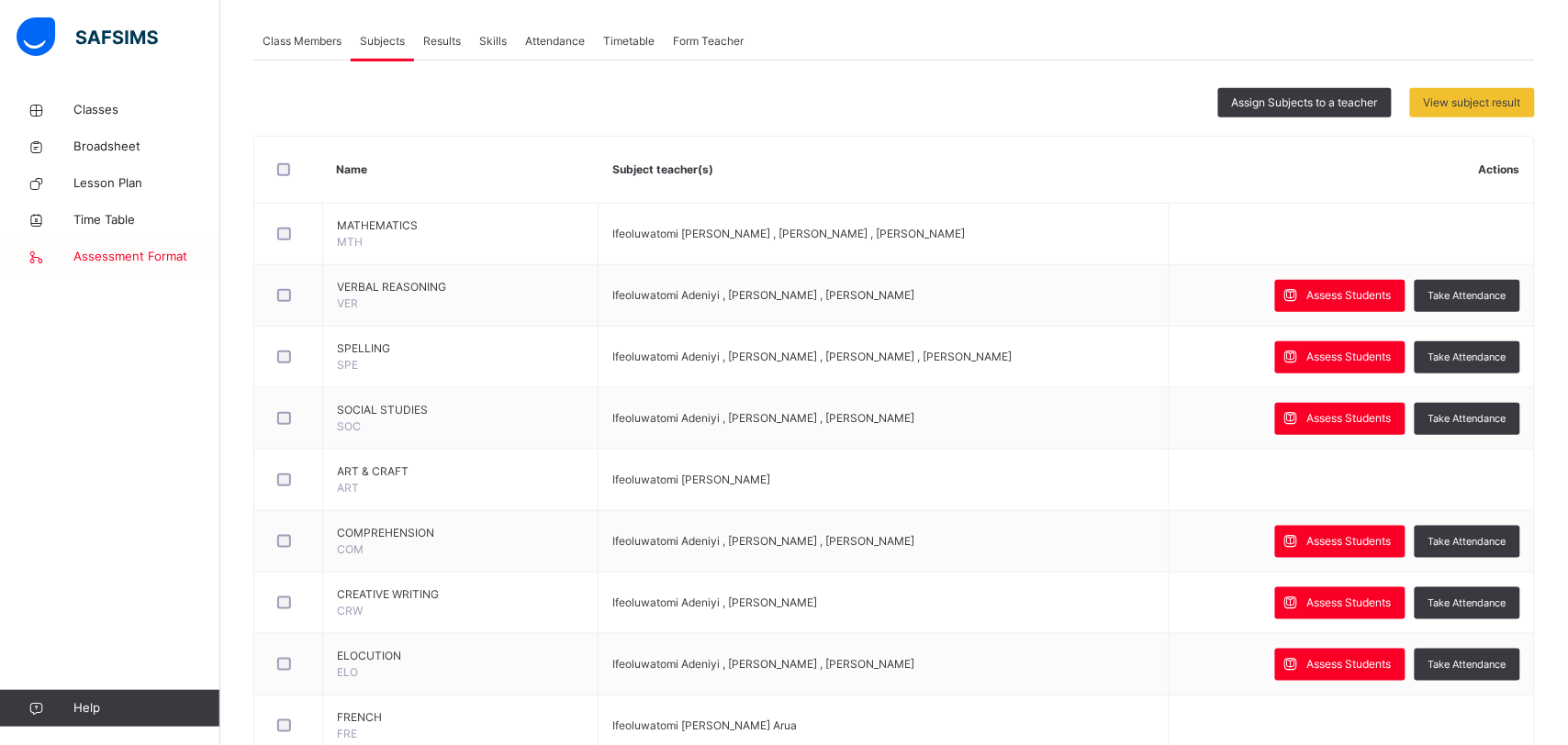 click on "Assessment Format" at bounding box center [147, 257] 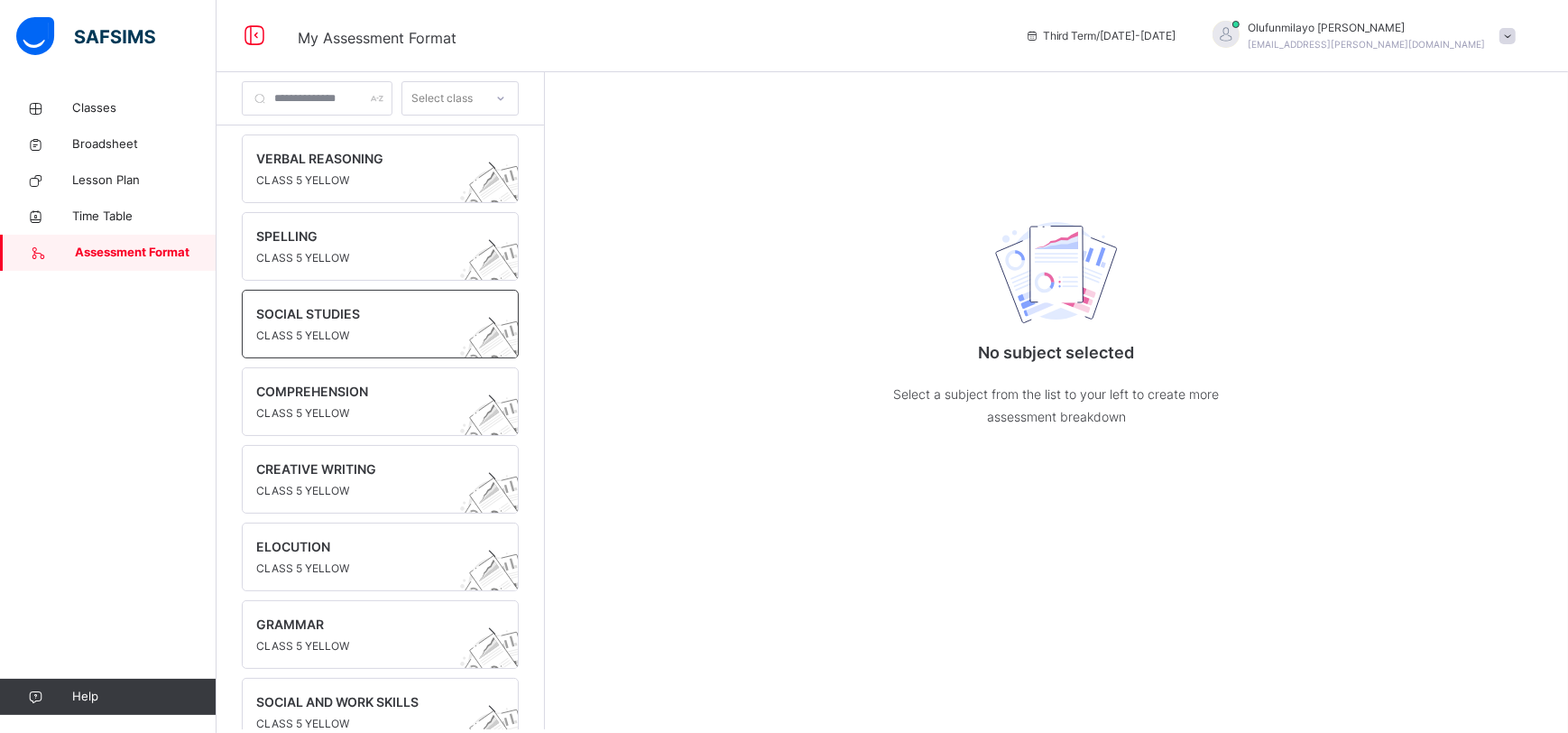 click on "SOCIAL STUDIES     CLASS 5 YELLOW" at bounding box center (380, 324) 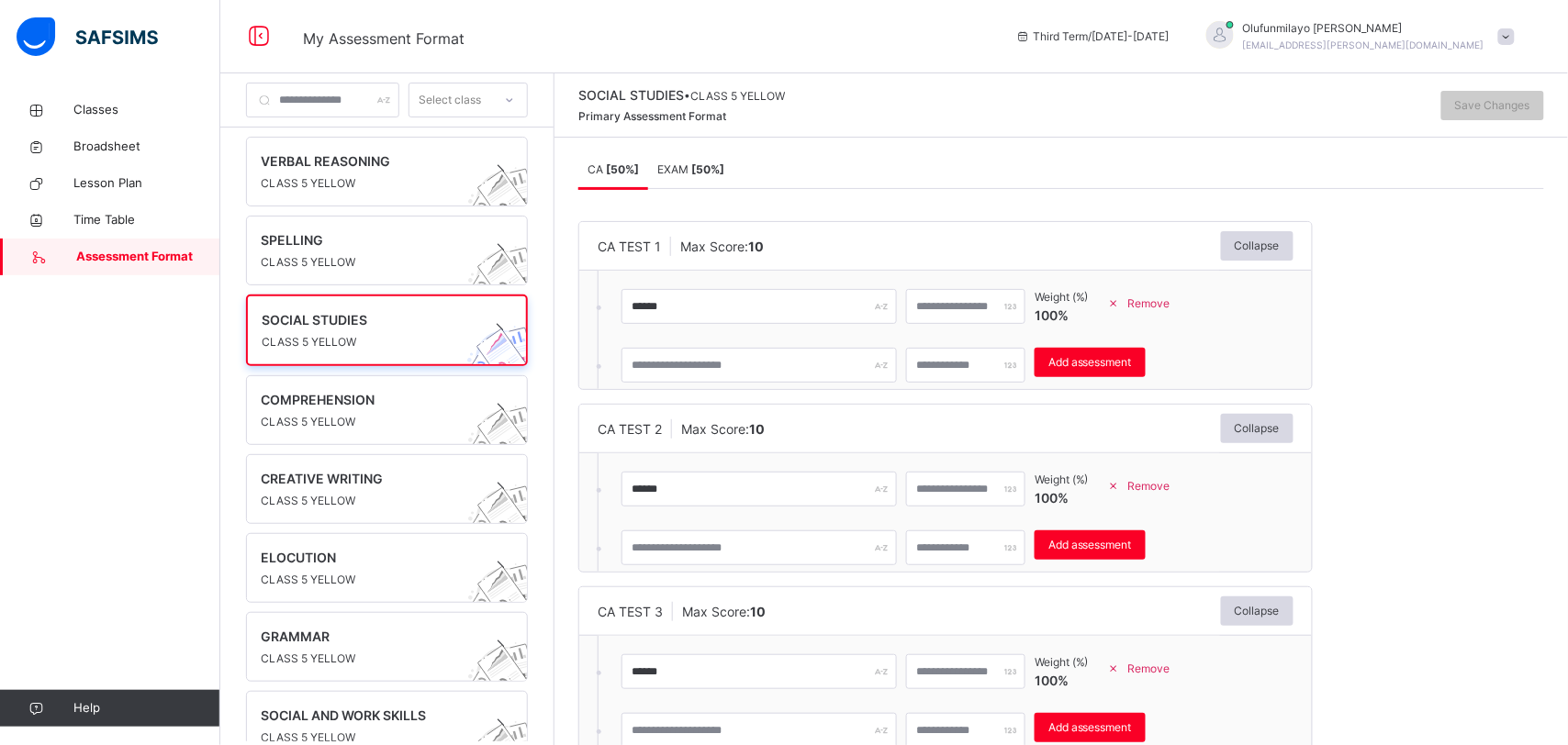 click on "EXAM   [ 50 %]" at bounding box center (690, 169) 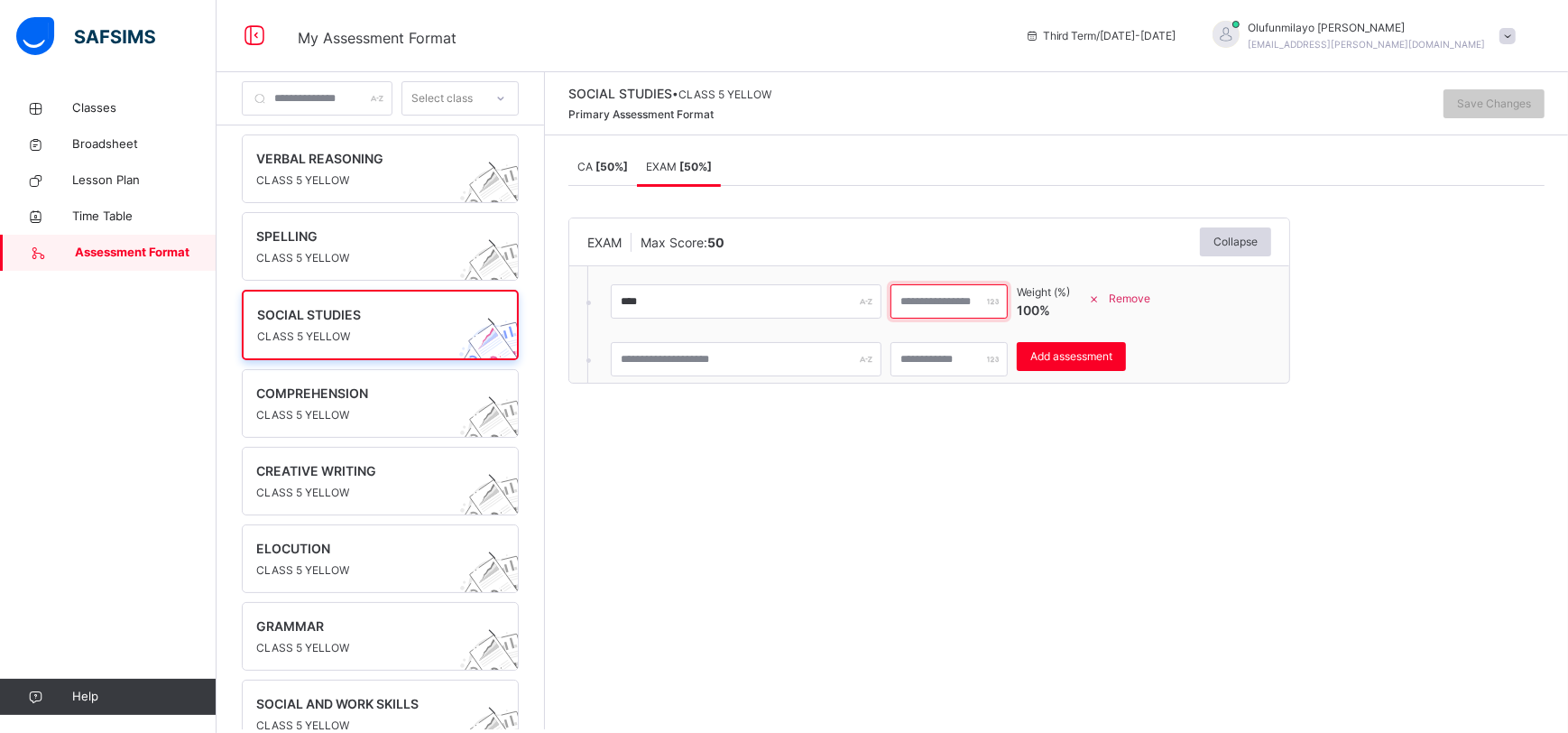 click on "**" at bounding box center [949, 302] 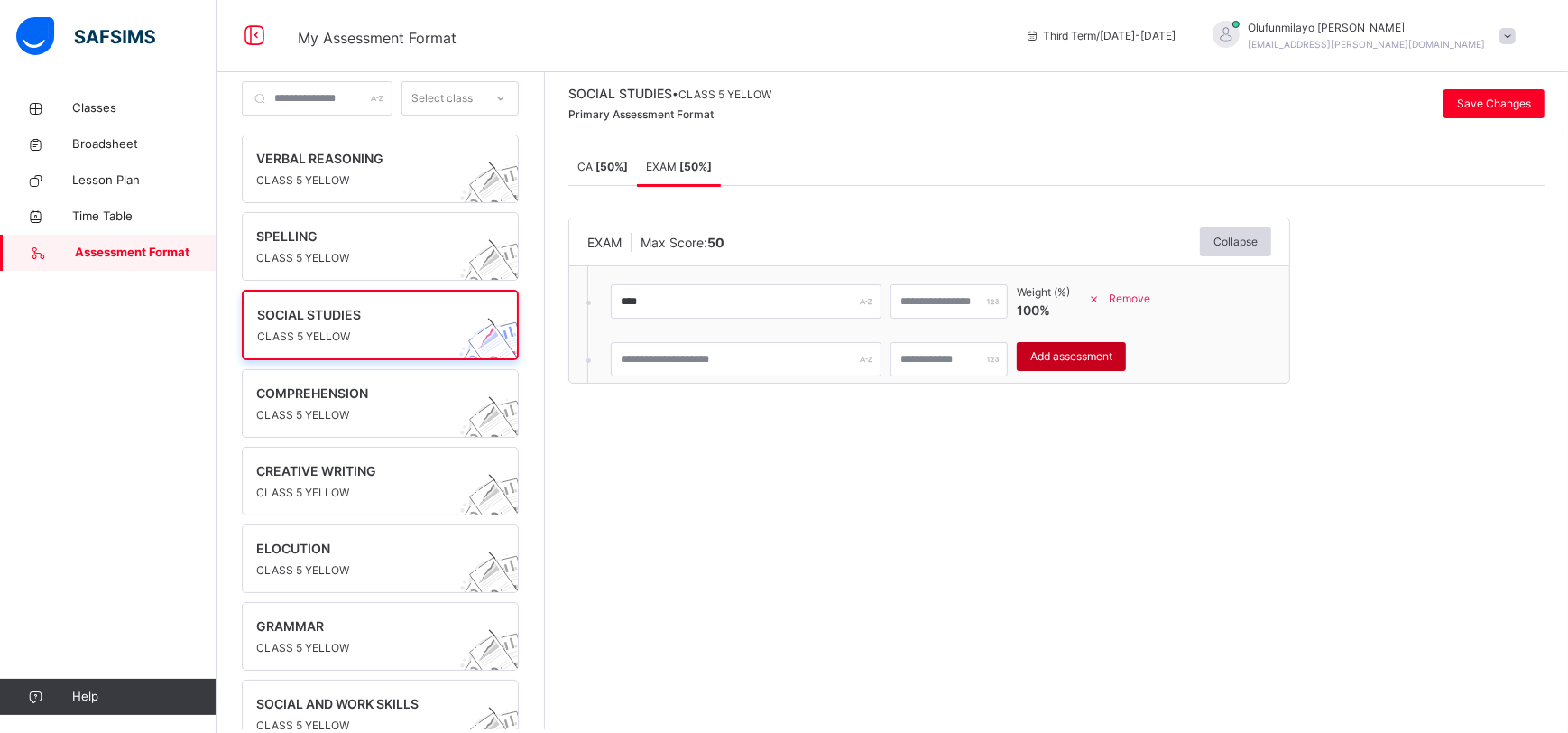 click on "Add assessment" at bounding box center (1071, 357) 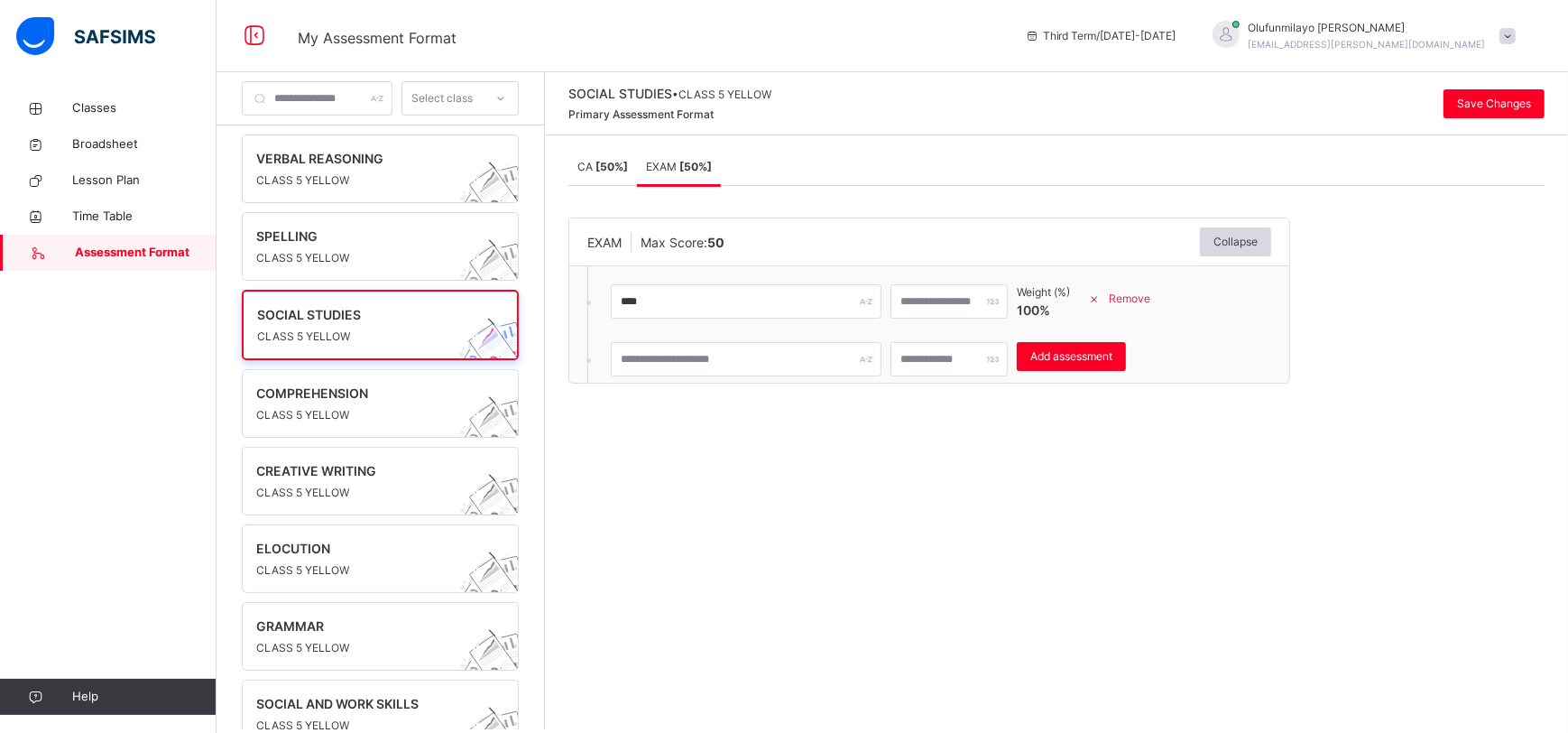 click on "[ 50 %]" at bounding box center [612, 166] 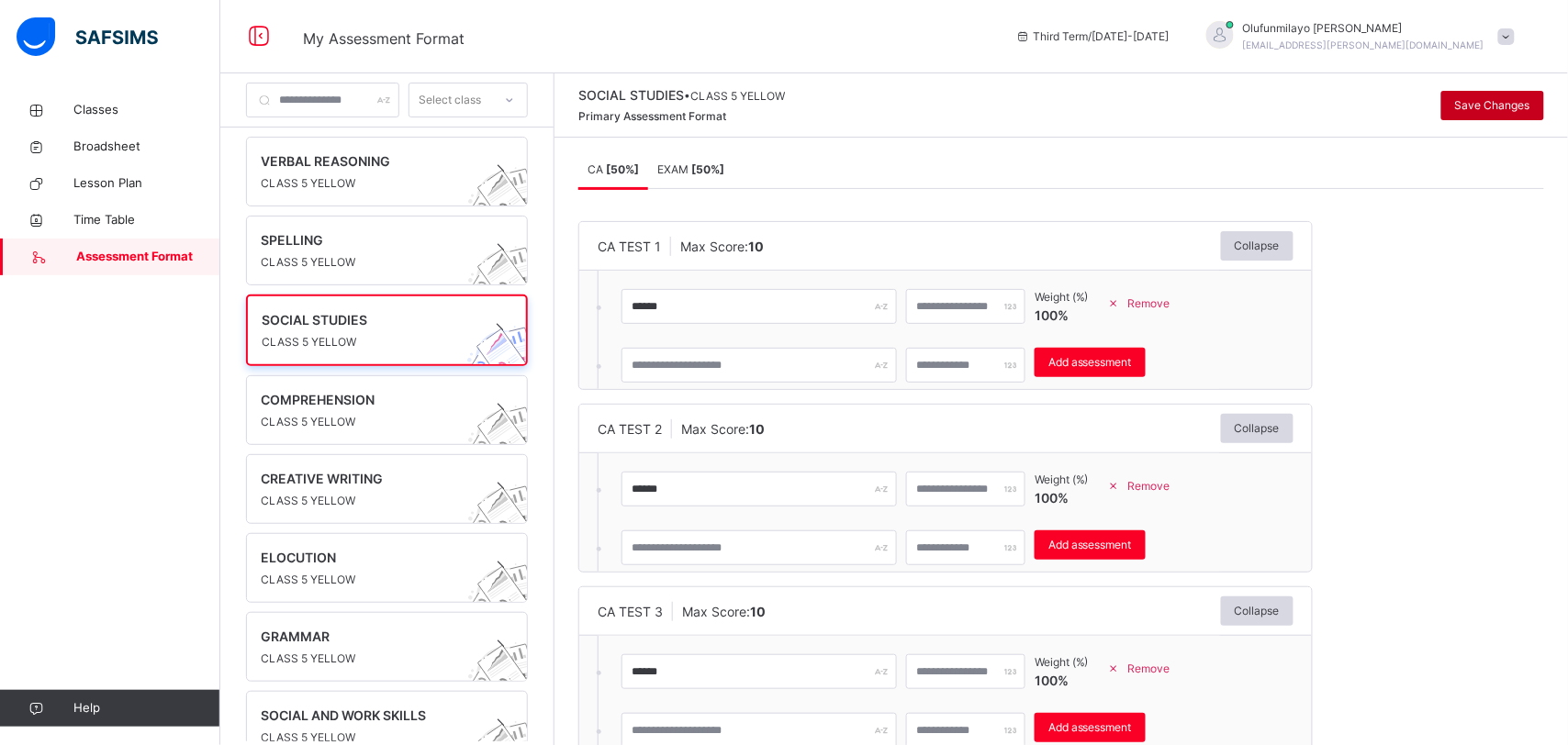 click on "Save Changes" at bounding box center [1493, 106] 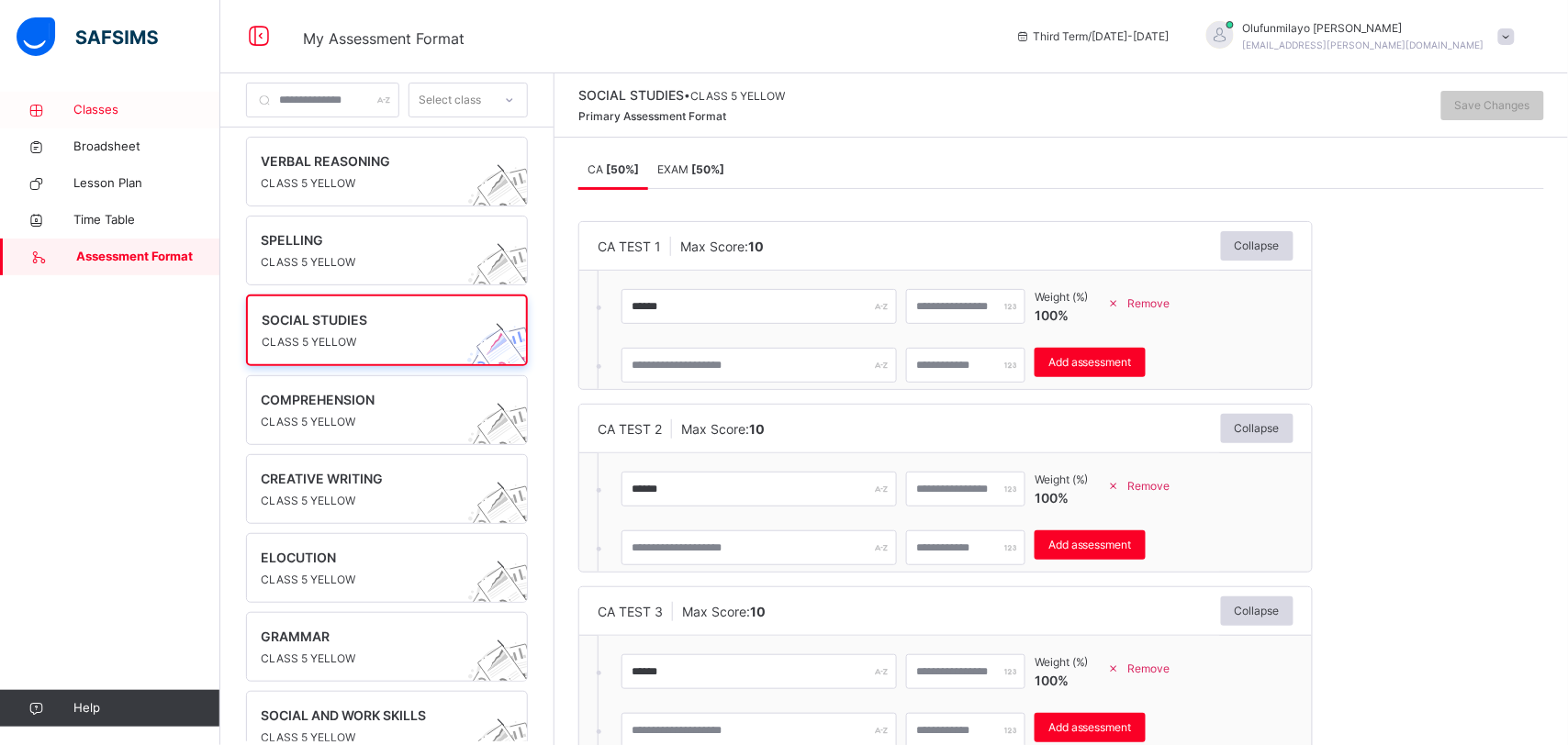 click on "Classes" at bounding box center (147, 110) 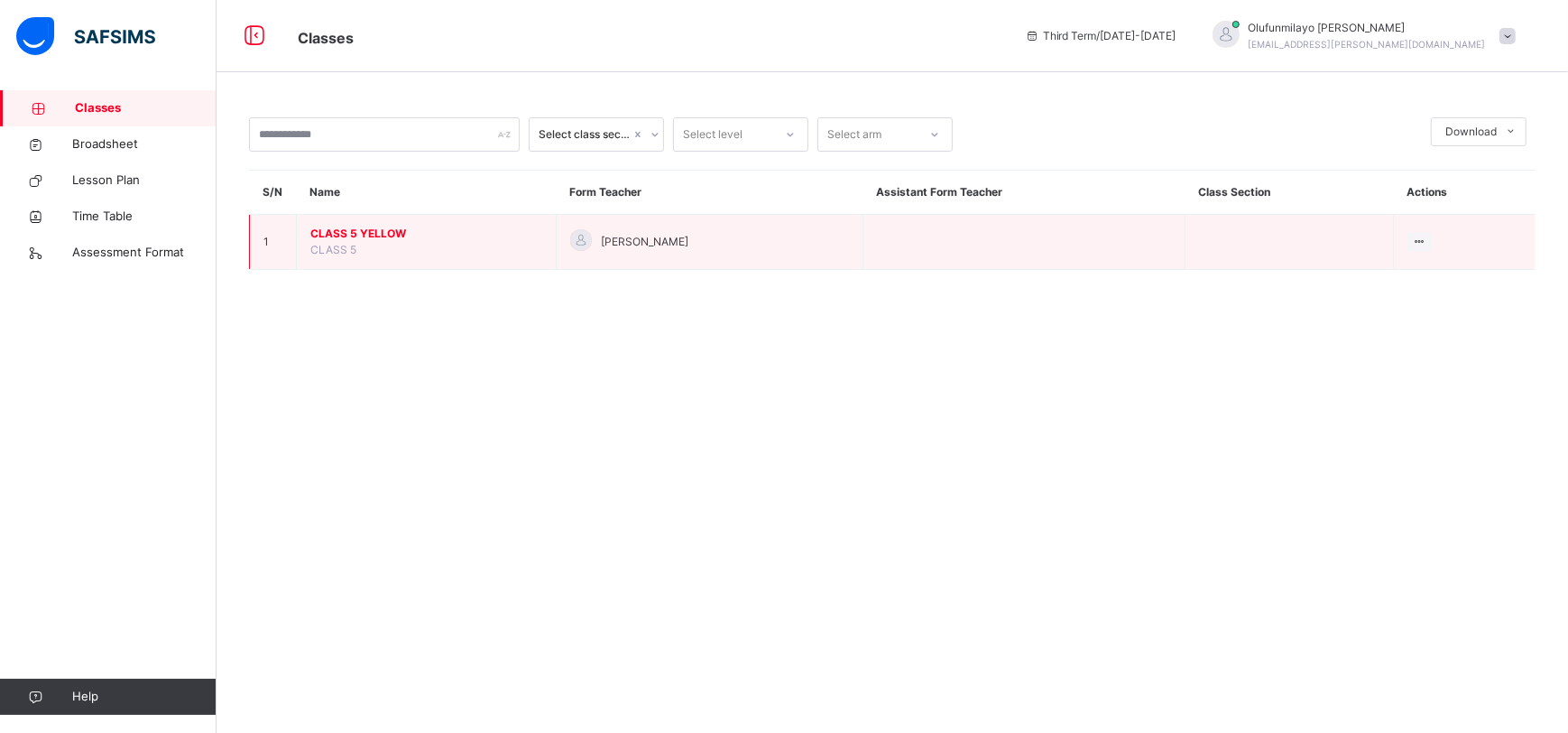 click on "CLASS 5   YELLOW" at bounding box center (426, 234) 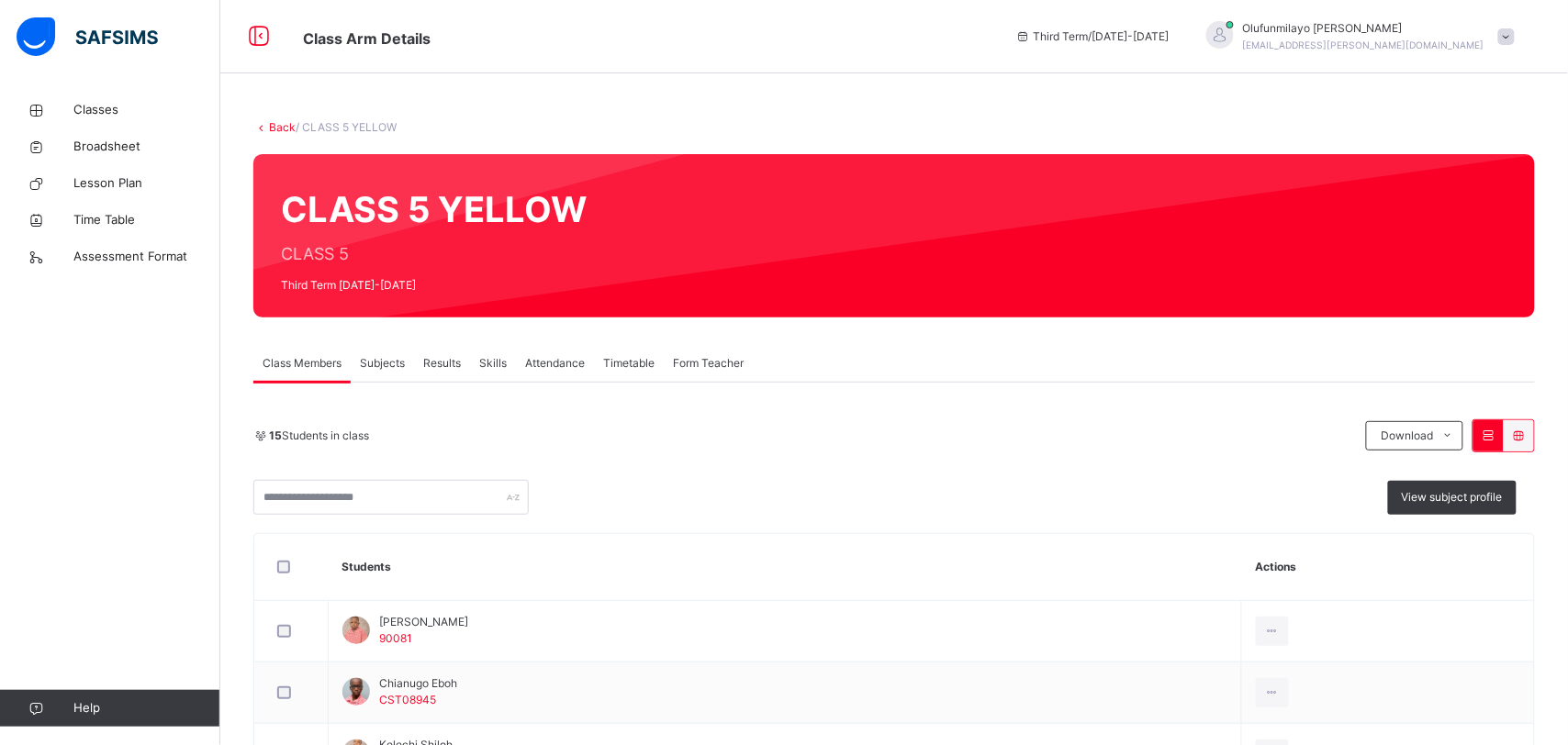click on "Subjects" at bounding box center [382, 363] 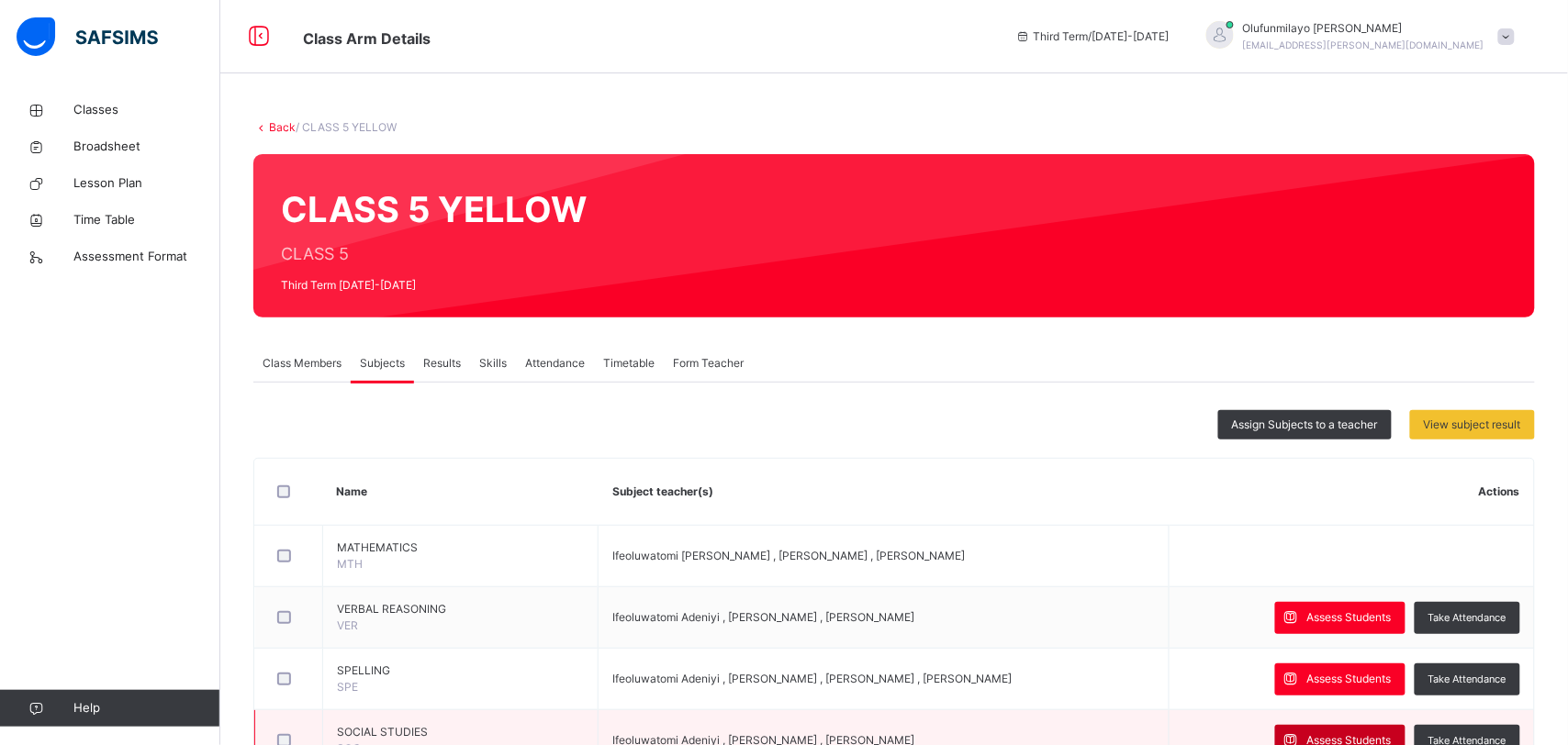 click on "Assess Students" at bounding box center [1340, 740] 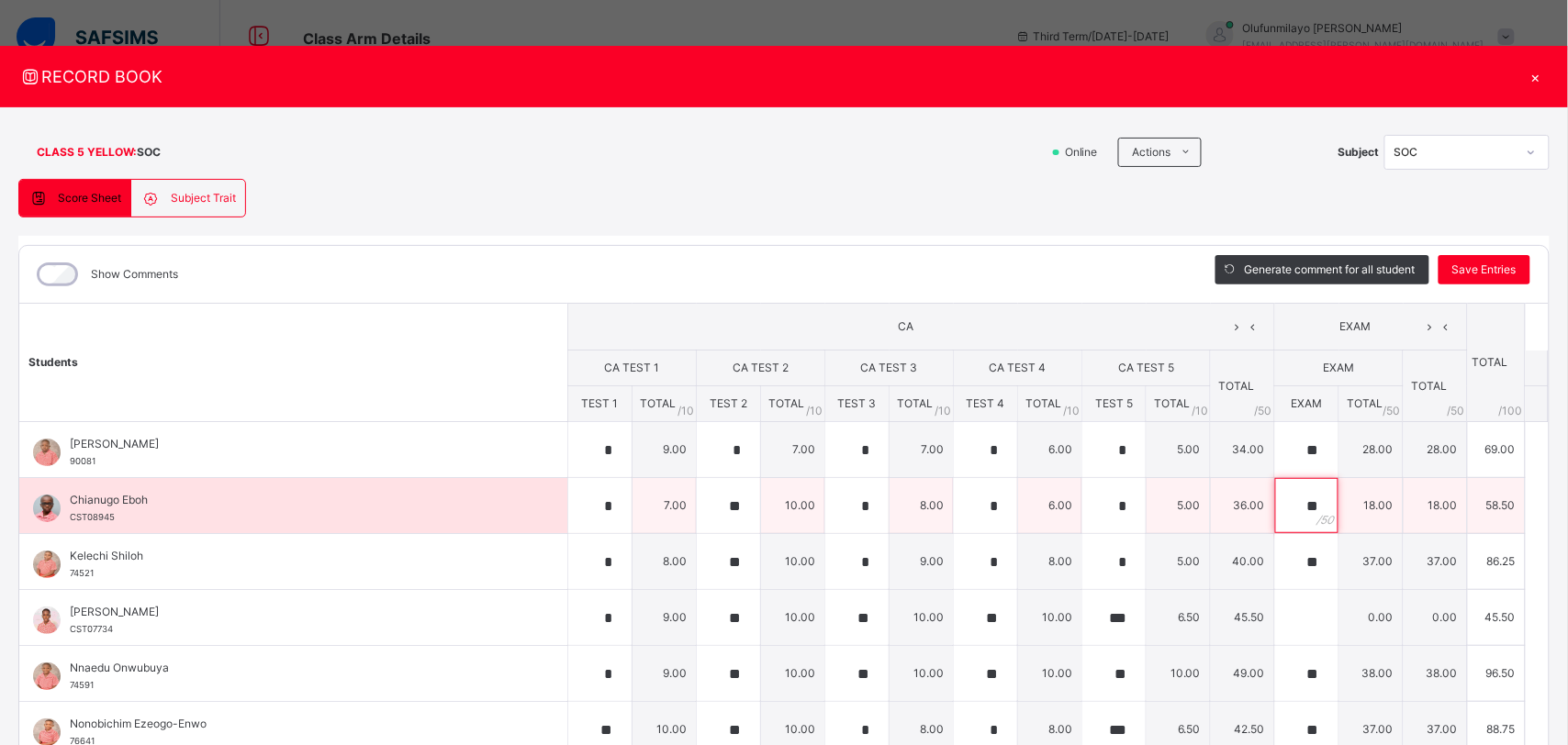 click on "**" at bounding box center [1306, 506] 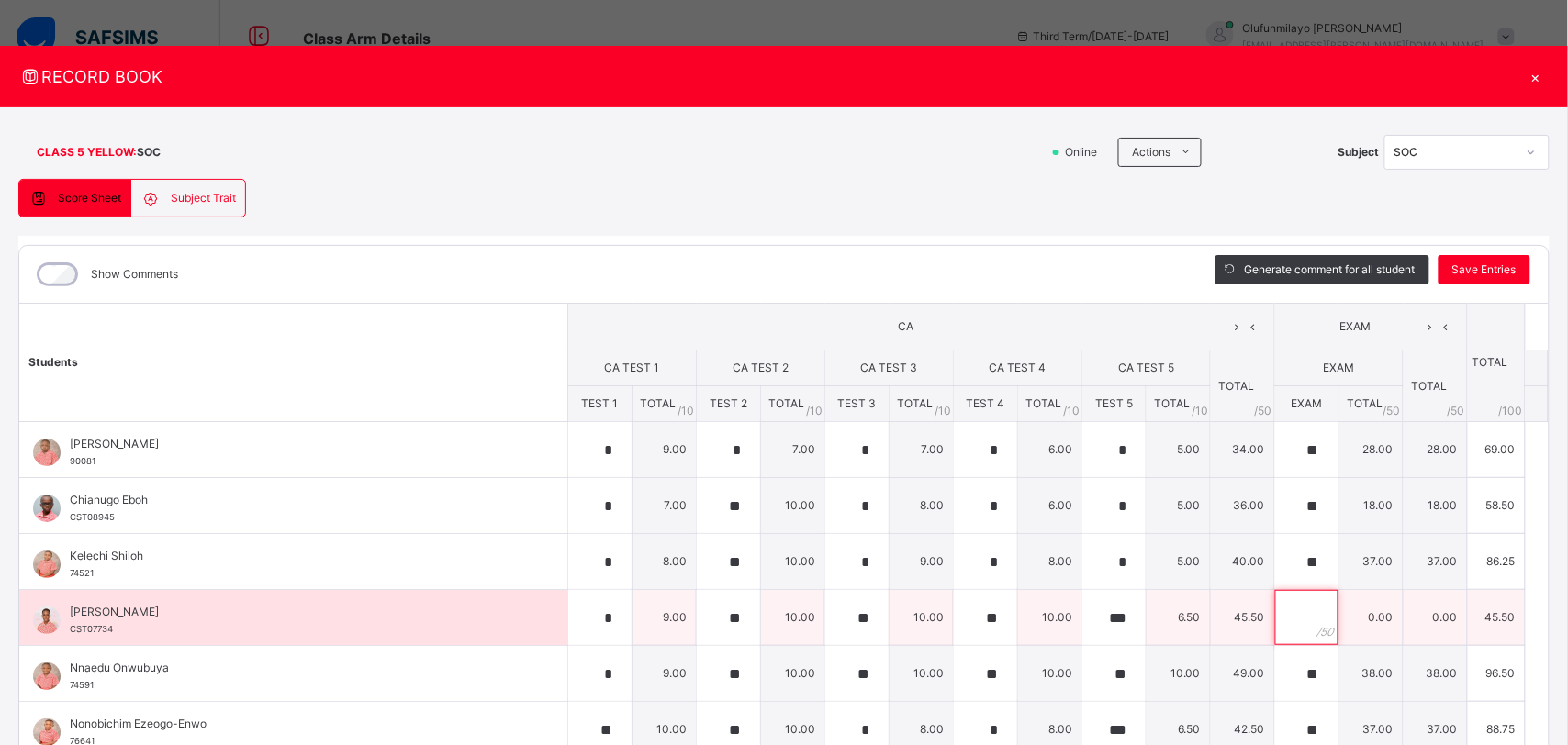 click at bounding box center [1306, 617] 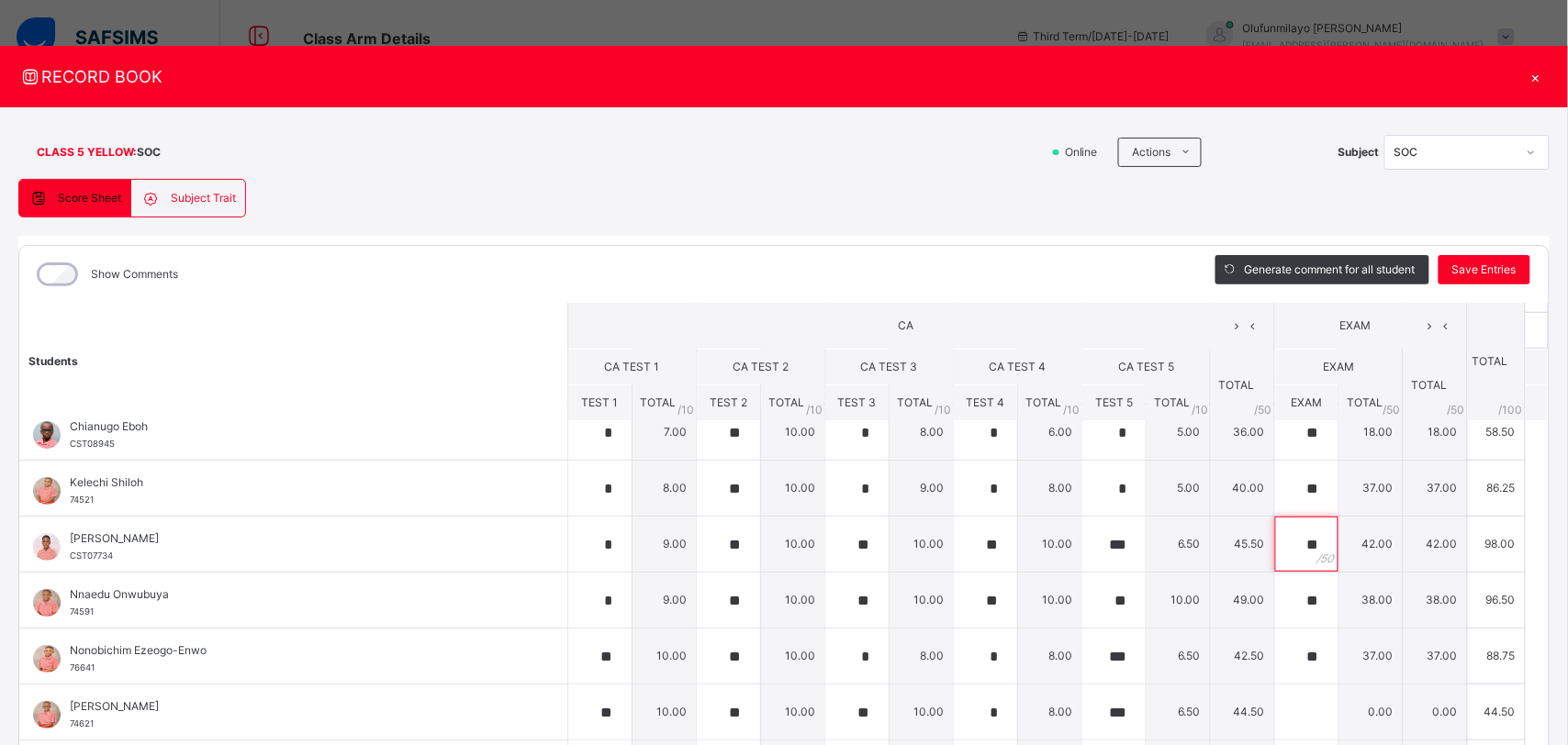 scroll, scrollTop: 146, scrollLeft: 0, axis: vertical 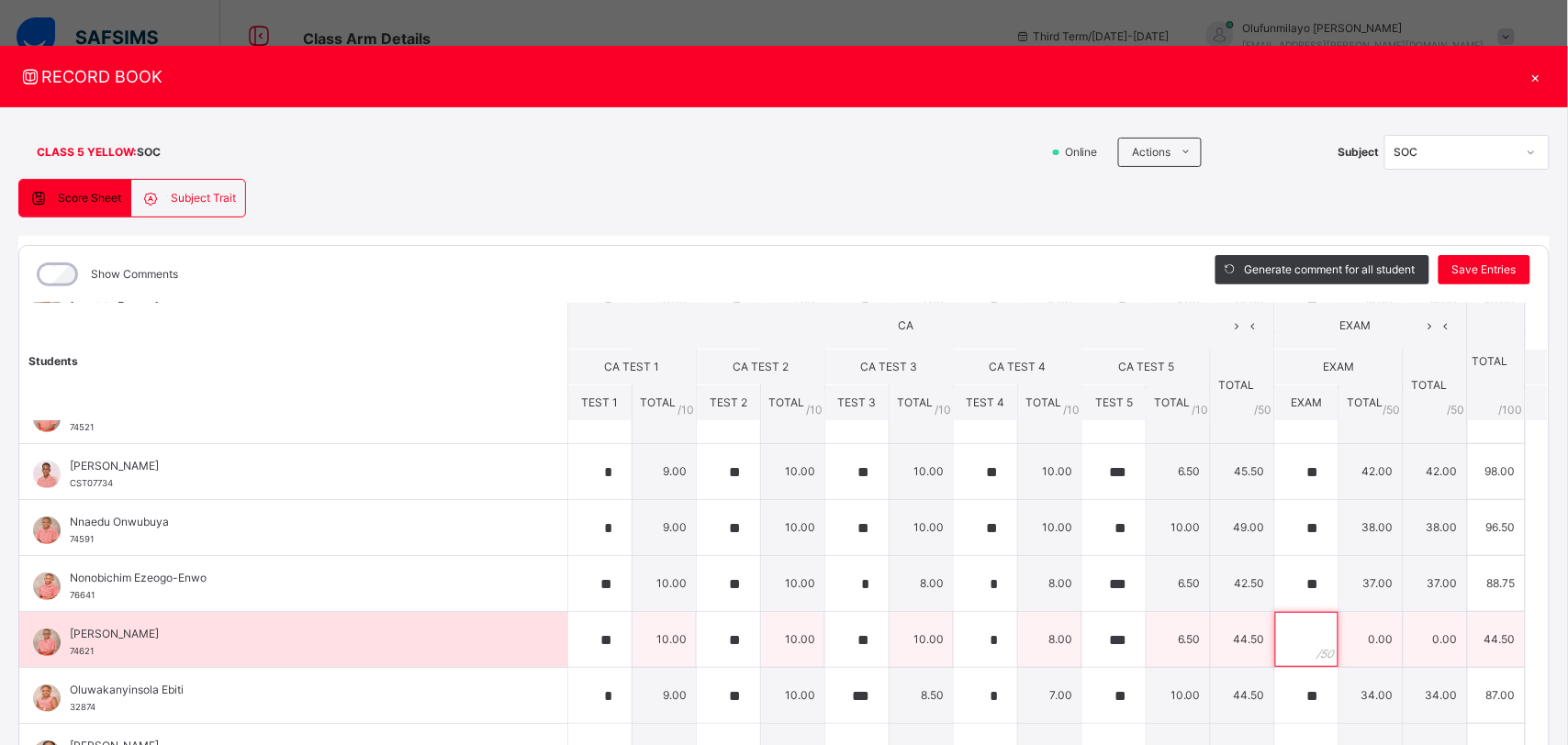 click at bounding box center [1306, 639] 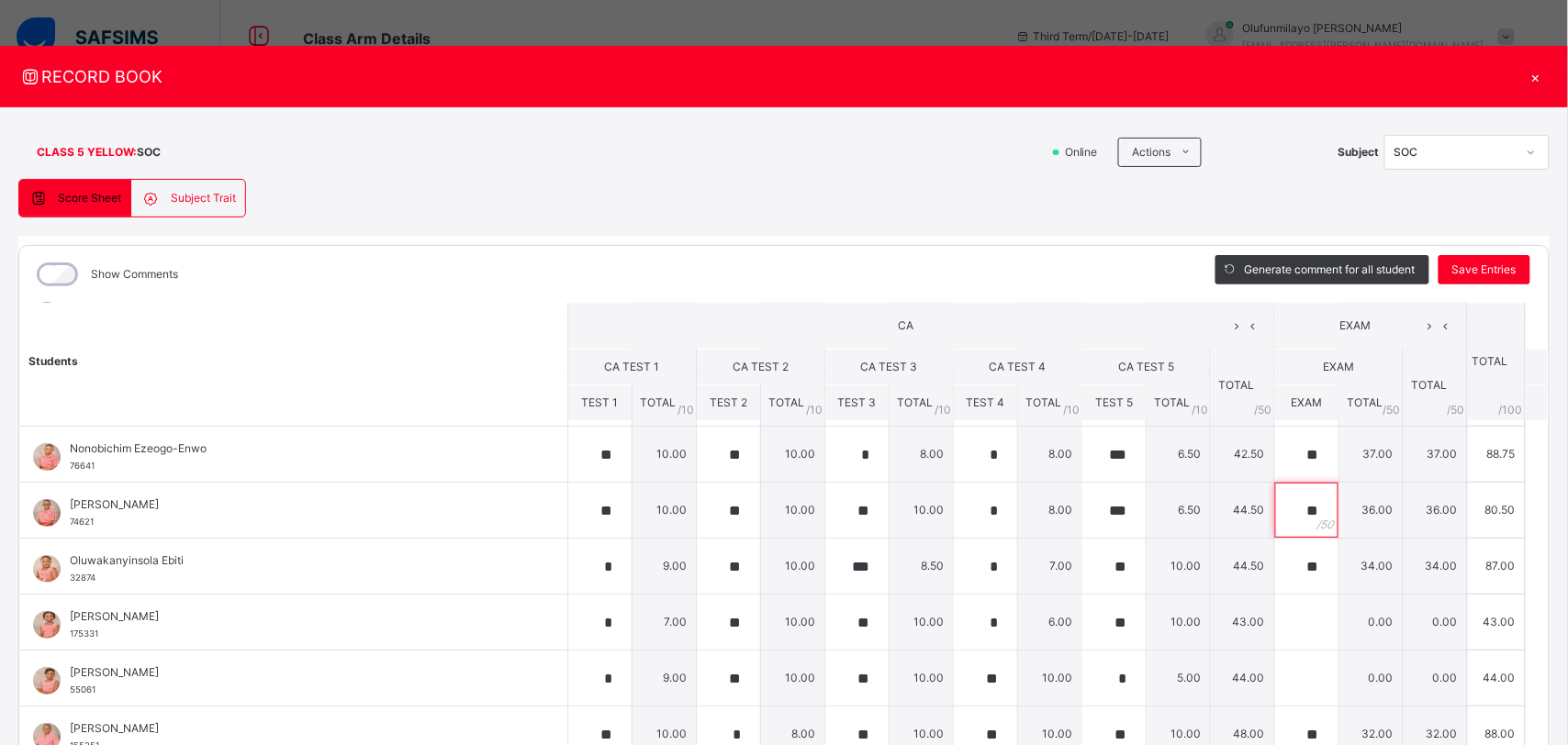 scroll, scrollTop: 367, scrollLeft: 0, axis: vertical 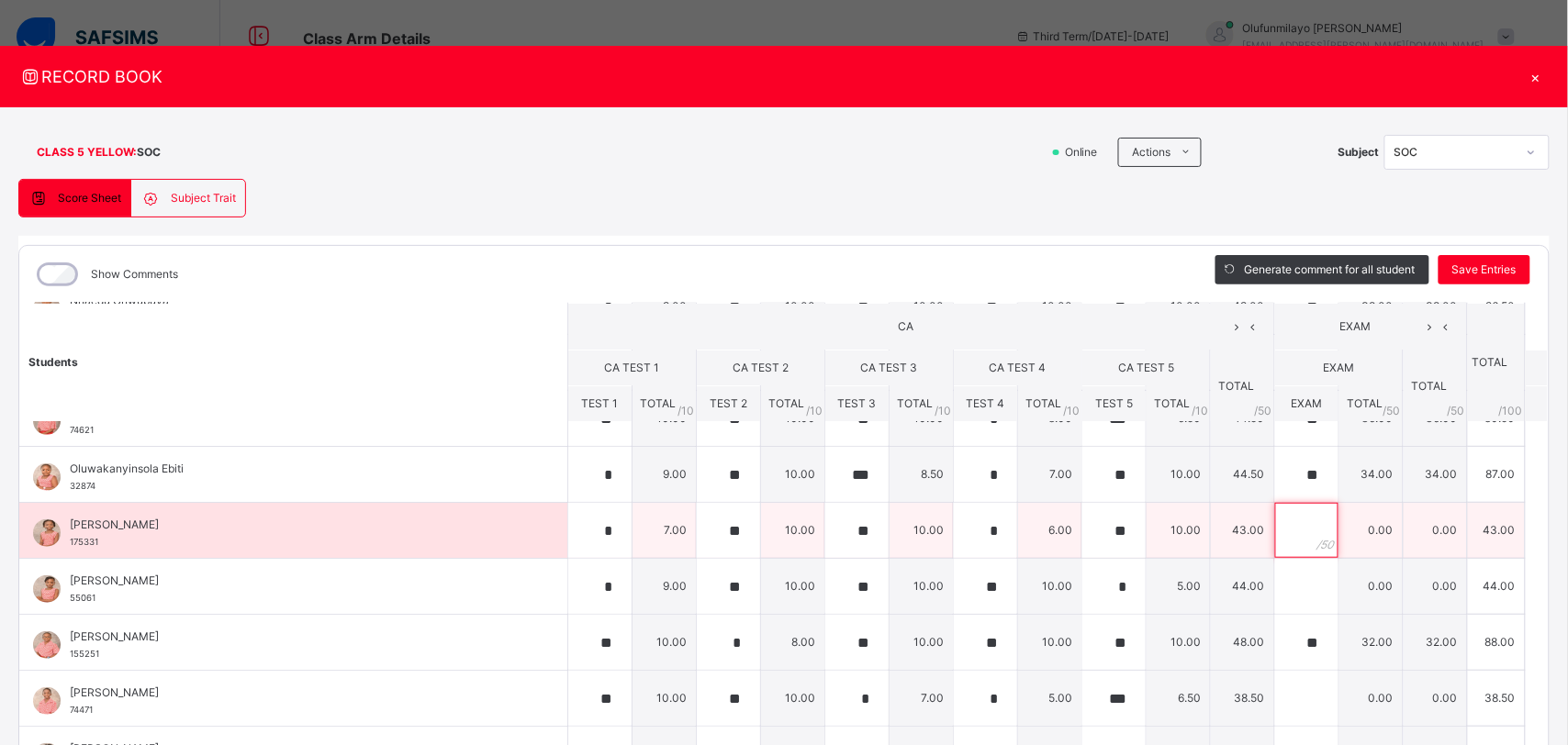 click at bounding box center [1306, 530] 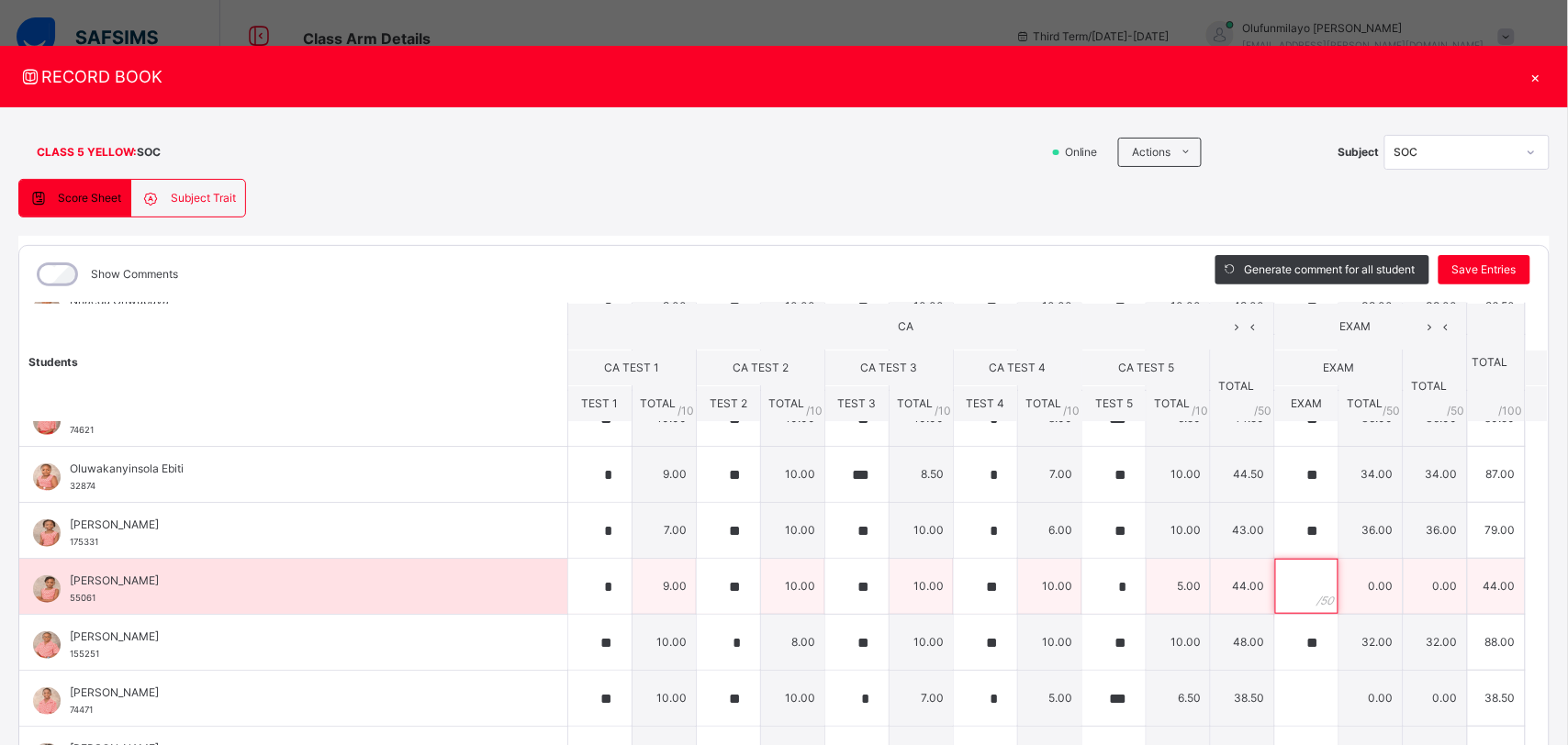 click at bounding box center [1306, 586] 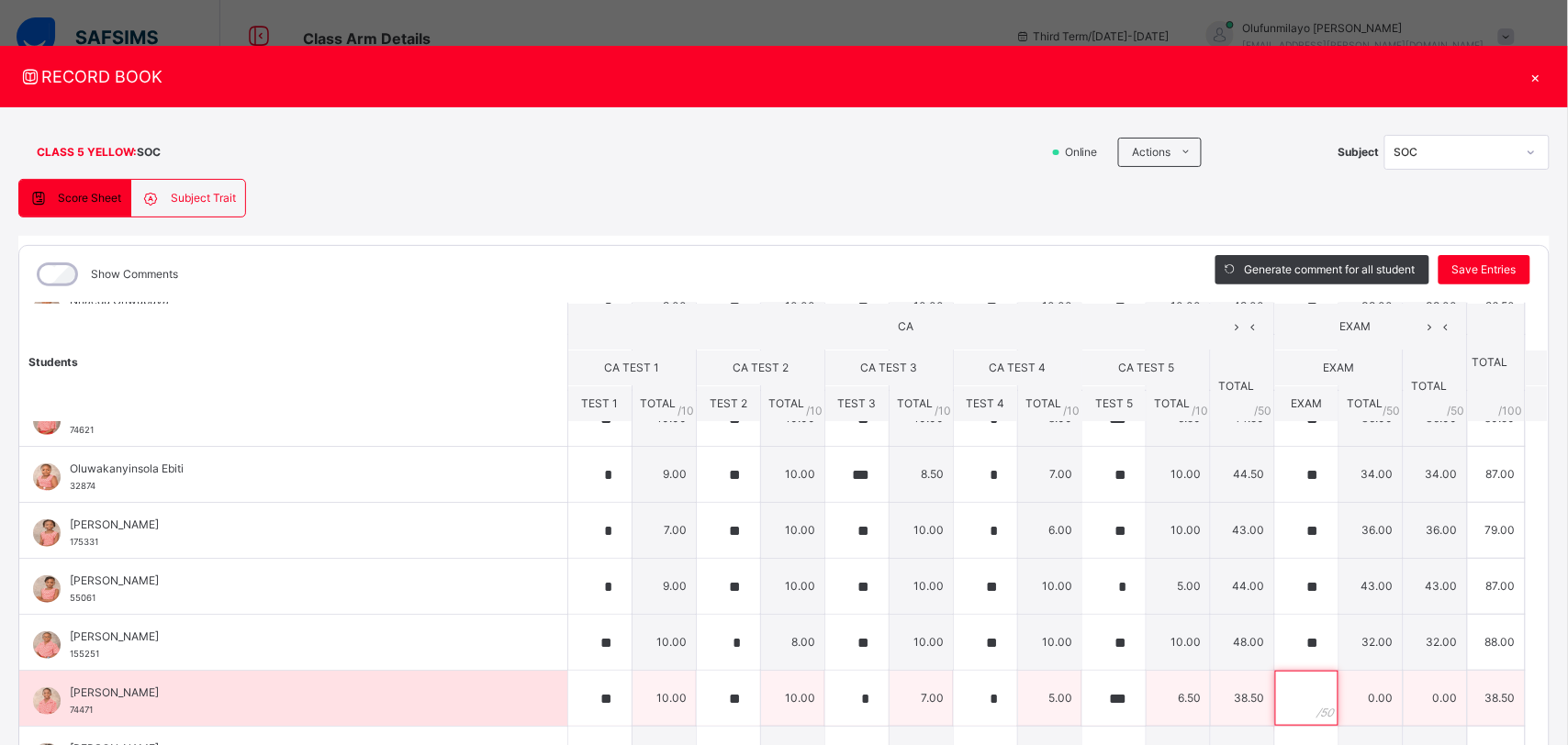 click at bounding box center [1306, 698] 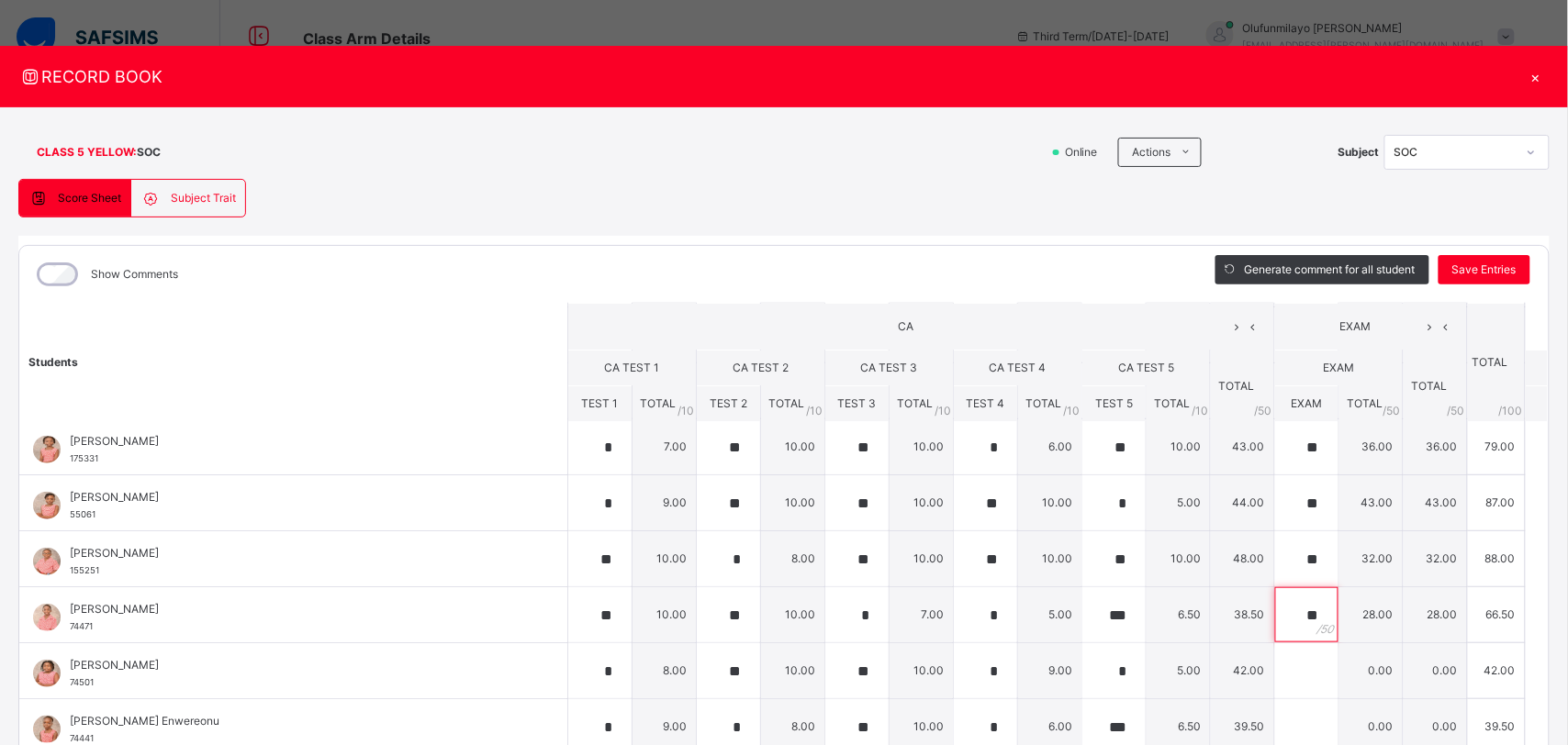 scroll, scrollTop: 505, scrollLeft: 0, axis: vertical 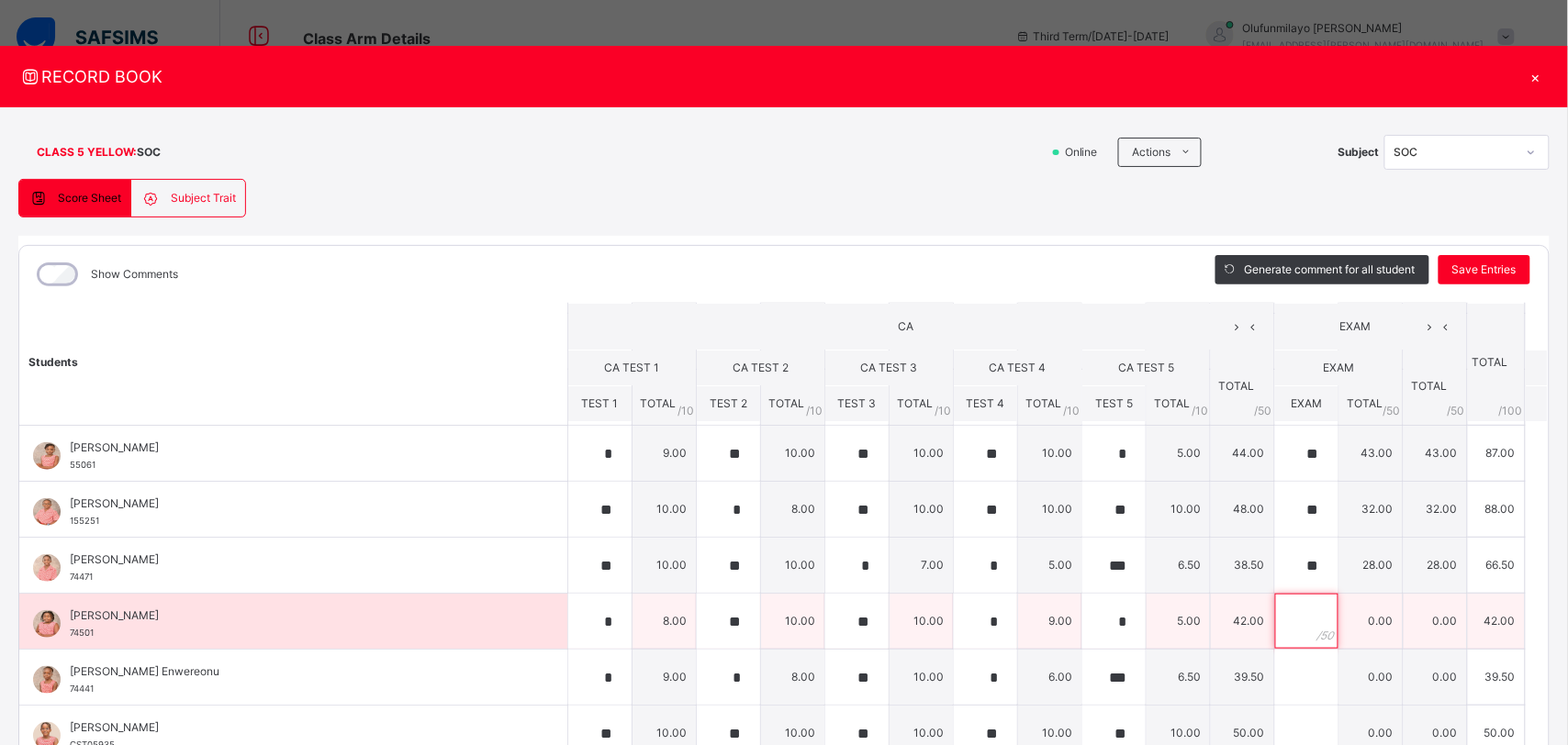 click at bounding box center (1306, 621) 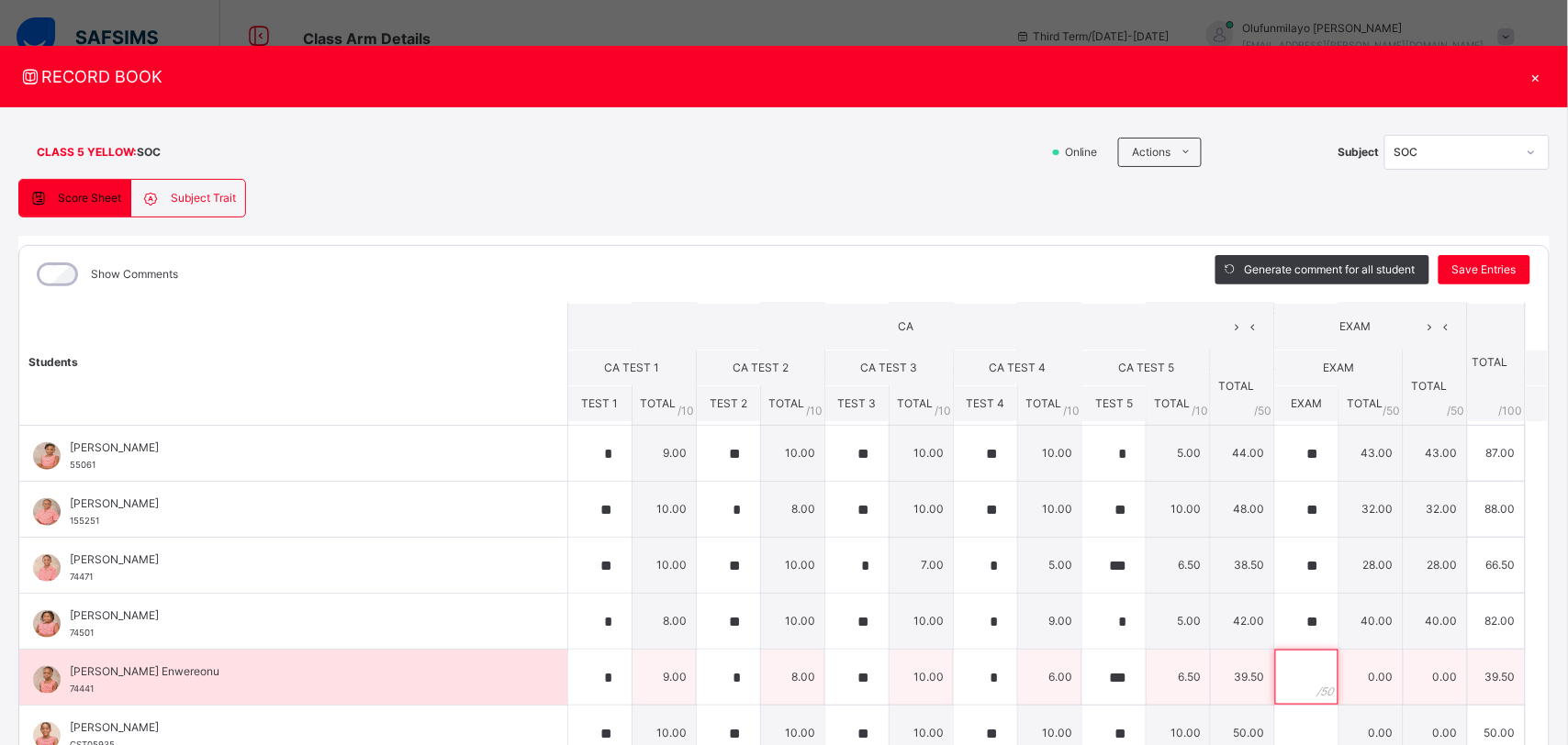 click at bounding box center [1306, 677] 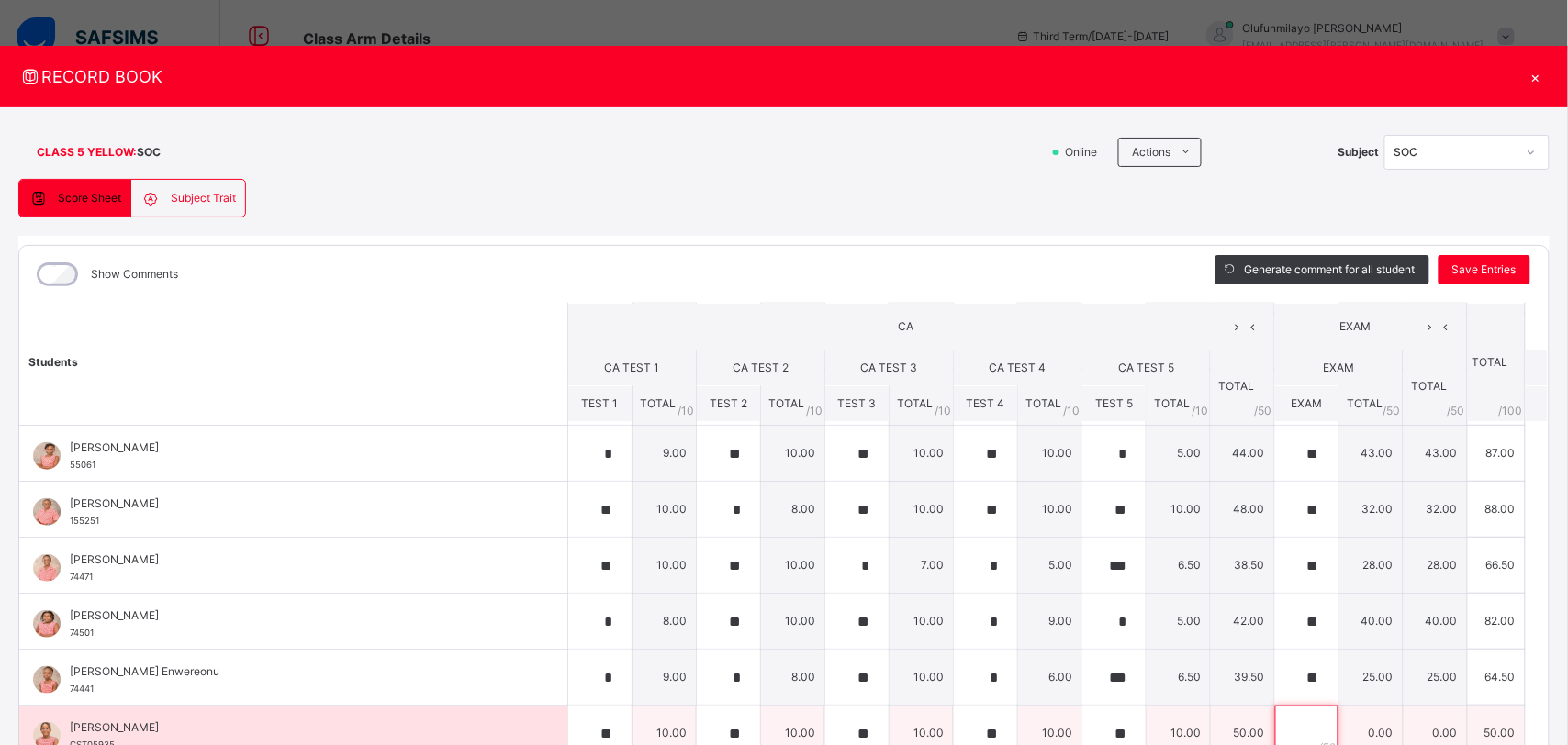 click at bounding box center [1306, 733] 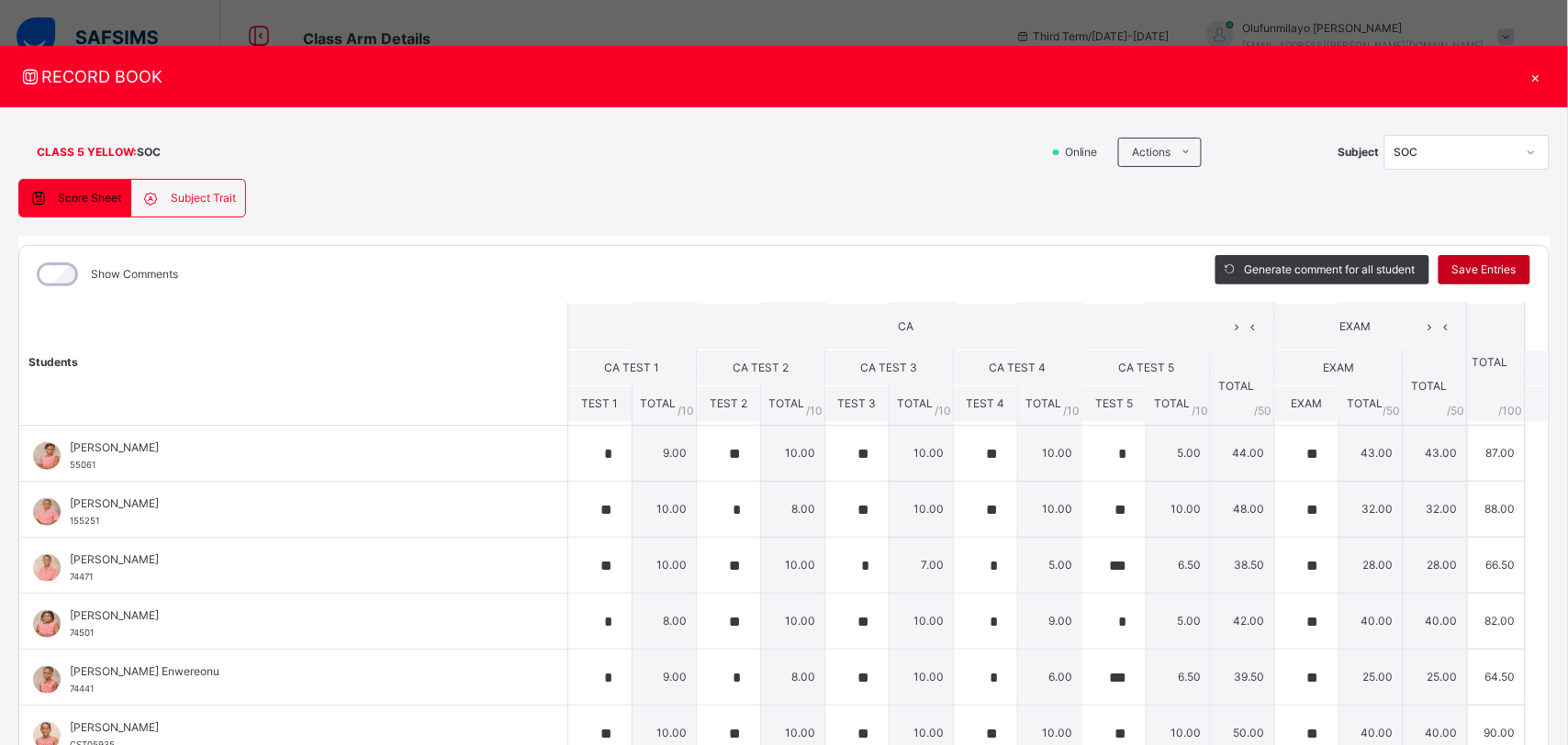 click on "Save Entries" at bounding box center (1484, 270) 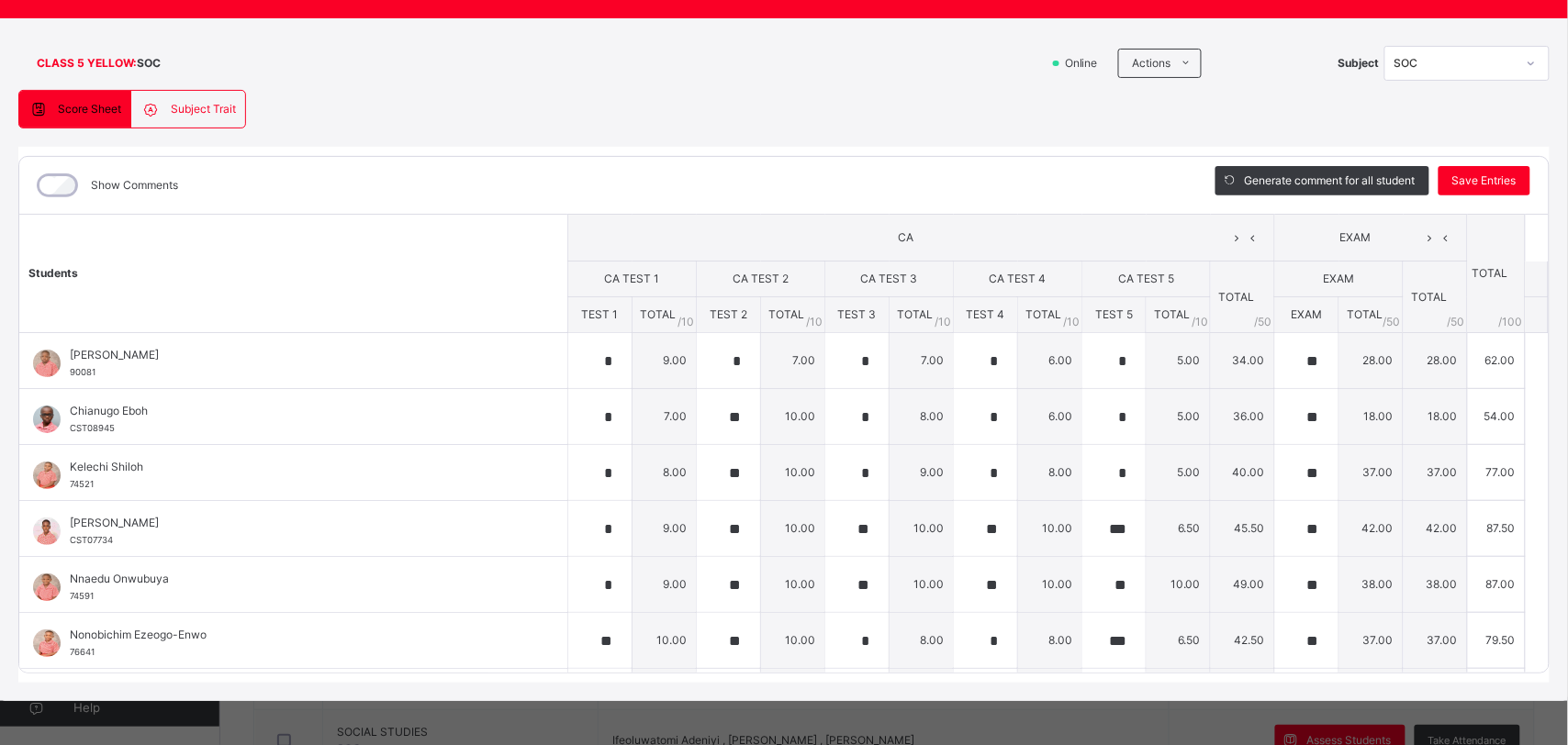 scroll, scrollTop: 92, scrollLeft: 0, axis: vertical 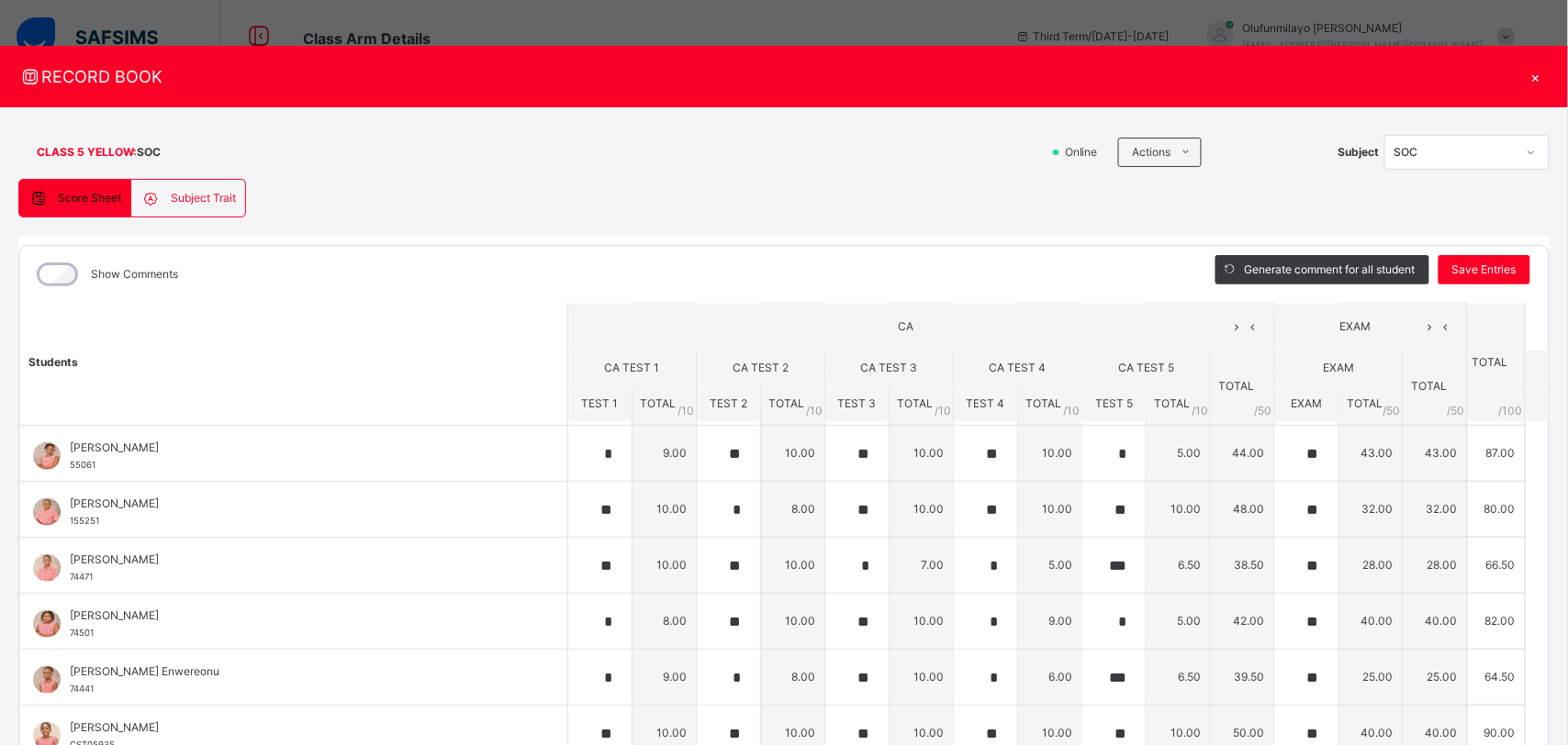 click on "×" at bounding box center (1536, 76) 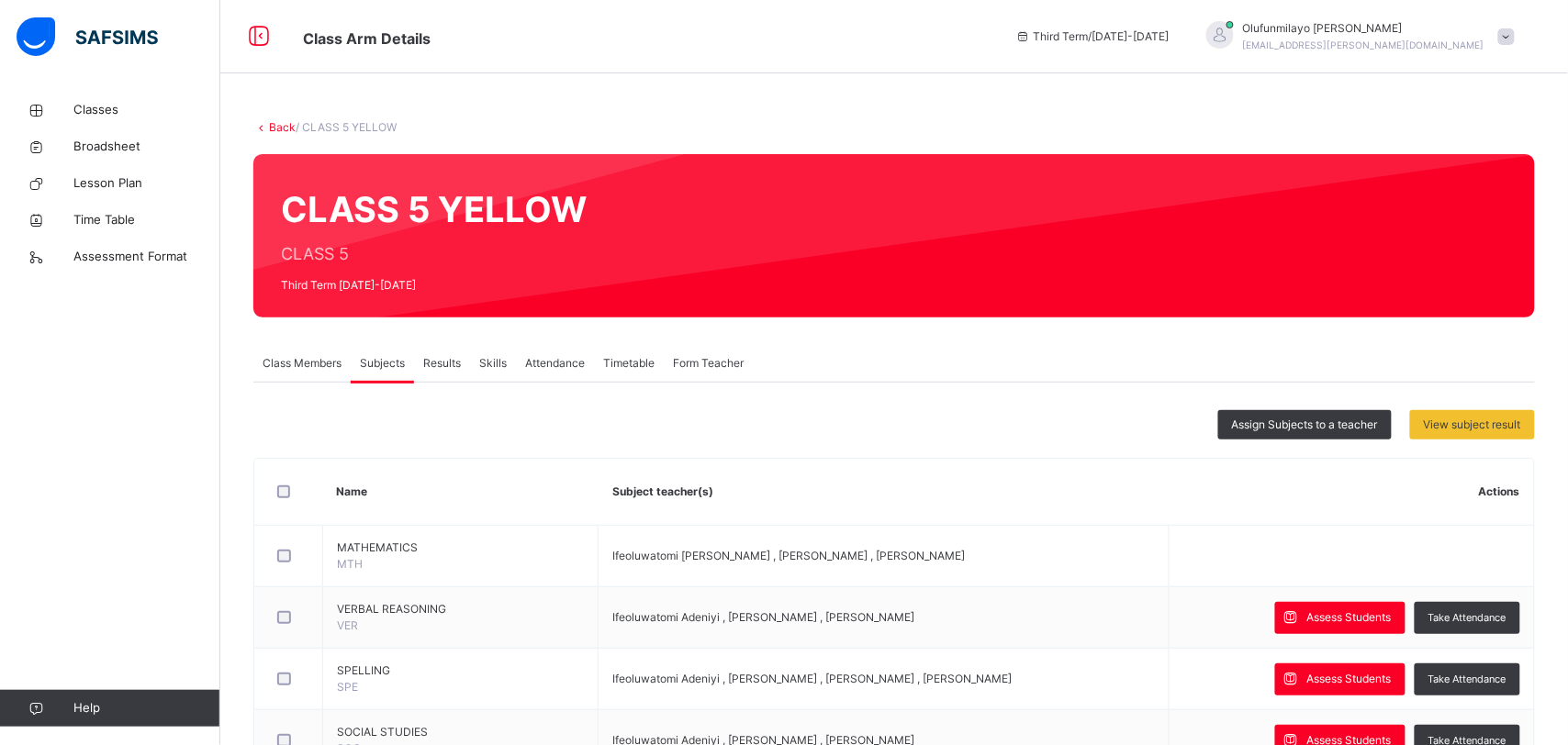 click on "Results" at bounding box center [442, 363] 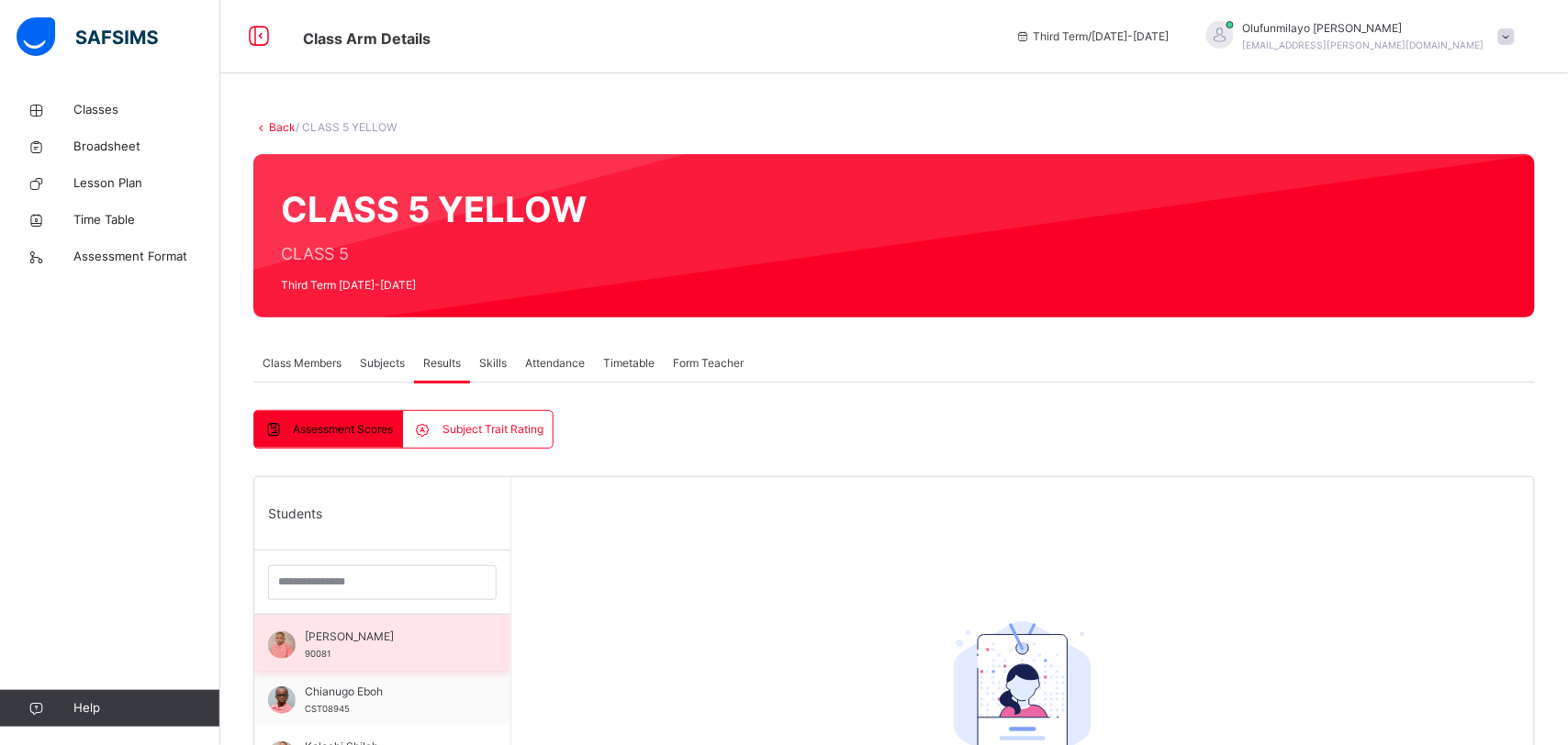 click on "[PERSON_NAME]" at bounding box center (386, 637) 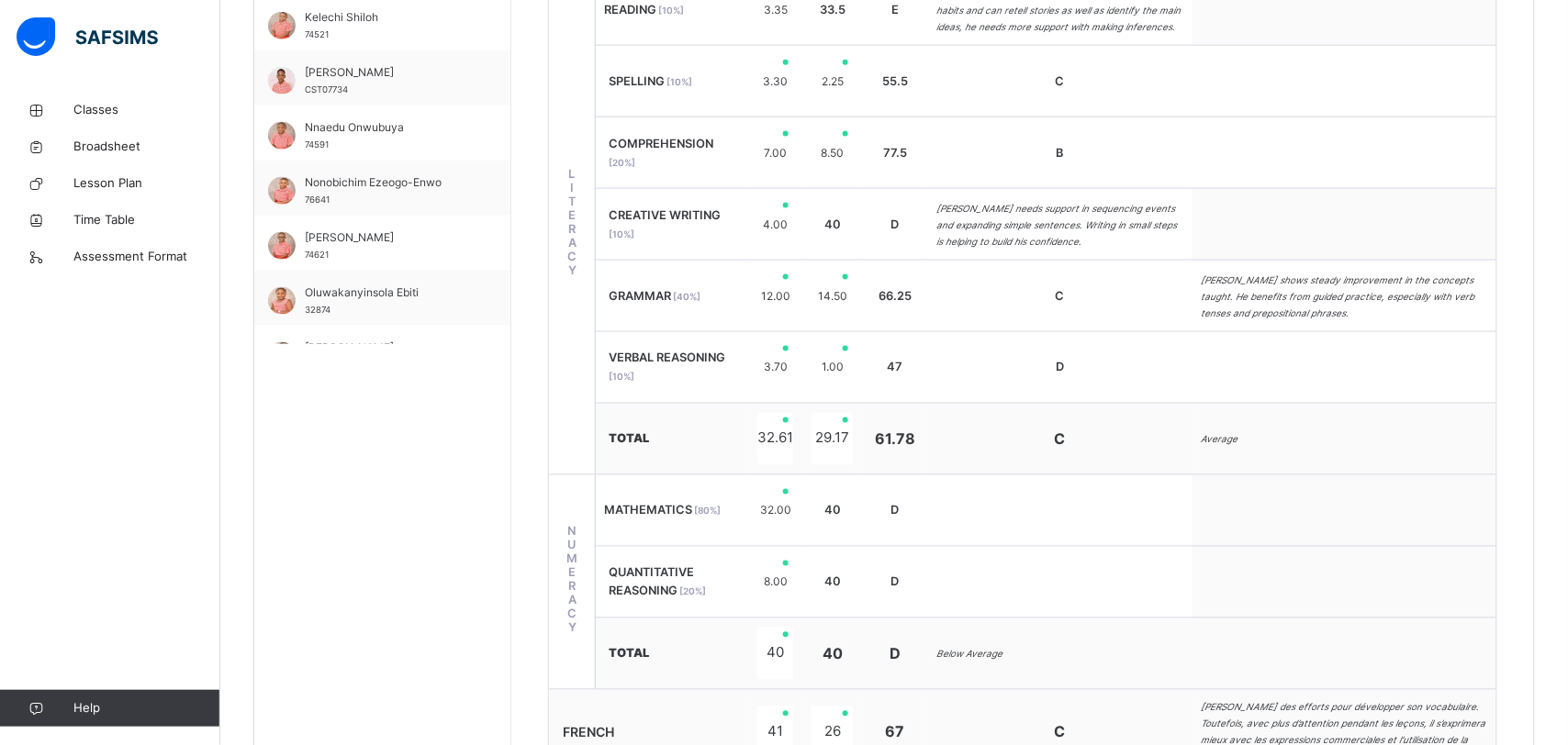 scroll, scrollTop: 743, scrollLeft: 0, axis: vertical 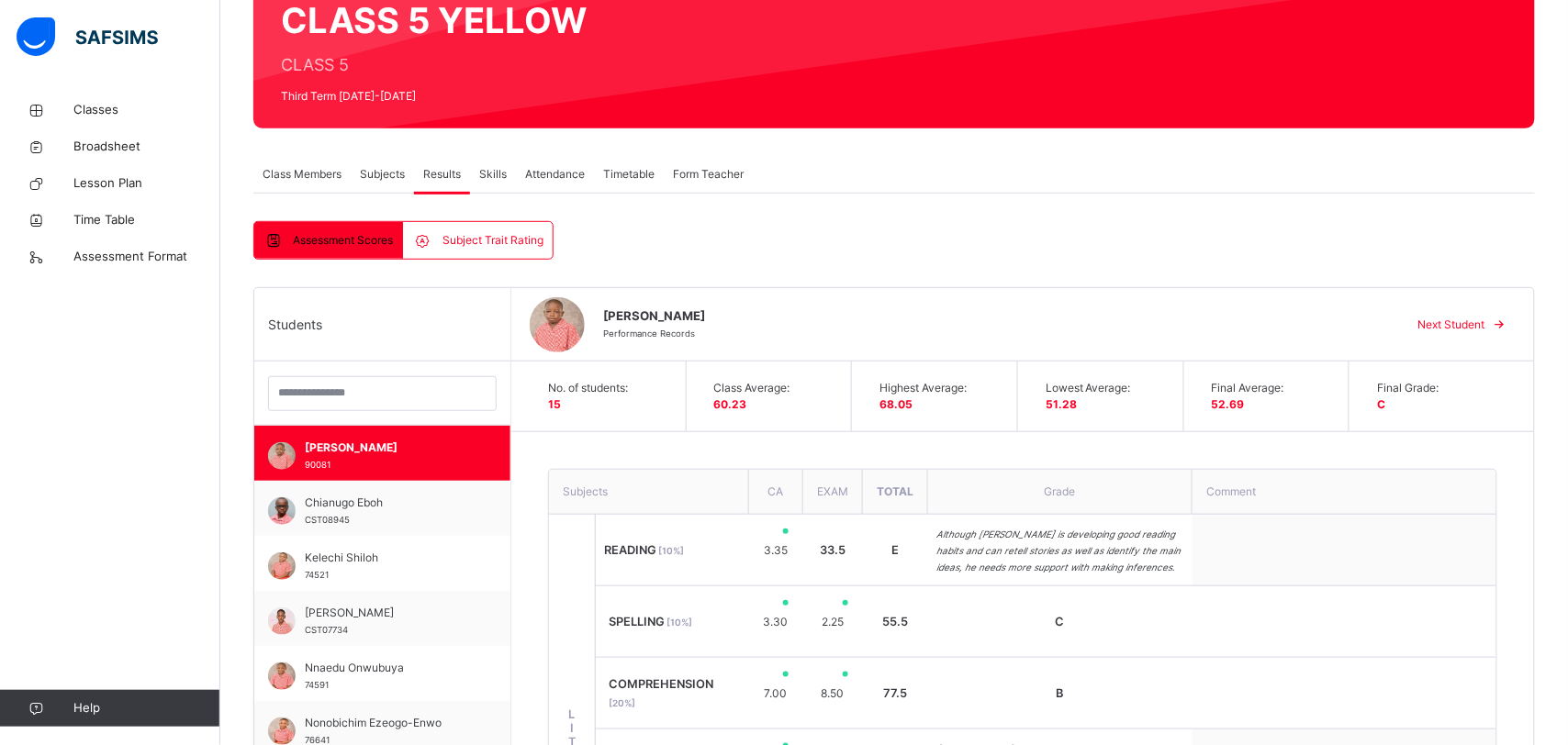 click on "Subjects" at bounding box center (382, 174) 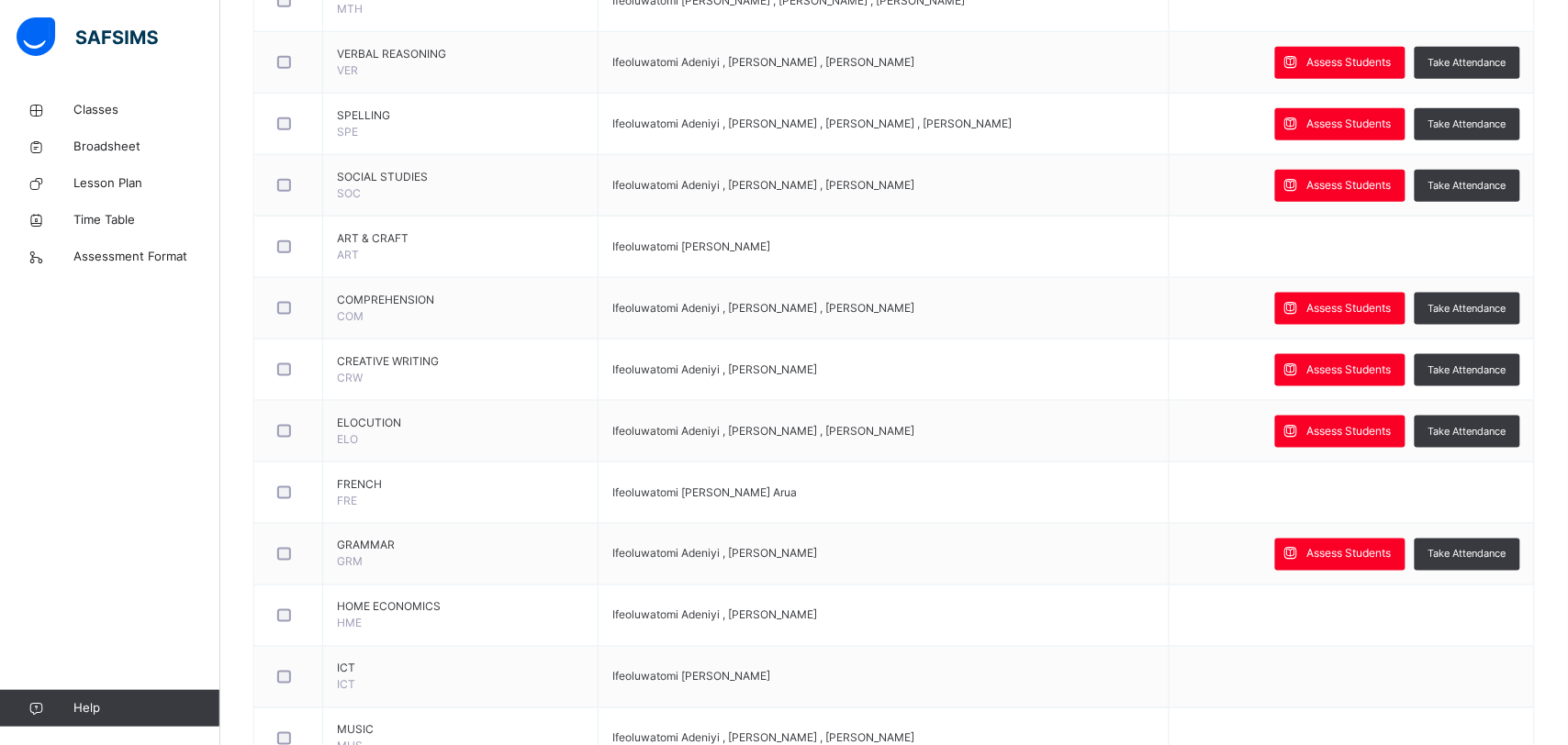 scroll, scrollTop: 558, scrollLeft: 0, axis: vertical 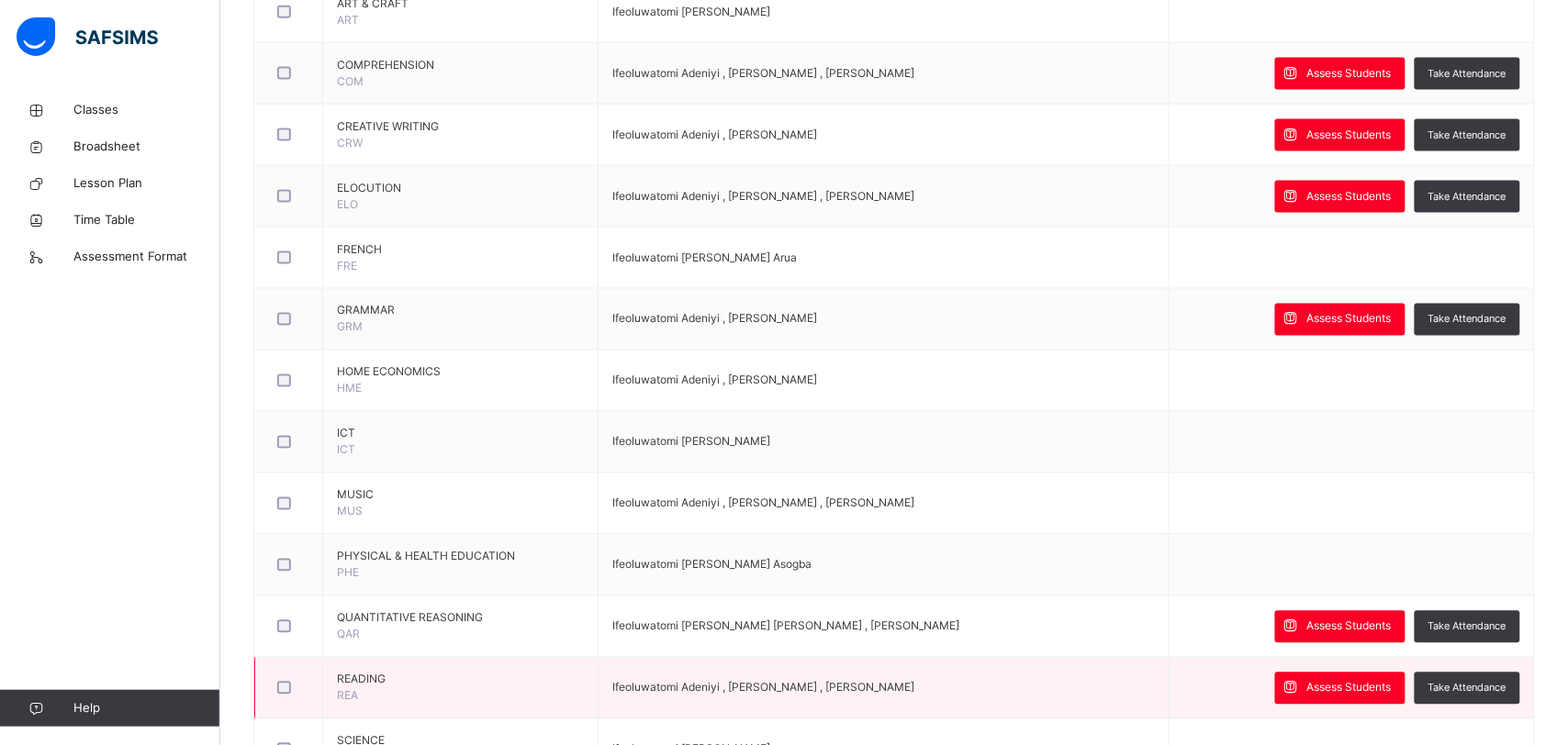click on "READING" at bounding box center (460, 680) 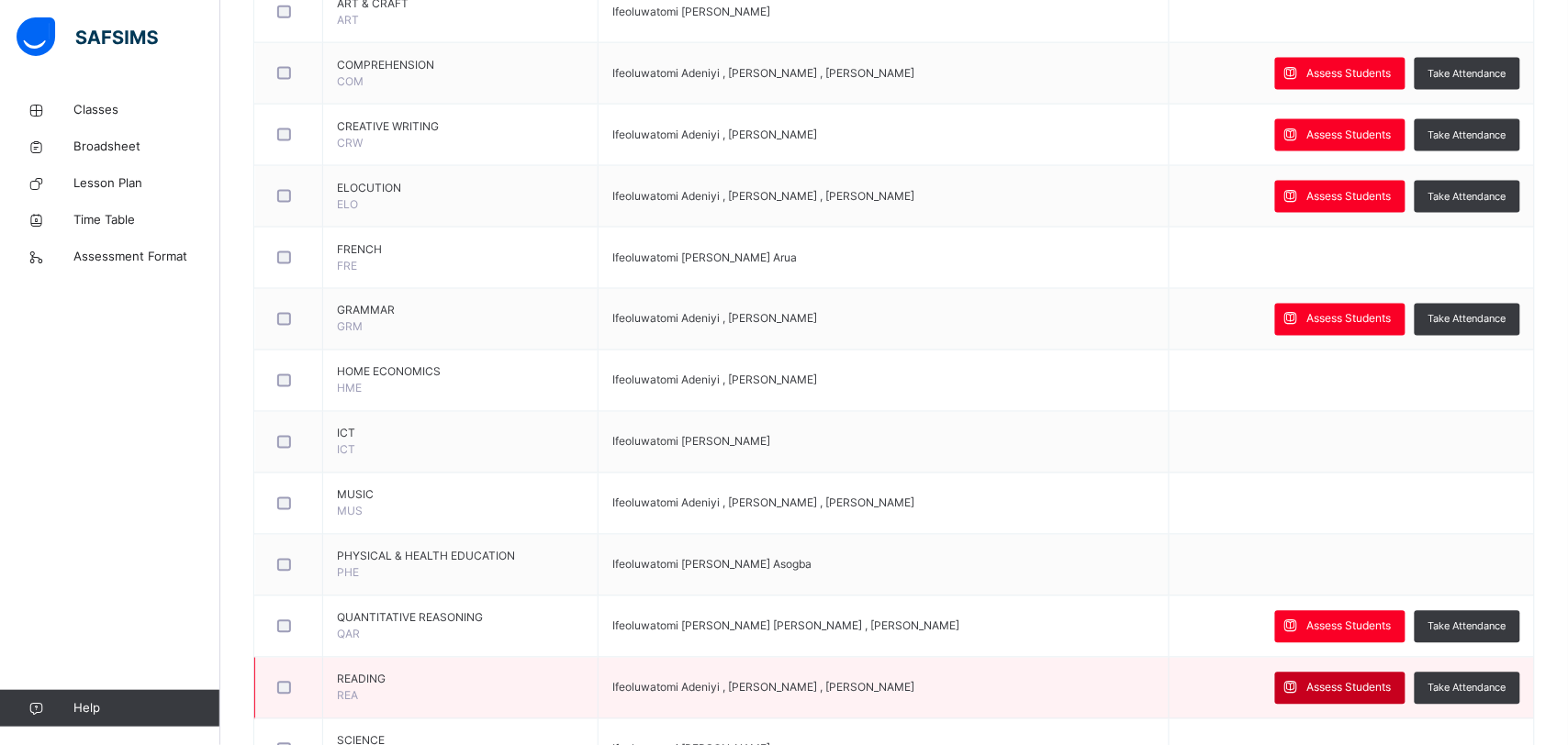 click on "Assess Students" at bounding box center (1350, 688) 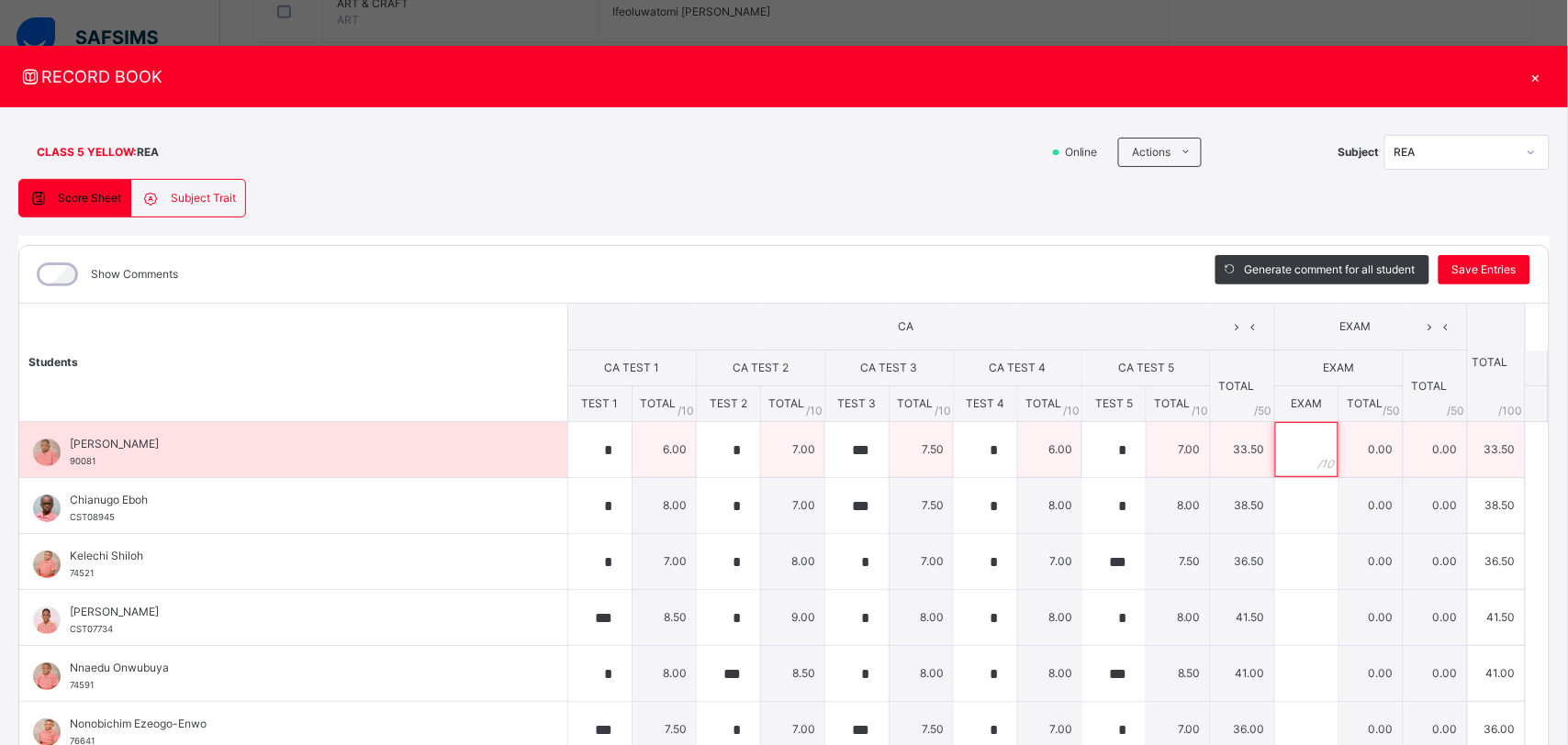 click at bounding box center [1306, 450] 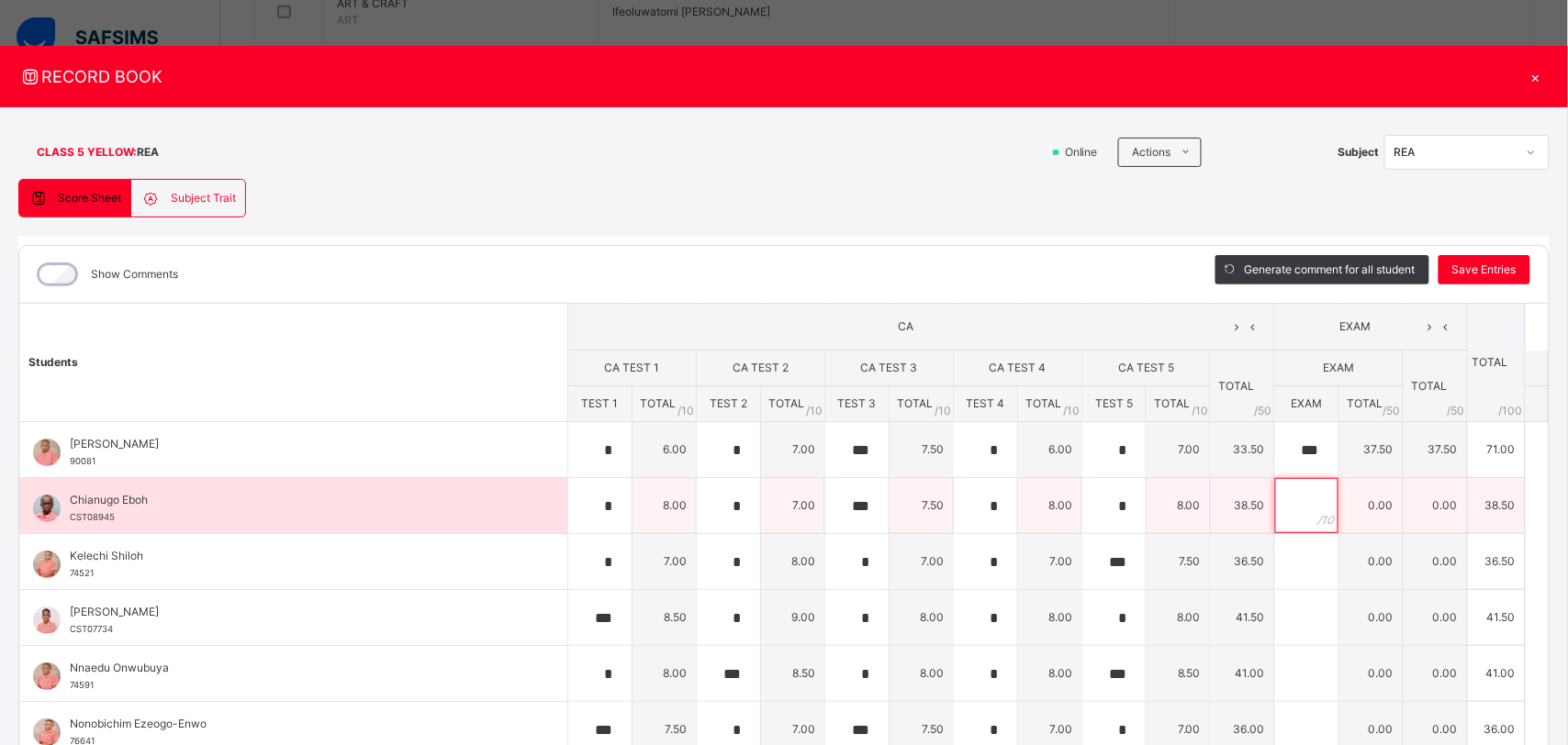 click at bounding box center [1306, 506] 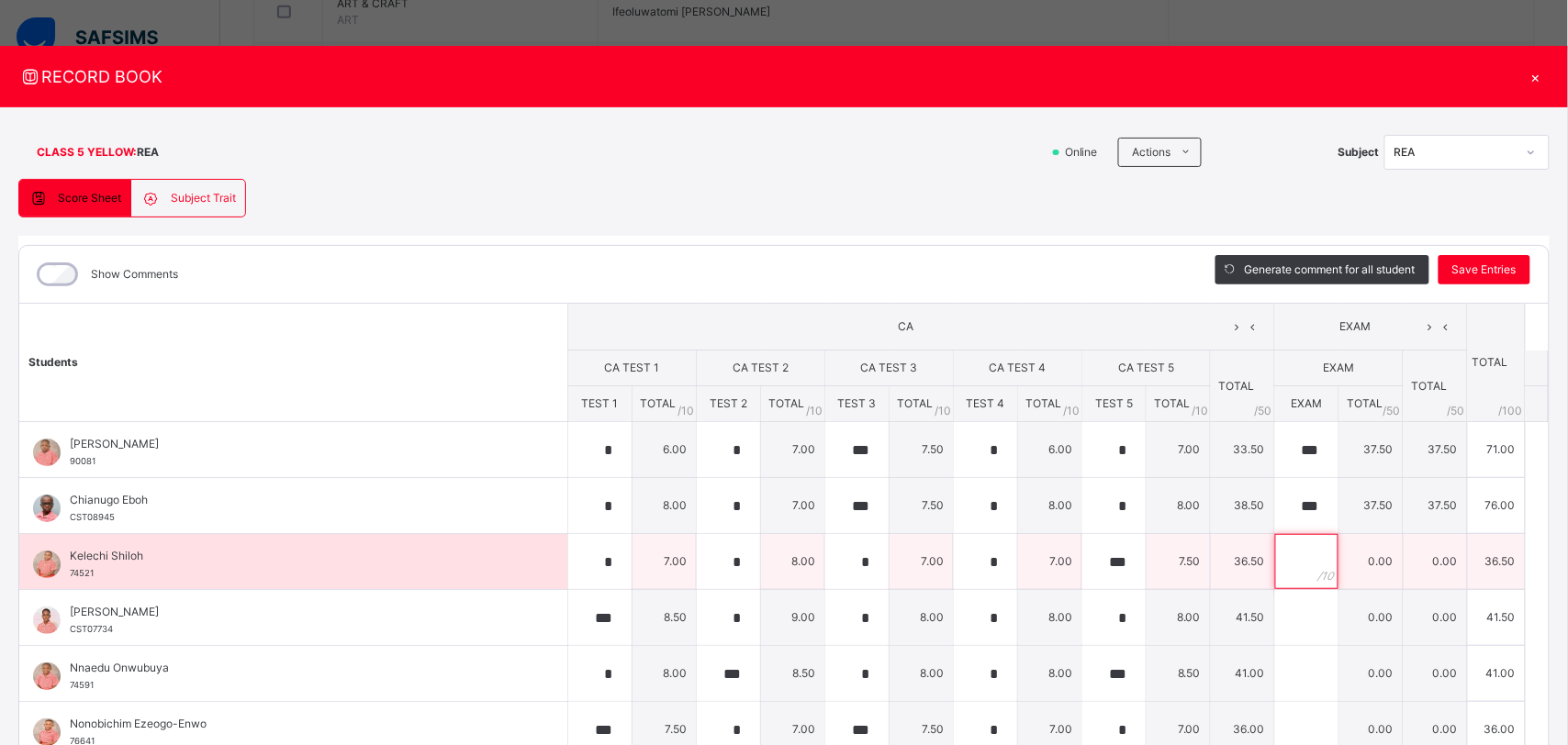 click at bounding box center (1306, 562) 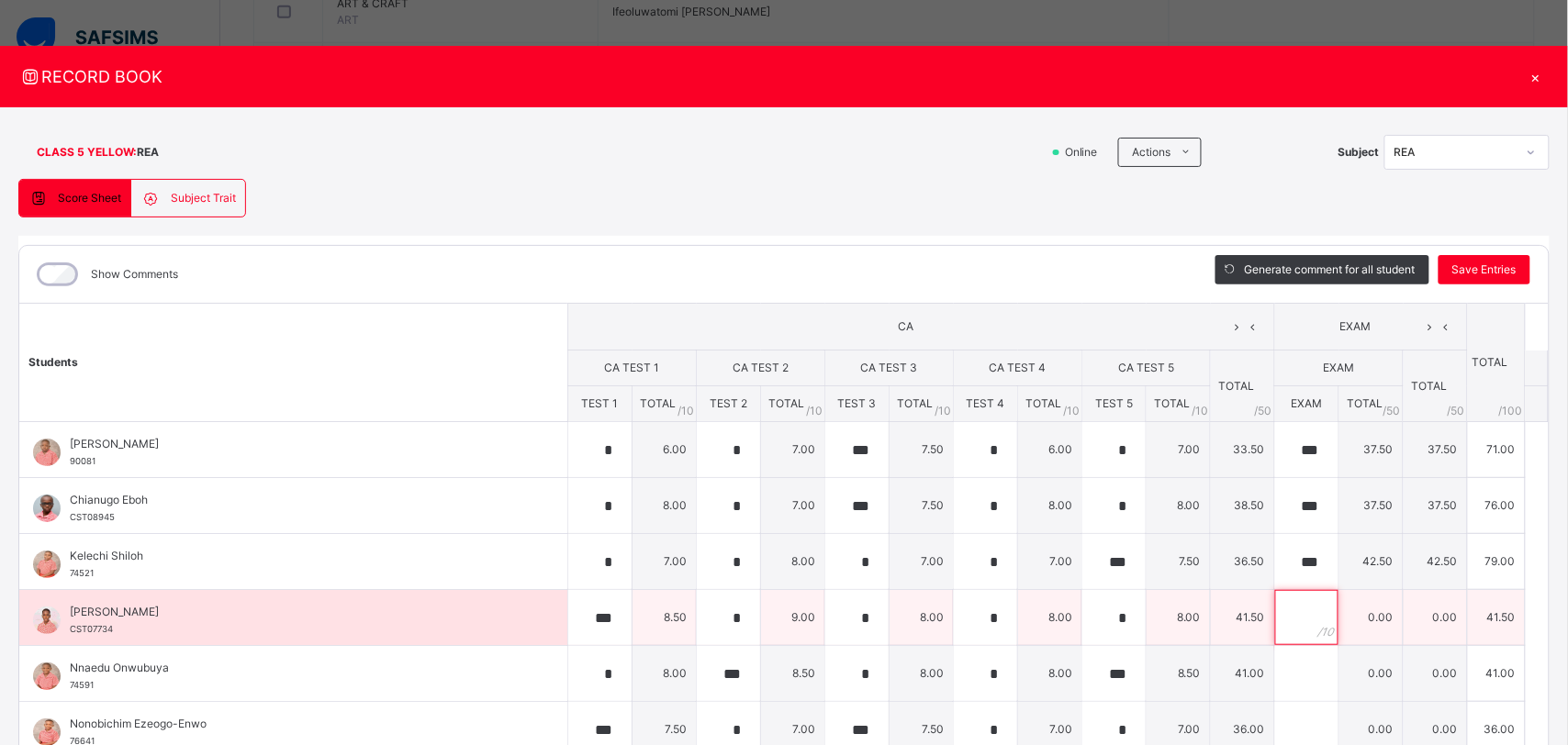 click at bounding box center [1306, 617] 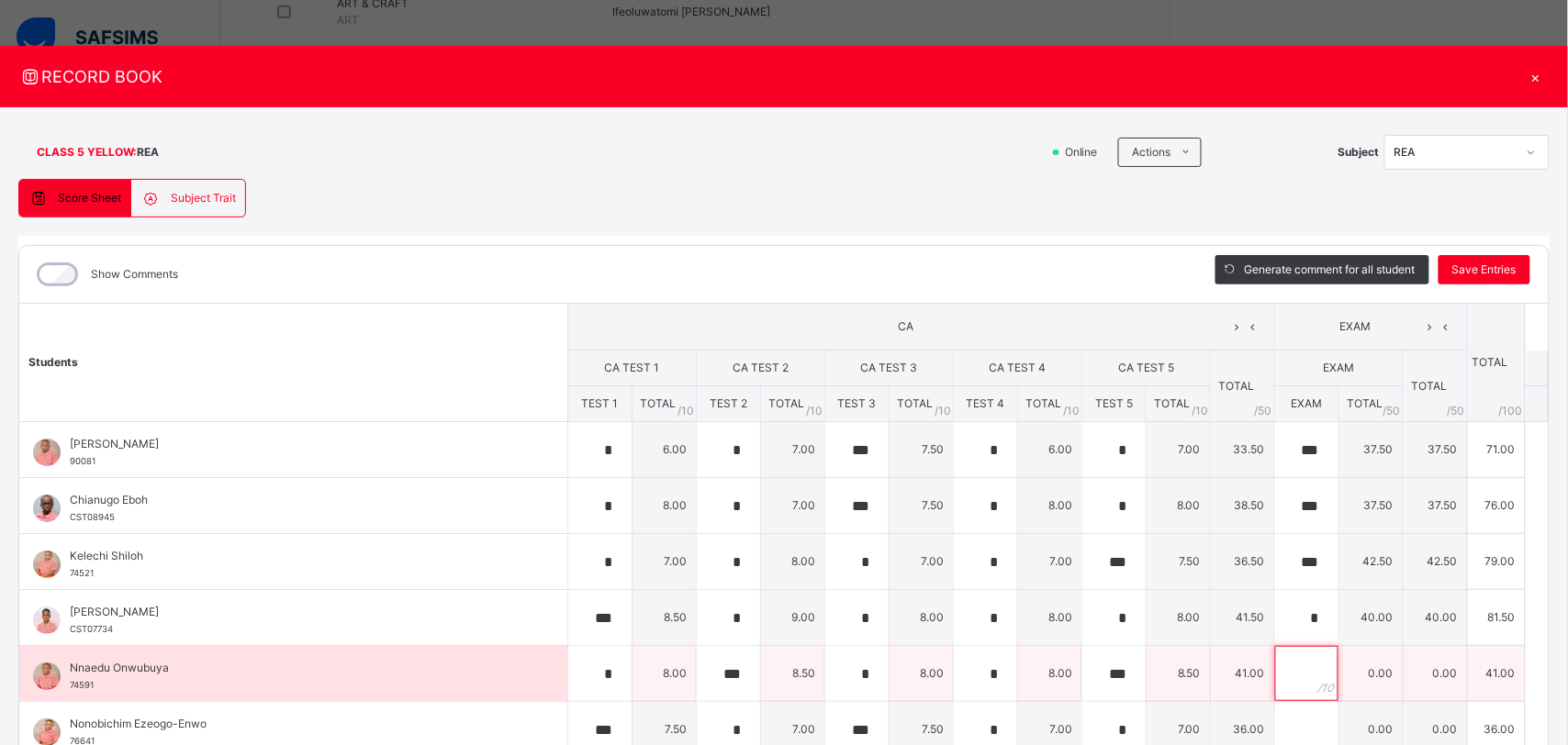 click at bounding box center (1306, 673) 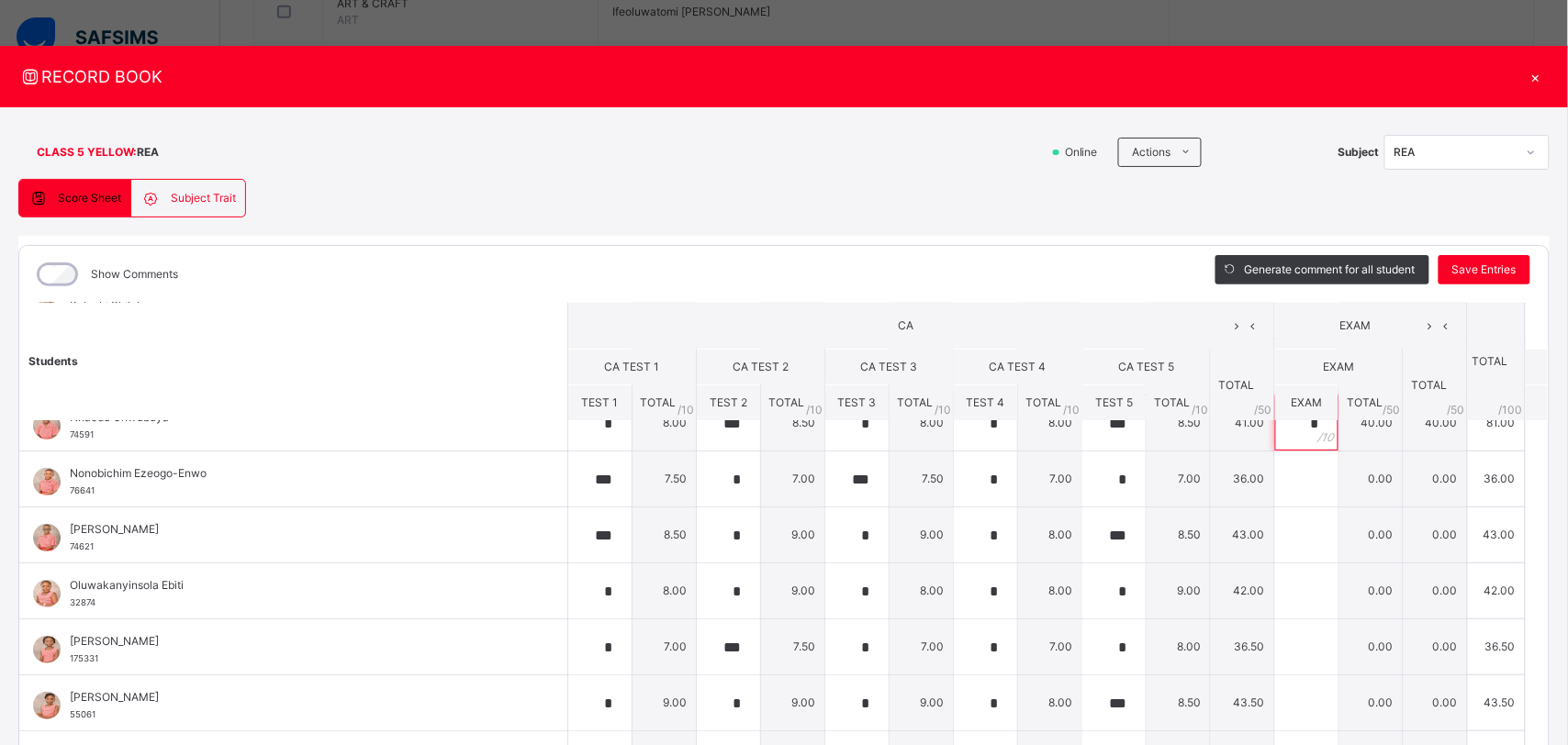 scroll, scrollTop: 293, scrollLeft: 0, axis: vertical 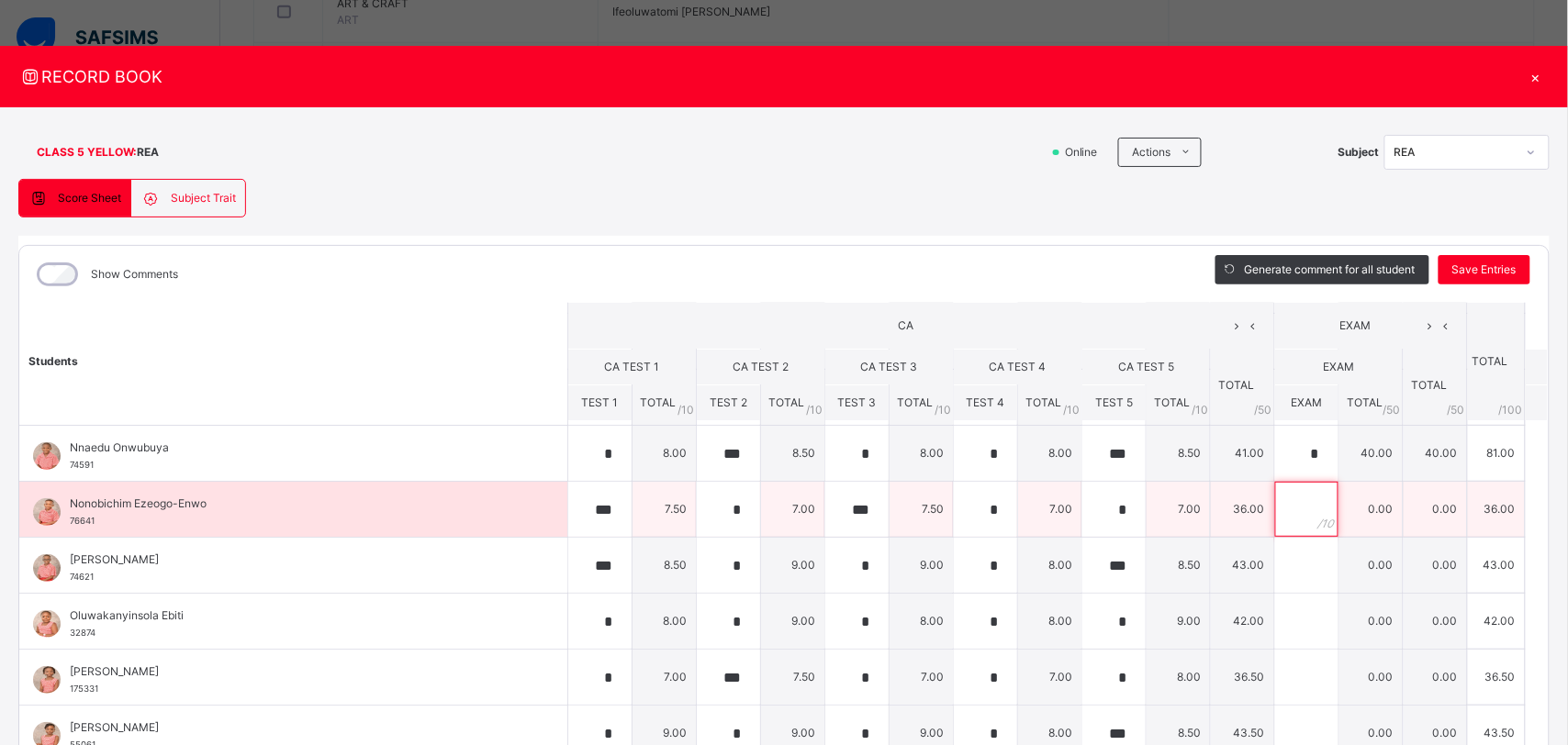 click at bounding box center (1306, 509) 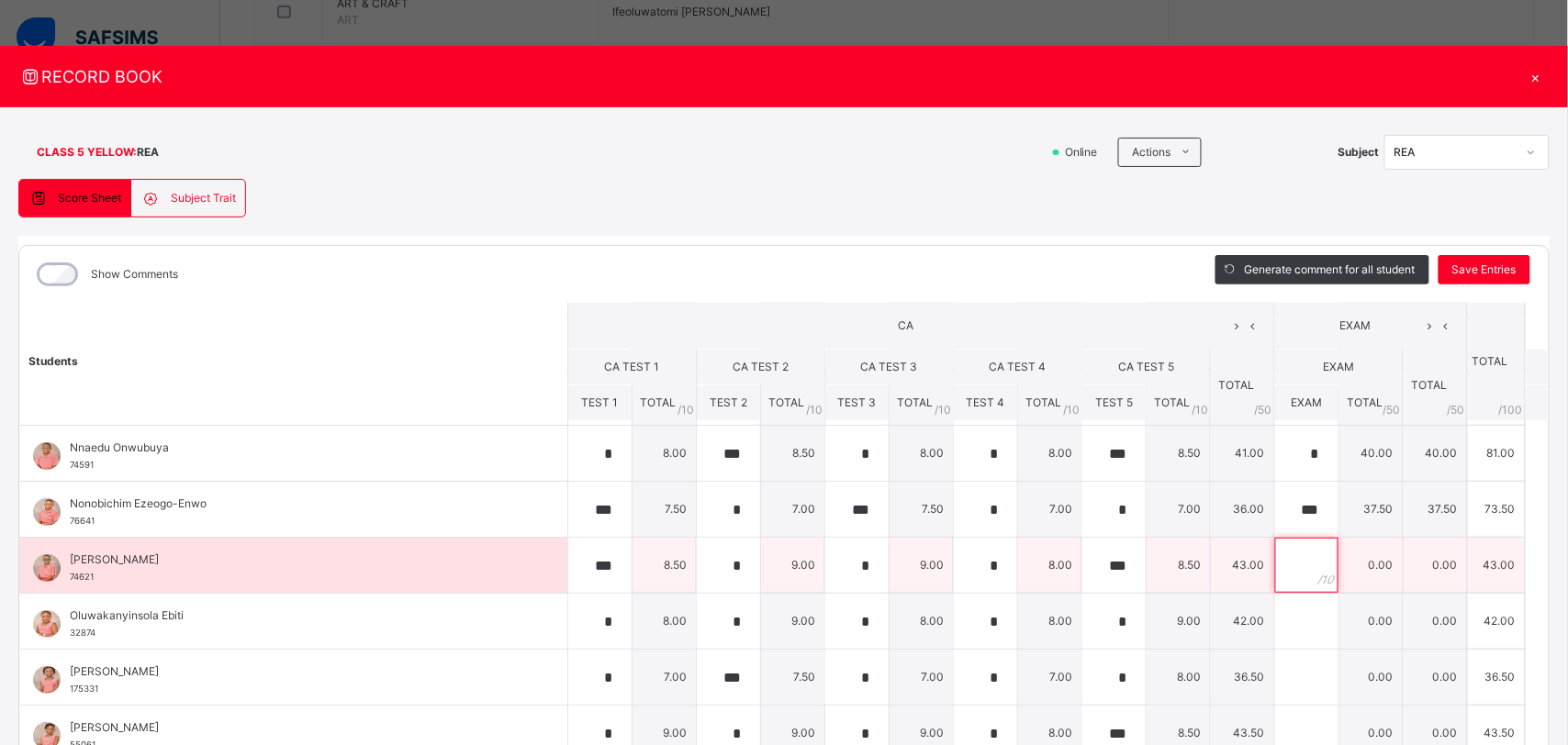click at bounding box center [1306, 565] 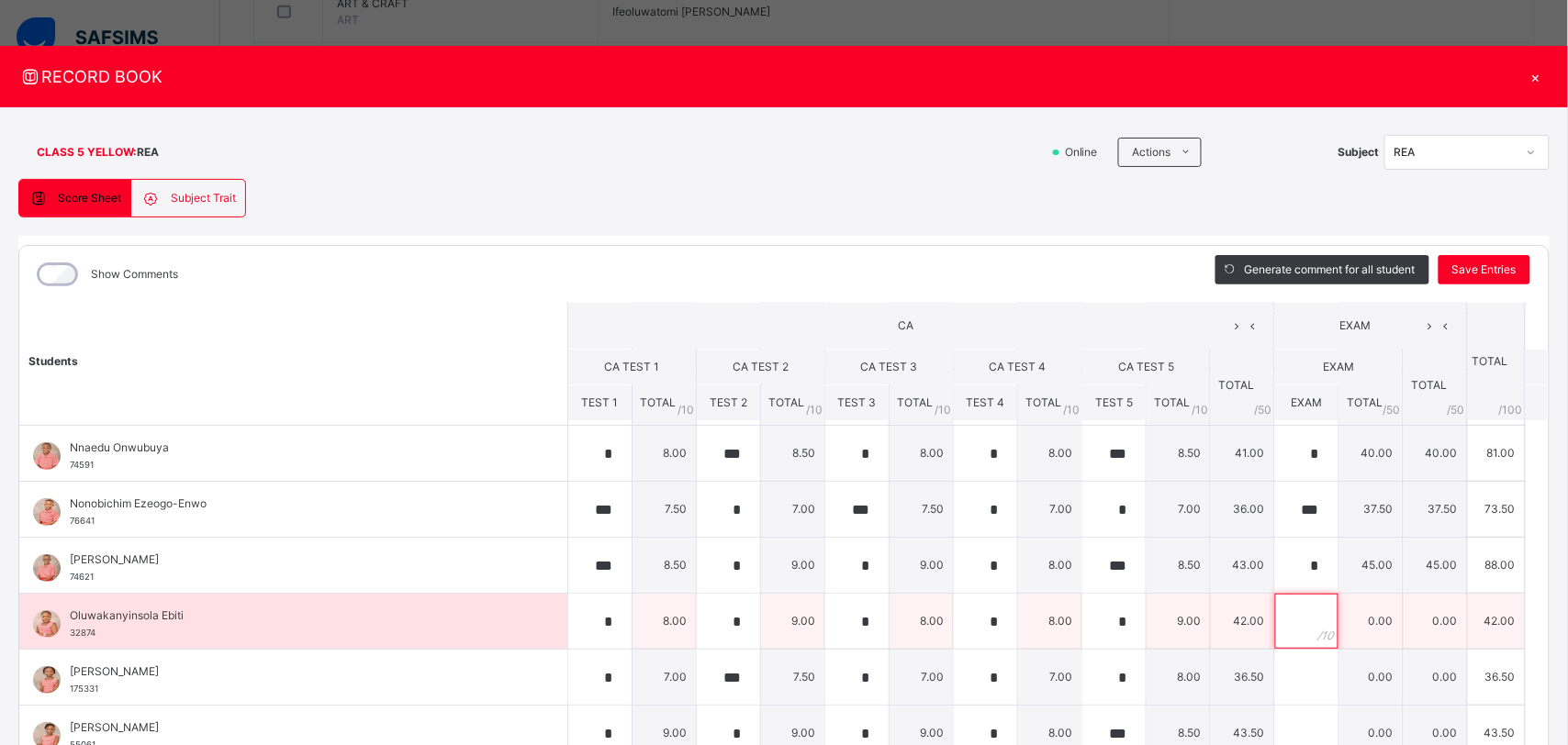 click at bounding box center [1306, 621] 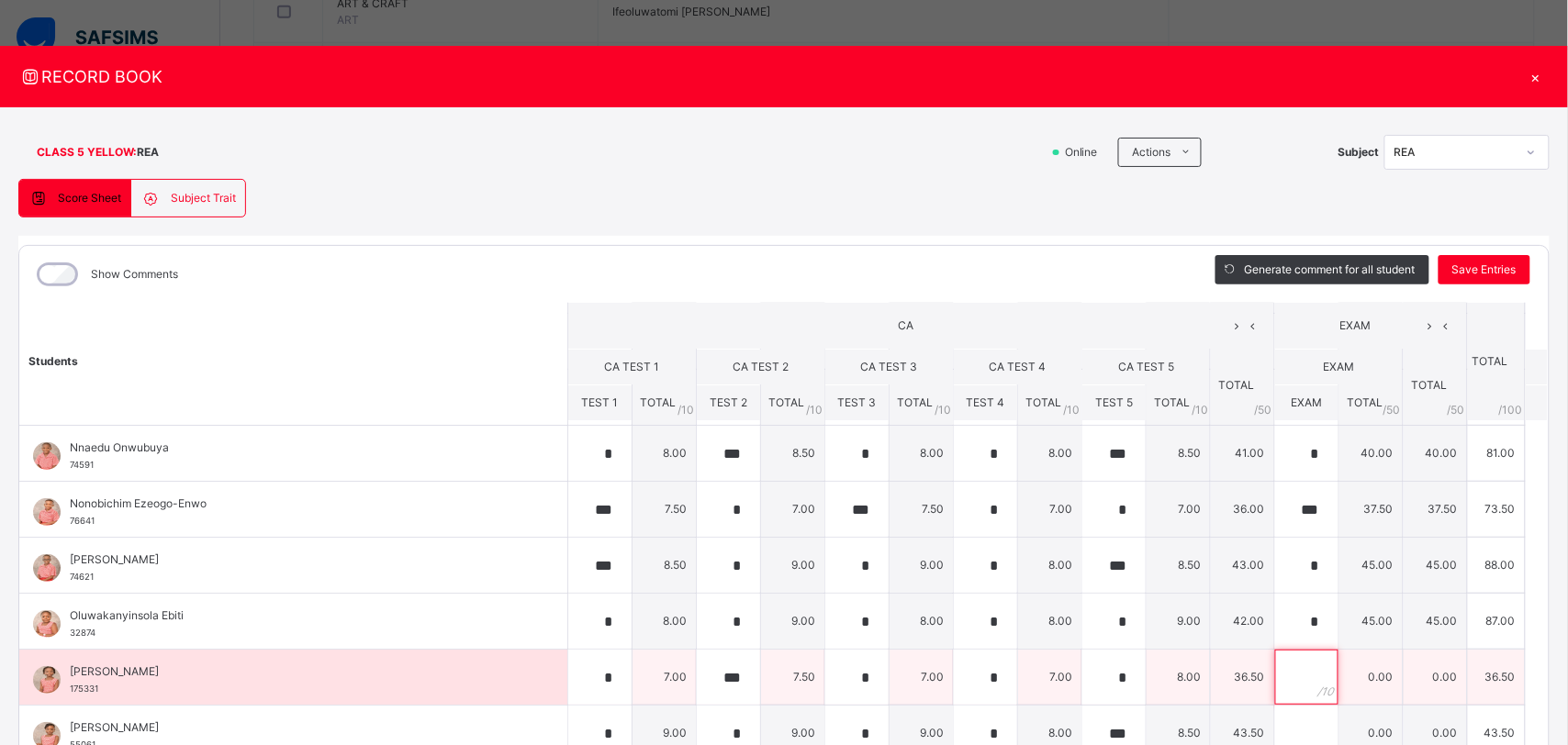 click at bounding box center [1306, 677] 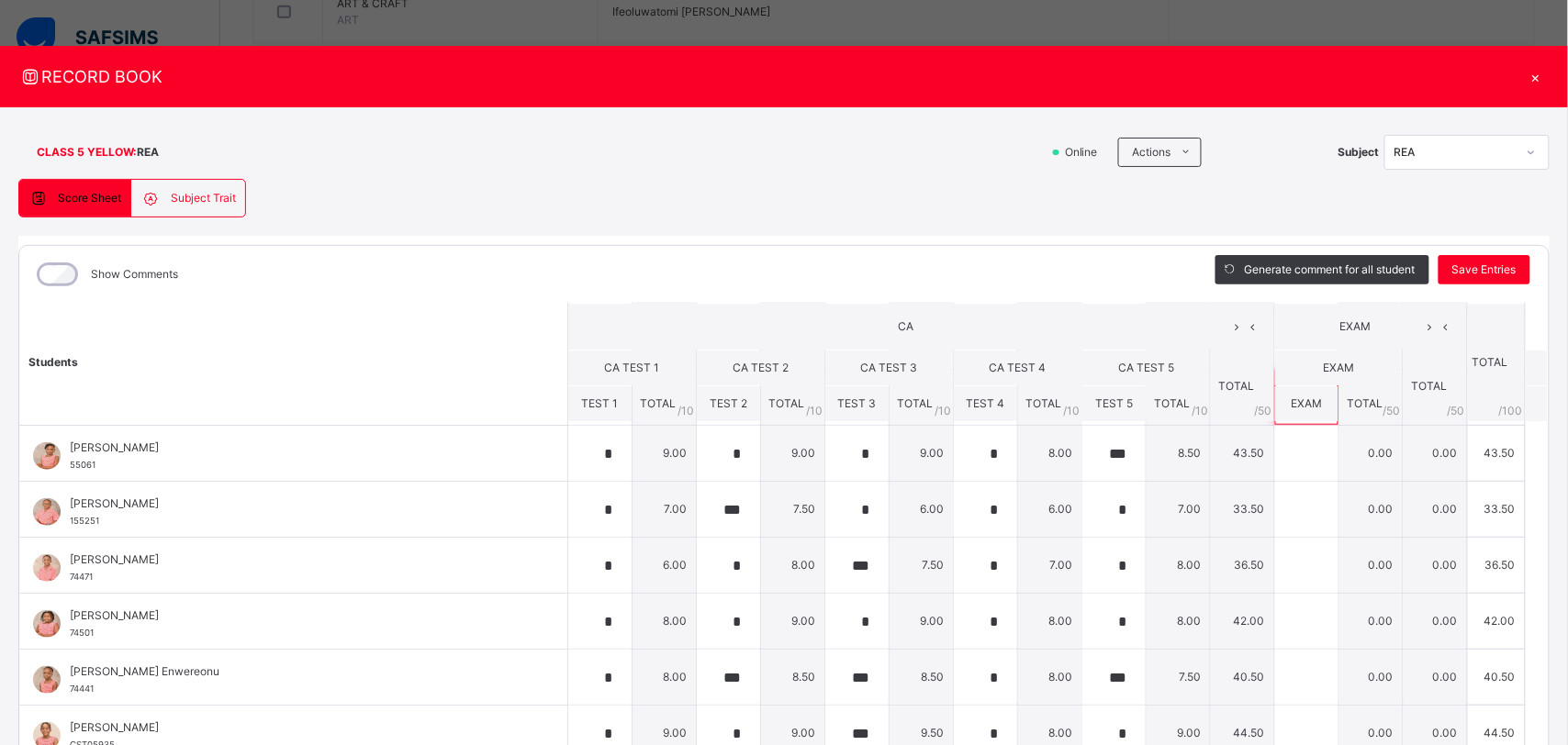 scroll, scrollTop: 505, scrollLeft: 0, axis: vertical 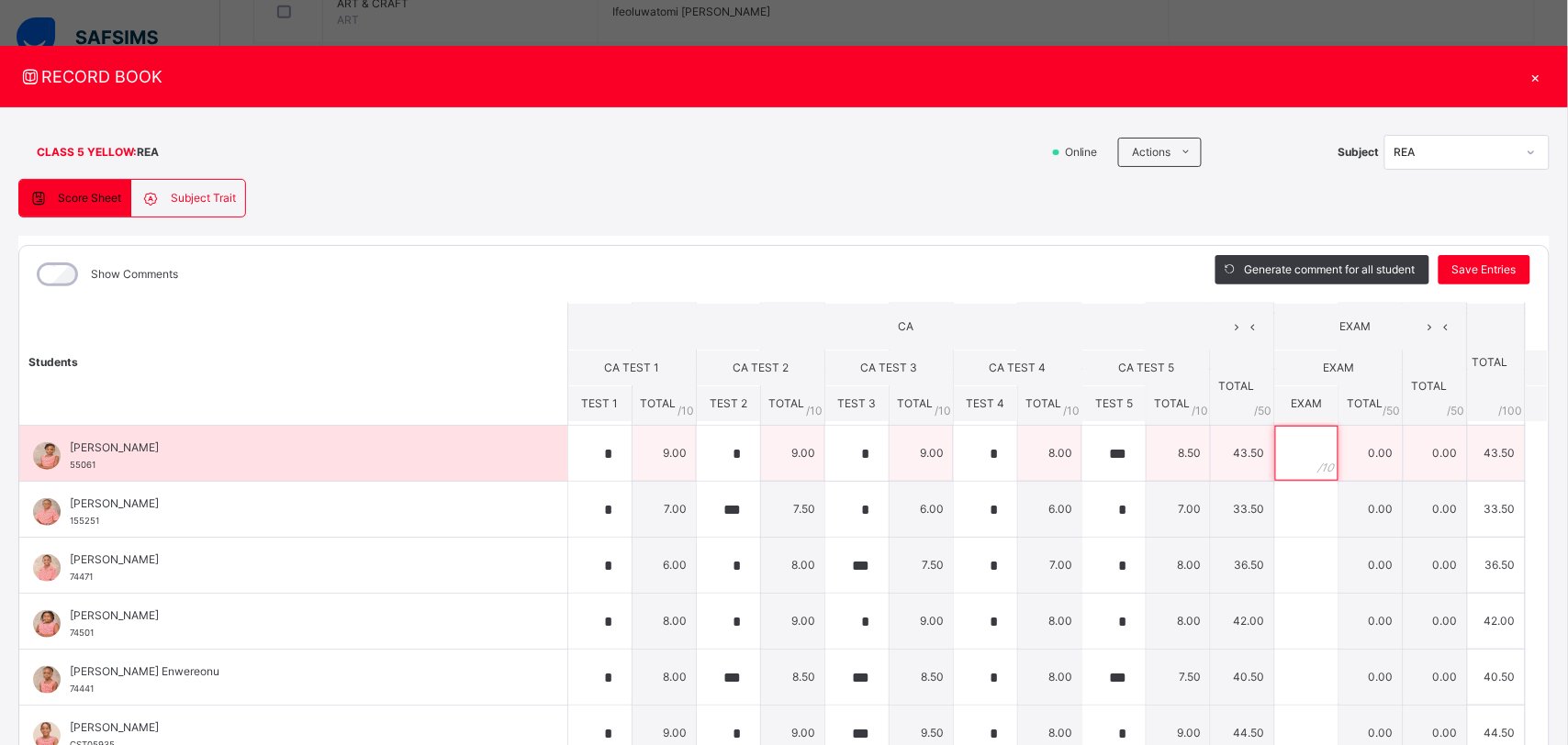 click at bounding box center [1306, 453] 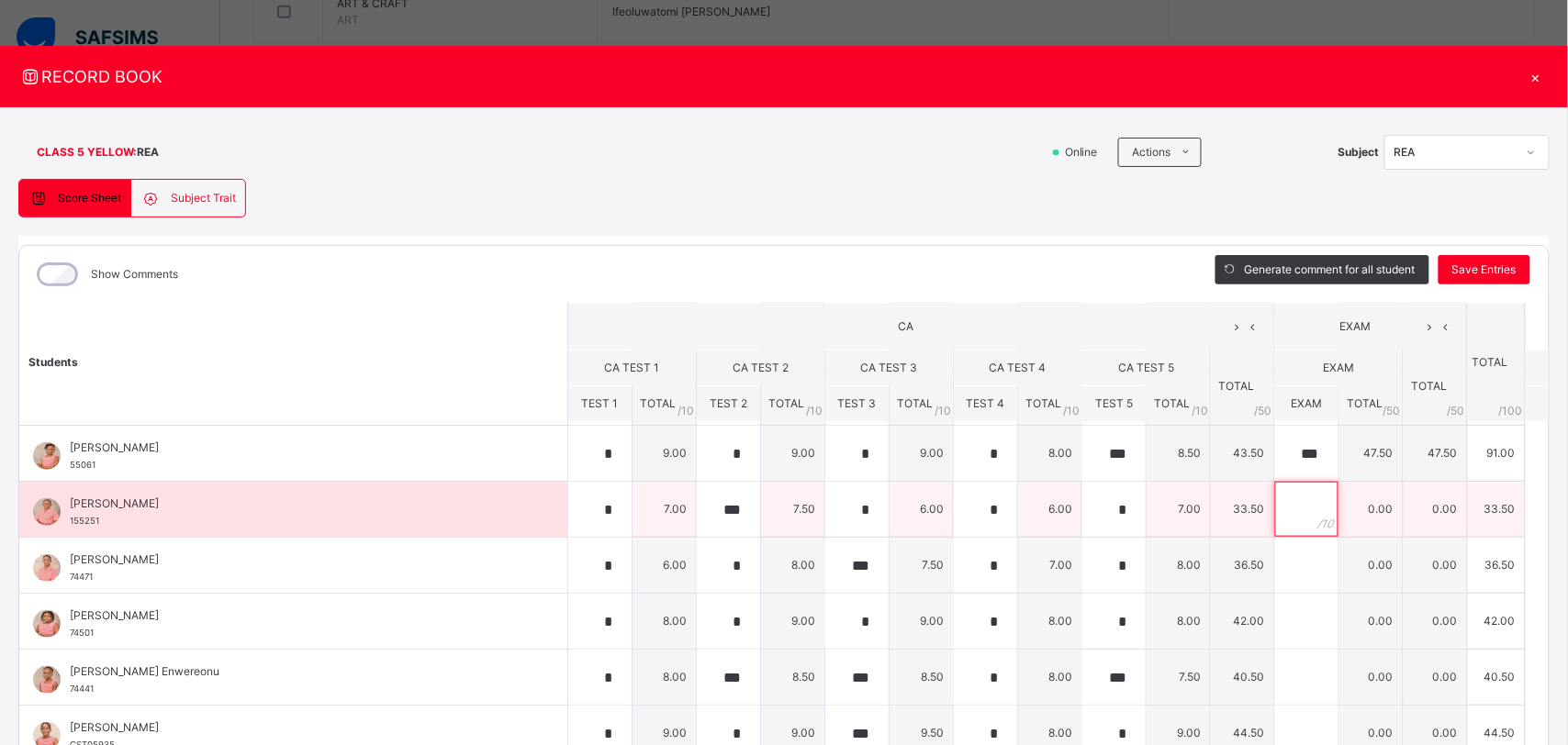 click at bounding box center (1306, 509) 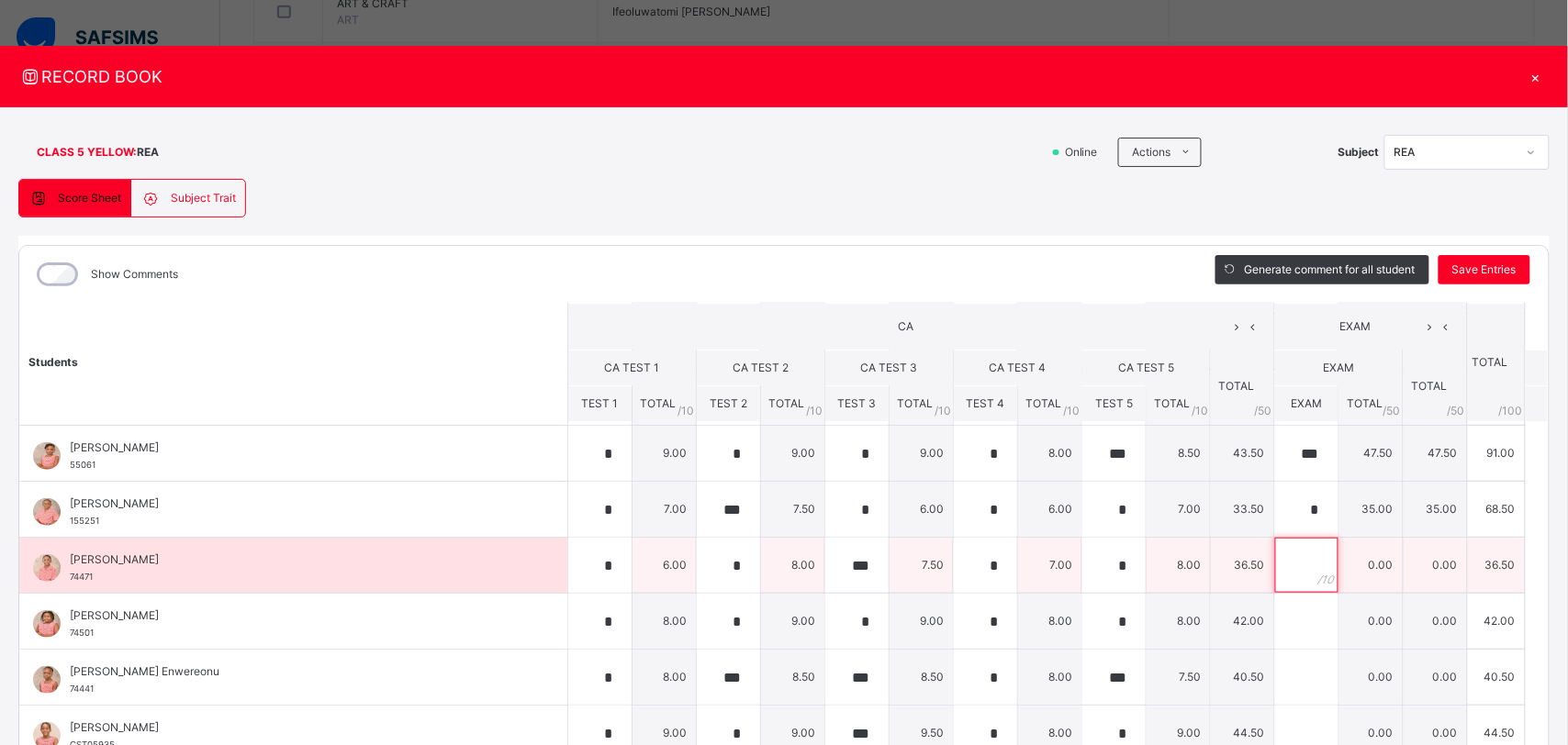 click at bounding box center [1306, 565] 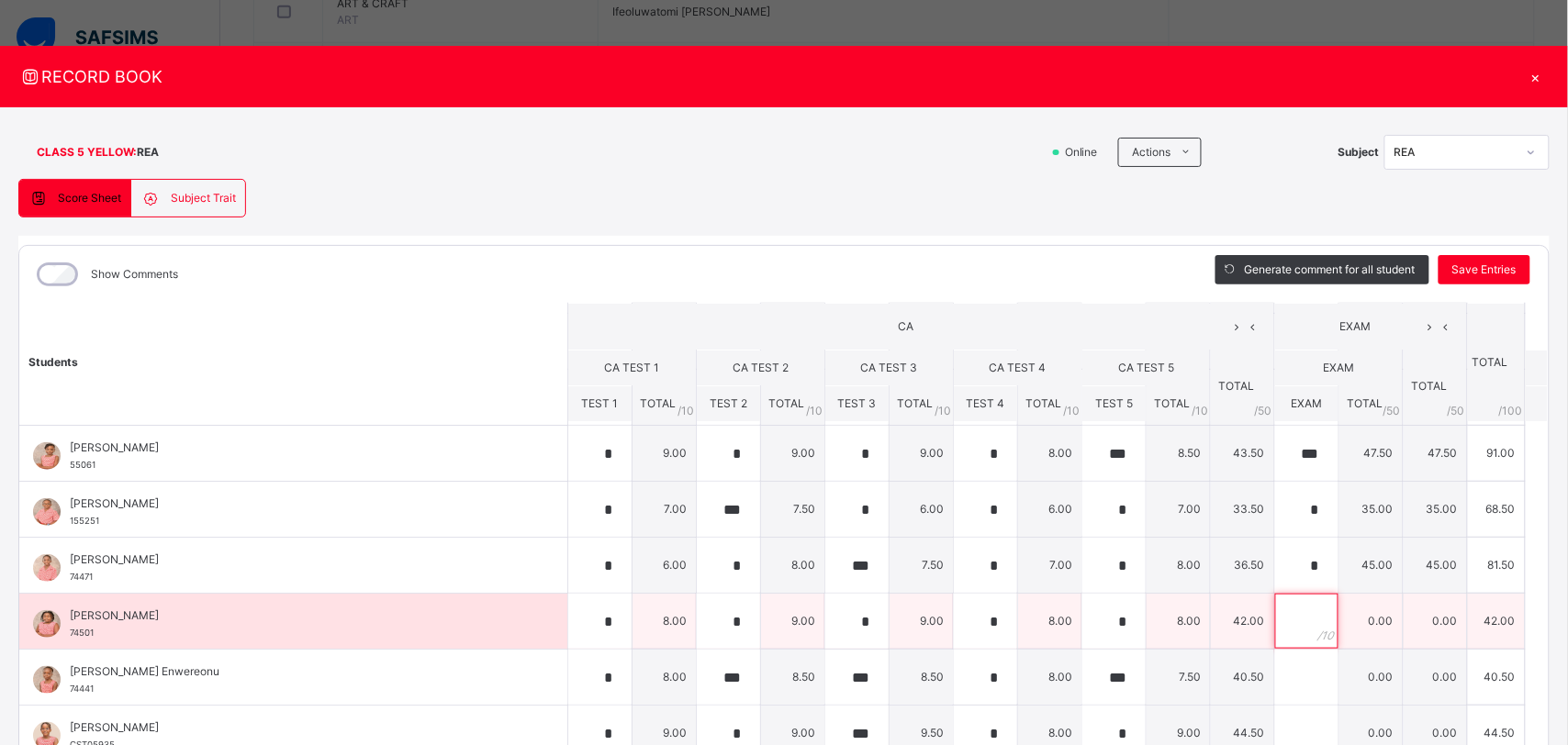 click at bounding box center [1306, 621] 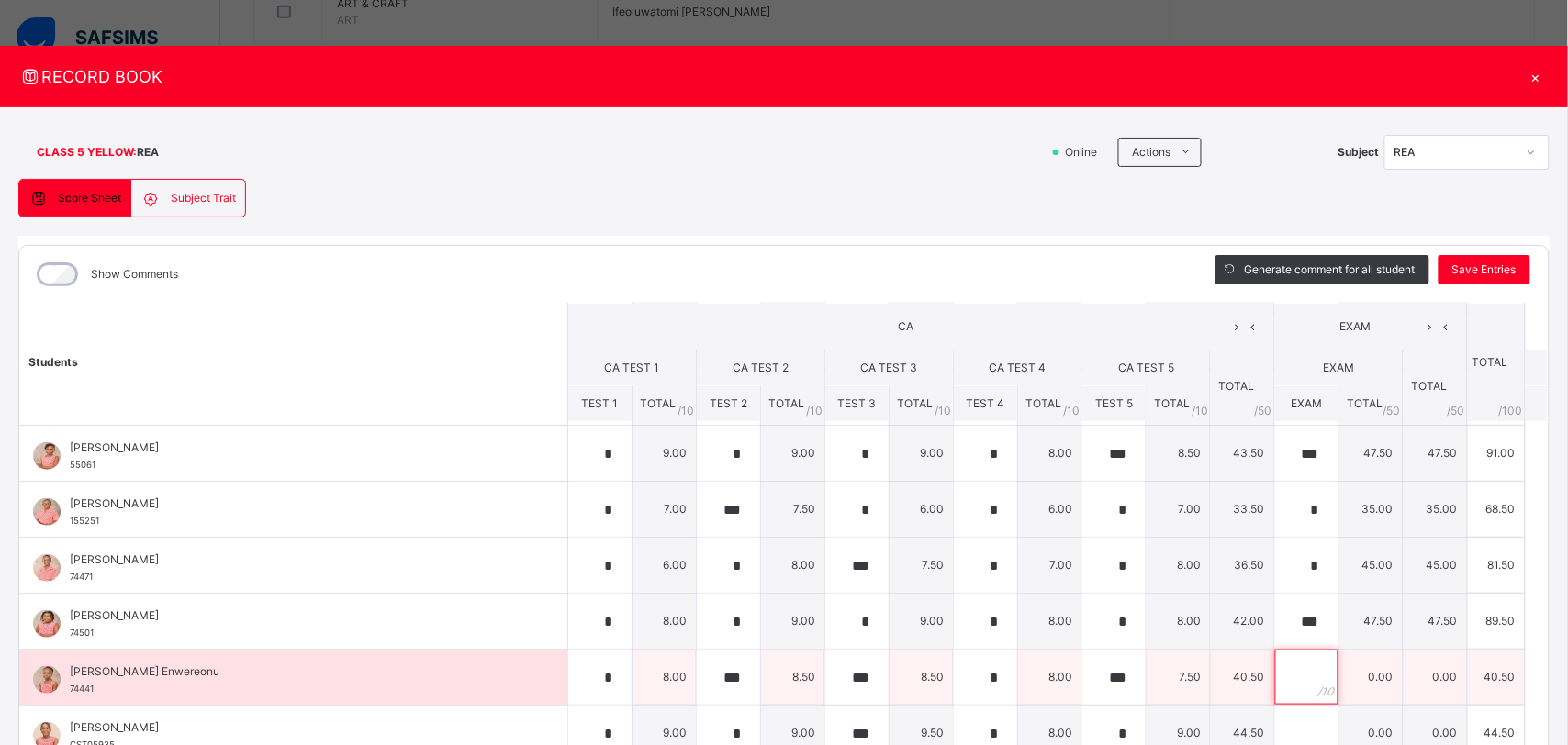 click at bounding box center [1306, 677] 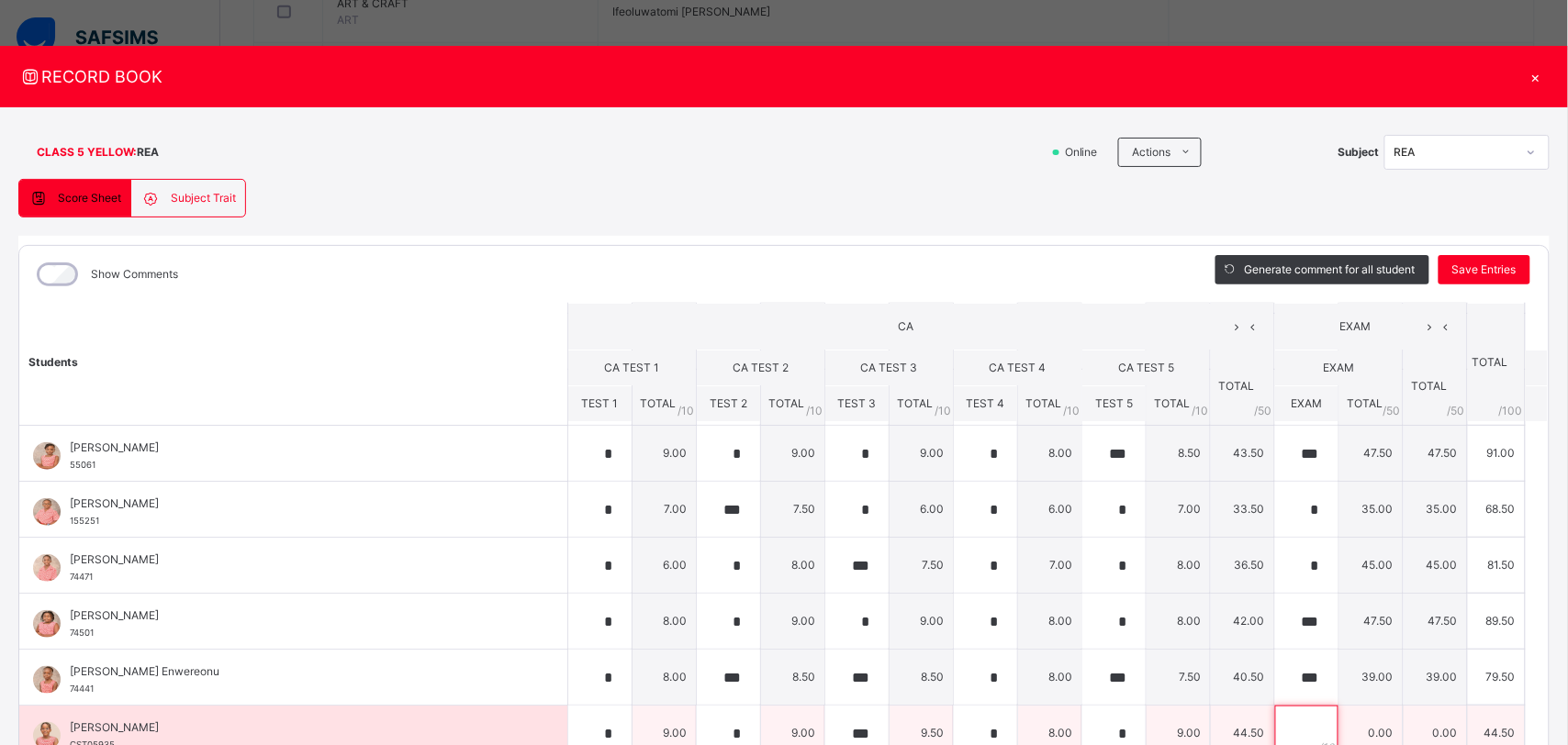 click at bounding box center (1306, 733) 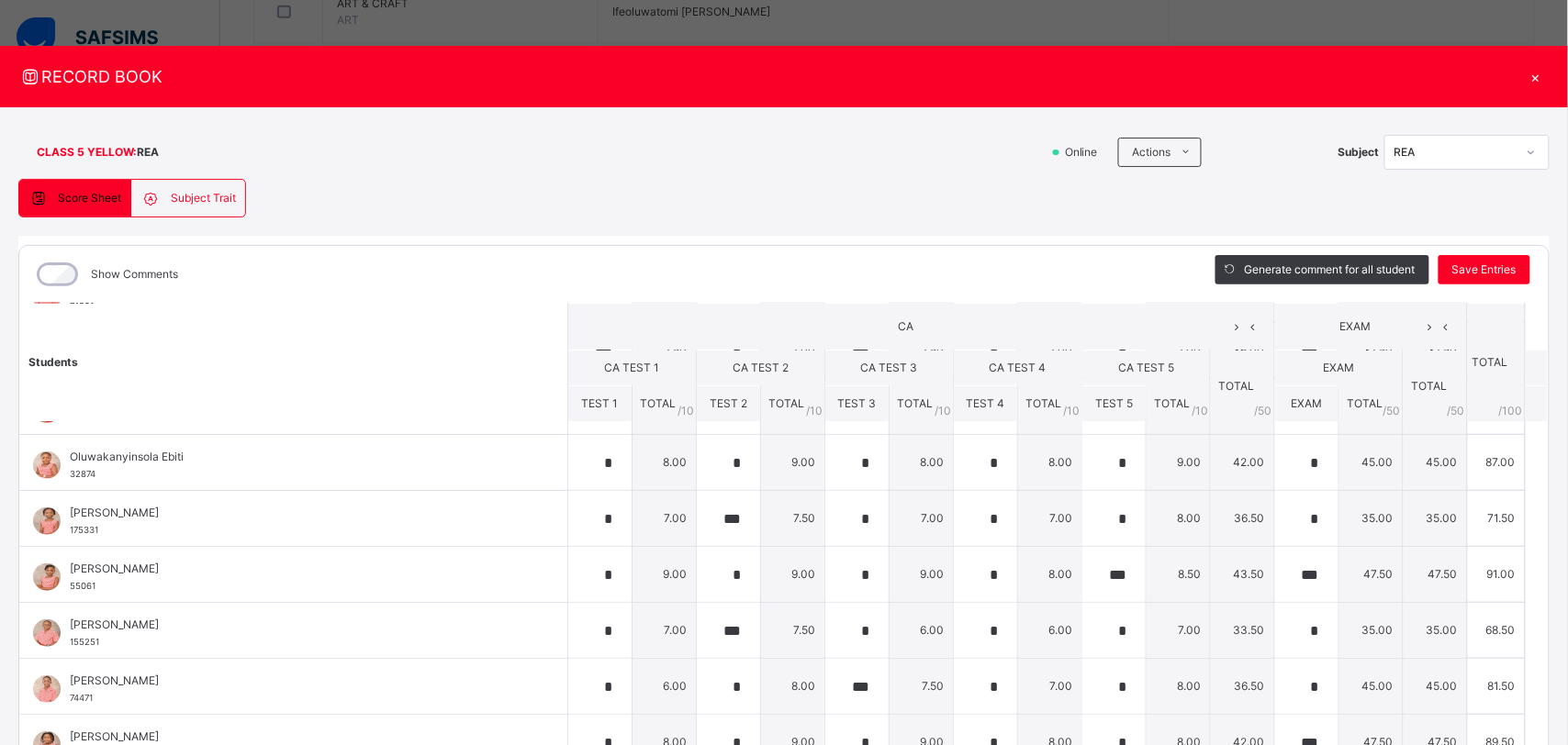 scroll, scrollTop: 505, scrollLeft: 0, axis: vertical 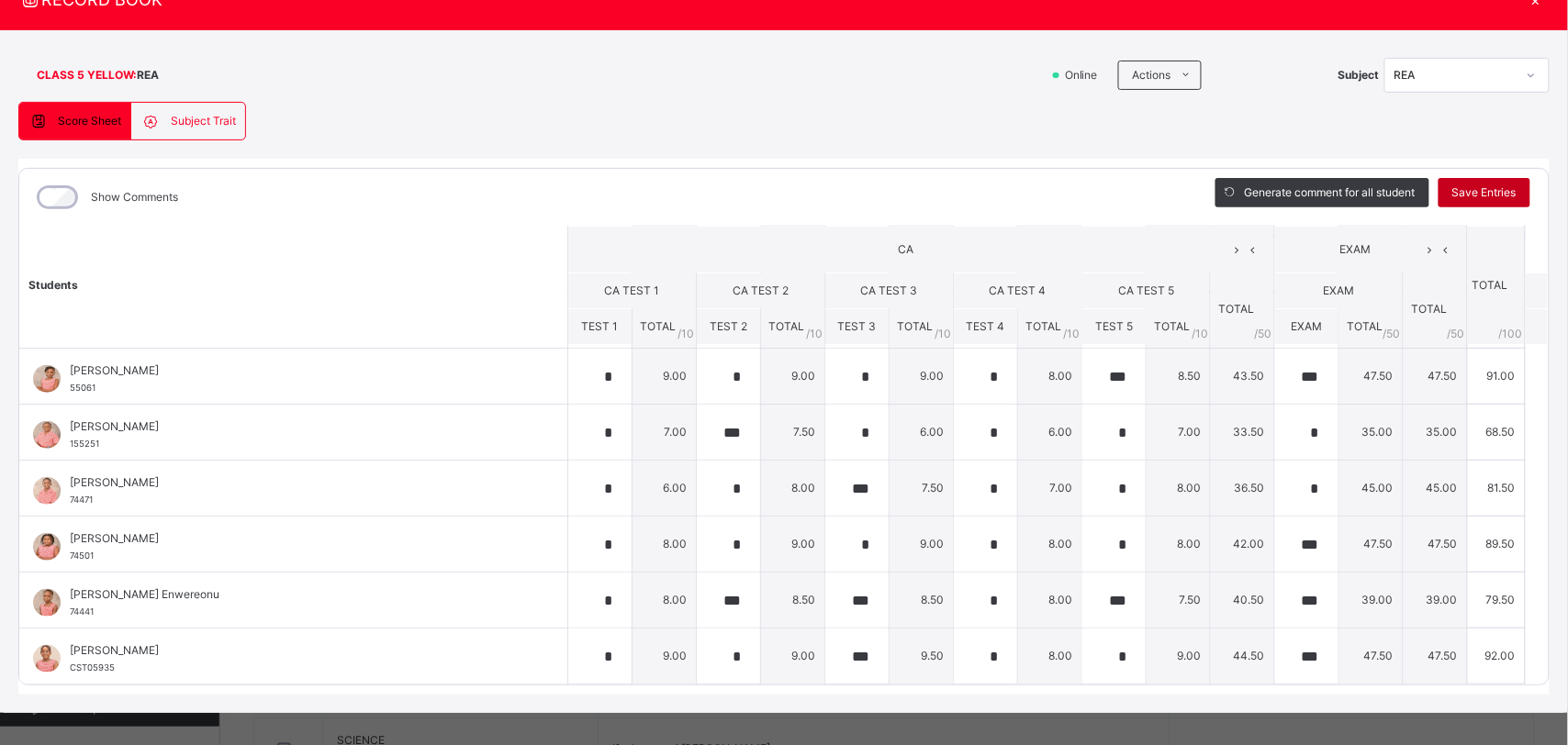 click on "Save Entries" at bounding box center [1484, 193] 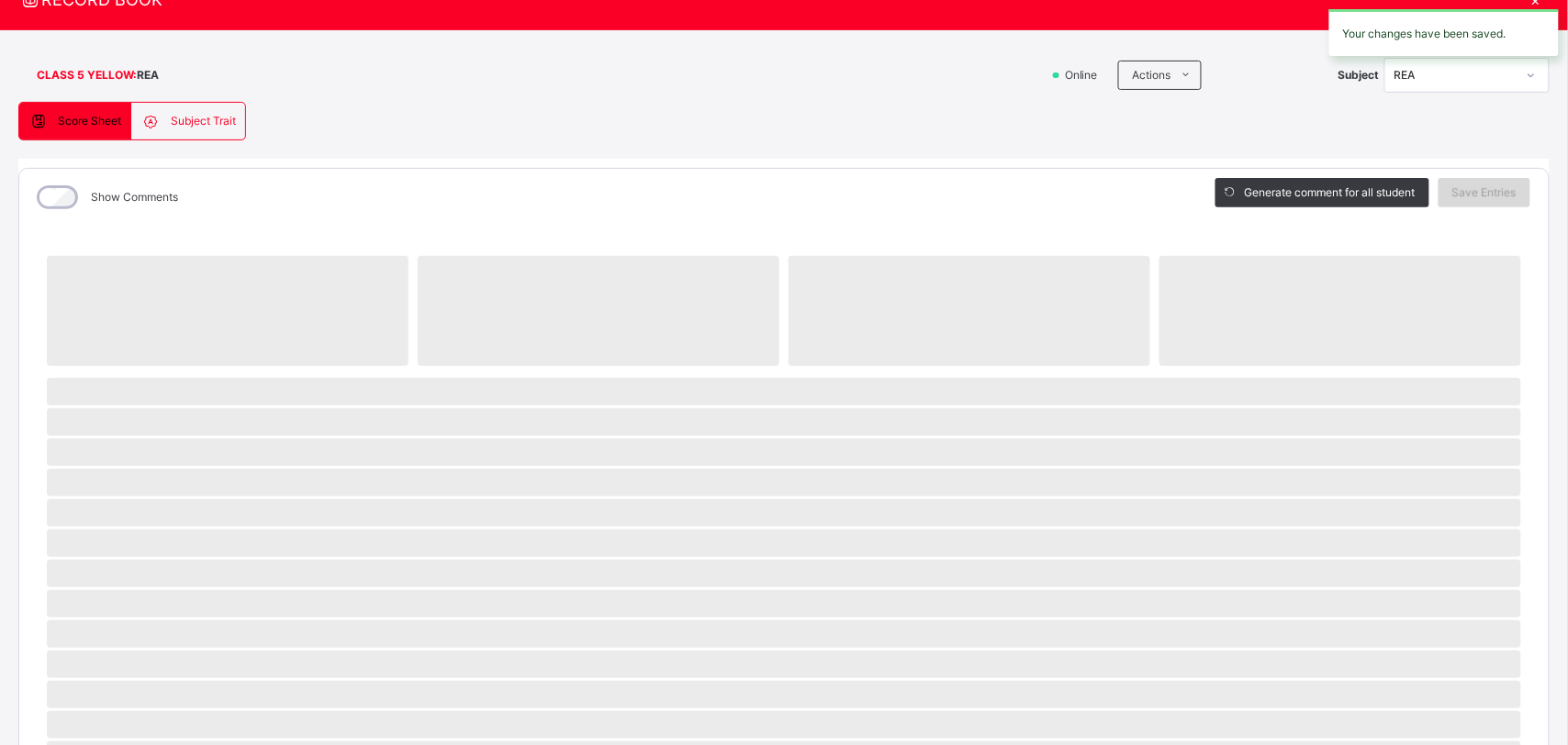 click on "Save Entries" at bounding box center [1484, 193] 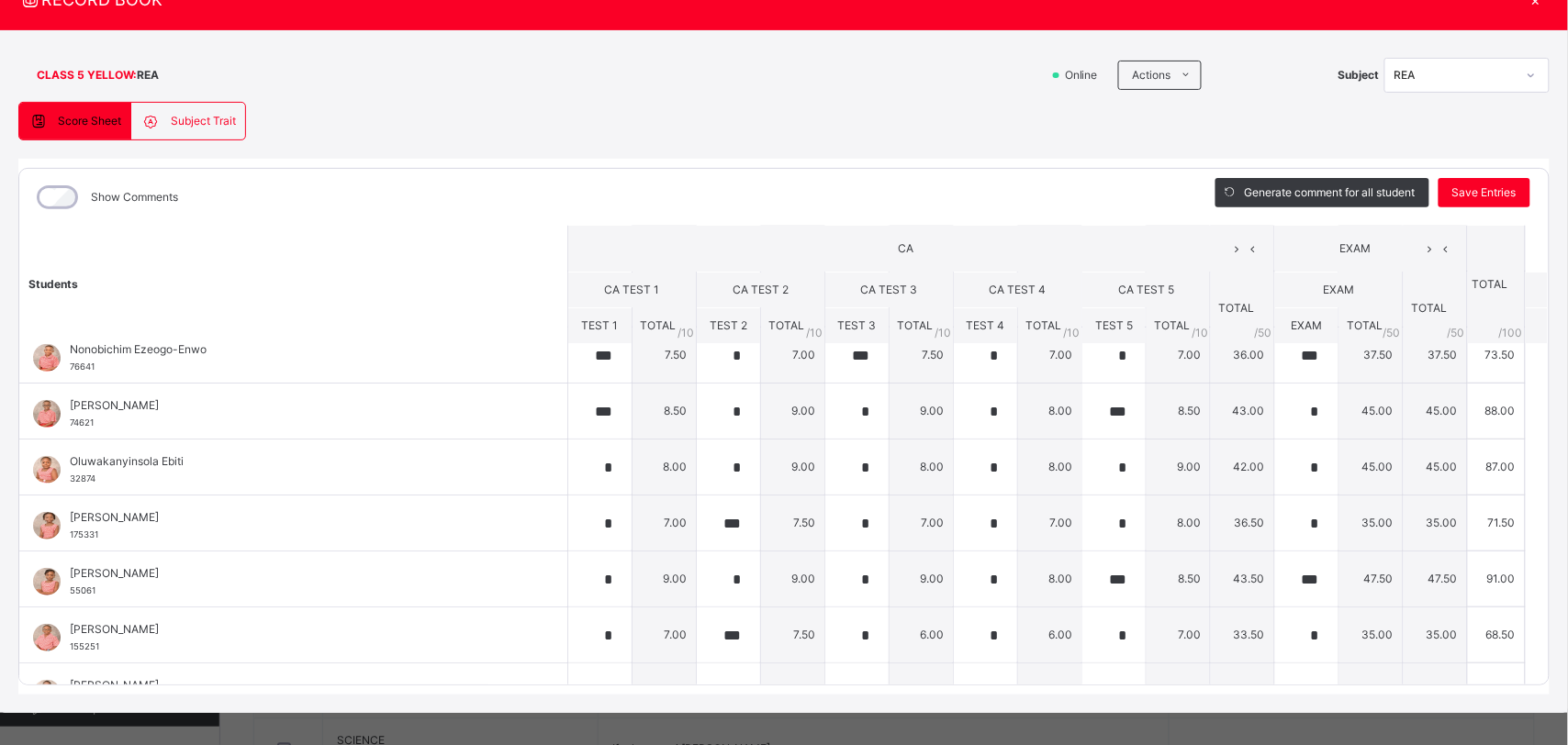 scroll, scrollTop: 188, scrollLeft: 0, axis: vertical 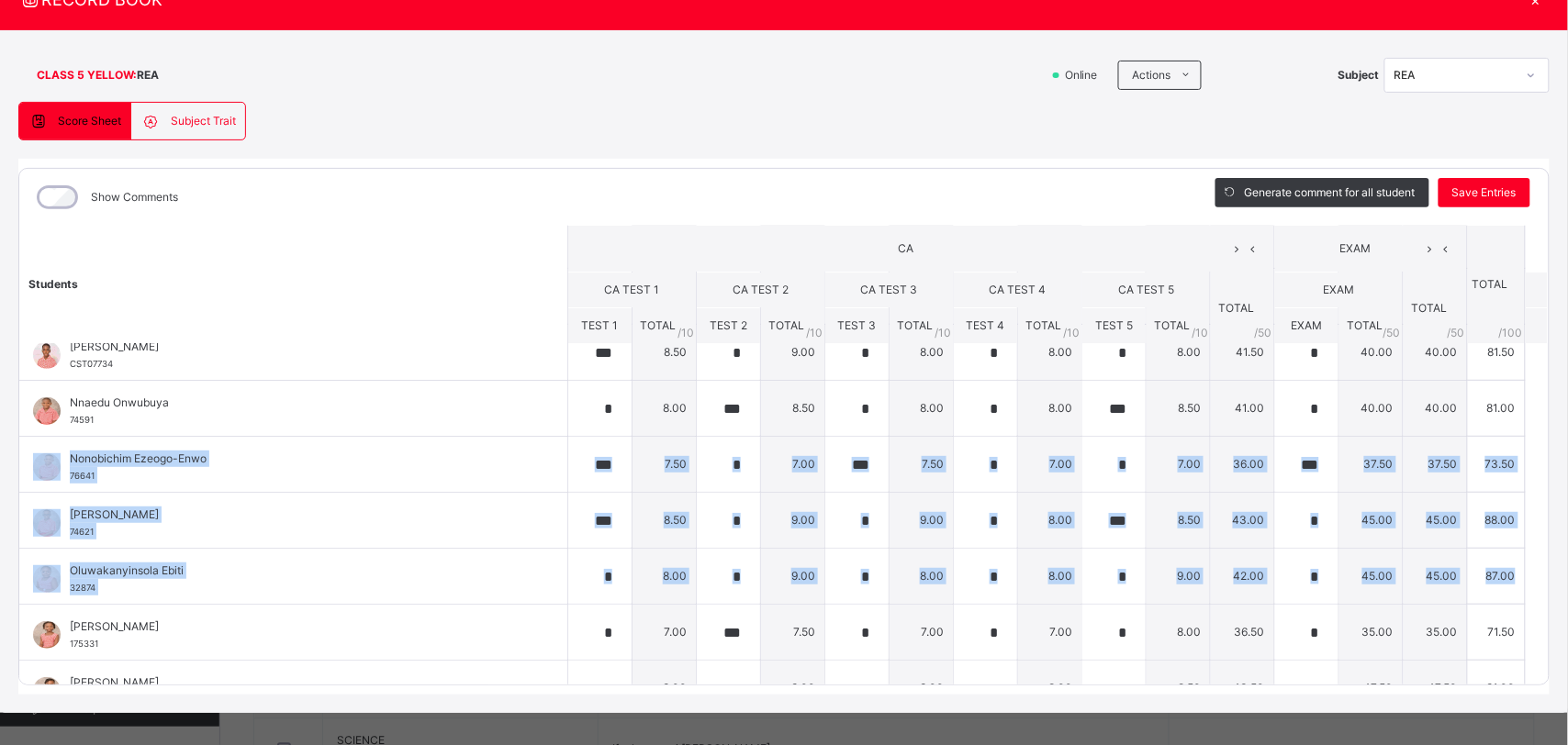 drag, startPoint x: 1510, startPoint y: 412, endPoint x: 1506, endPoint y: 557, distance: 145.0552 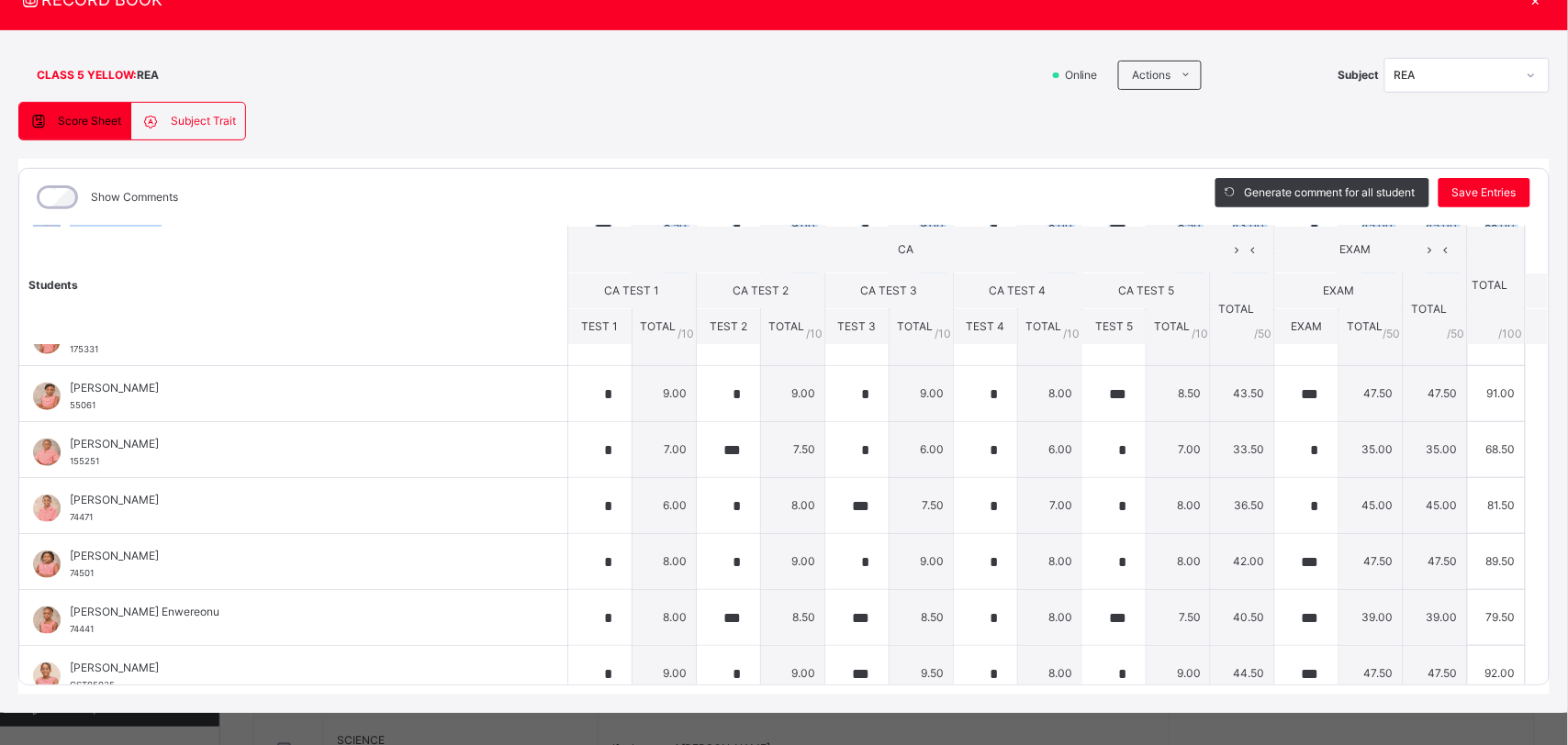 scroll, scrollTop: 505, scrollLeft: 0, axis: vertical 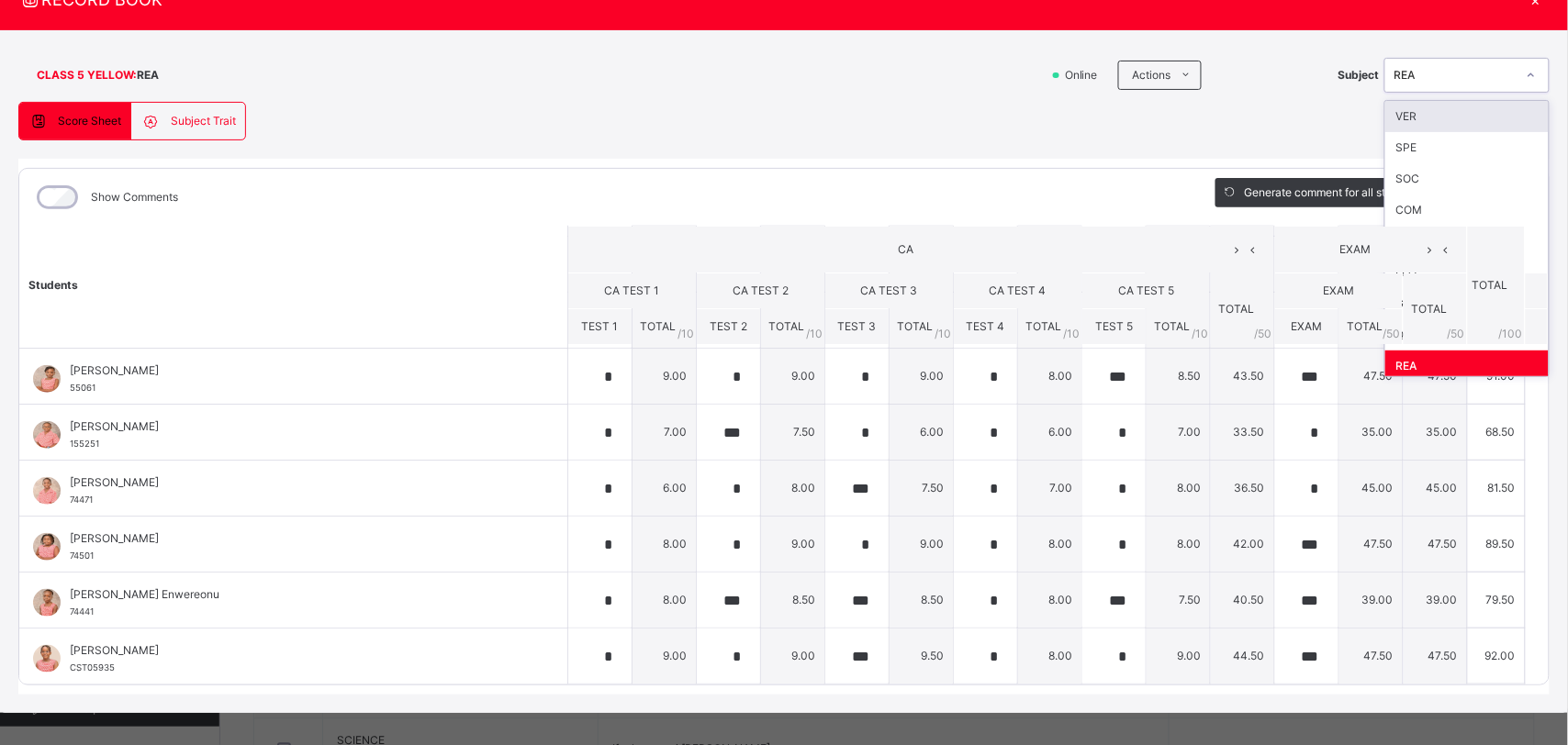 click 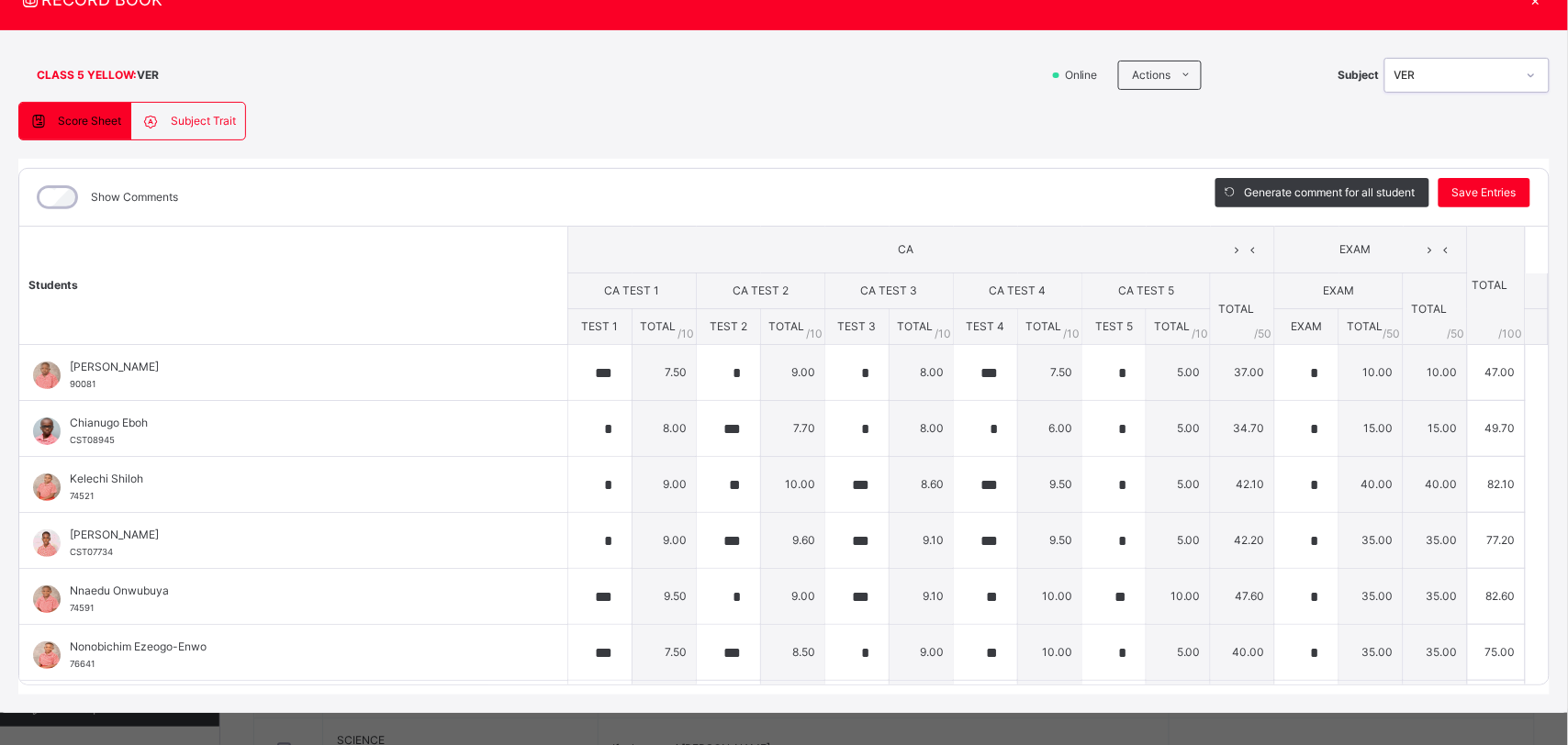 scroll, scrollTop: 92, scrollLeft: 0, axis: vertical 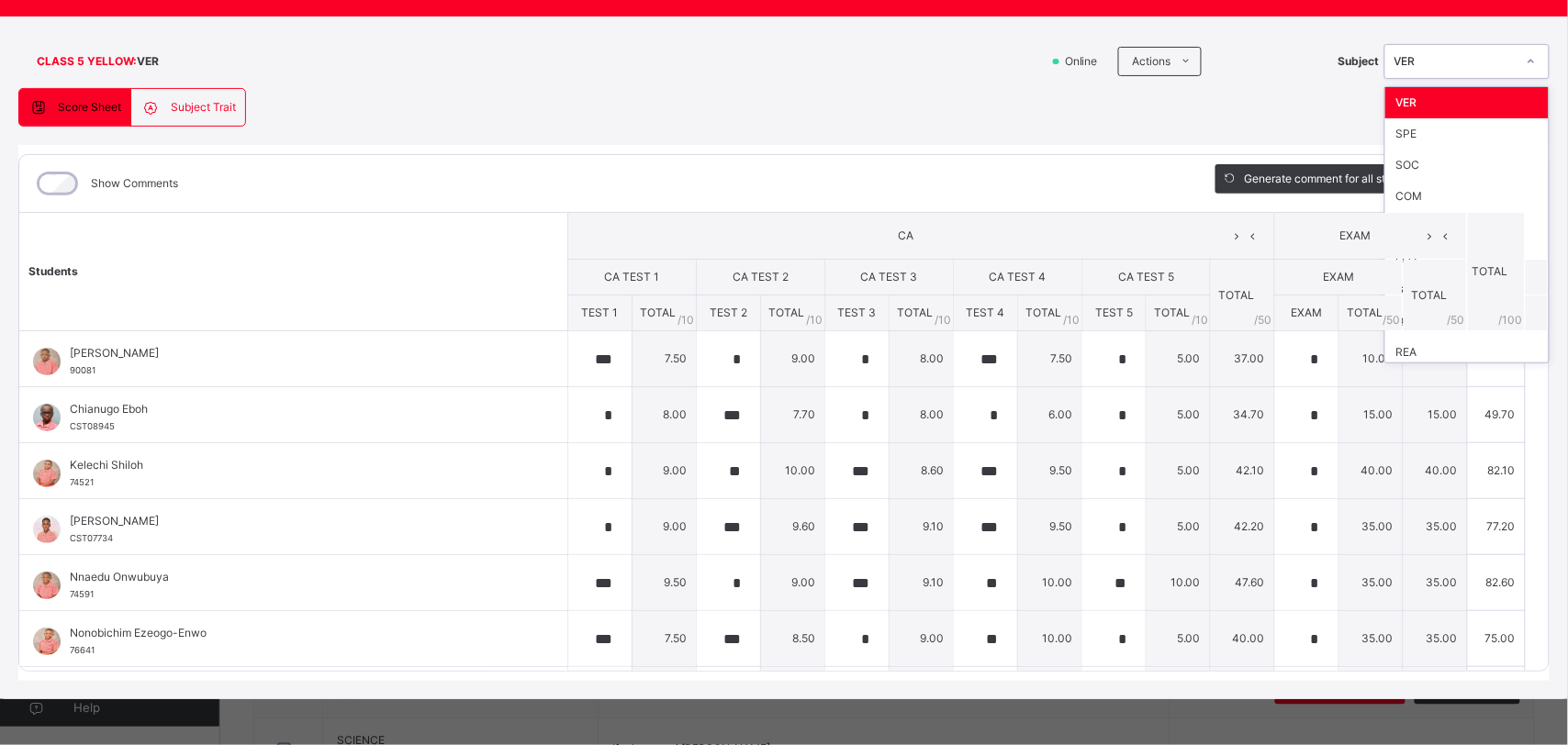 click at bounding box center [1531, 61] 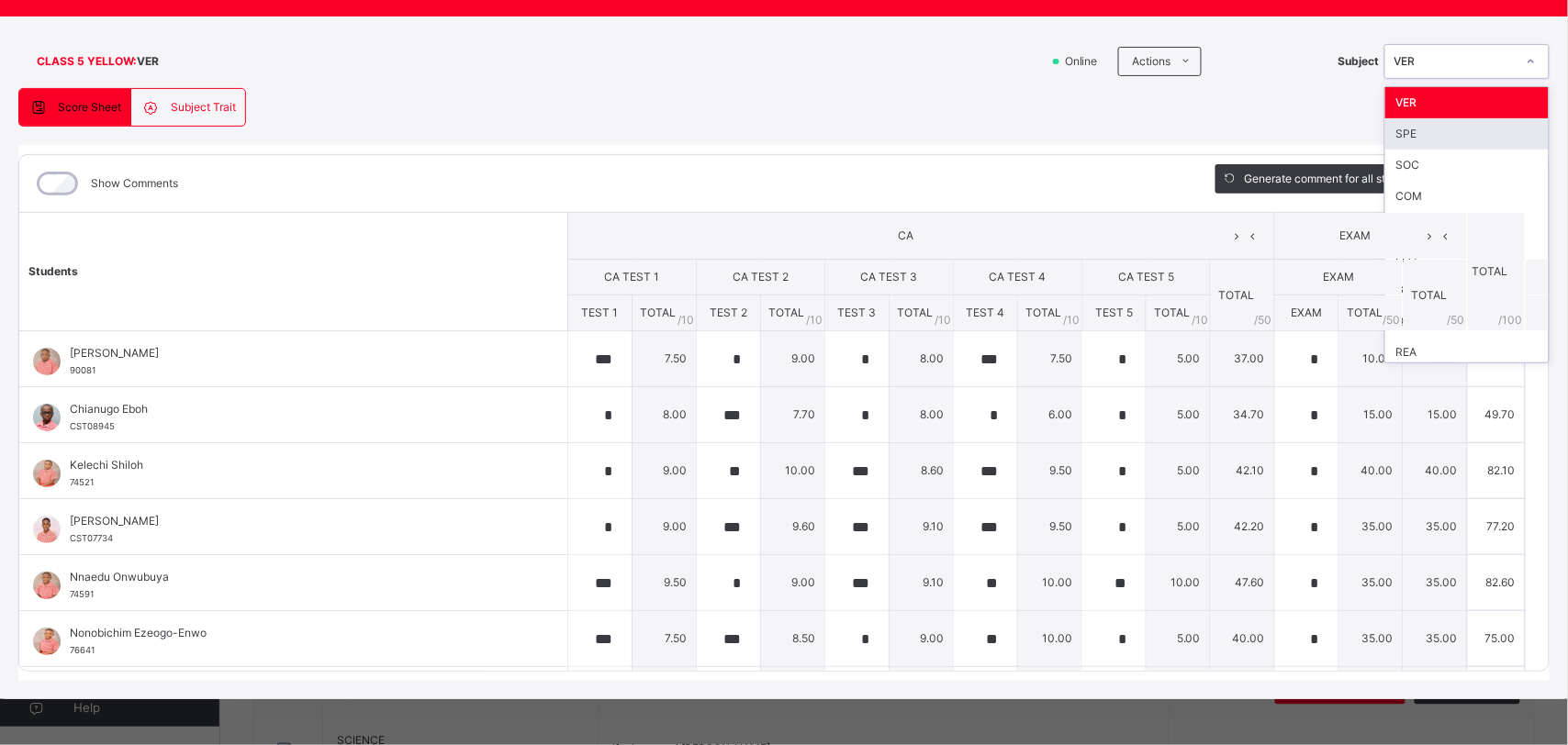 click on "SPE" at bounding box center (1467, 134) 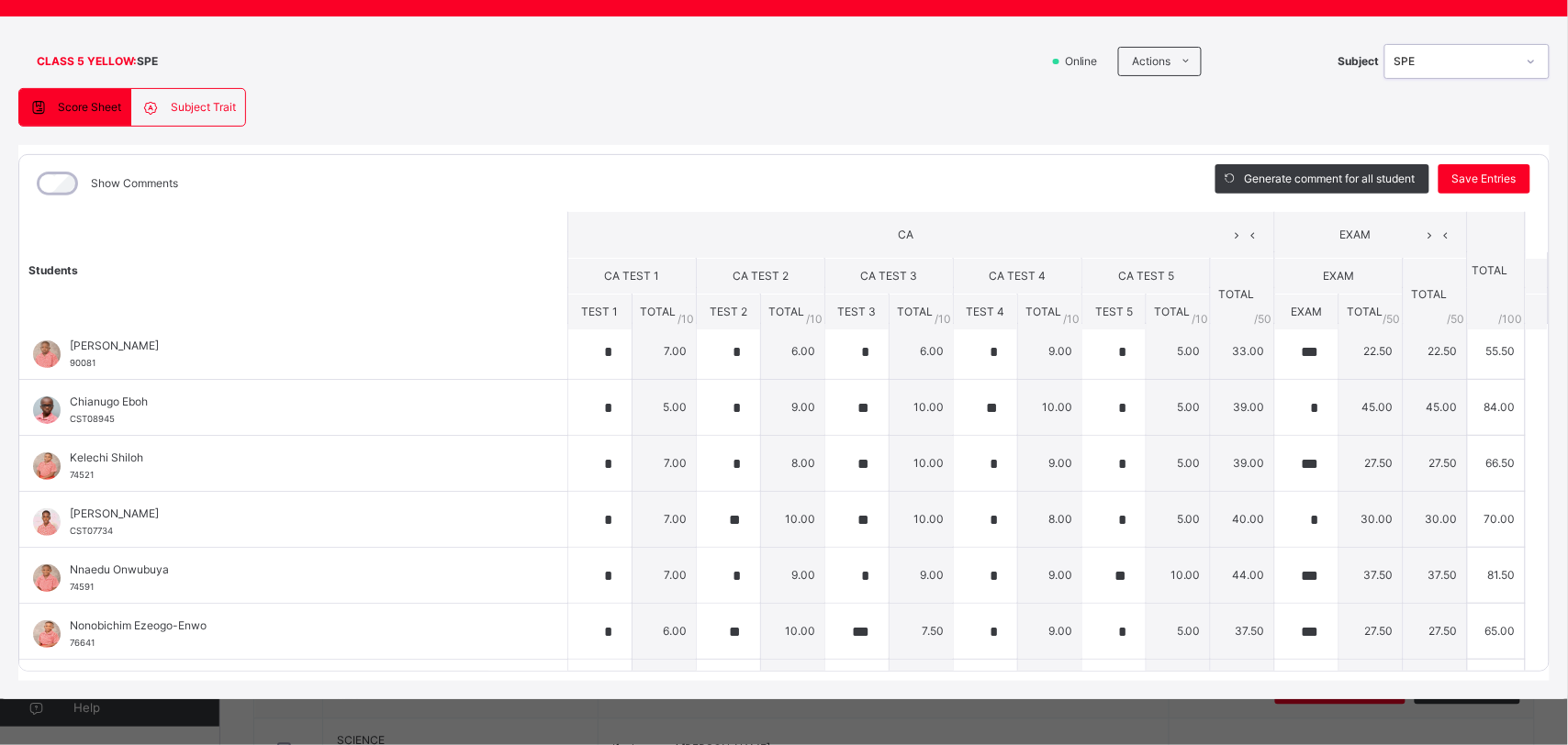 scroll, scrollTop: 0, scrollLeft: 0, axis: both 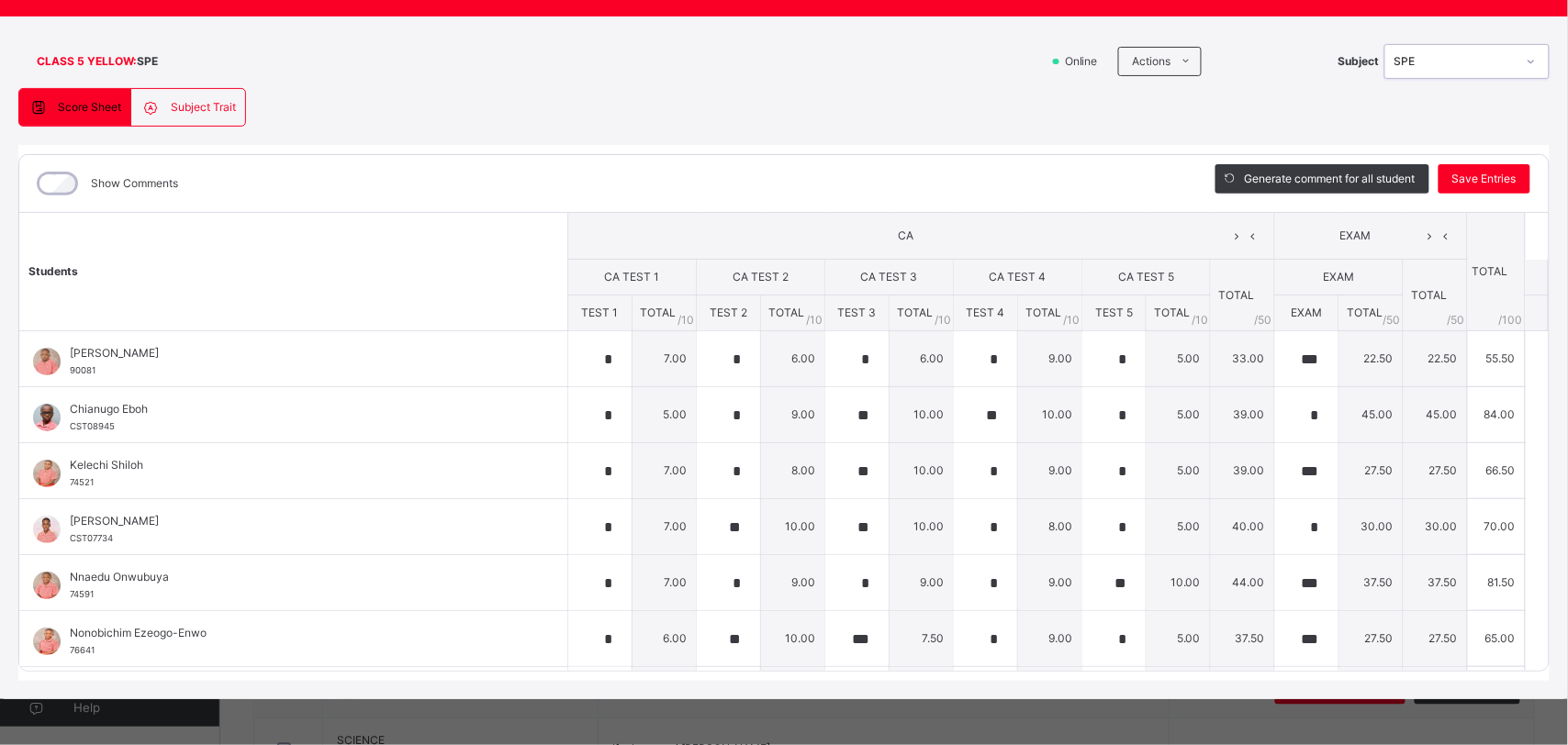 click at bounding box center [1531, 61] 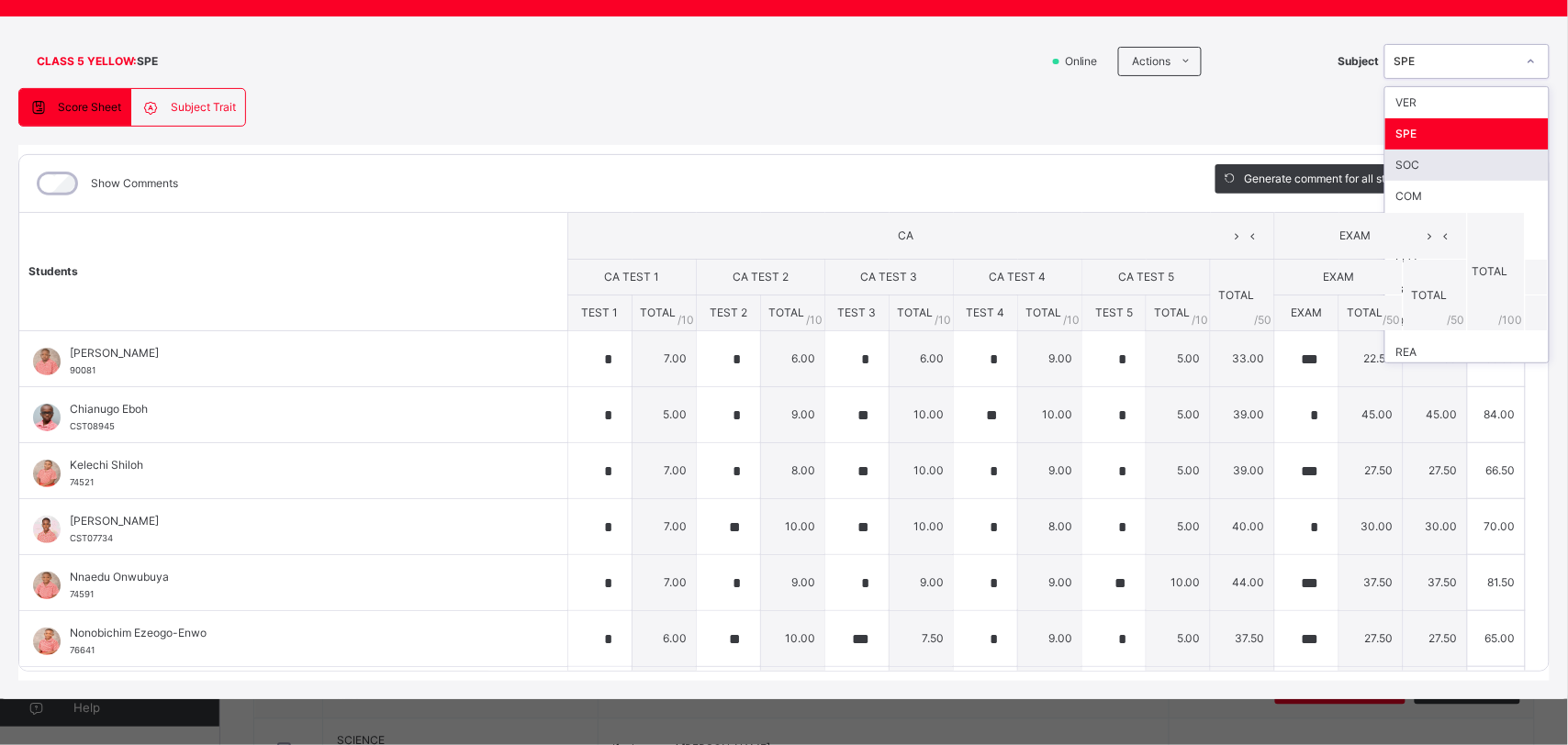 click on "SOC" at bounding box center (1467, 165) 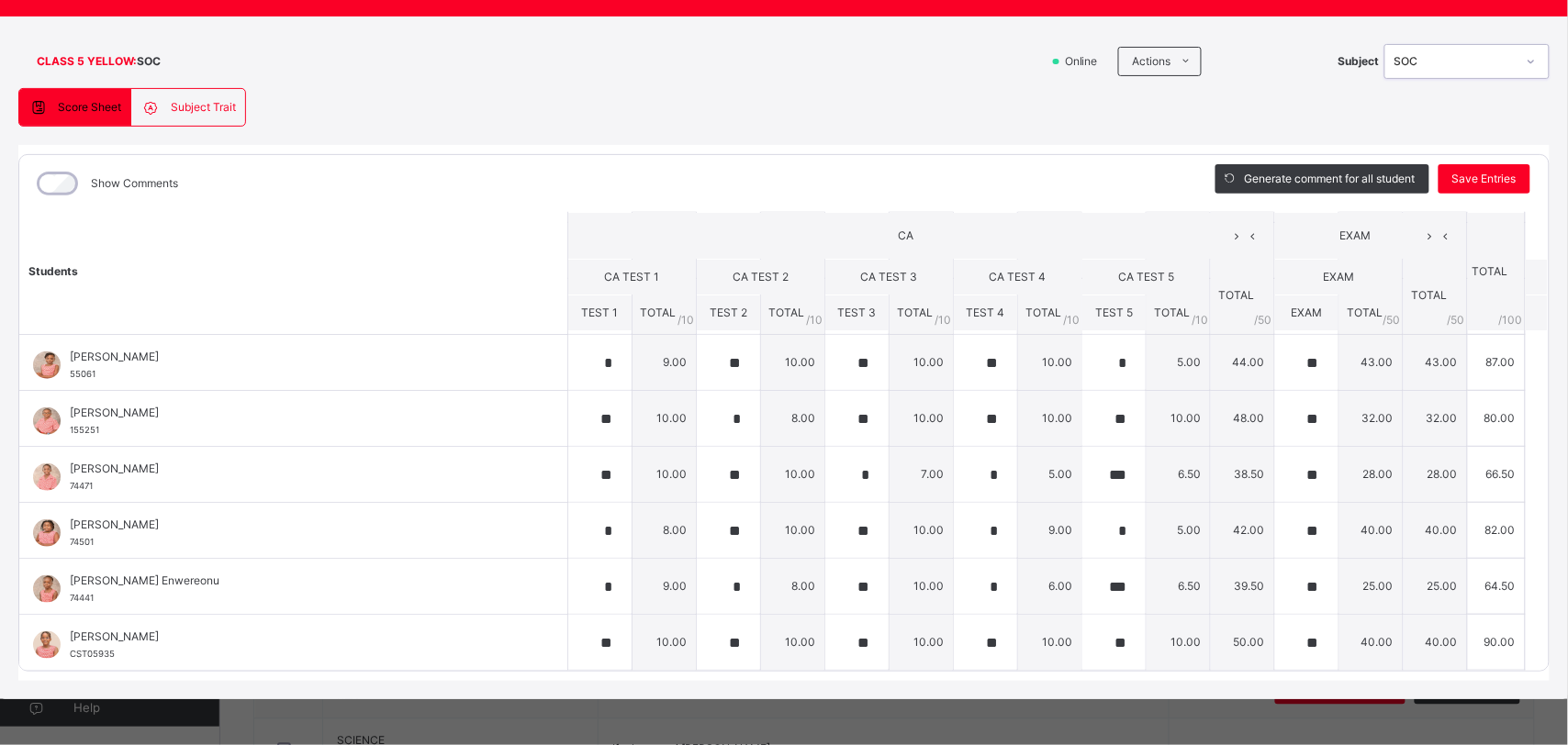 scroll, scrollTop: 505, scrollLeft: 0, axis: vertical 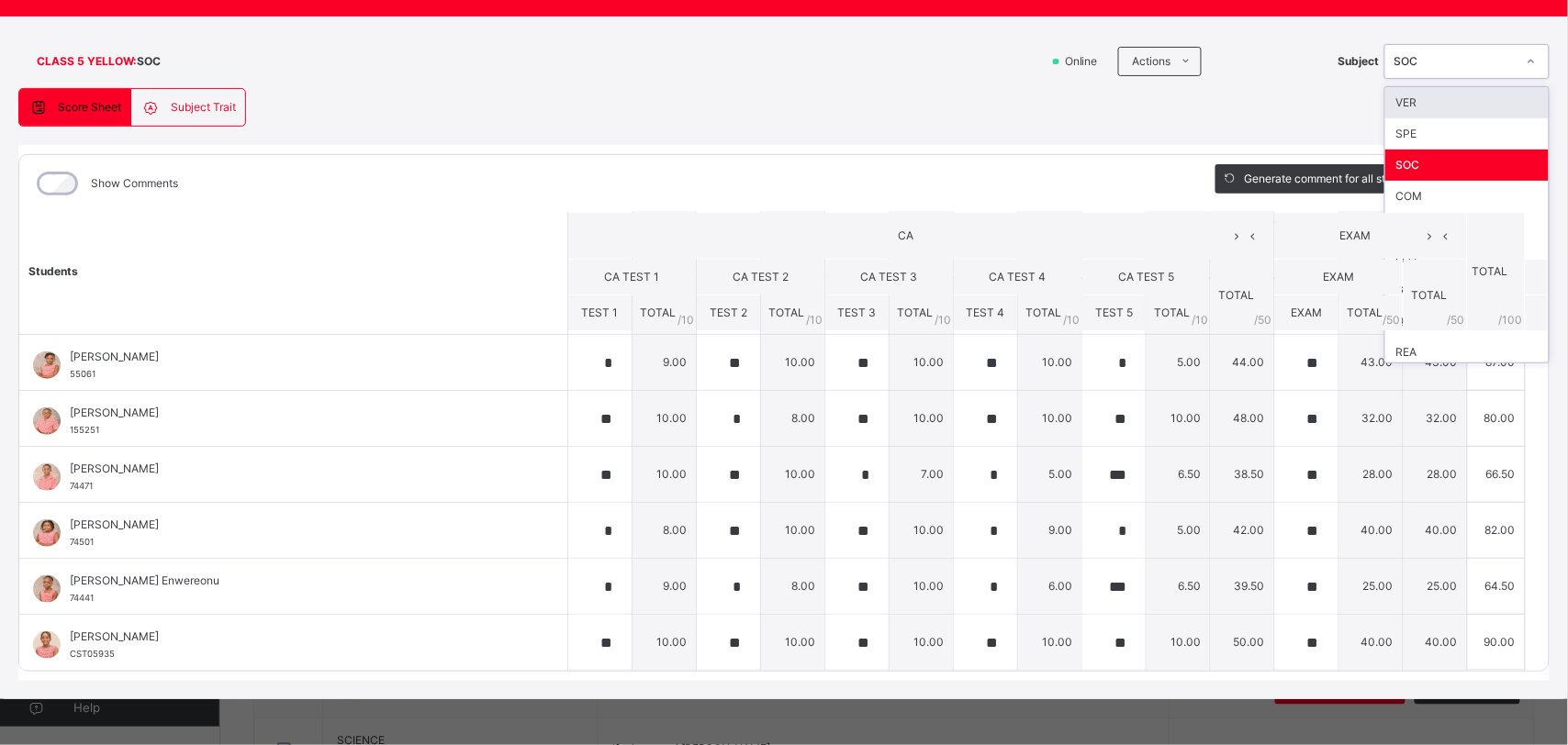 click 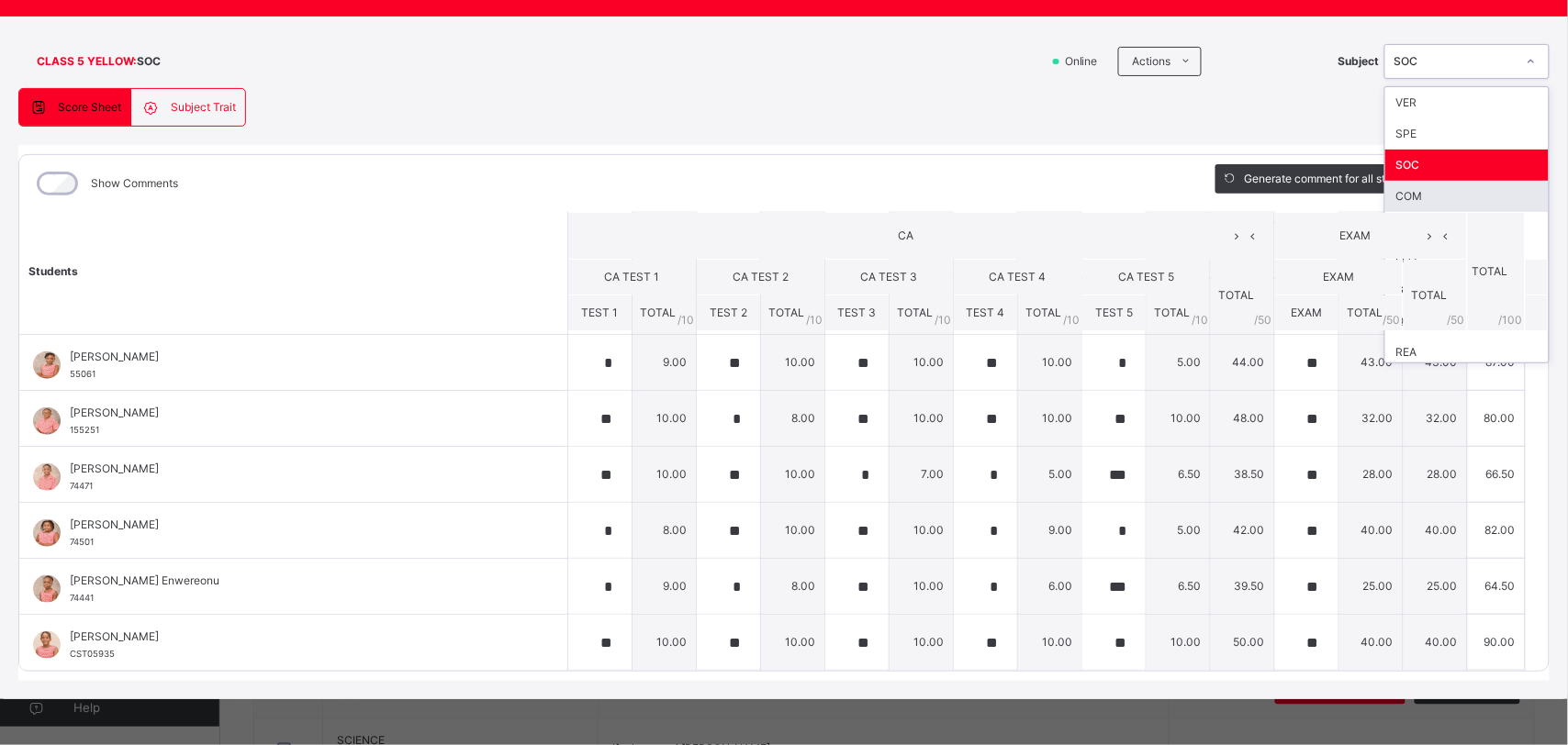 click on "COM" at bounding box center [1467, 196] 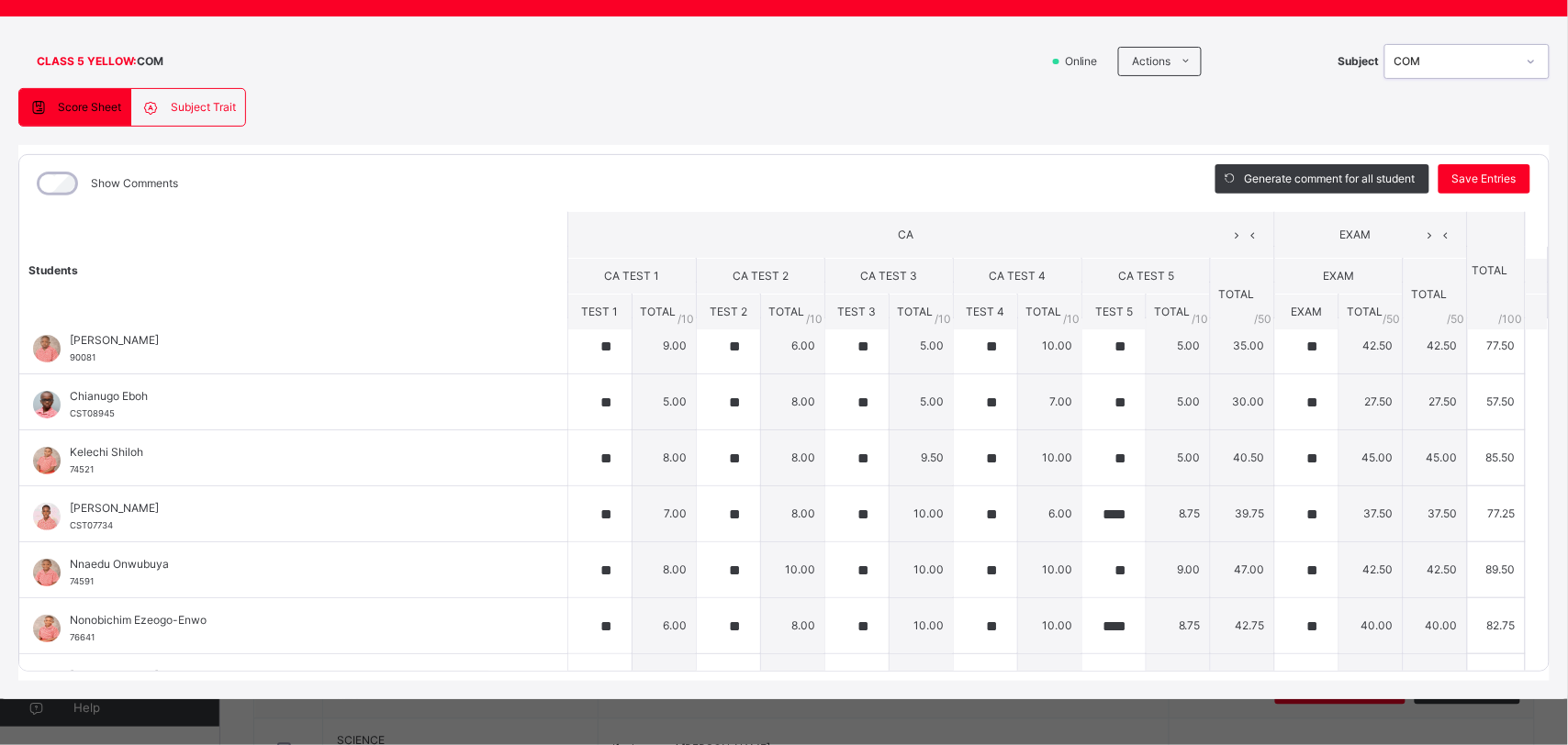 scroll, scrollTop: 4, scrollLeft: 0, axis: vertical 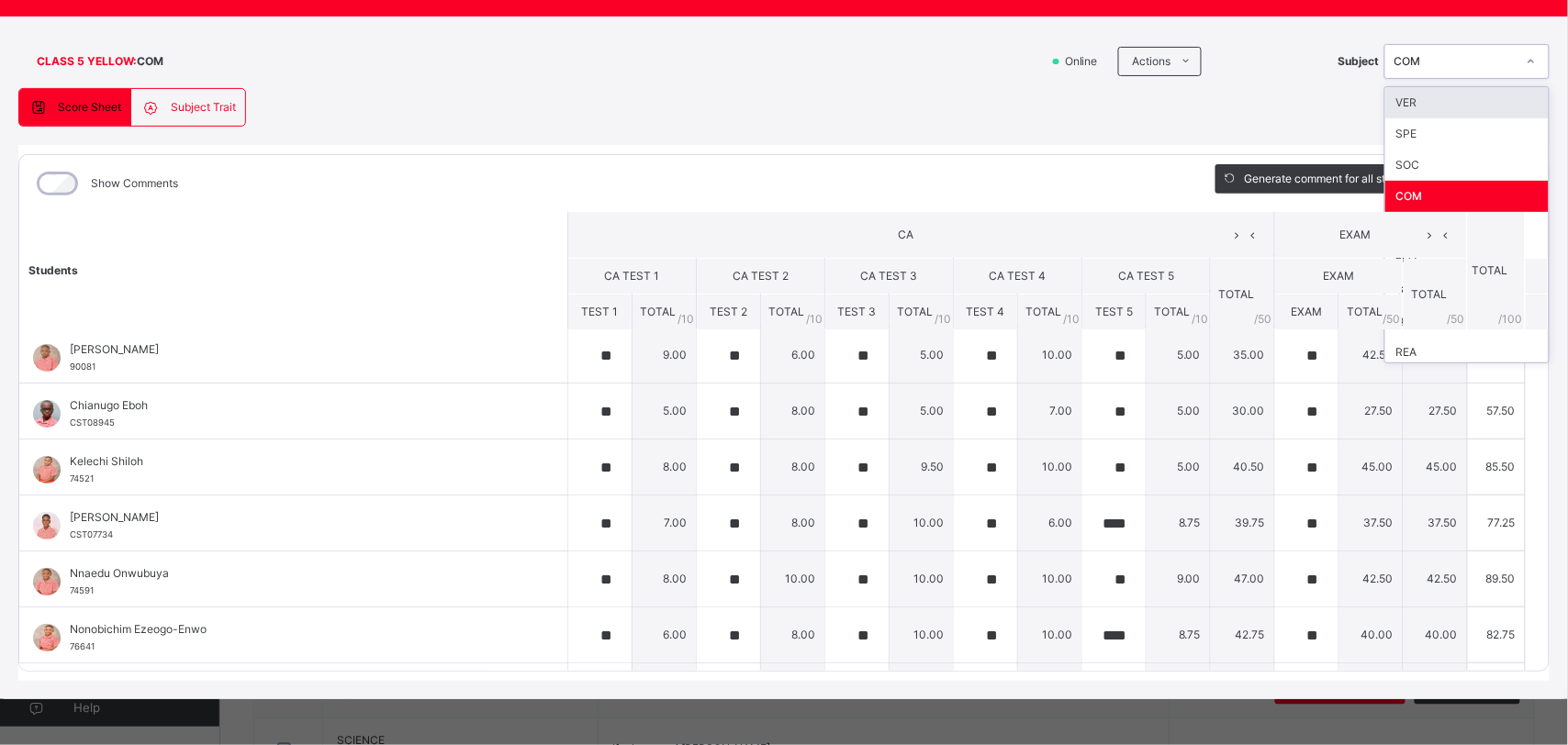click 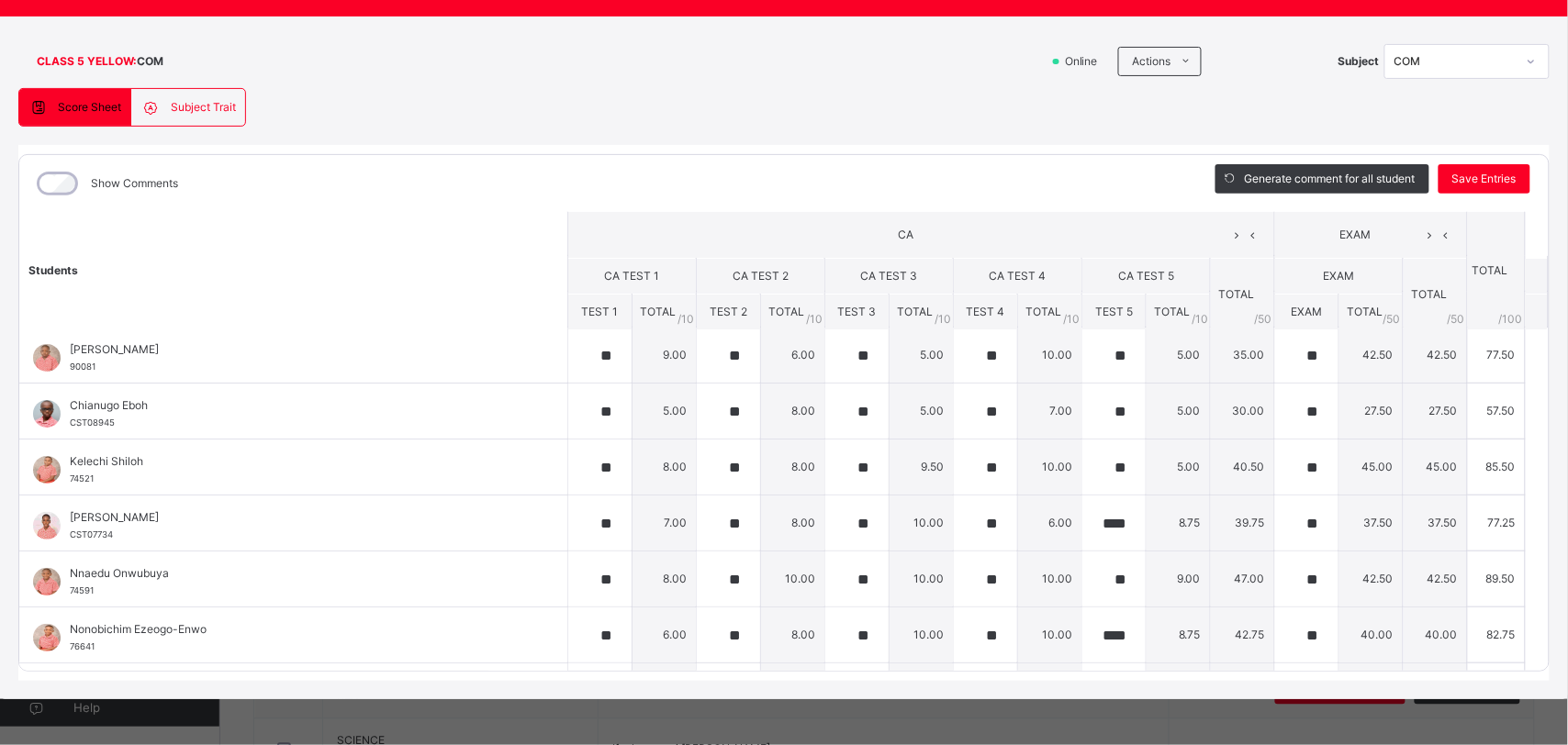 click on "CLASS 5   YELLOW :   COM Online Actions  Download Empty Score Sheet  Upload/map score sheet Subject  COM [GEOGRAPHIC_DATA] [GEOGRAPHIC_DATA]	 Date: [DATE] 8:33:38 am Score Sheet Subject Trait Score Sheet Subject Trait Show Comments   Generate comment for all student   Save Entries Class Level:  CLASS 5   YELLOW Subject:  COM Session:  2024/2025 Session Session:  Third Term Students CA  EXAM TOTAL /100 Comment CA TEST 1 CA TEST 2 CA TEST 3 CA TEST 4 CA TEST 5 TOTAL / 50 EXAM TOTAL / 50 TEST 1 TOTAL / 10 TEST 2 TOTAL / 10 TEST 3 TOTAL / 10 TEST 4 TOTAL / 10 TEST 5 TOTAL / 10 EXAM TOTAL / 50 [PERSON_NAME] 90081 [PERSON_NAME] 90081 ** 9.00 ** 6.00 ** 5.00 ** 10.00 ** 5.00 35.00 ** 42.50 42.50 77.50 Generate comment 0 / 250   ×   Subject Teacher’s Comment Generate and see in full the comment developed by the AI with an option to regenerate the comment JS [PERSON_NAME]   90081   Total 77.50  / 100.00 [PERSON_NAME] Bot   Regenerate     Use this comment   Chianugo  Eboh CST08945 Chianugo  Eboh ** **" at bounding box center (784, 358) 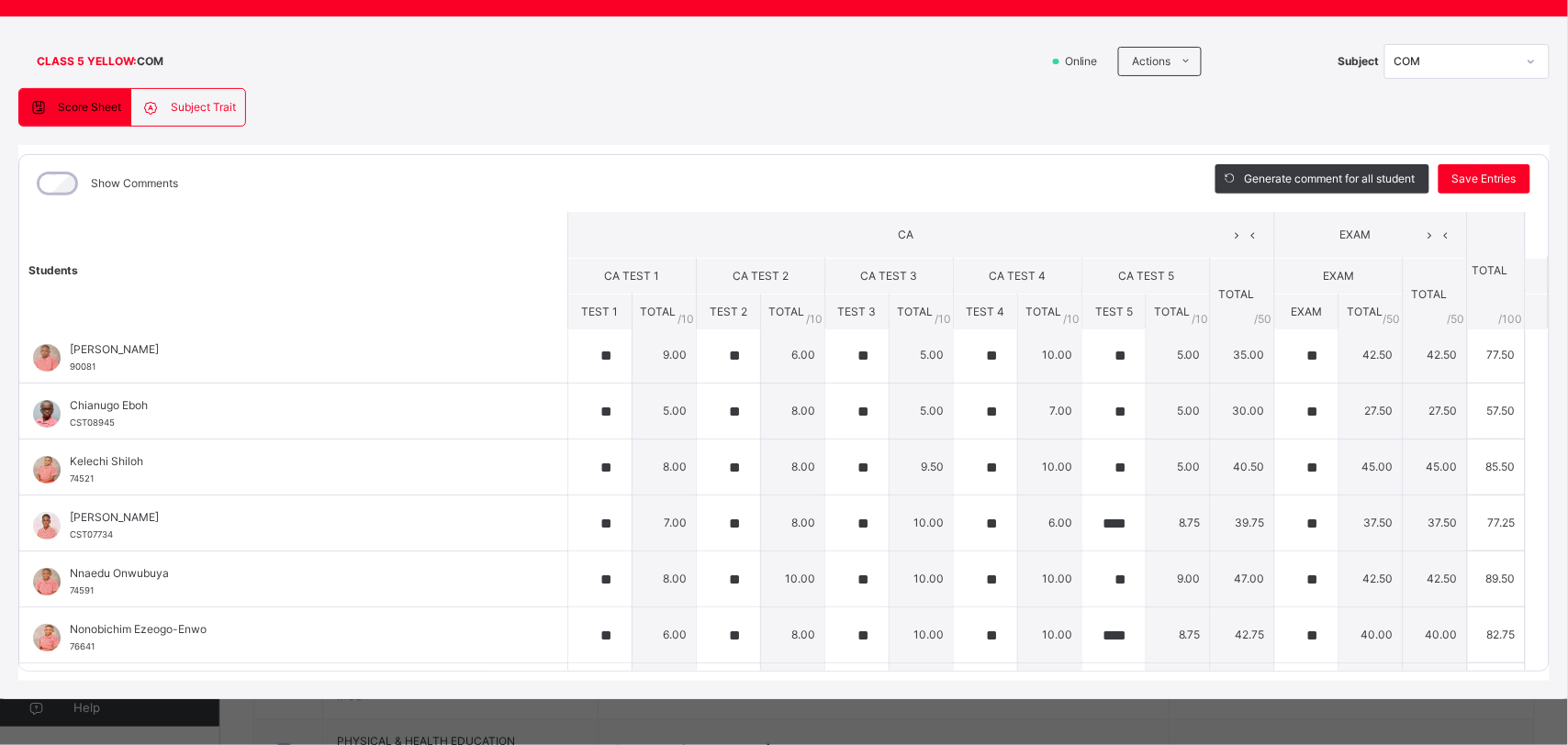 scroll, scrollTop: 570, scrollLeft: 0, axis: vertical 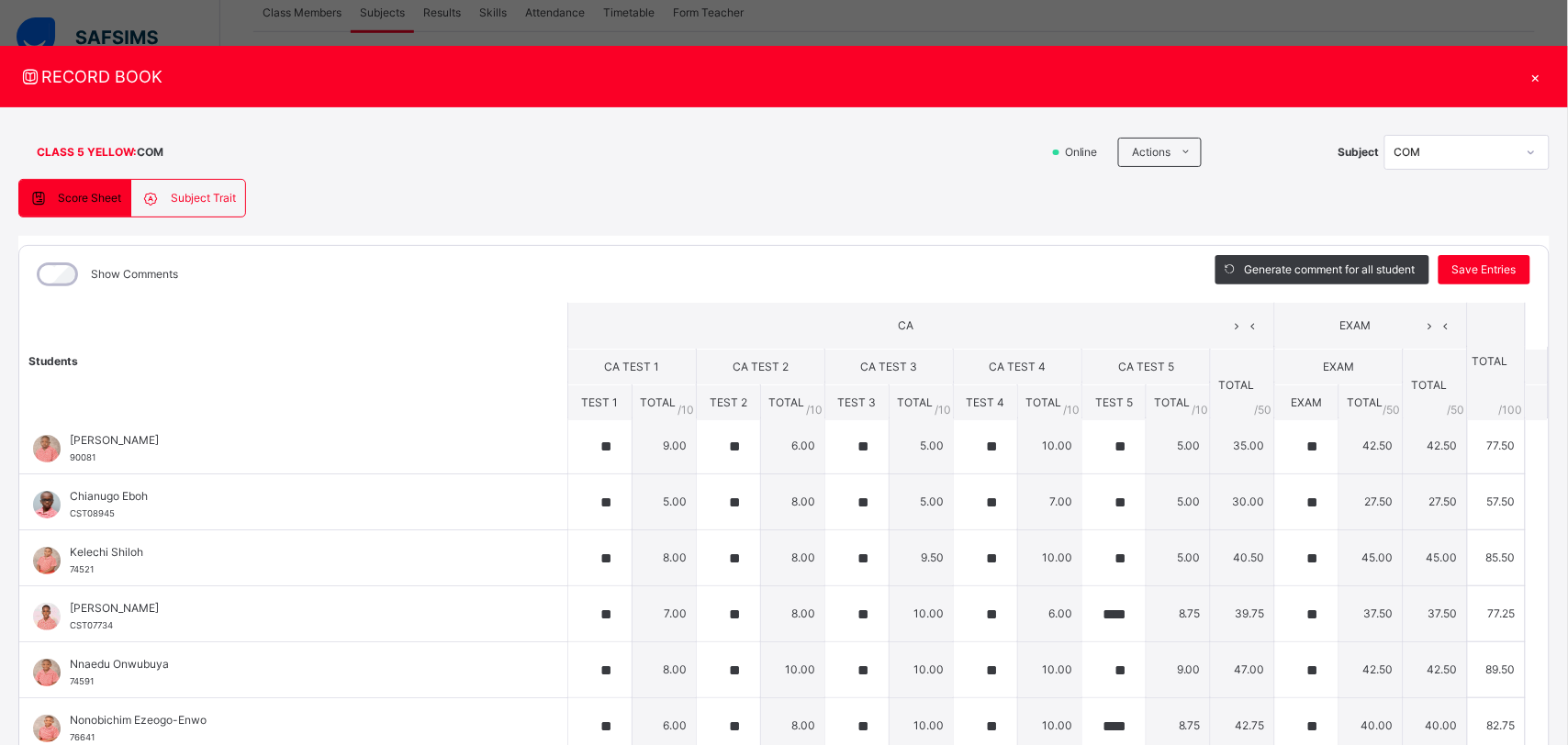 click on "×" at bounding box center (1536, 76) 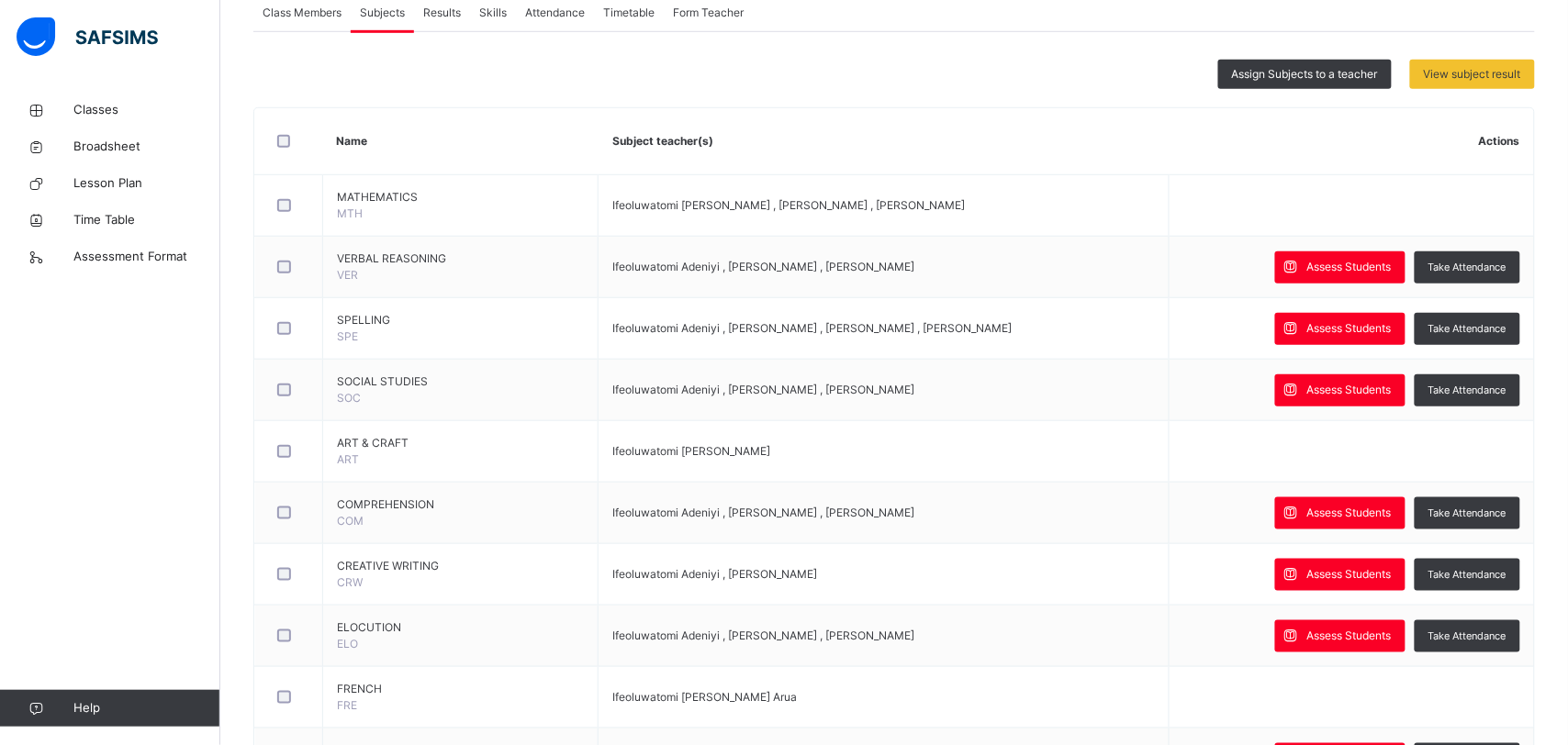 click on "Results" at bounding box center [442, 13] 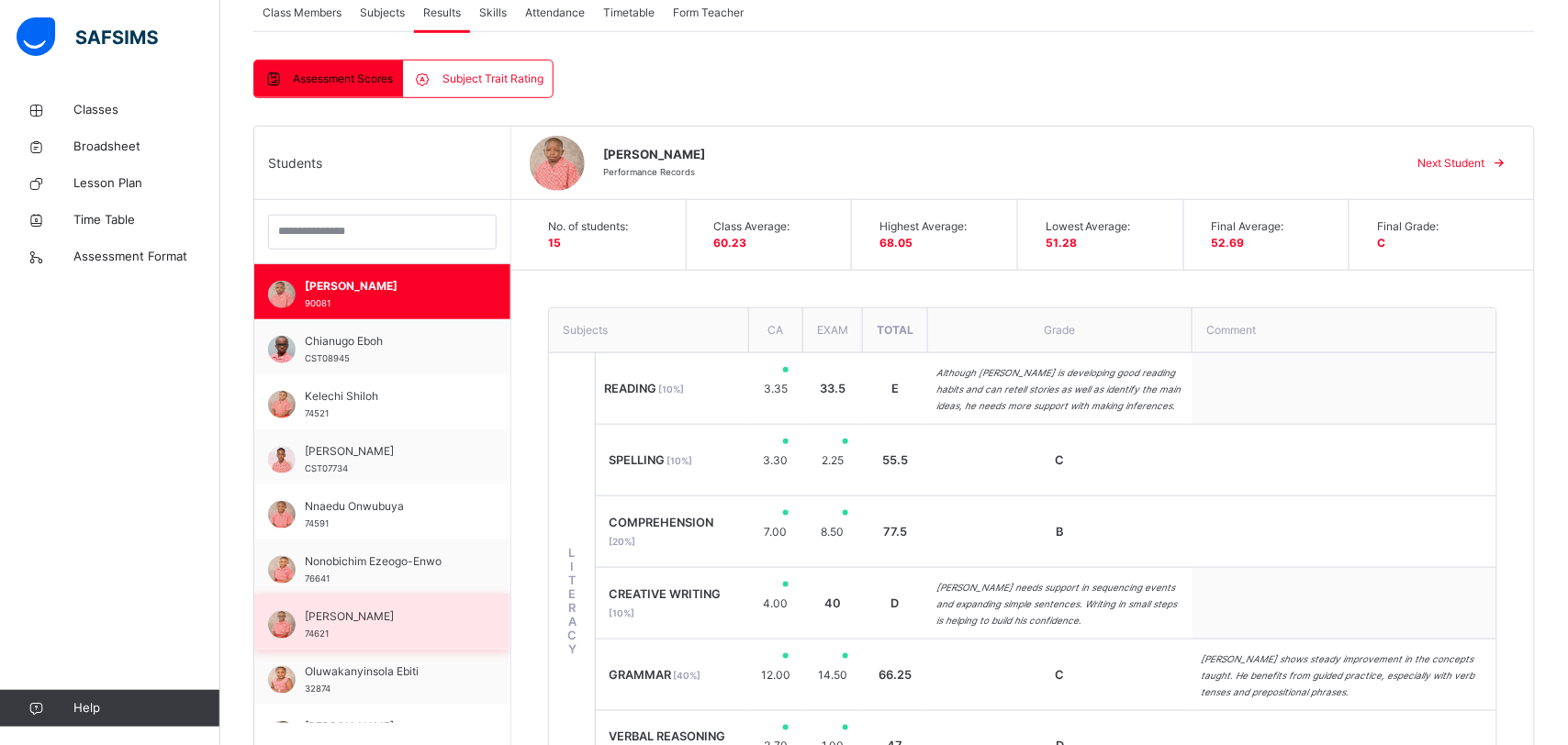 click on "[PERSON_NAME] 74621" at bounding box center (382, 622) 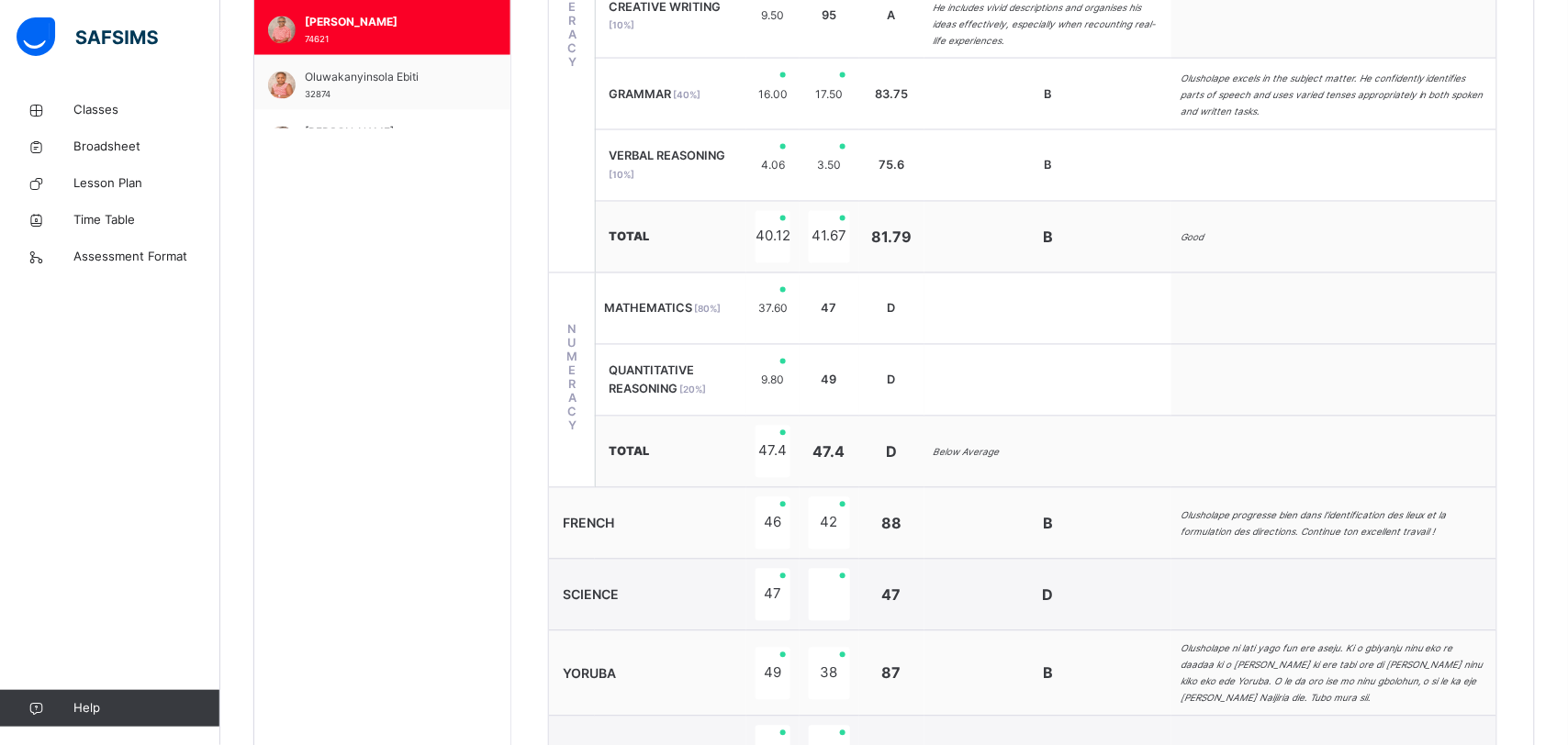 scroll, scrollTop: 951, scrollLeft: 0, axis: vertical 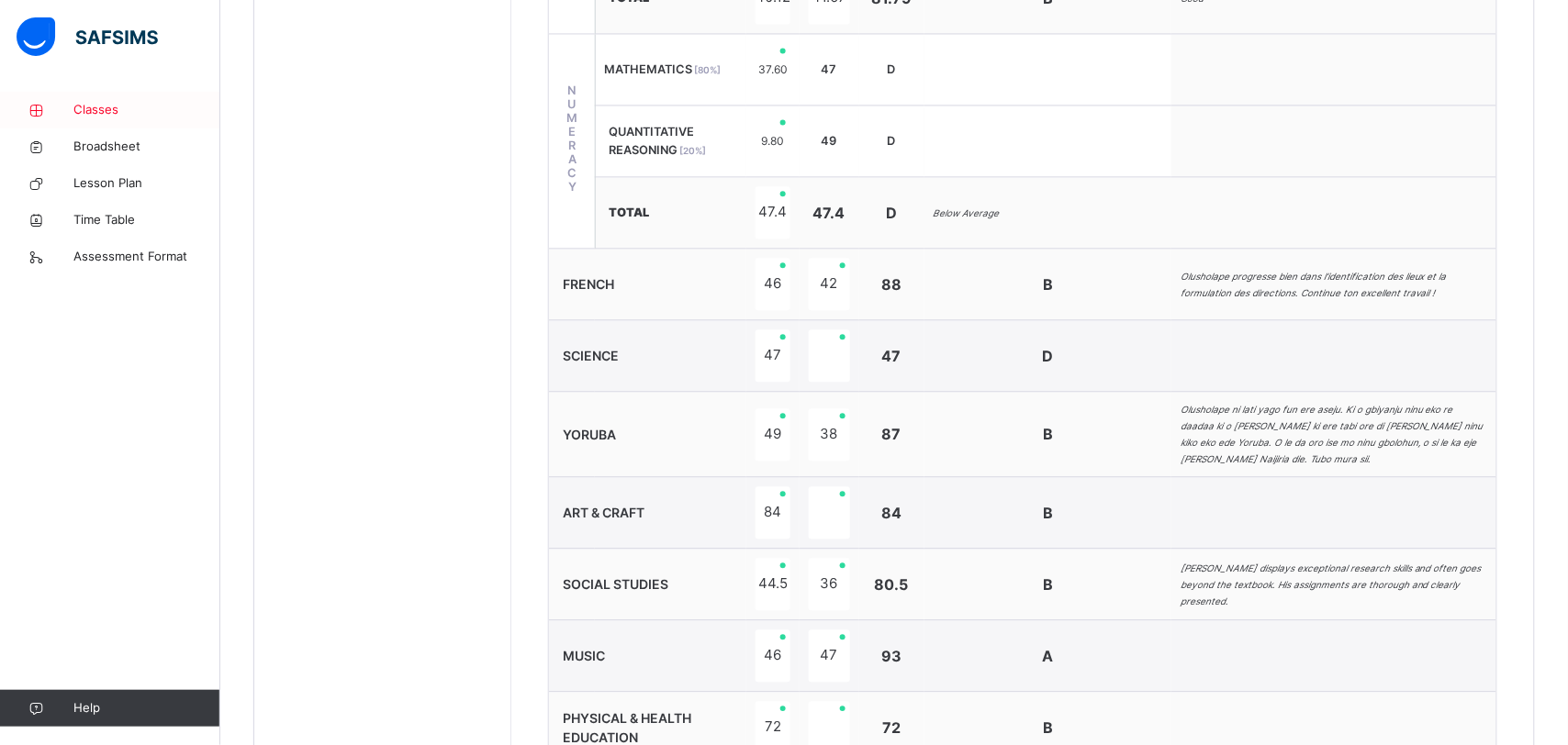 click on "Classes" at bounding box center [147, 110] 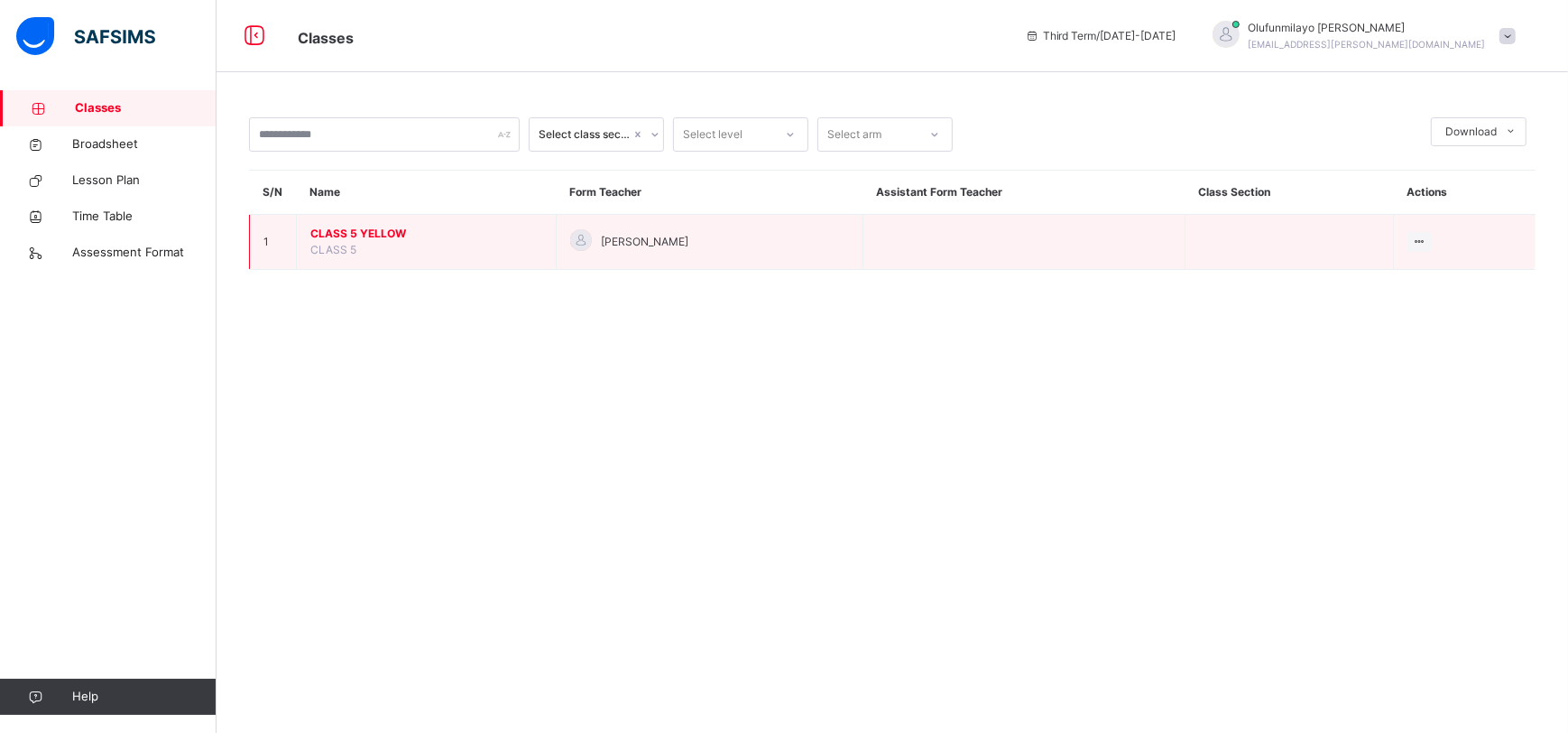 click on "CLASS 5   YELLOW" at bounding box center [426, 234] 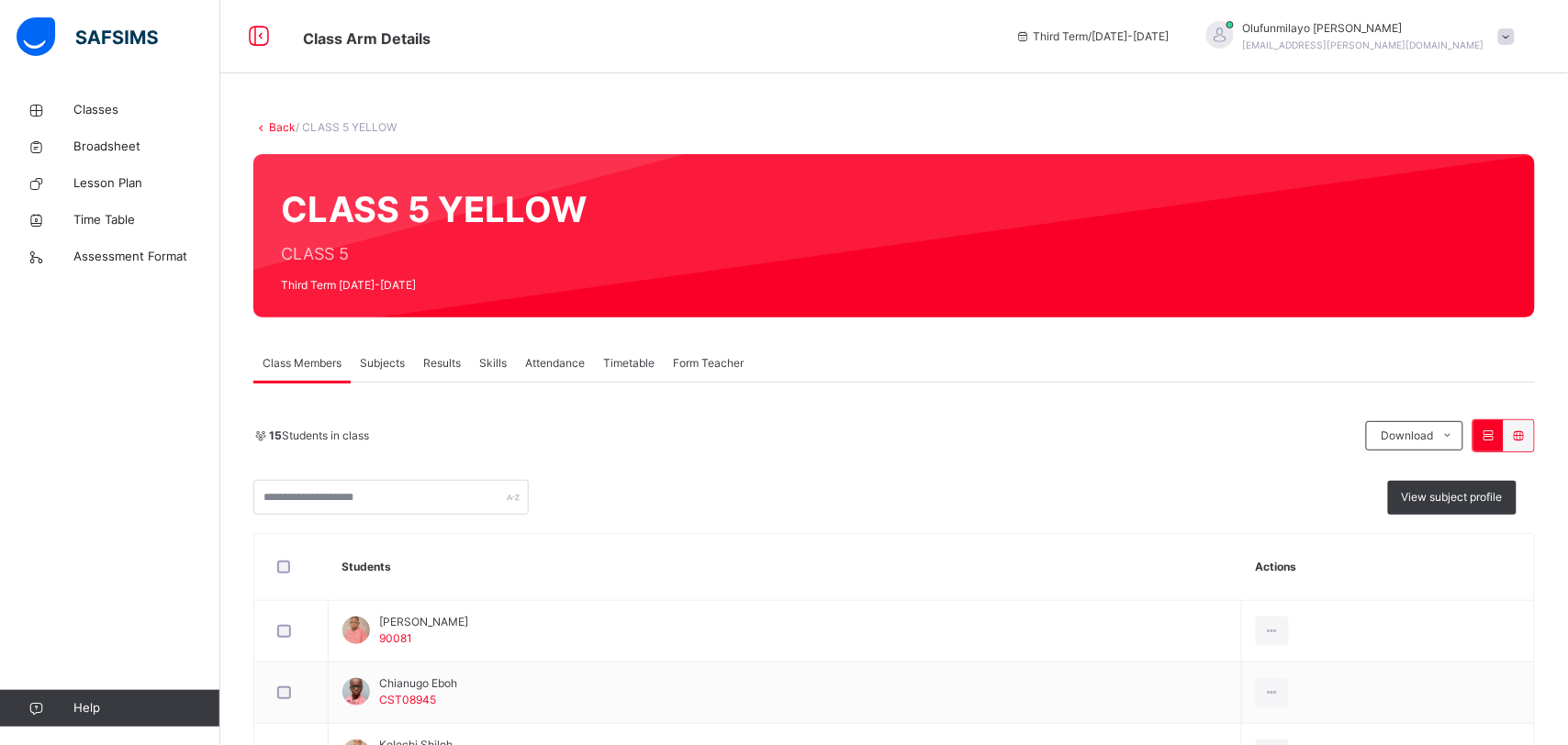 click on "Subjects" at bounding box center [382, 363] 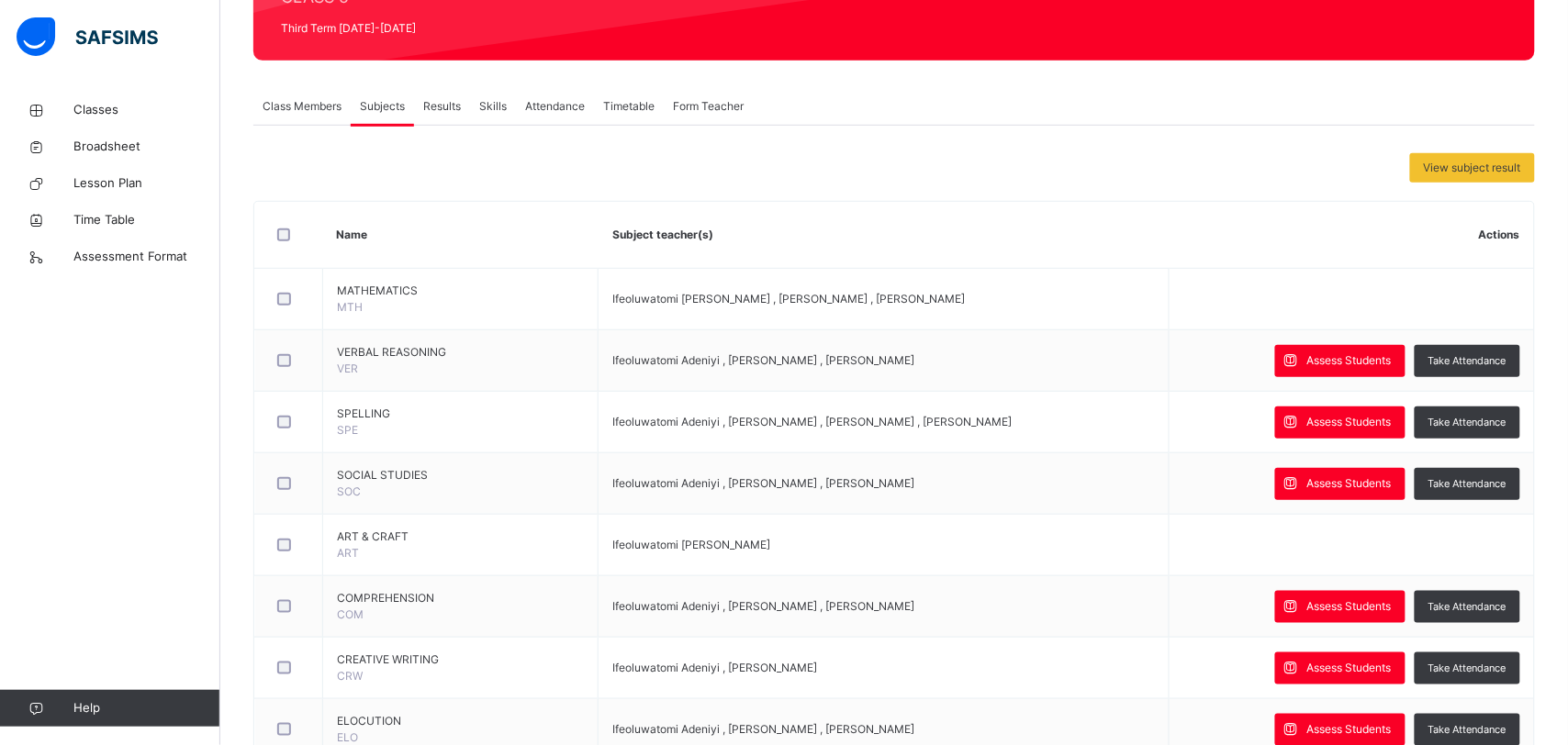 scroll, scrollTop: 272, scrollLeft: 0, axis: vertical 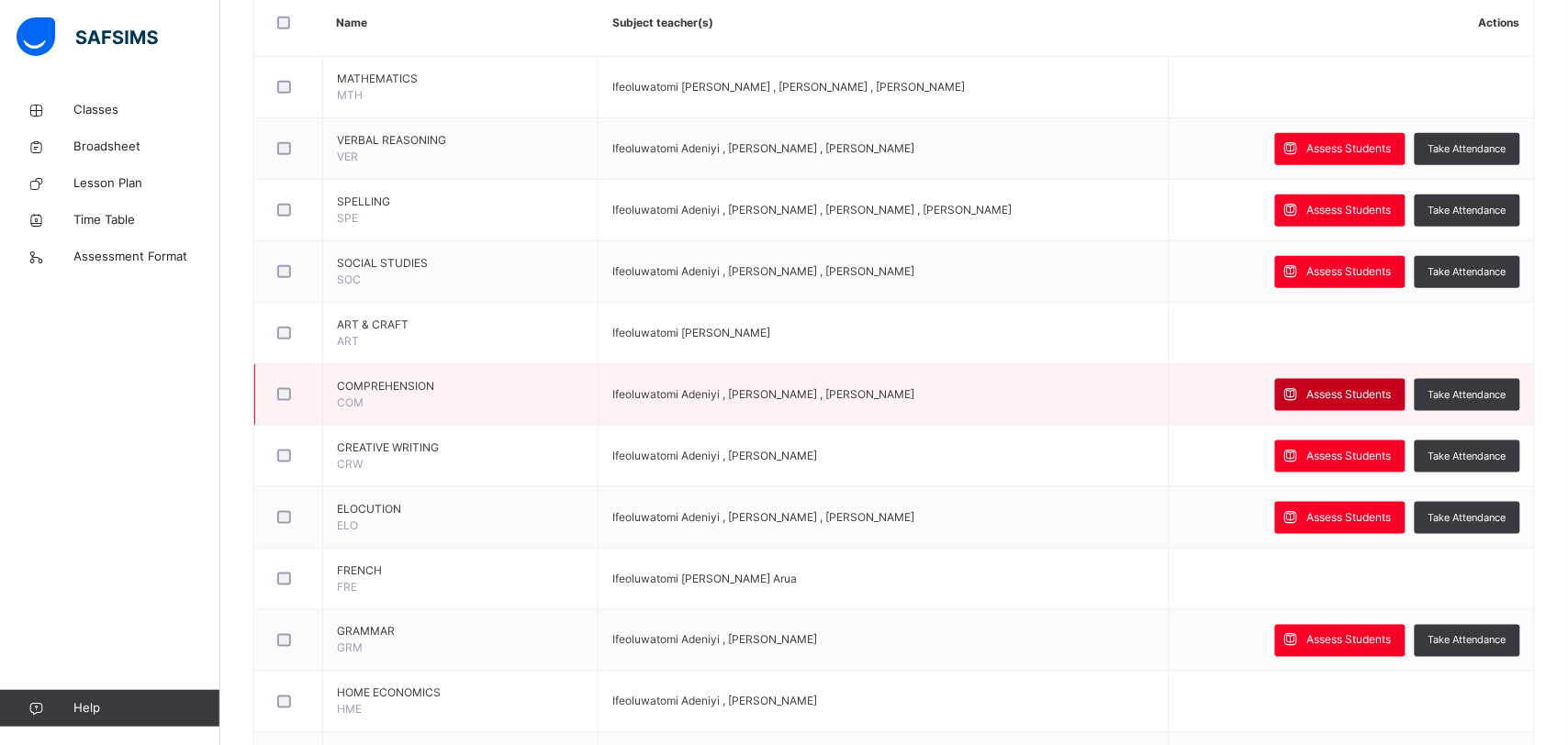 click on "Assess Students" at bounding box center (1350, 395) 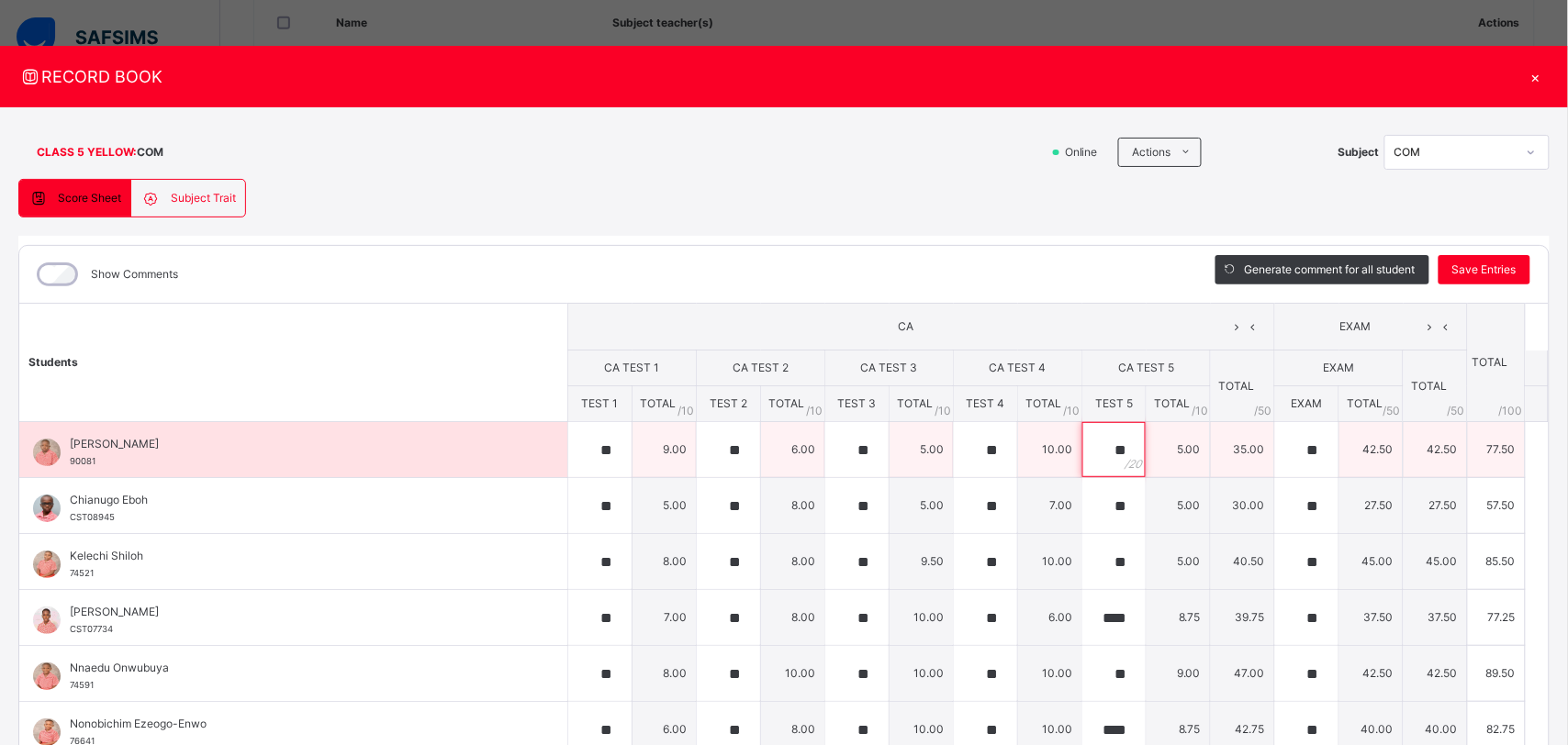 click on "**" at bounding box center [1114, 450] 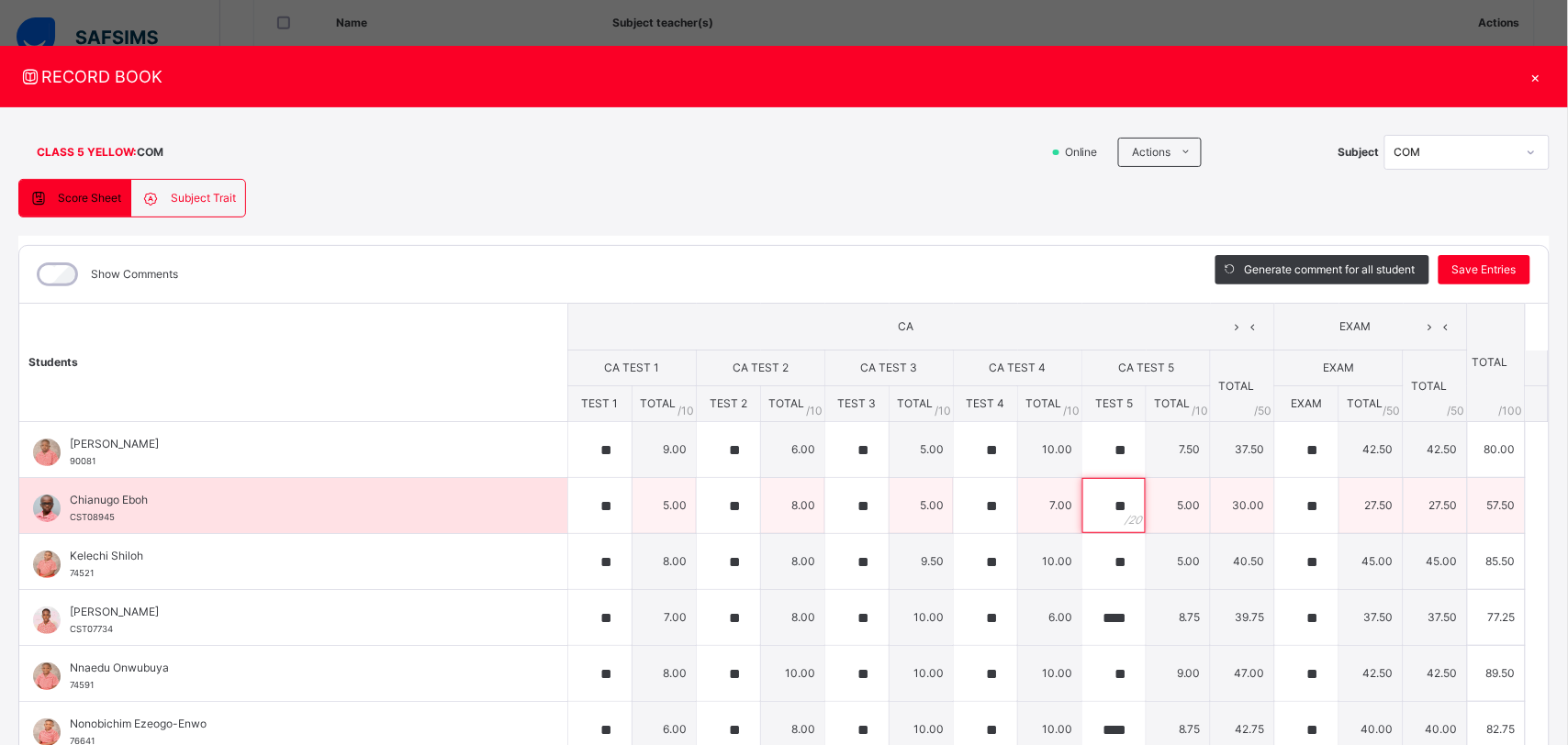 click on "**" at bounding box center [1114, 506] 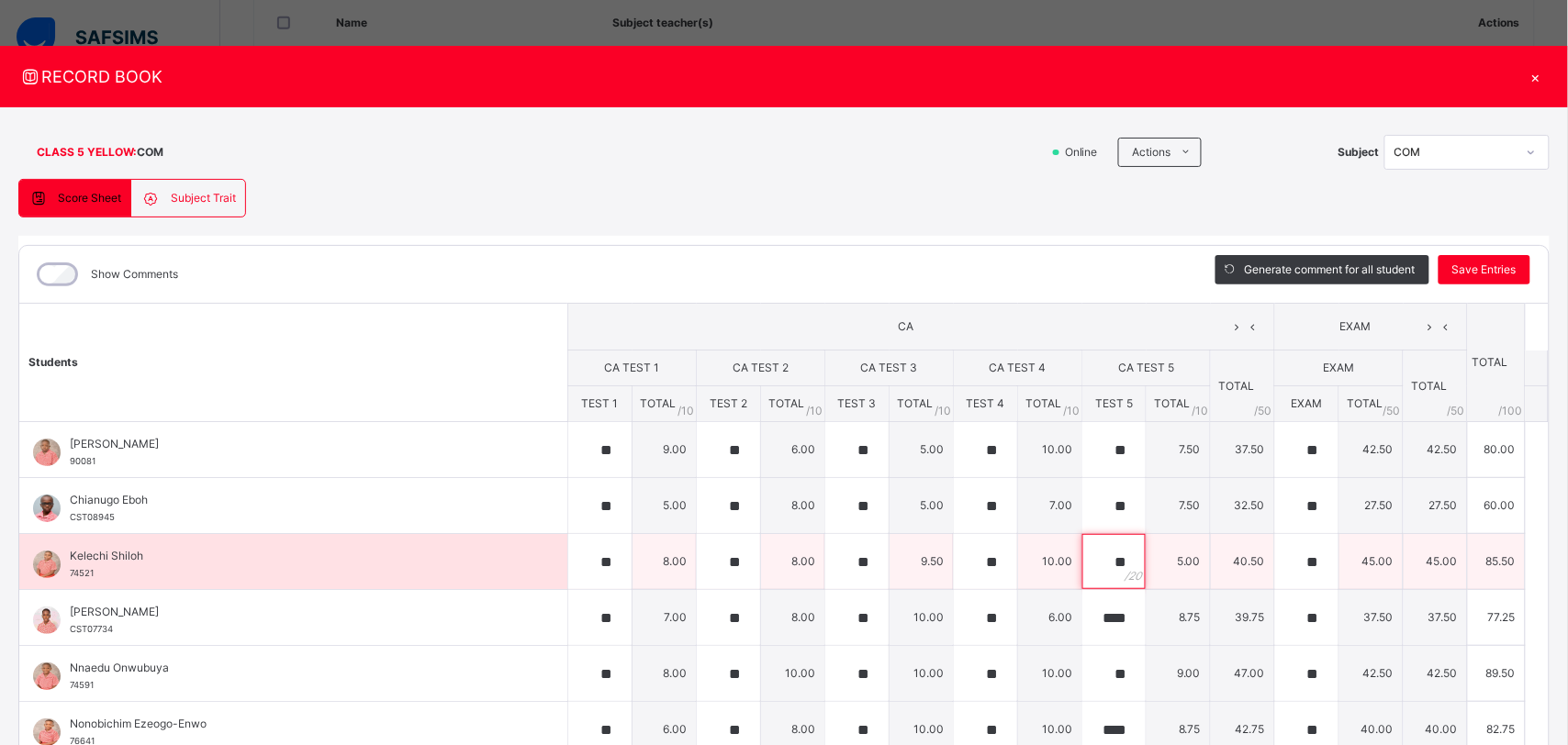 click on "**" at bounding box center [1114, 562] 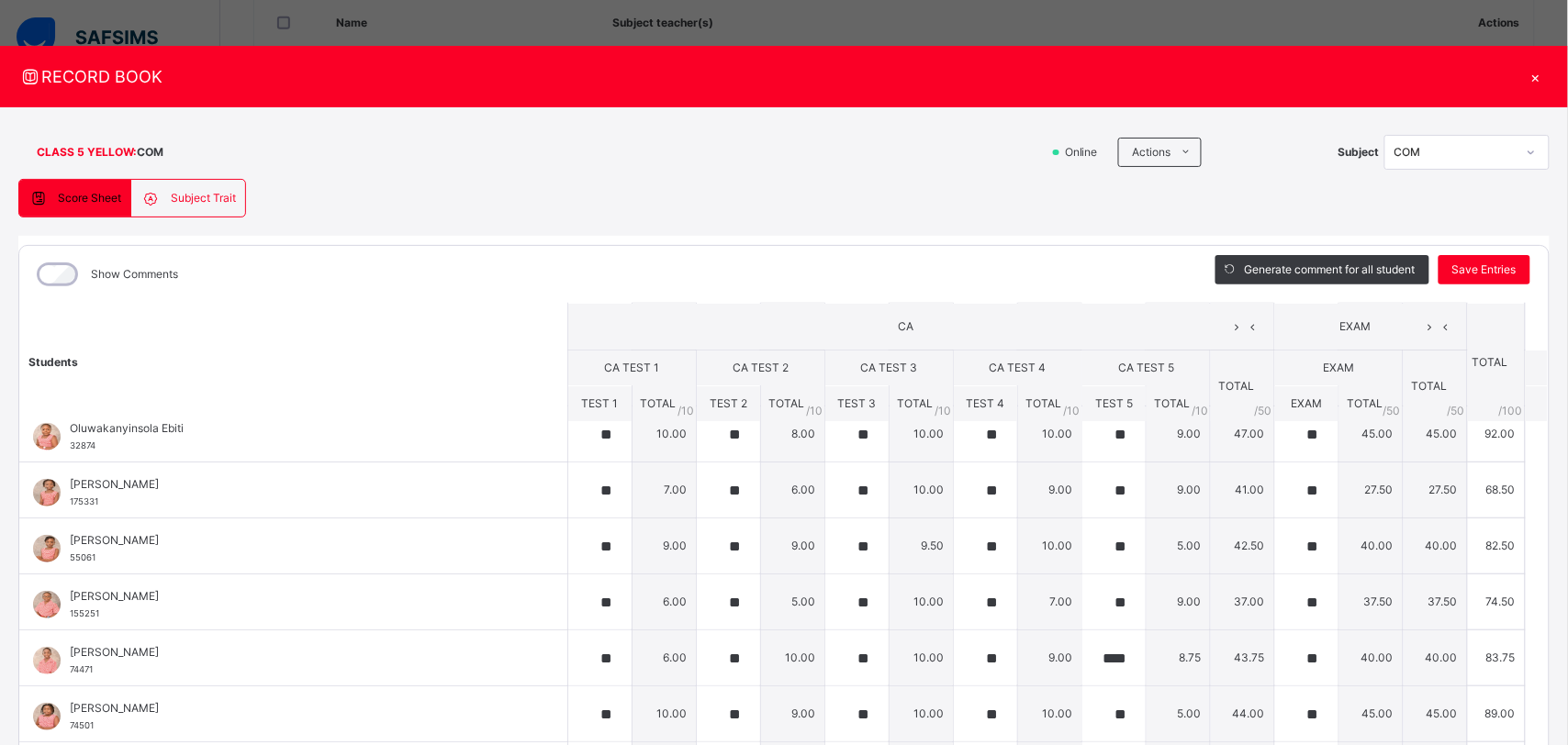 scroll, scrollTop: 440, scrollLeft: 0, axis: vertical 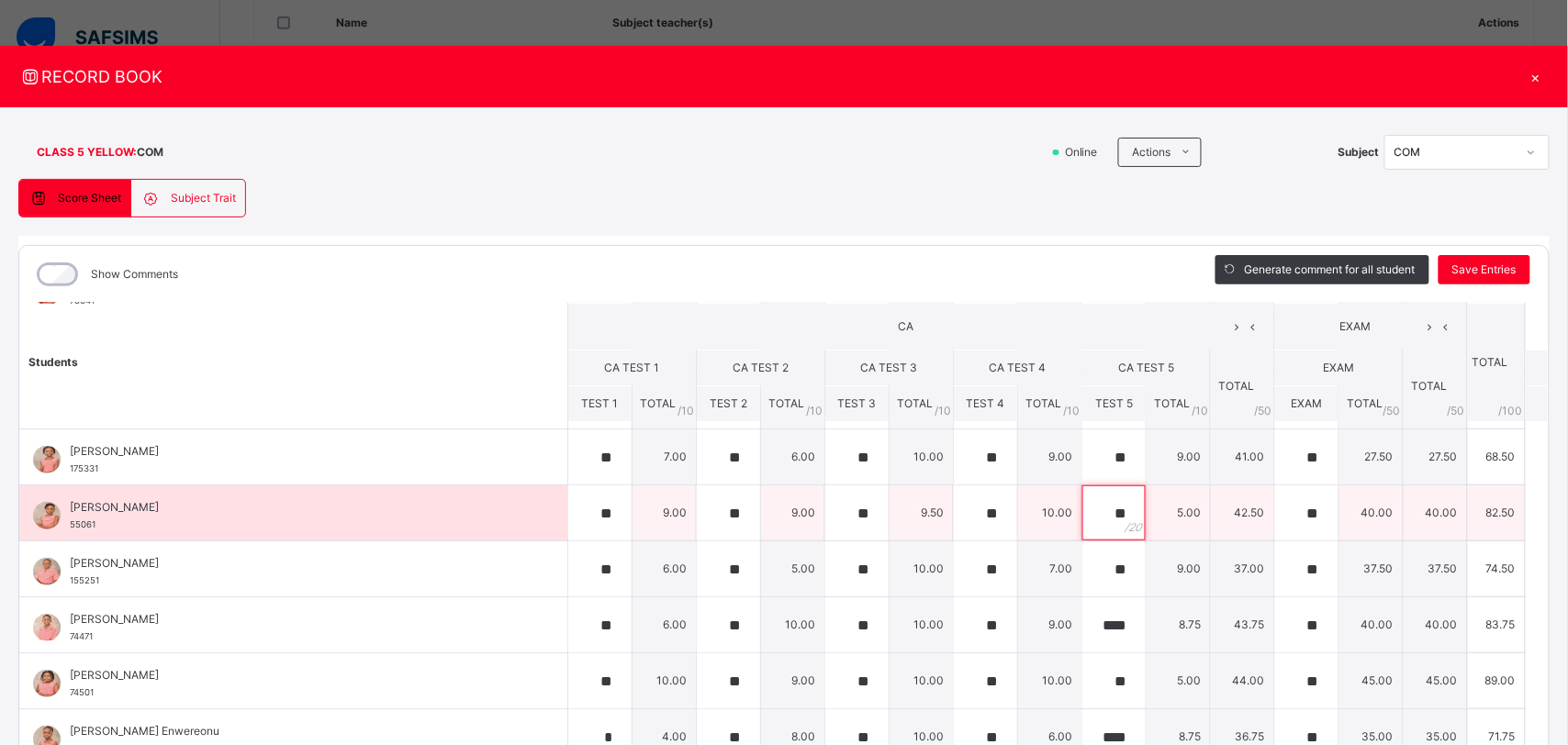click on "**" at bounding box center (1114, 513) 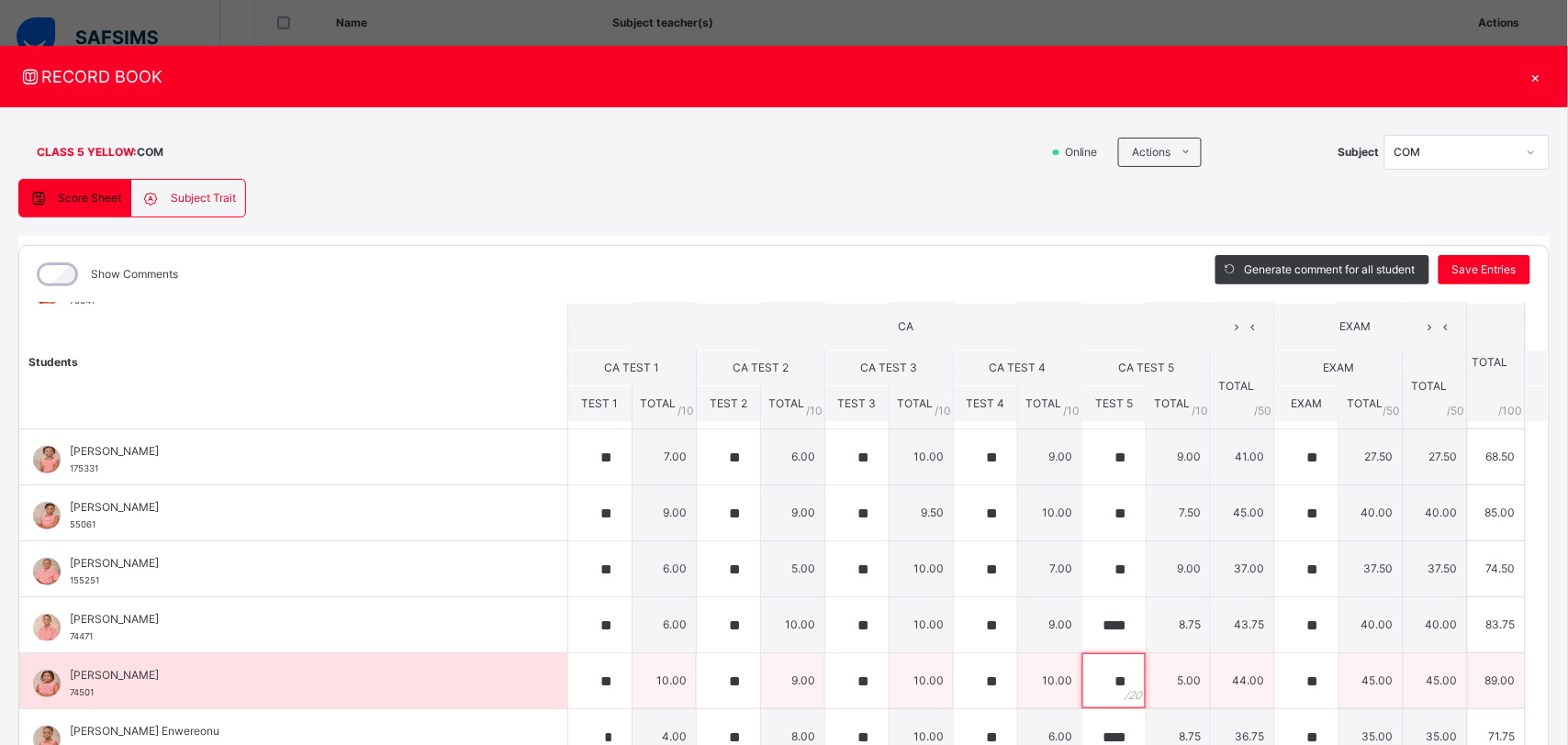 click on "**" at bounding box center (1114, 681) 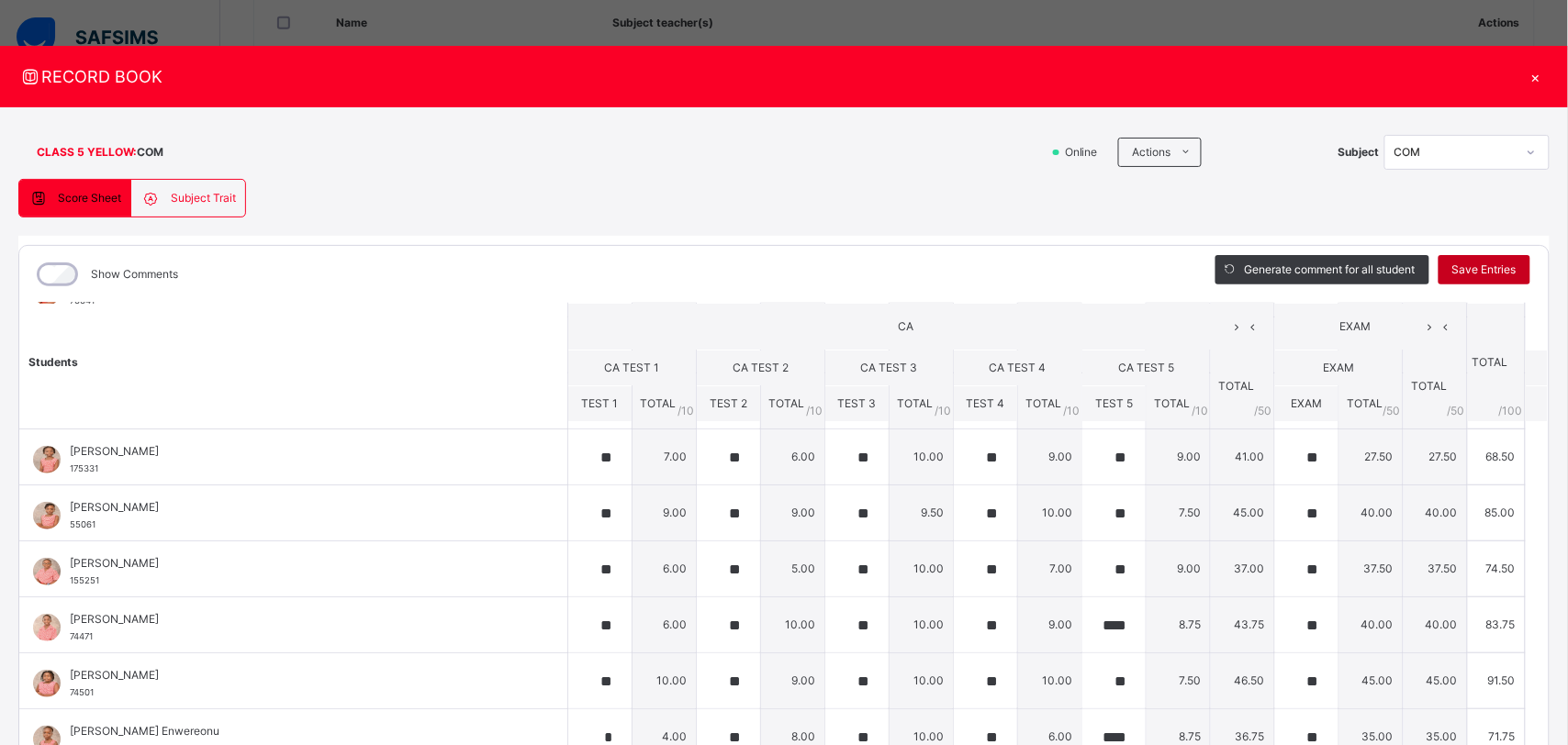 click on "Save Entries" at bounding box center (1484, 270) 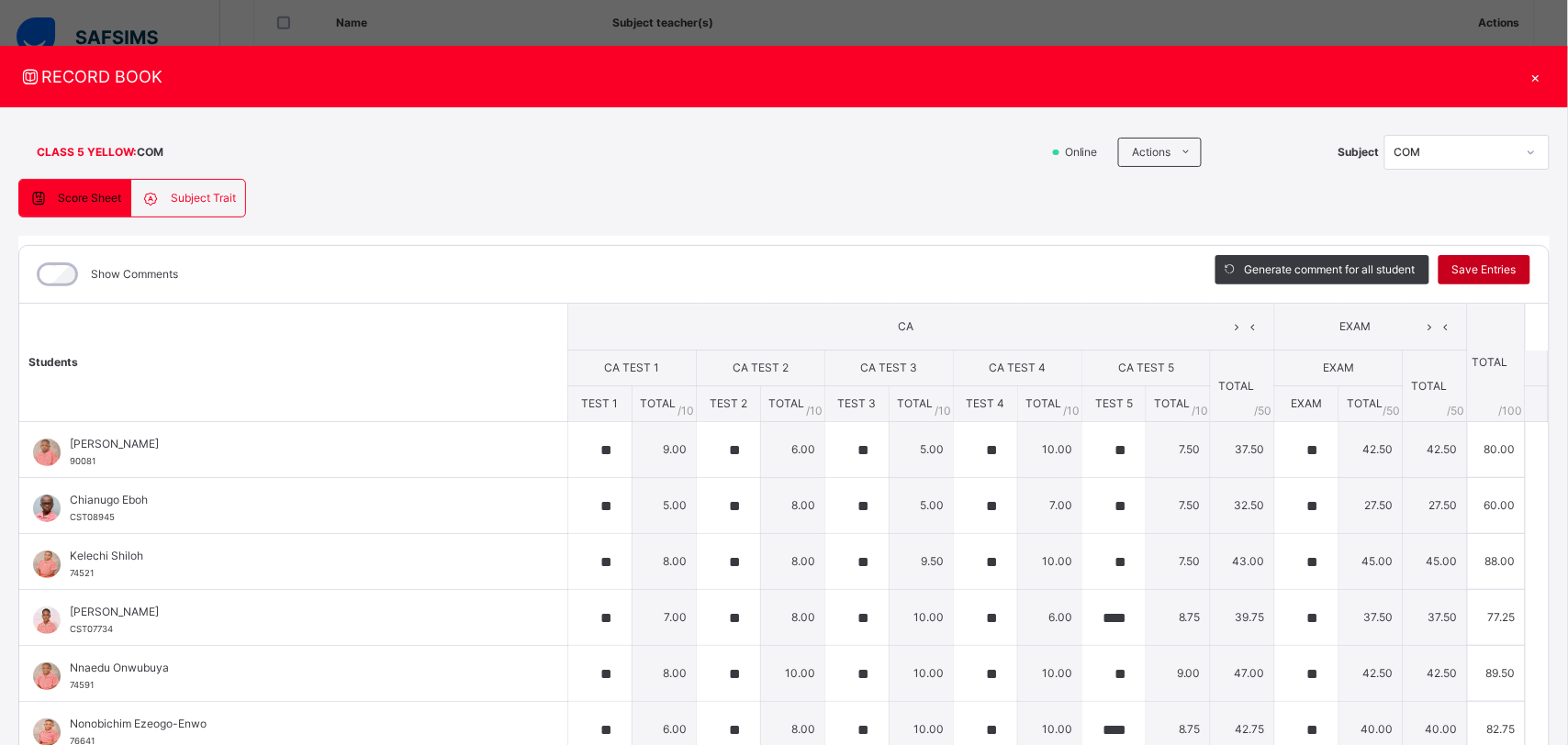 click on "Save Entries" at bounding box center [1484, 270] 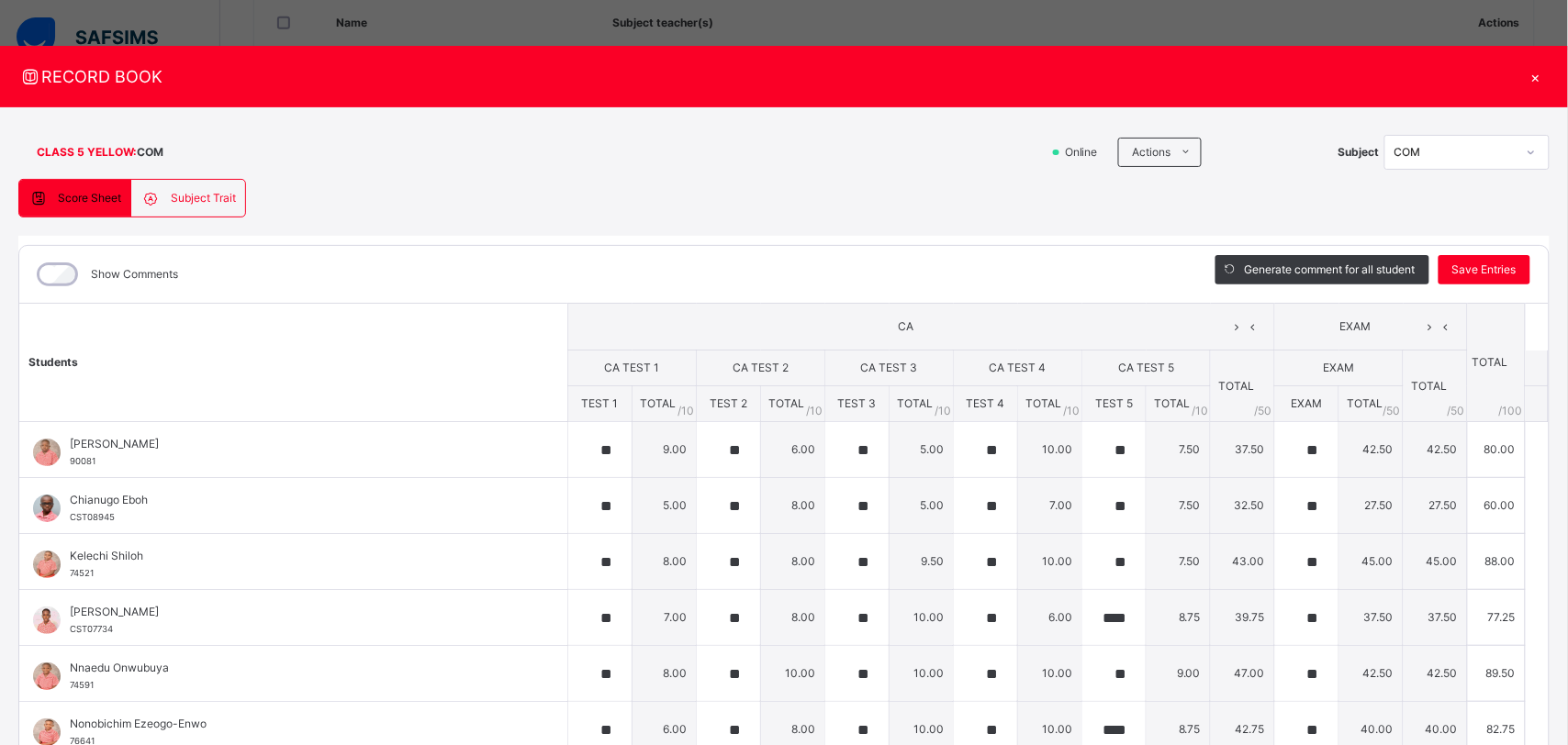 click on "×" at bounding box center [1536, 76] 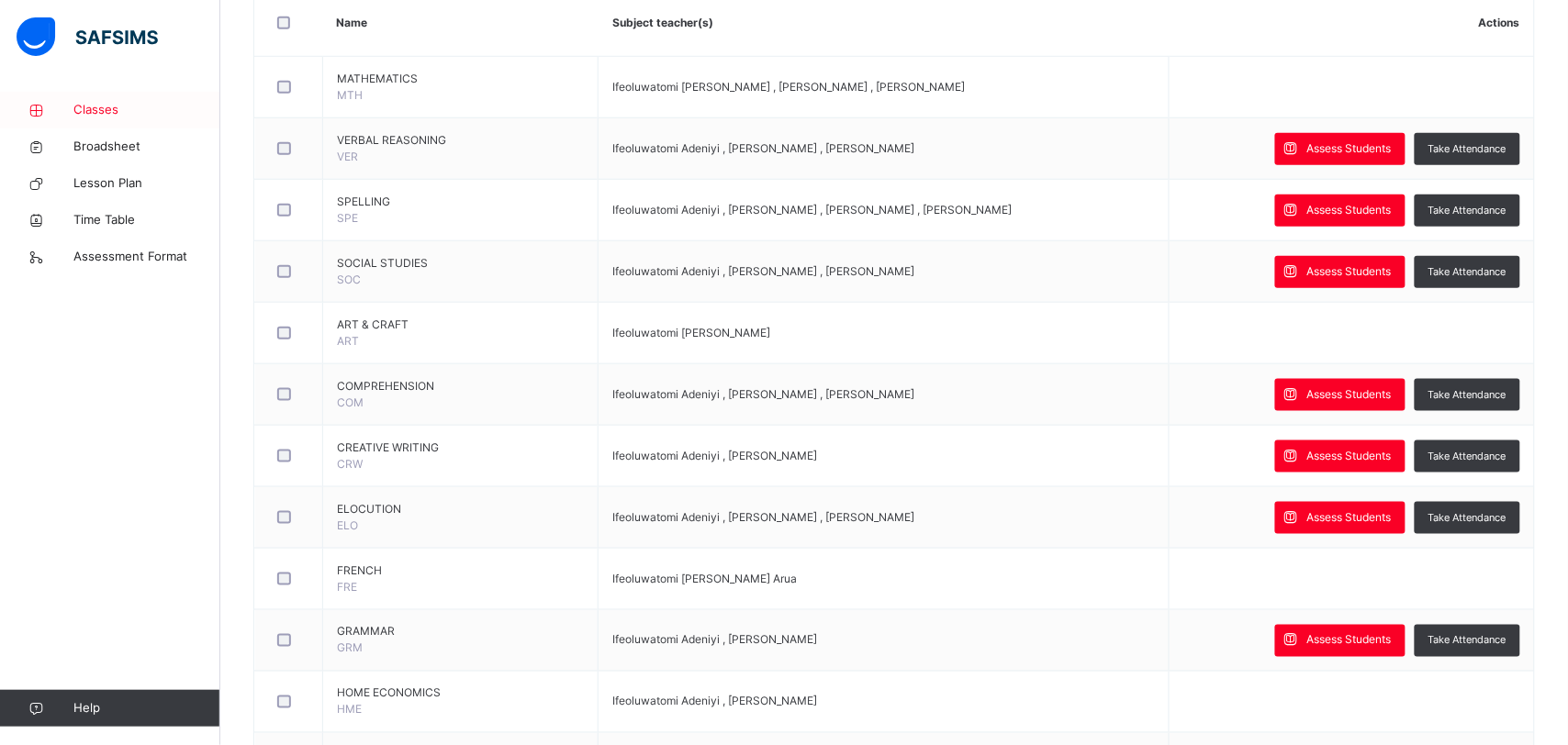click on "Classes" at bounding box center [147, 110] 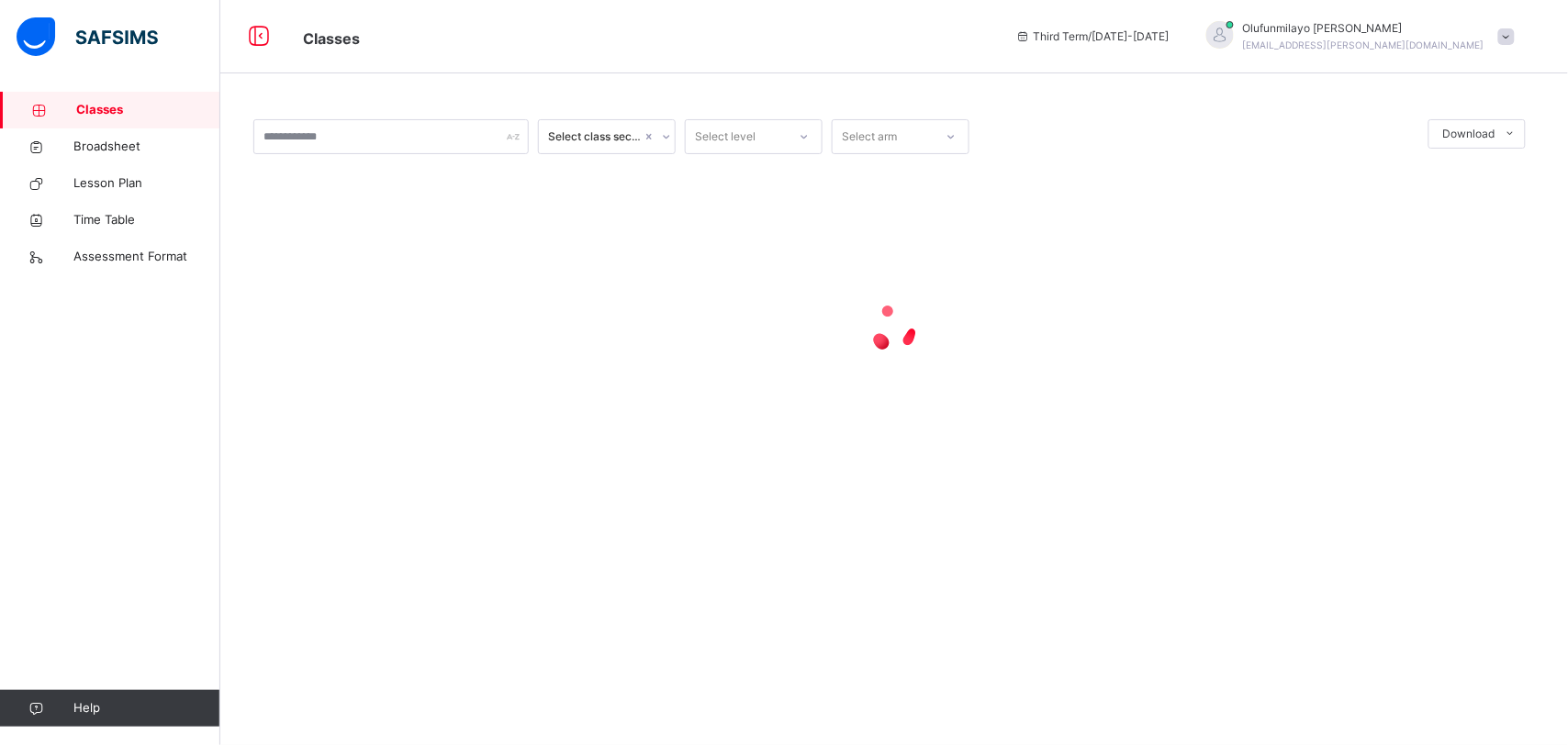 scroll, scrollTop: 0, scrollLeft: 0, axis: both 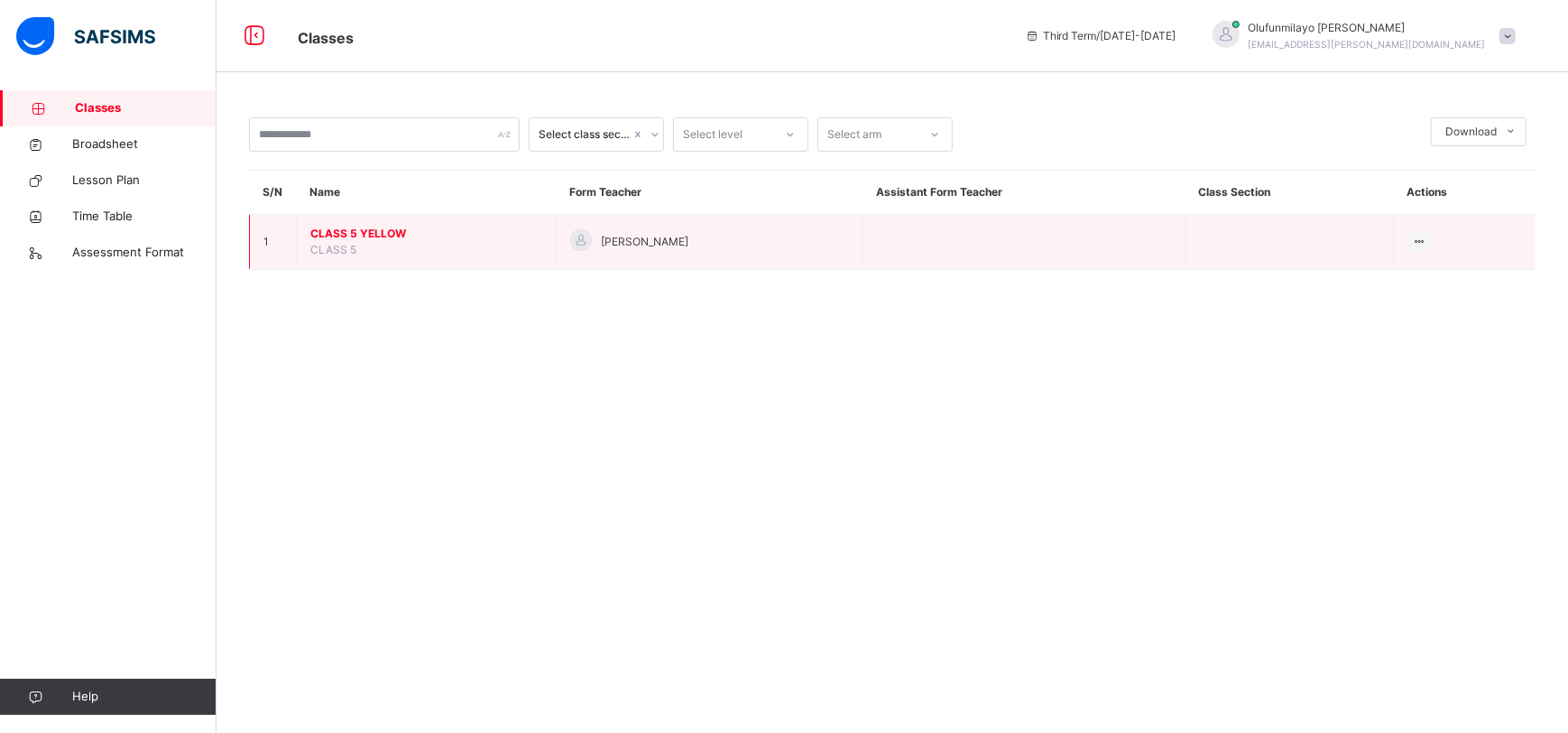 click on "CLASS 5   YELLOW   CLASS 5" at bounding box center (427, 242) 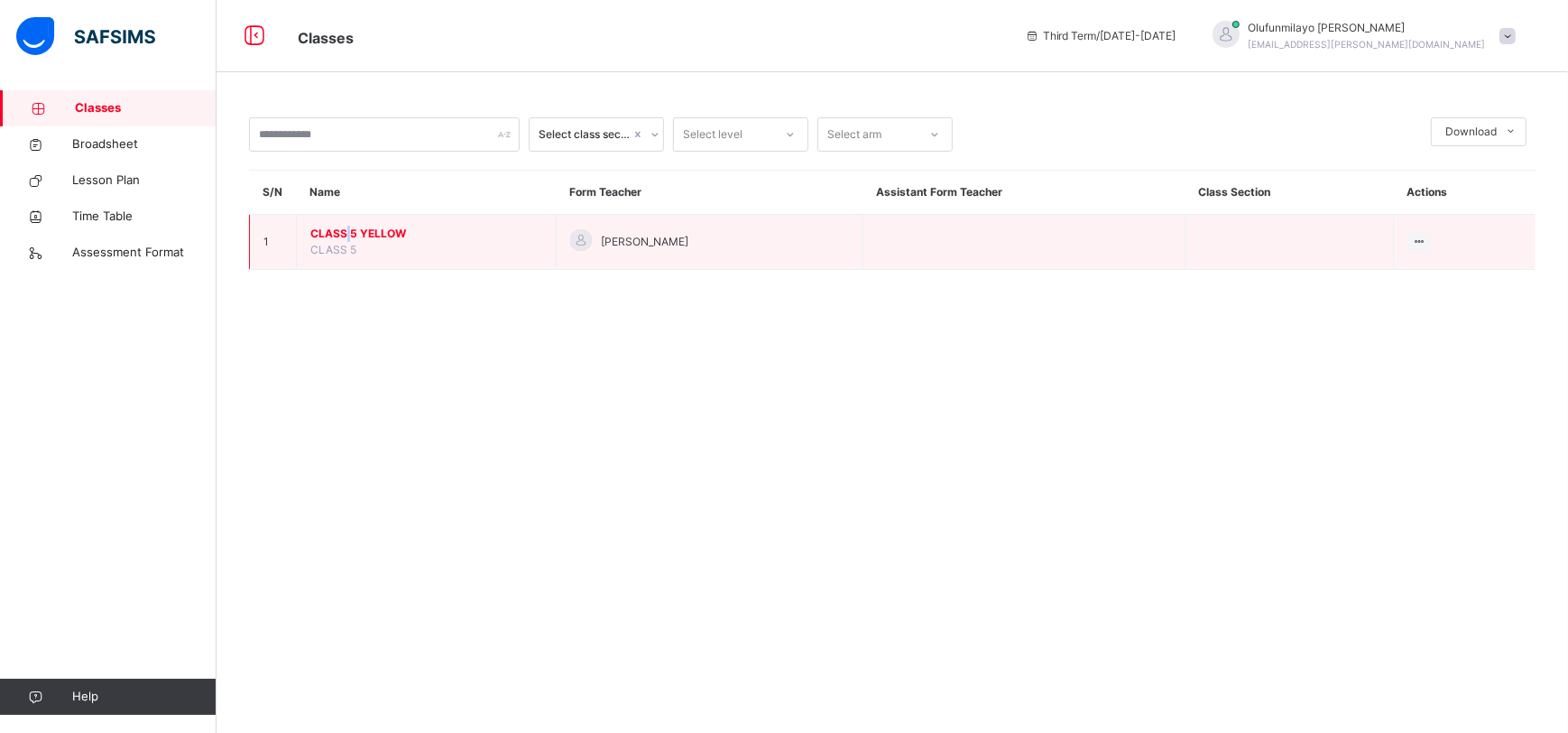 click on "CLASS 5   YELLOW   CLASS 5" at bounding box center [427, 242] 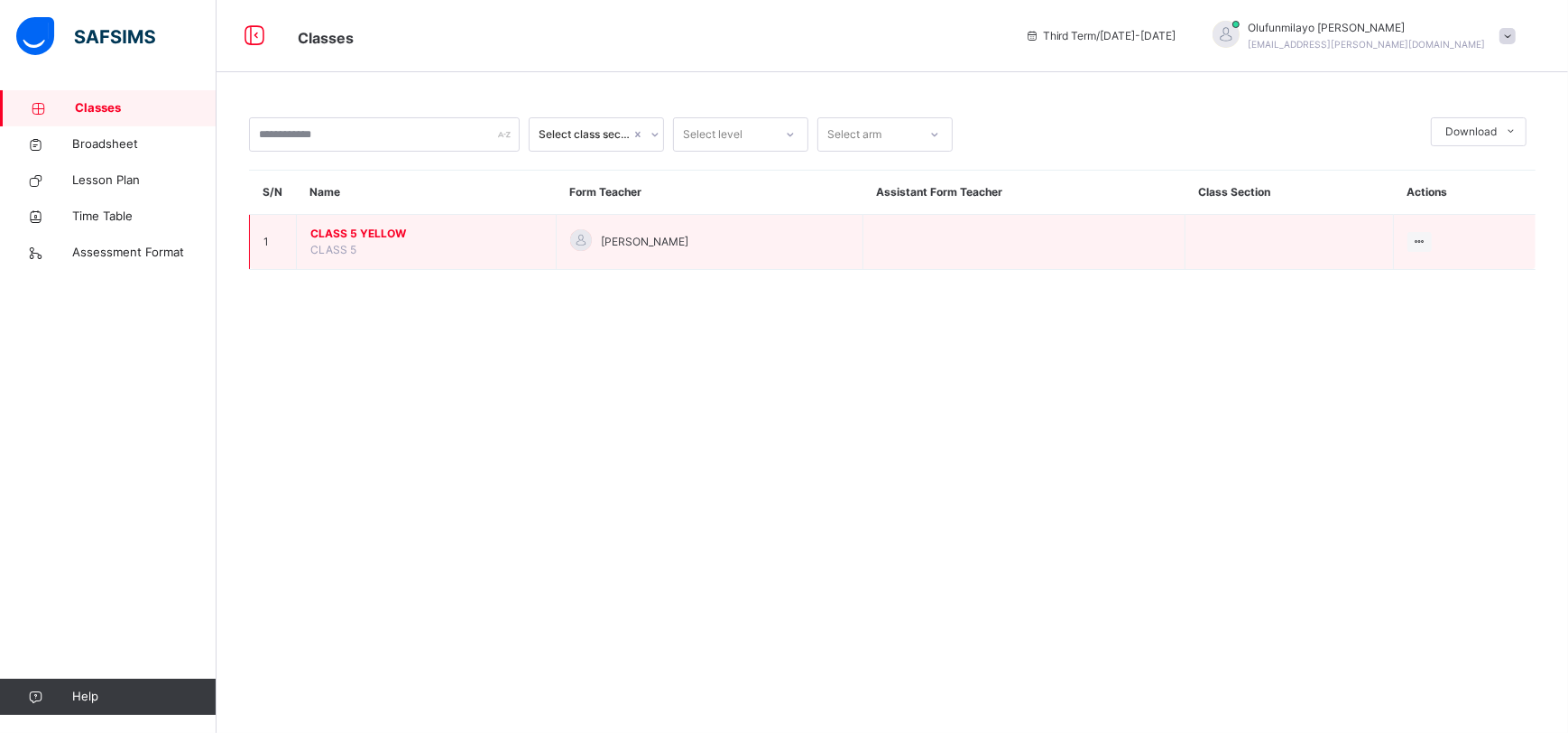 click on "CLASS 5   YELLOW   CLASS 5" at bounding box center [427, 242] 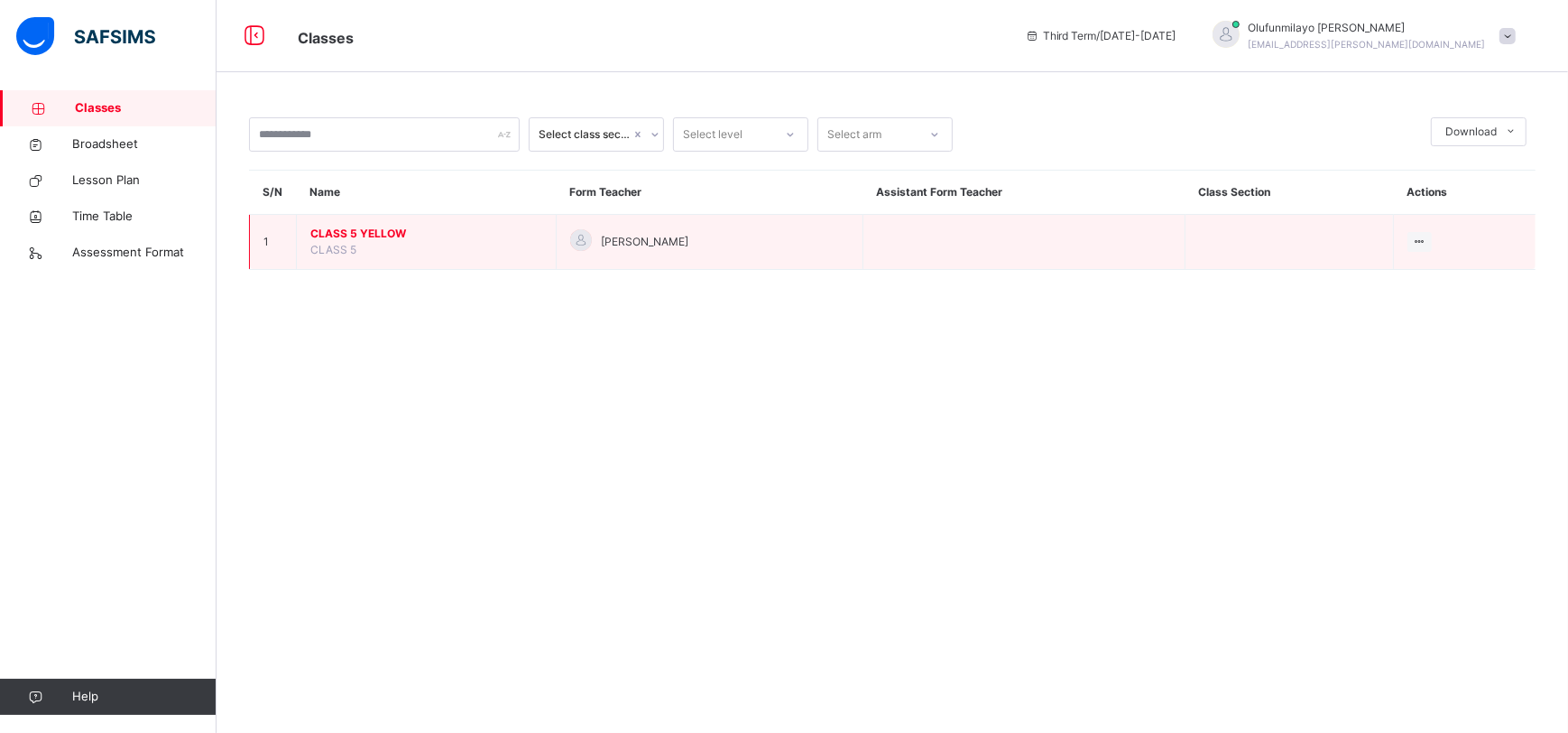 click on "CLASS 5" at bounding box center (333, 249) 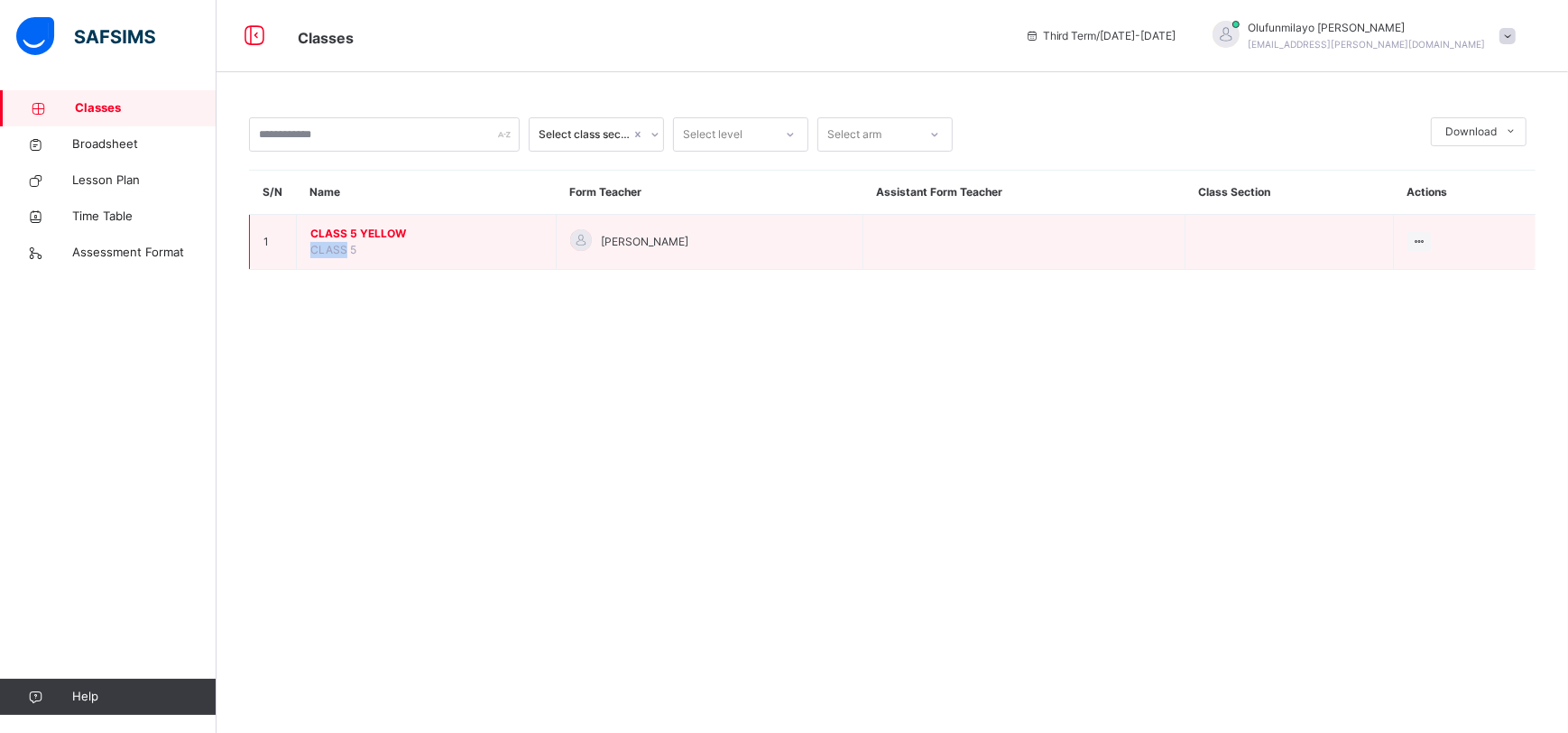 click on "CLASS 5" at bounding box center (333, 249) 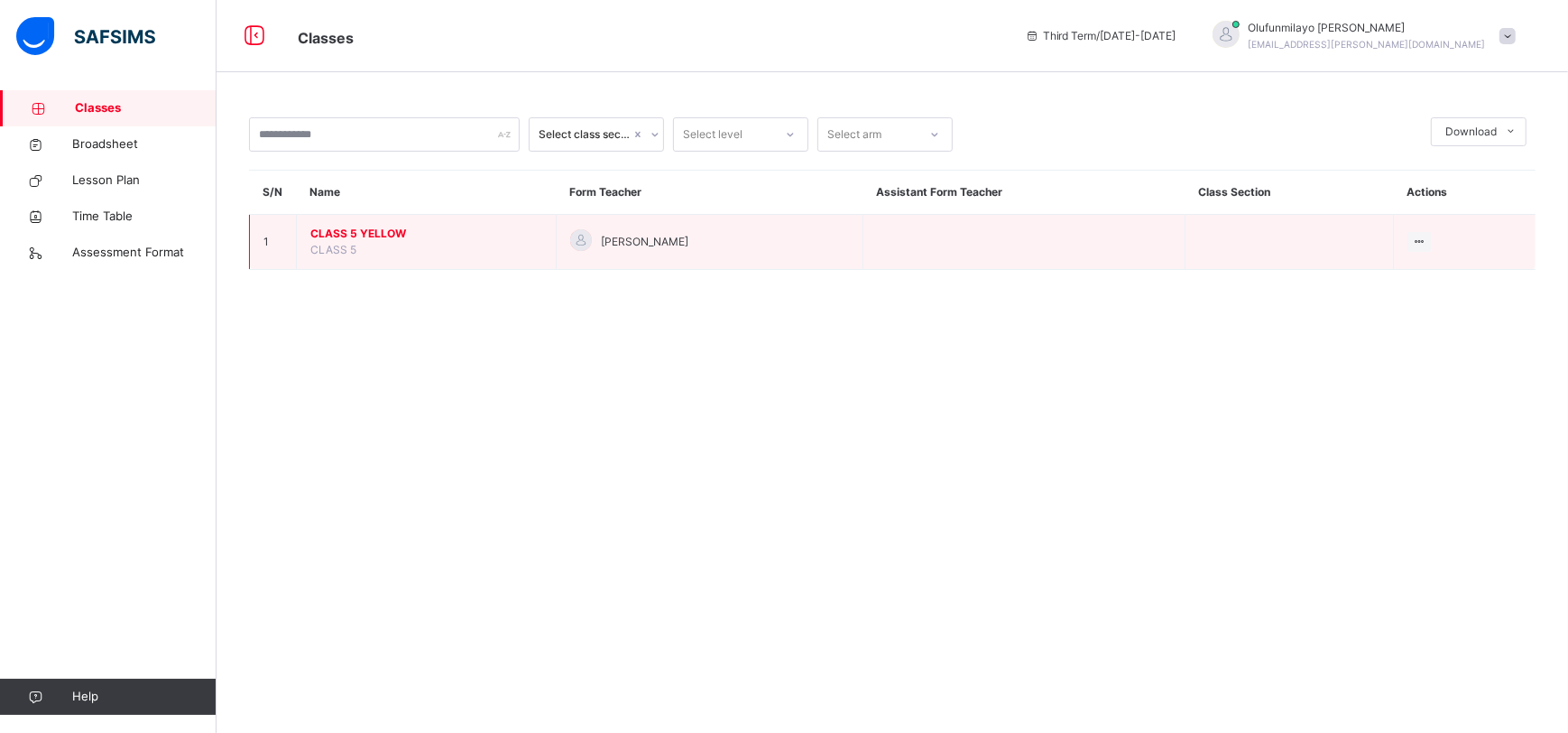 click on "CLASS 5   YELLOW" at bounding box center (426, 234) 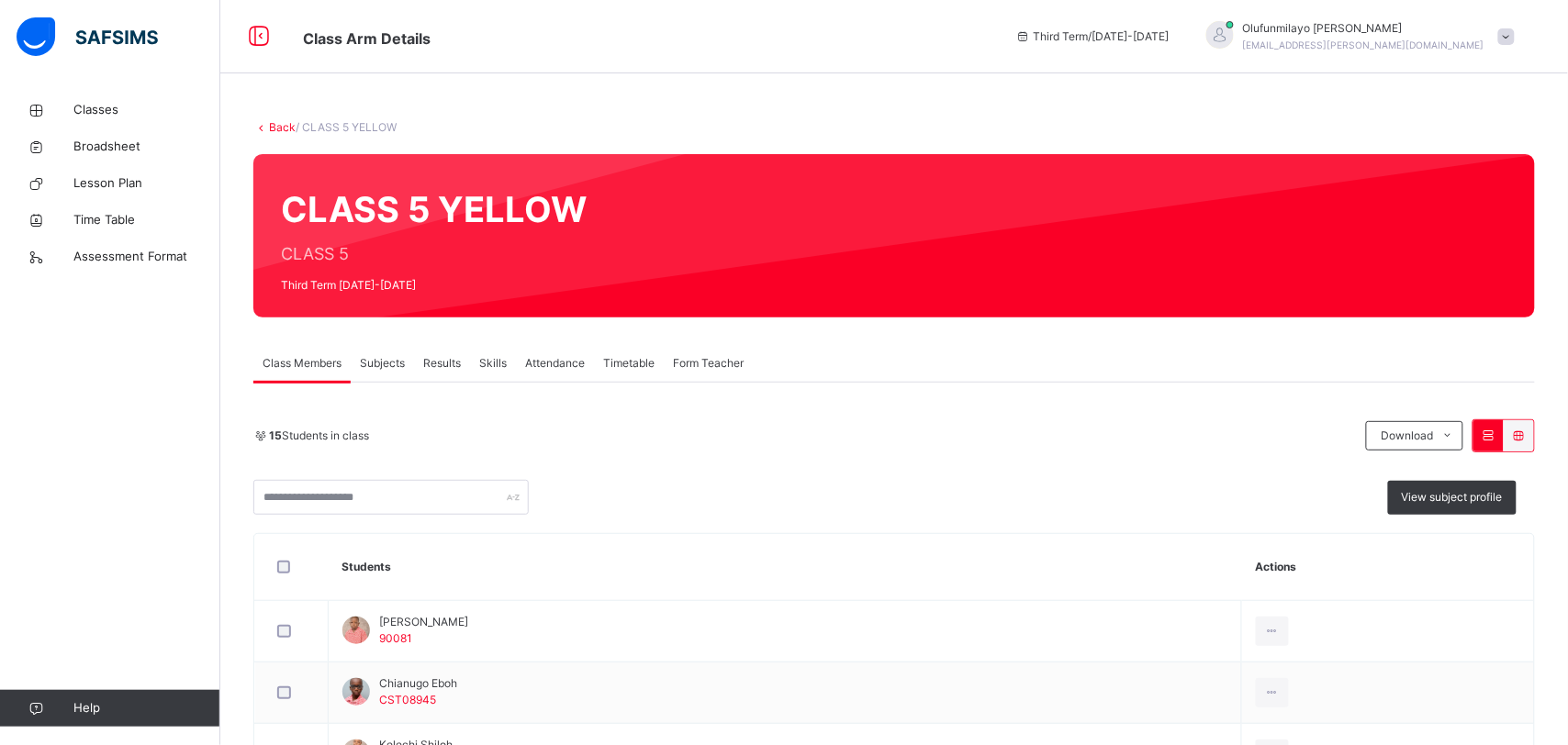 click on "Results" at bounding box center (442, 363) 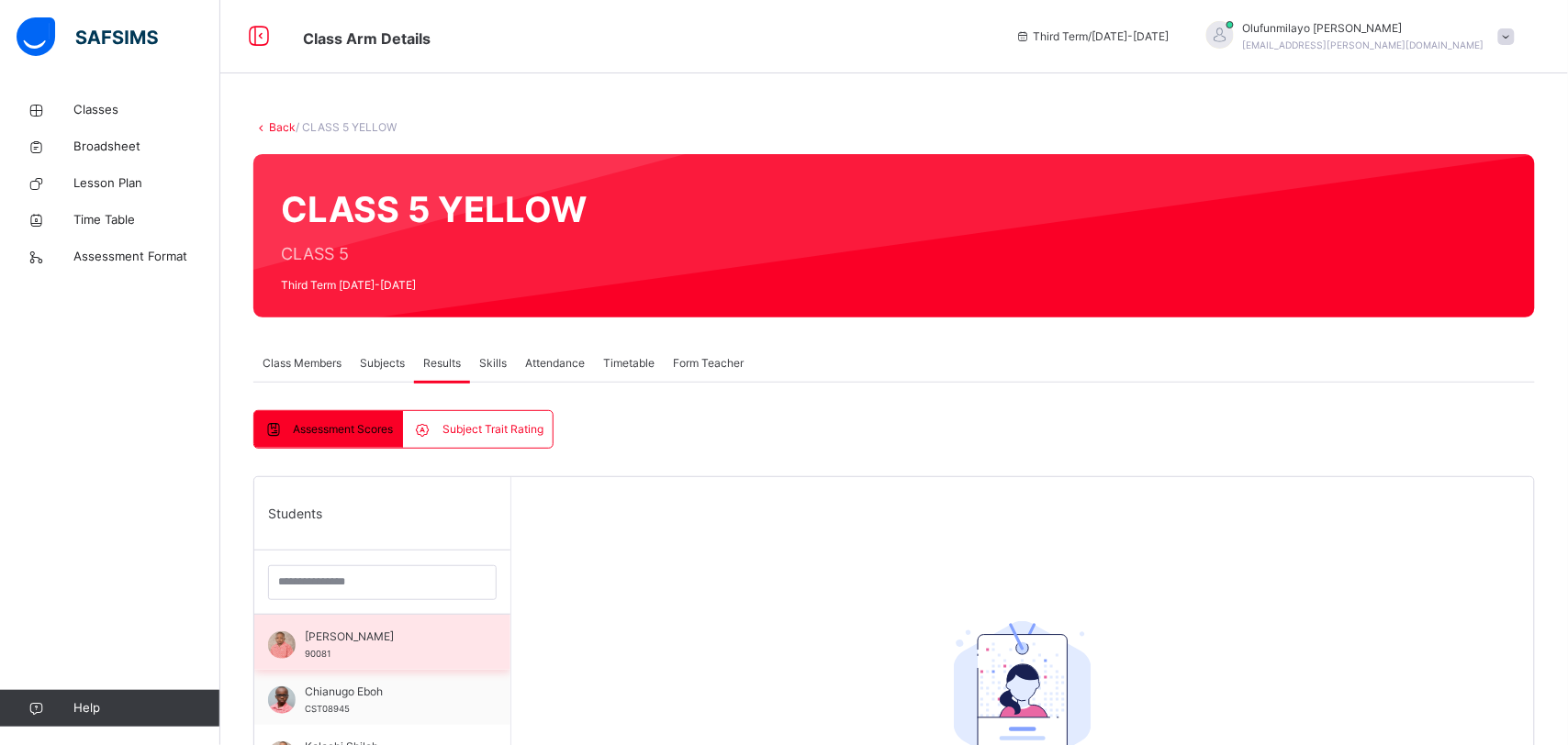 click on "[PERSON_NAME] 90081" at bounding box center [386, 645] 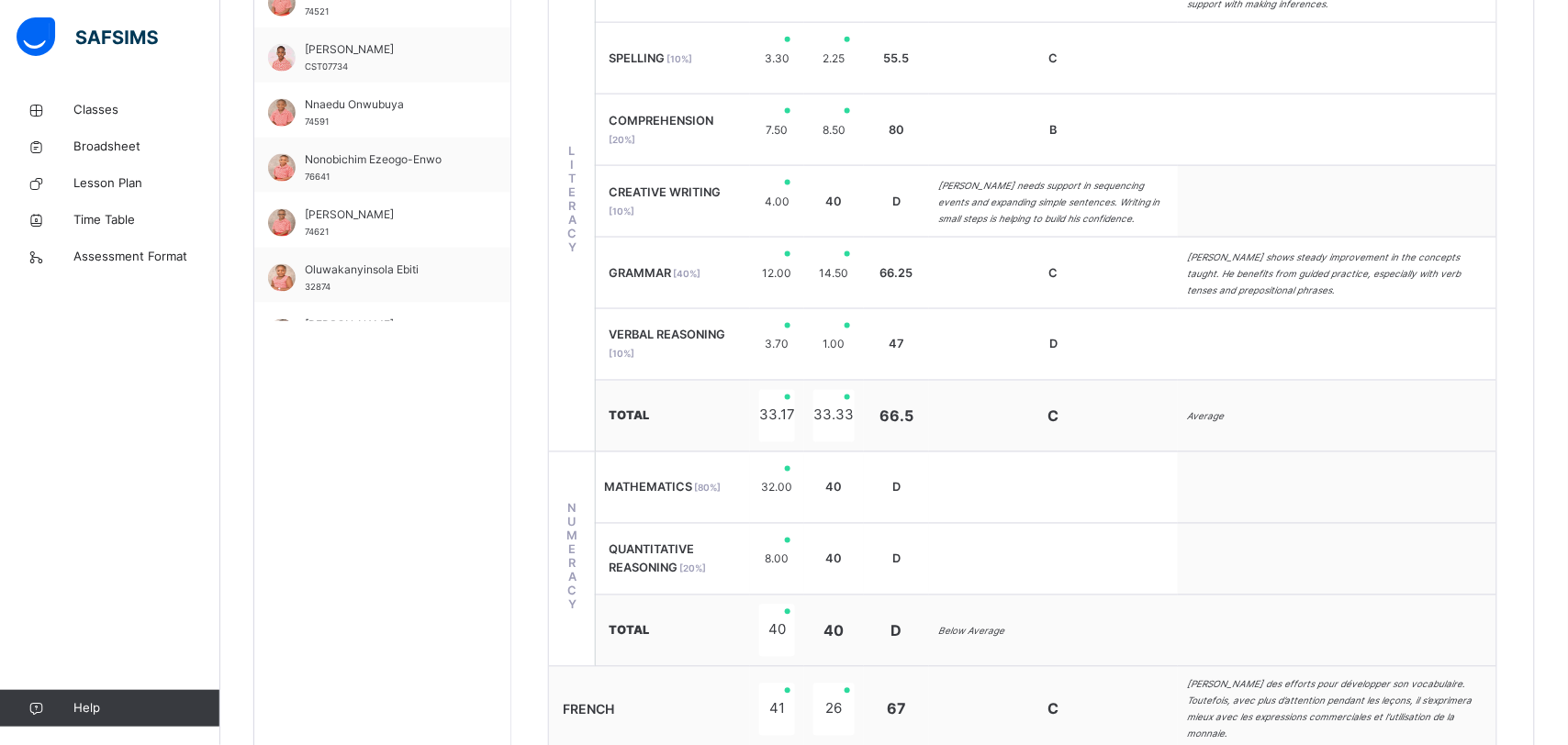 scroll, scrollTop: 761, scrollLeft: 0, axis: vertical 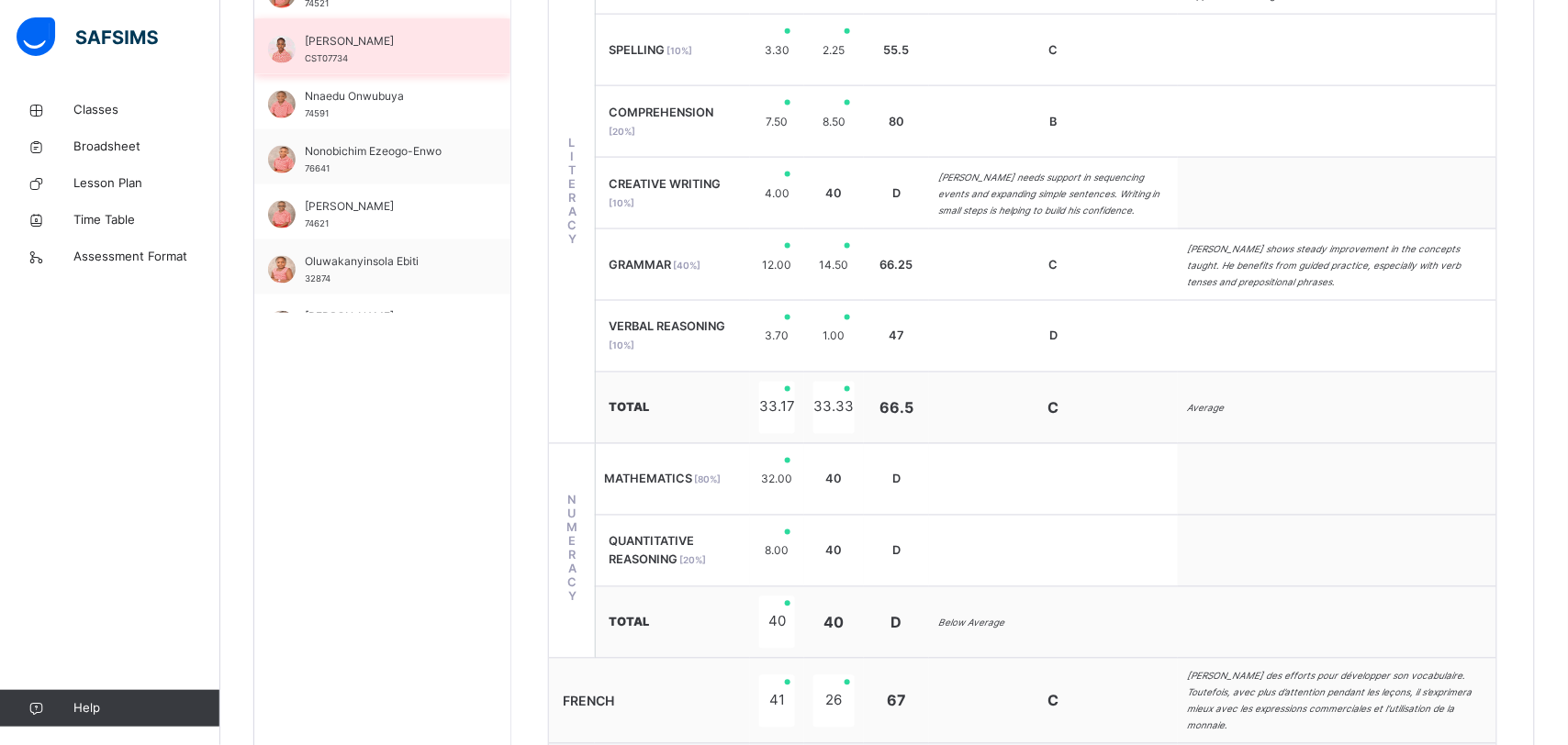 click on "[PERSON_NAME]" at bounding box center [386, 41] 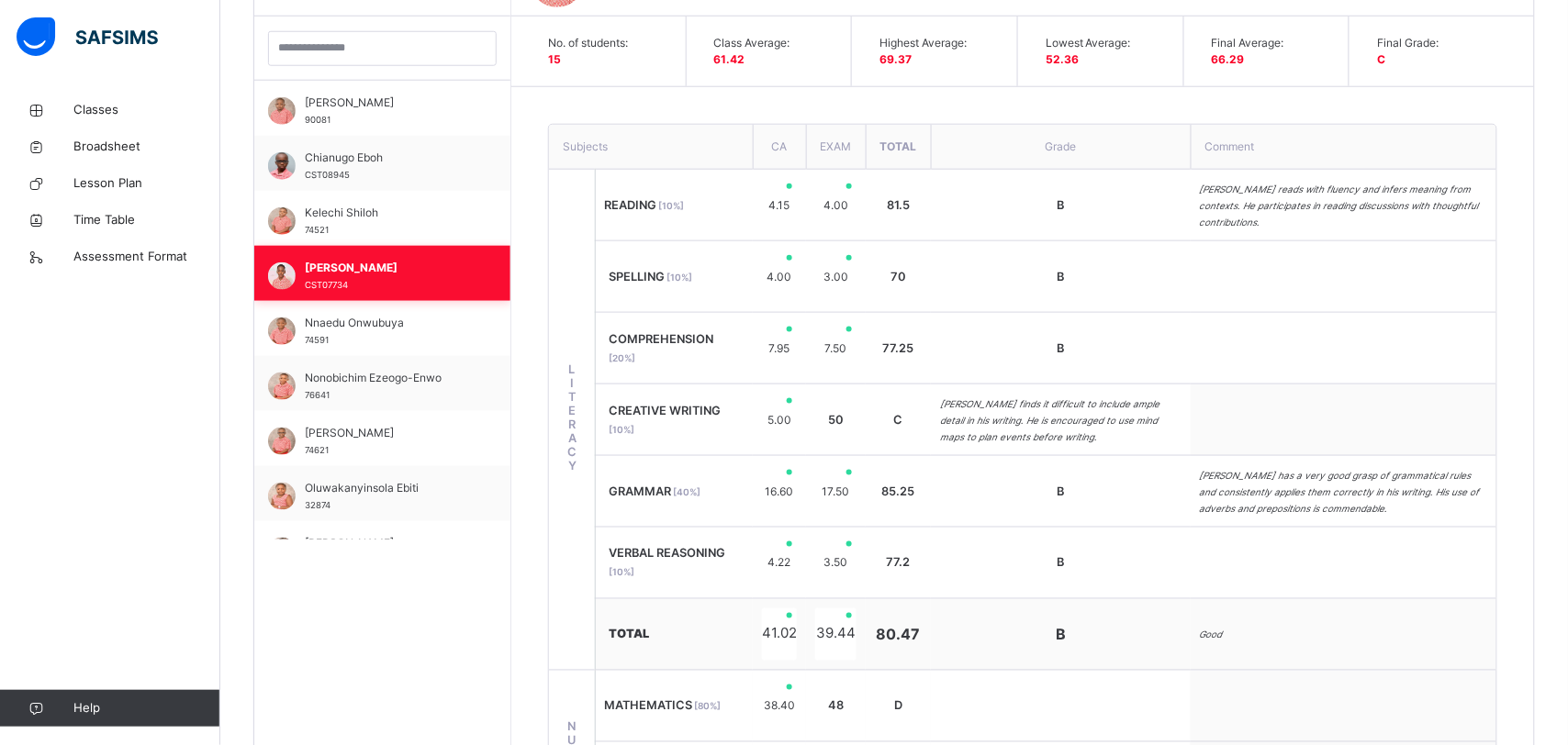 scroll, scrollTop: 761, scrollLeft: 0, axis: vertical 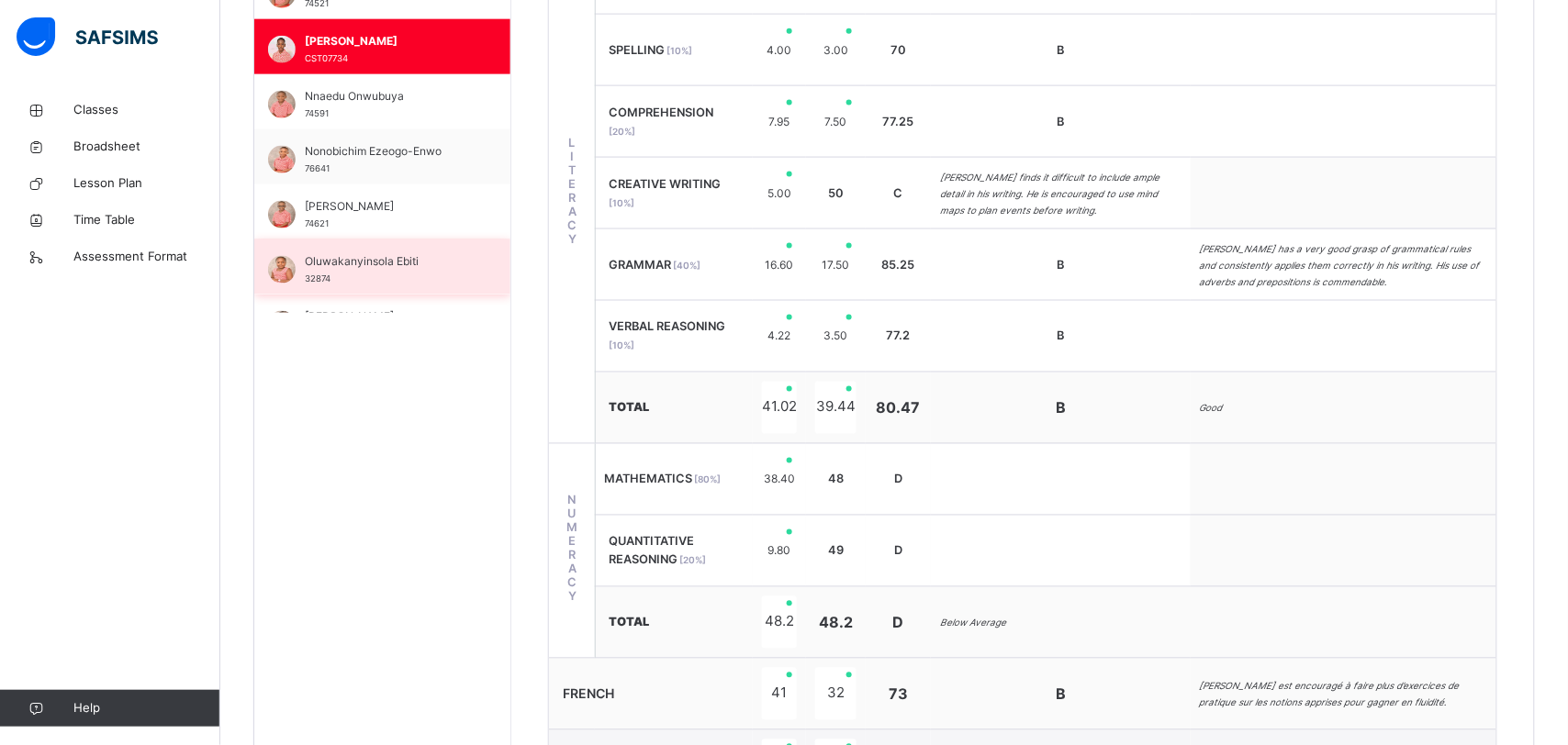 click on "Oluwakanyinsola  Ebiti" at bounding box center [386, 261] 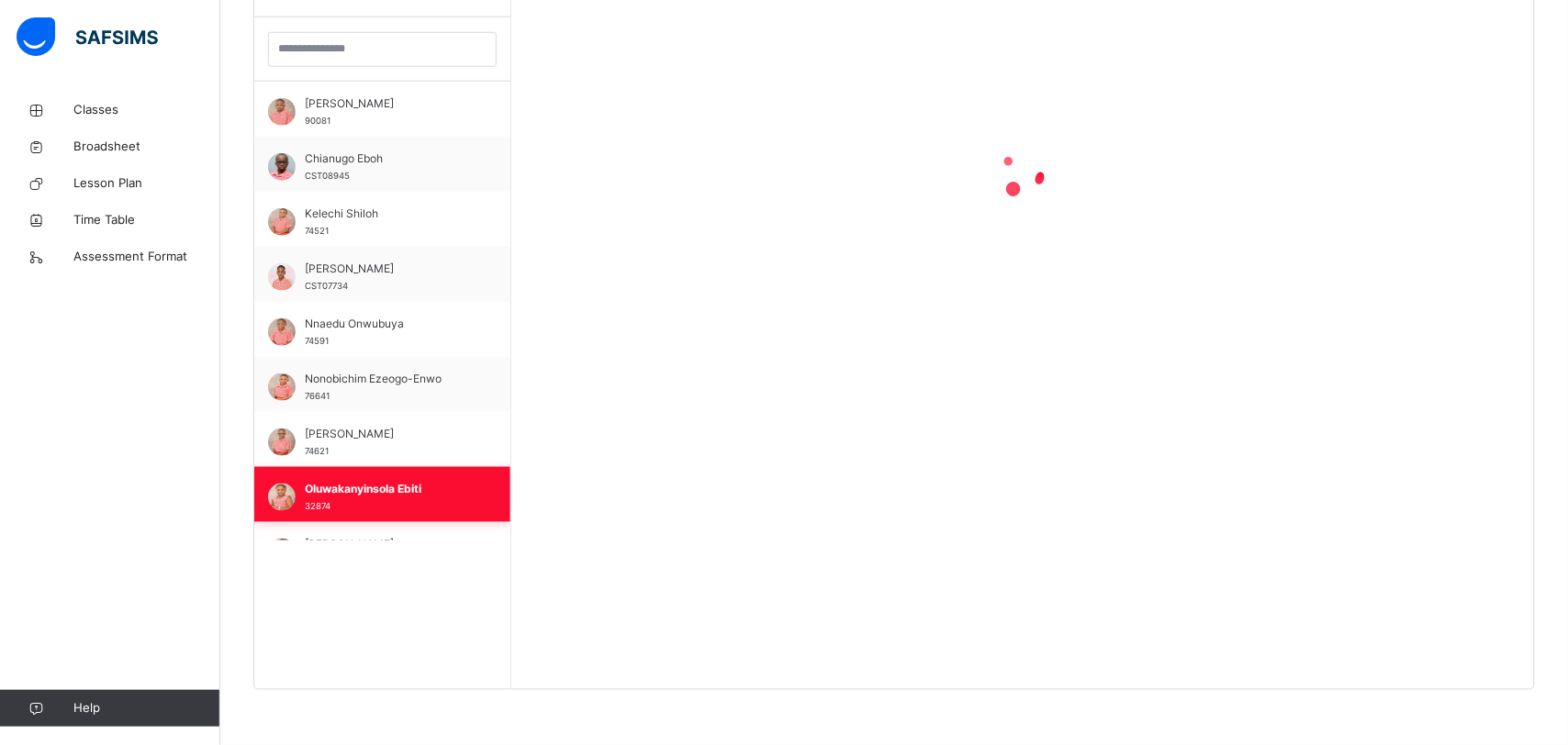 scroll, scrollTop: 761, scrollLeft: 0, axis: vertical 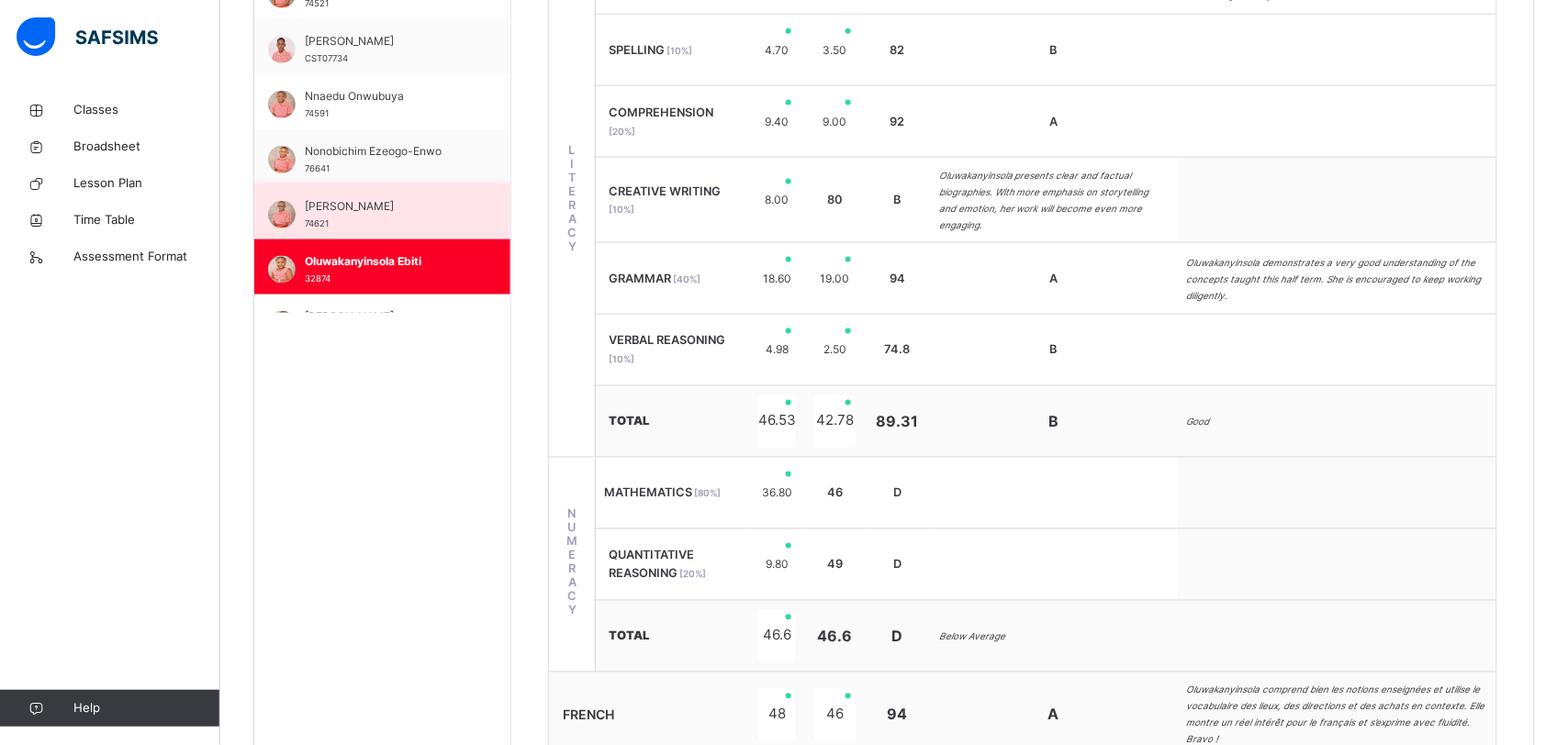 click on "[PERSON_NAME] 74621" at bounding box center (386, 215) 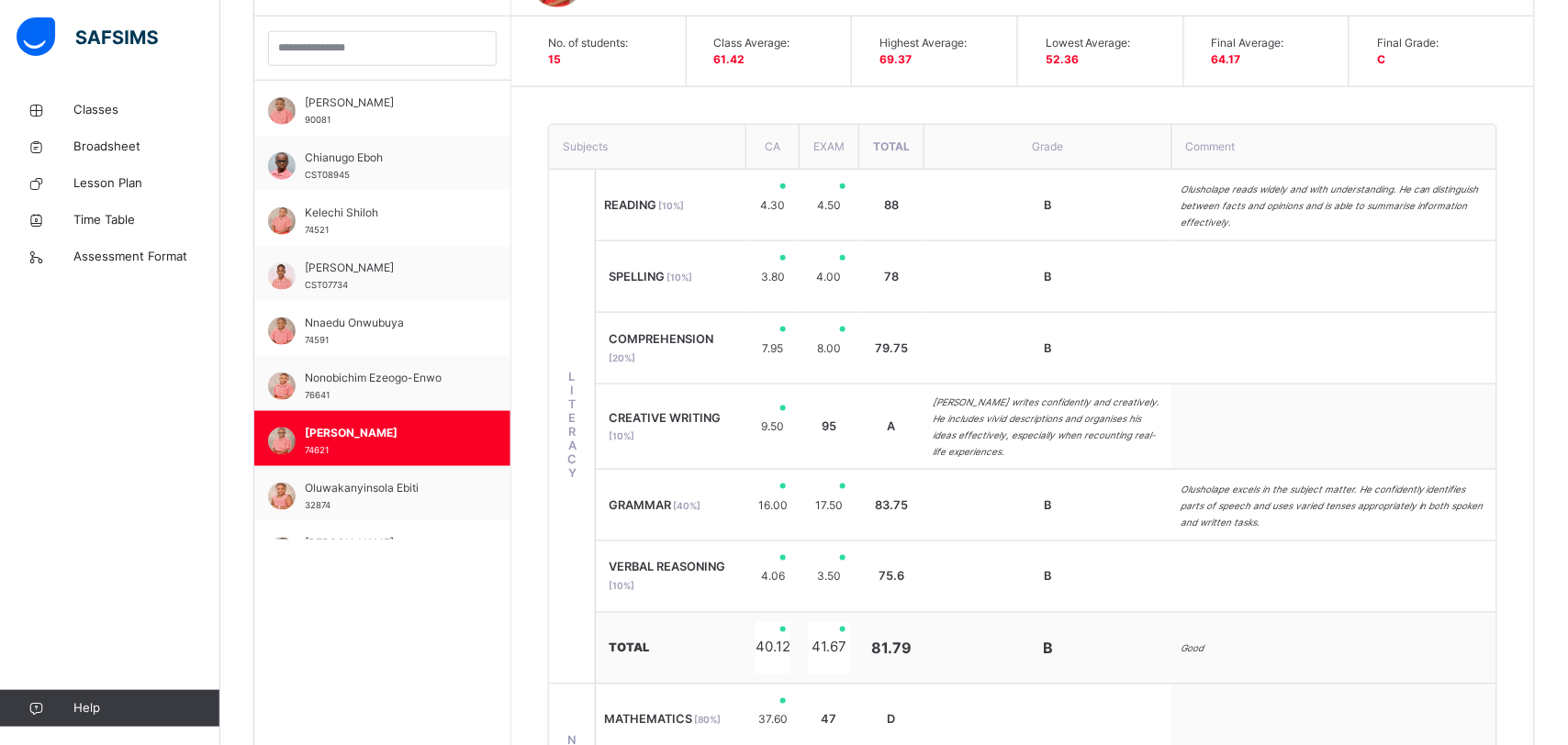 scroll, scrollTop: 761, scrollLeft: 0, axis: vertical 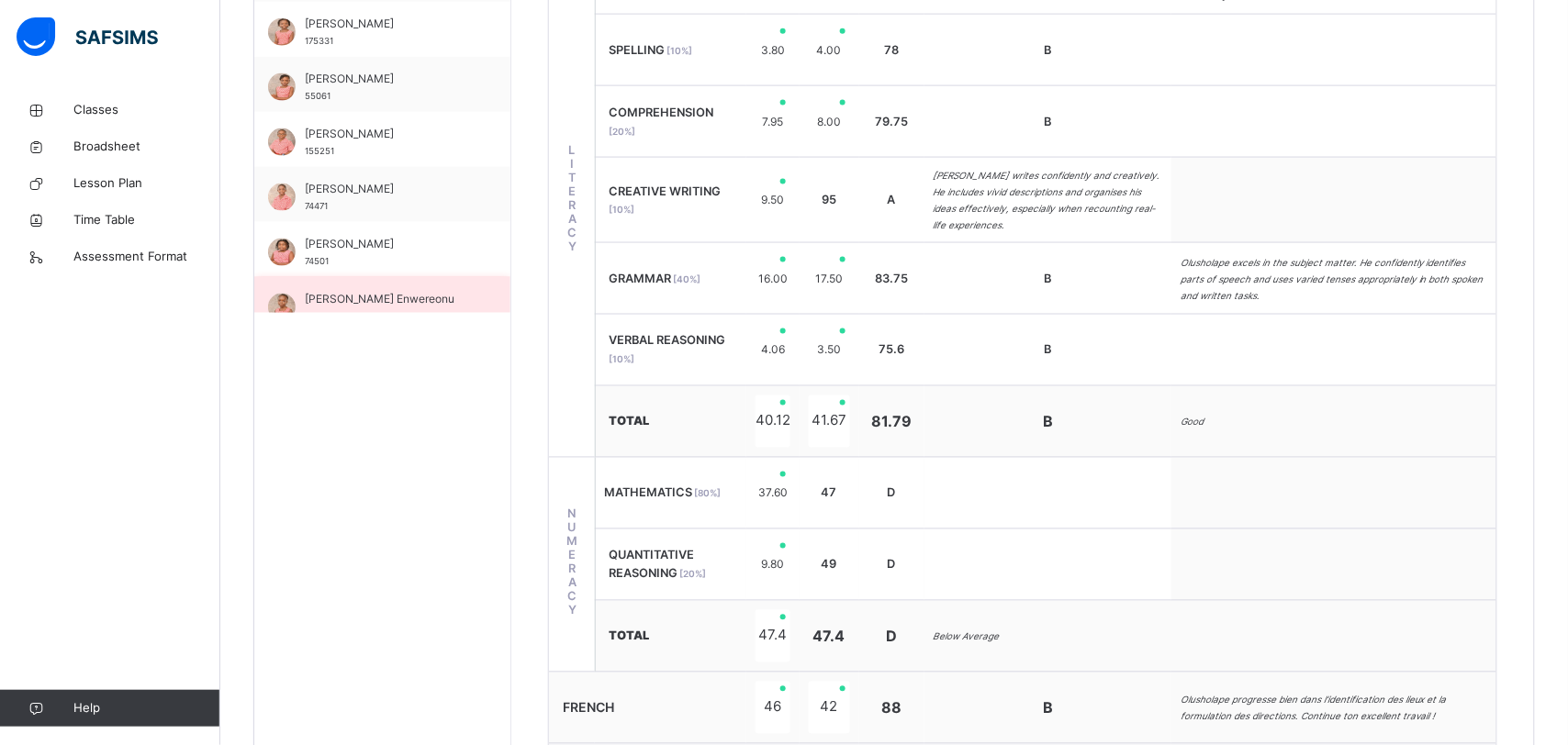 click on "[PERSON_NAME]  Enwereonu" at bounding box center (386, 299) 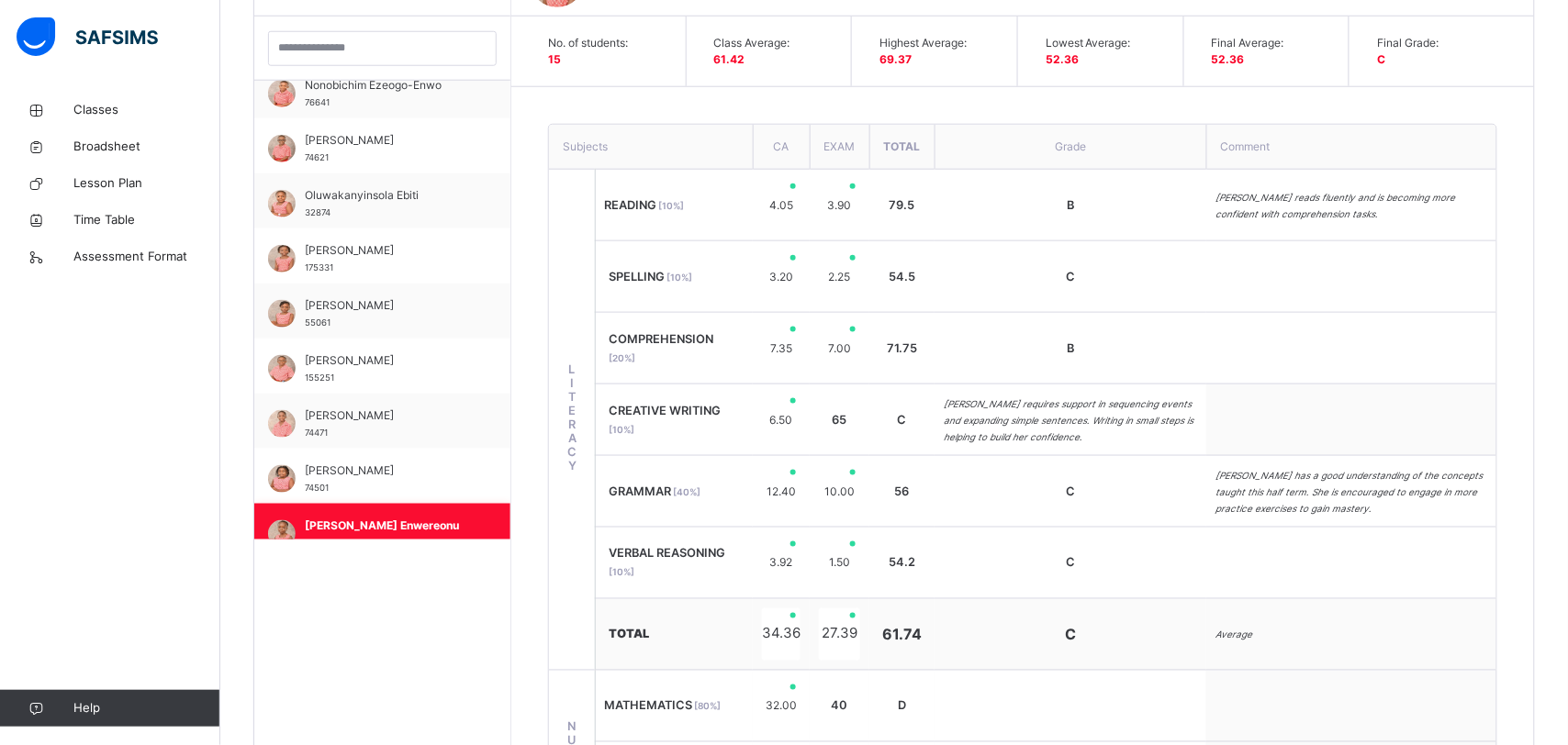 scroll, scrollTop: 761, scrollLeft: 0, axis: vertical 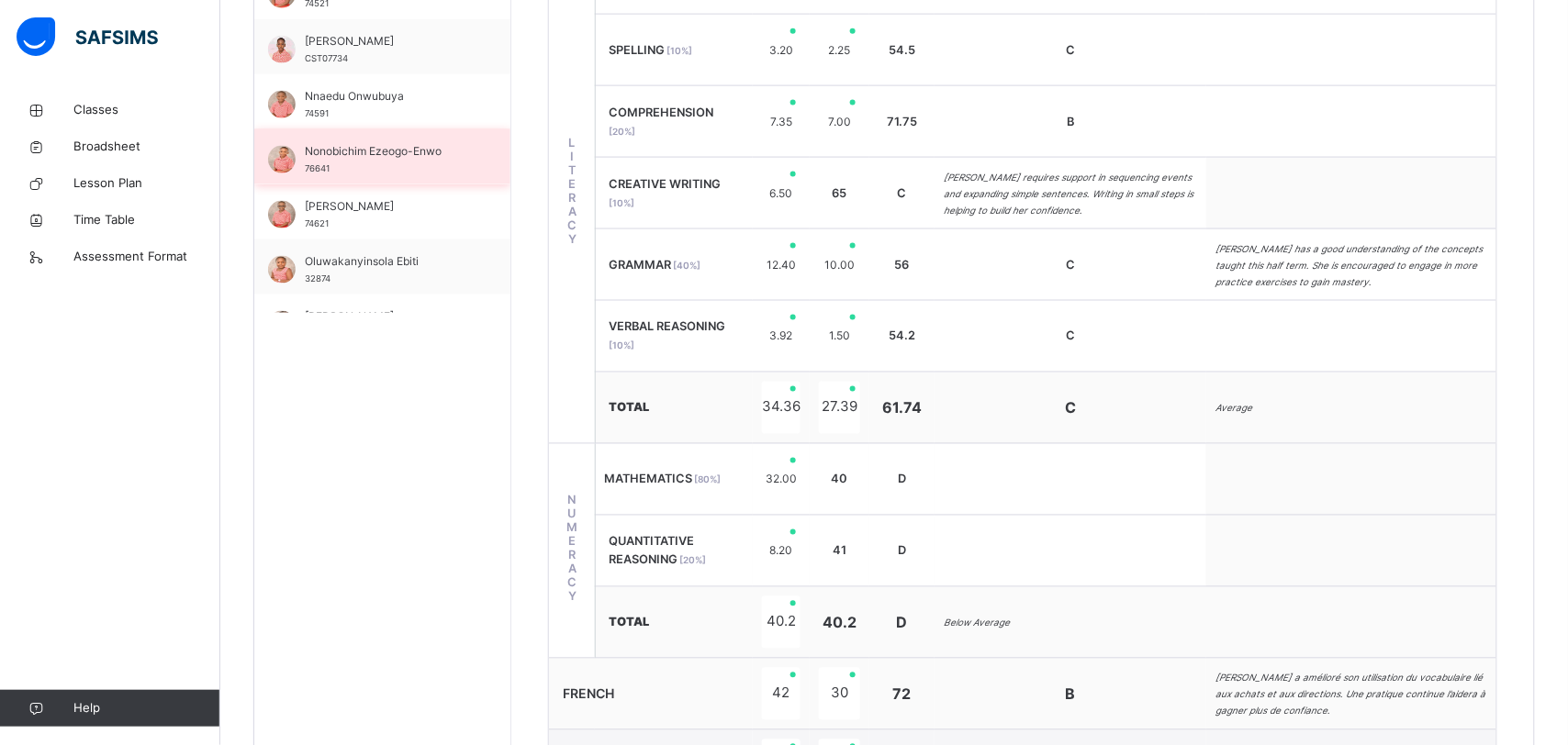 click on "Nonobichim  Ezeogo-Enwo" at bounding box center (386, 151) 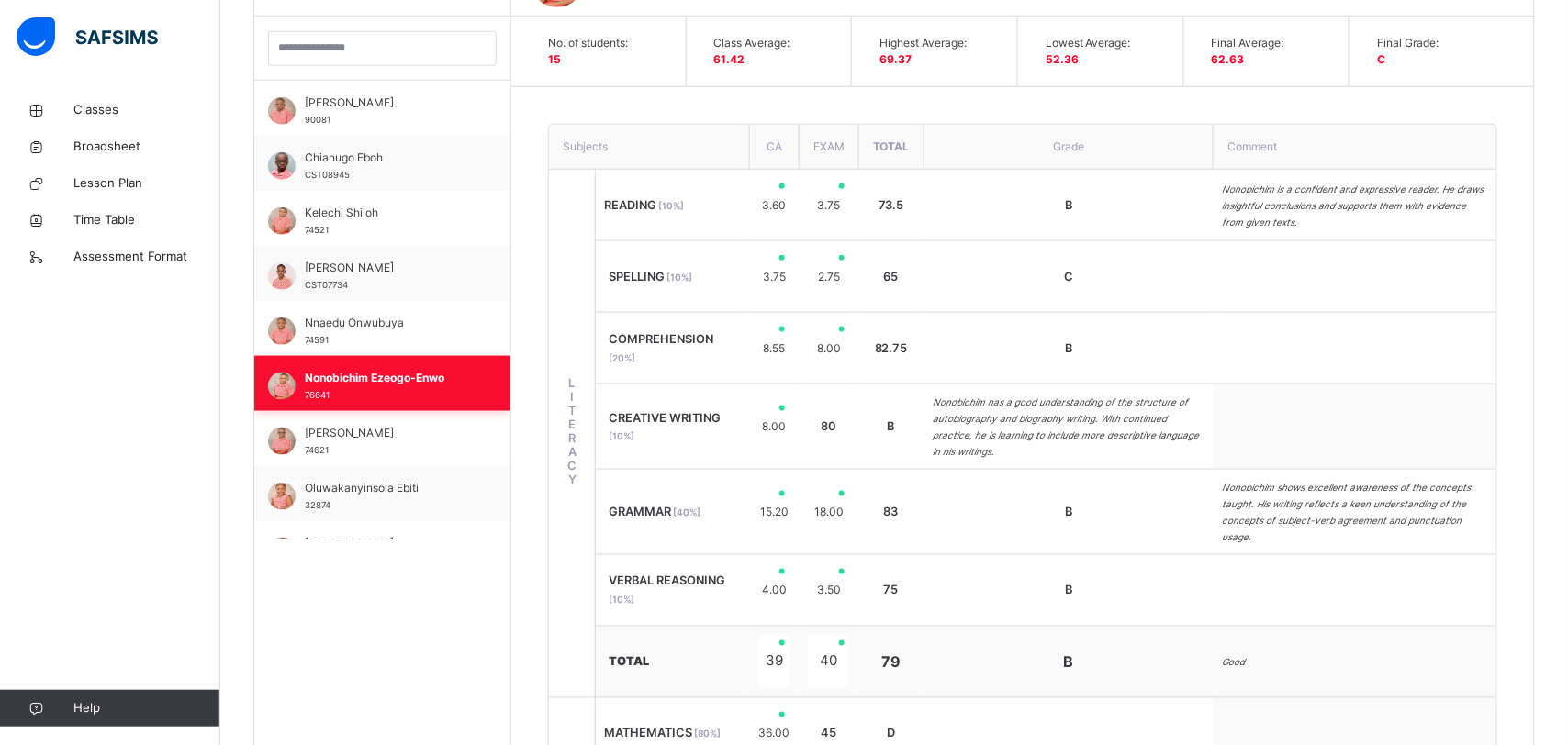 scroll, scrollTop: 761, scrollLeft: 0, axis: vertical 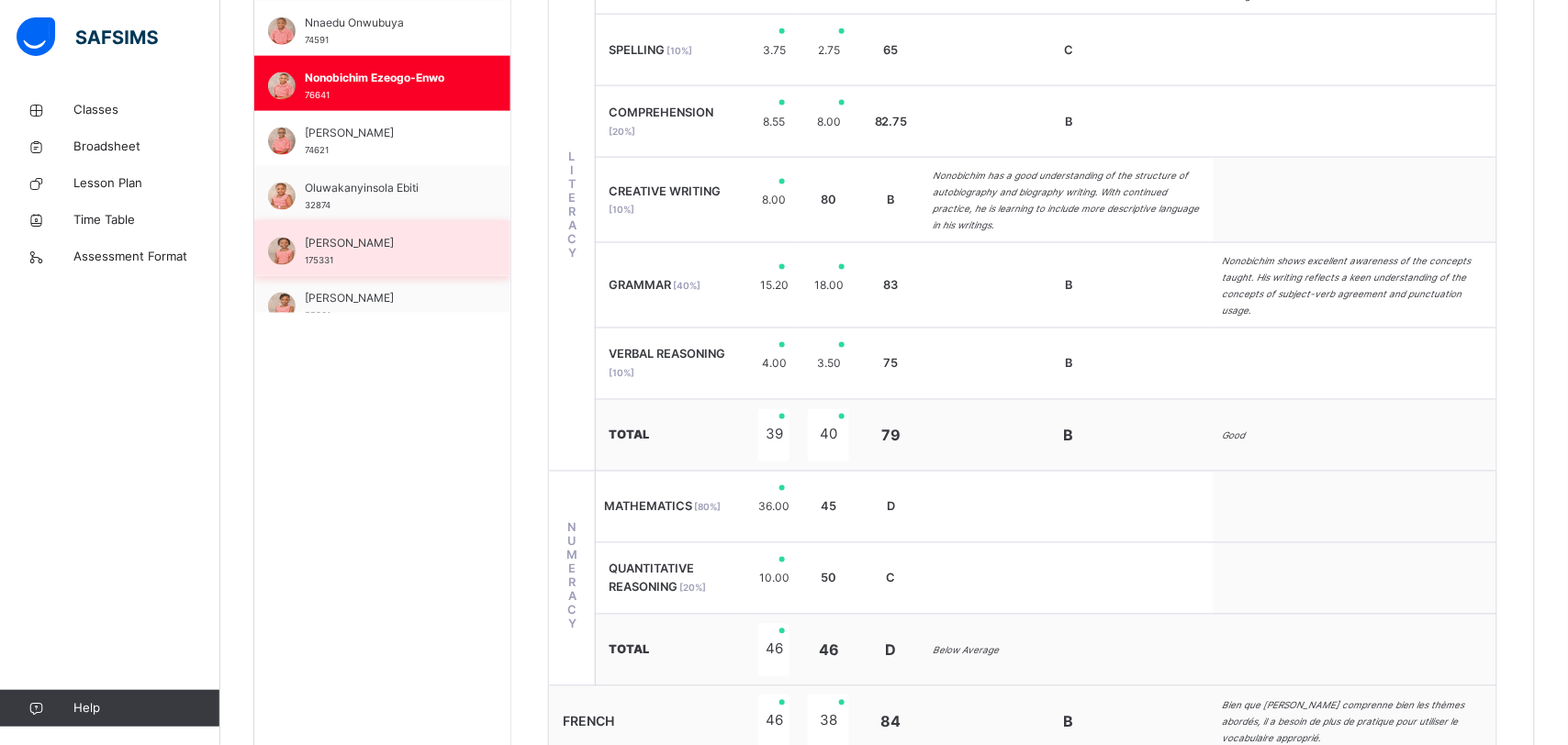 click on "Oluwawamiwa  Lesi 175331" at bounding box center (386, 251) 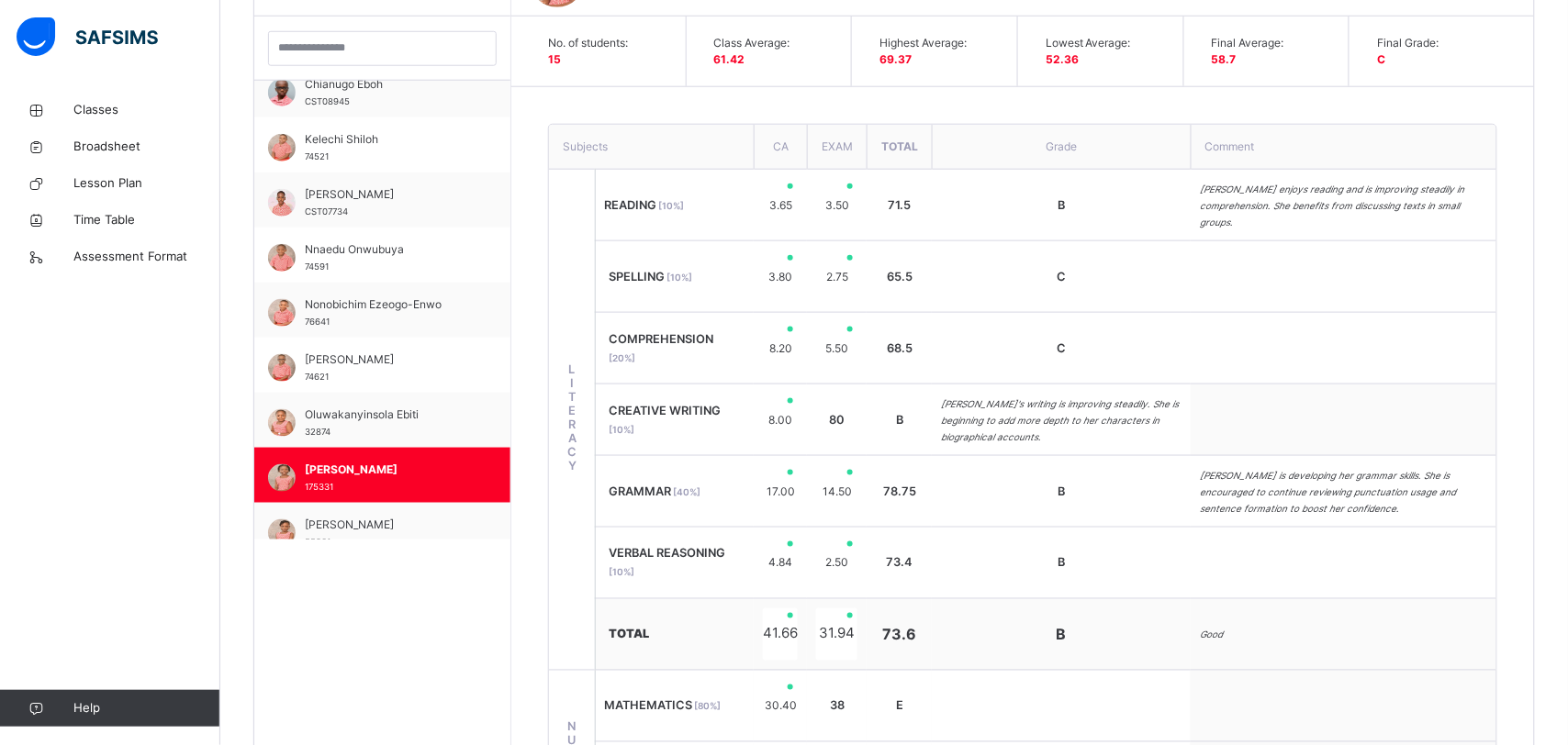 scroll, scrollTop: 761, scrollLeft: 0, axis: vertical 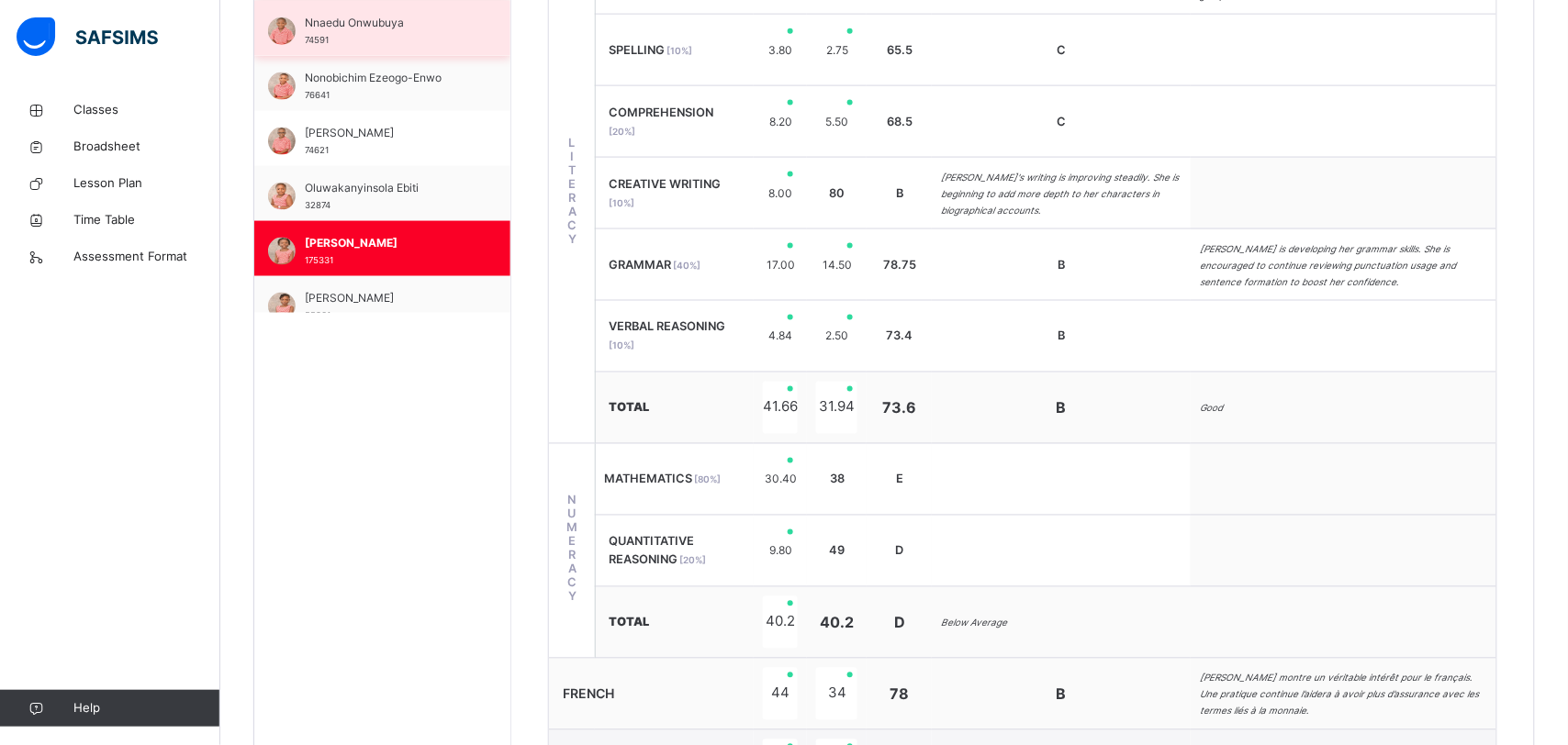 click on "Nnaedu  Onwubuya 74591" at bounding box center [386, 31] 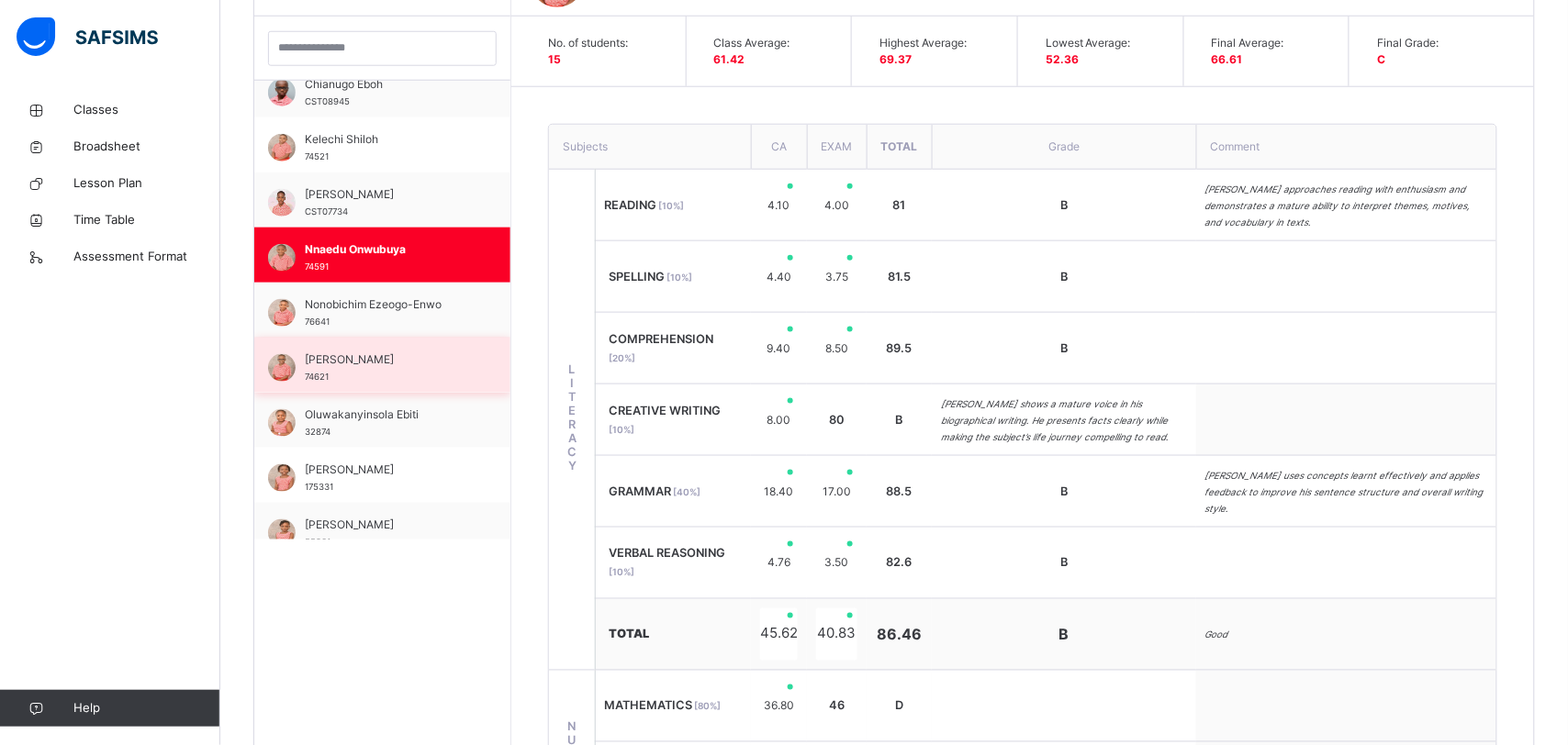 scroll, scrollTop: 761, scrollLeft: 0, axis: vertical 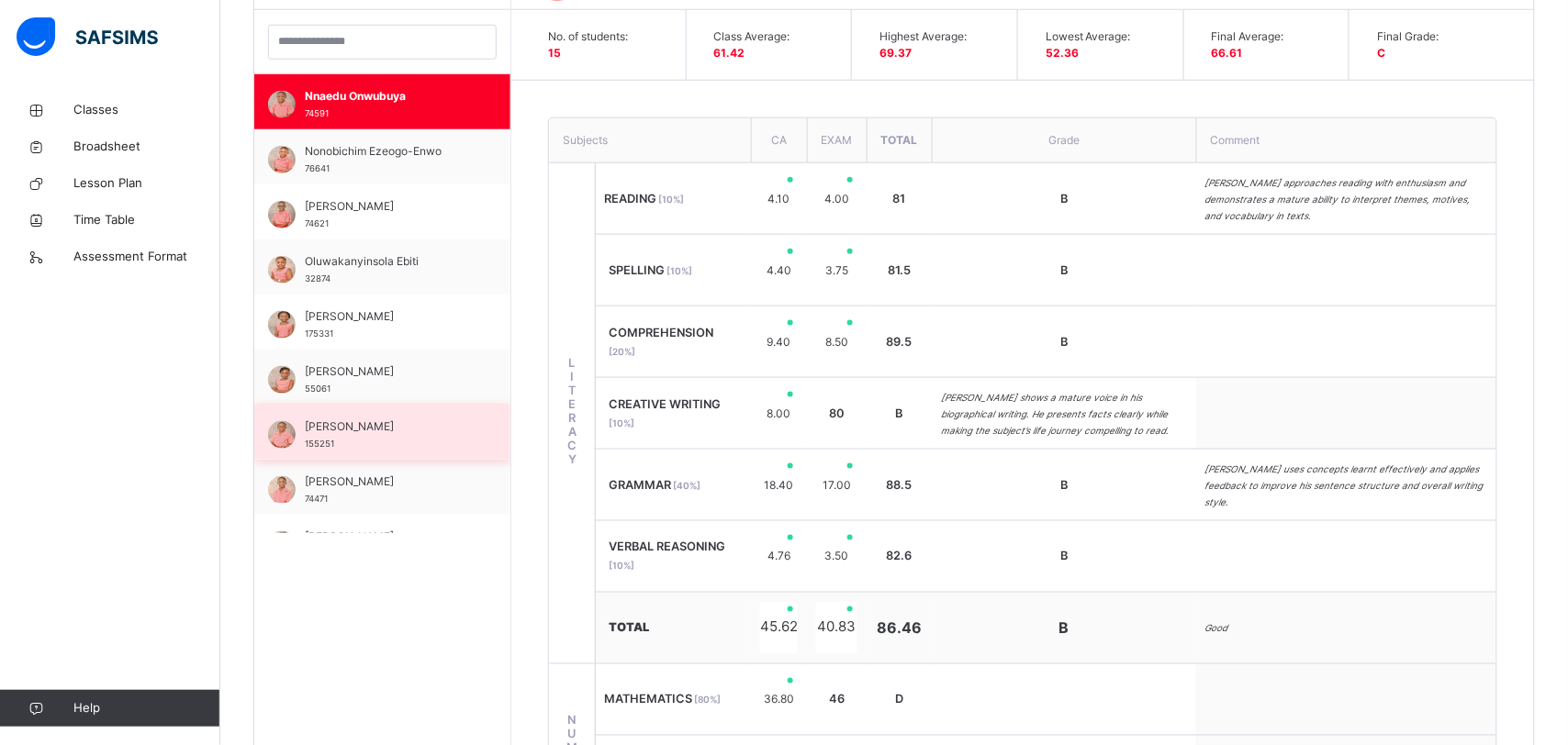 click on "[PERSON_NAME] 155251" at bounding box center [386, 435] 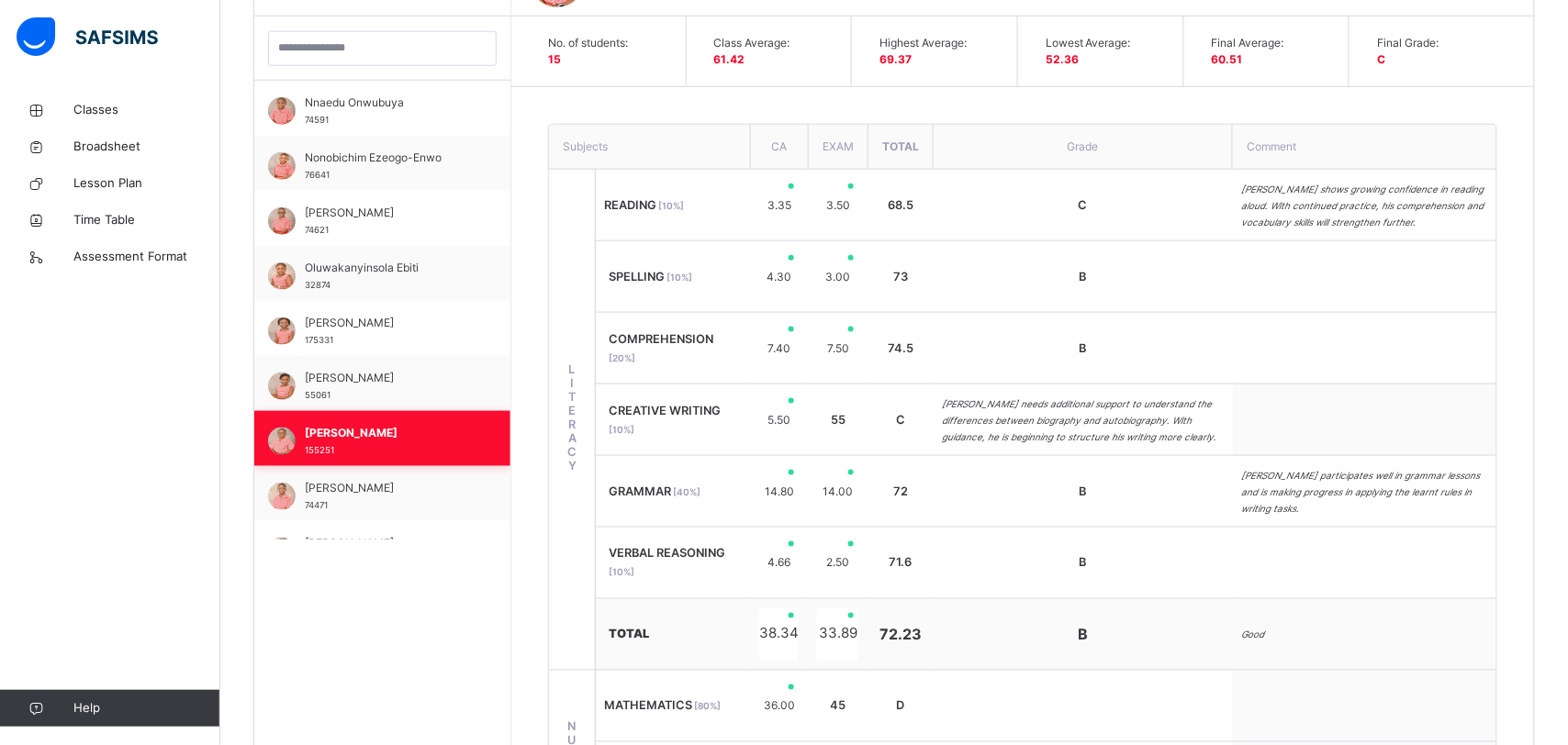 scroll, scrollTop: 540, scrollLeft: 0, axis: vertical 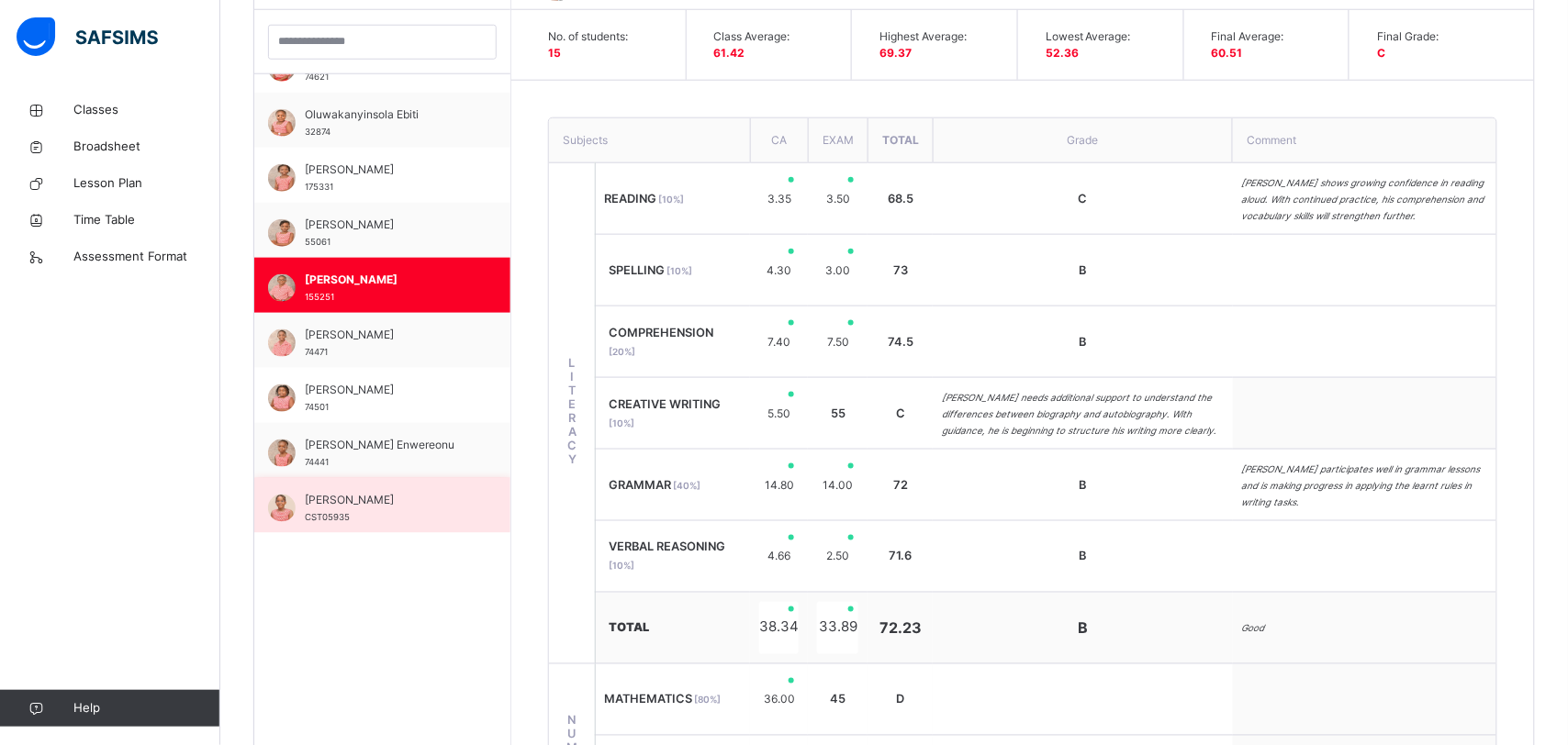 click on "CST05935" at bounding box center [327, 517] 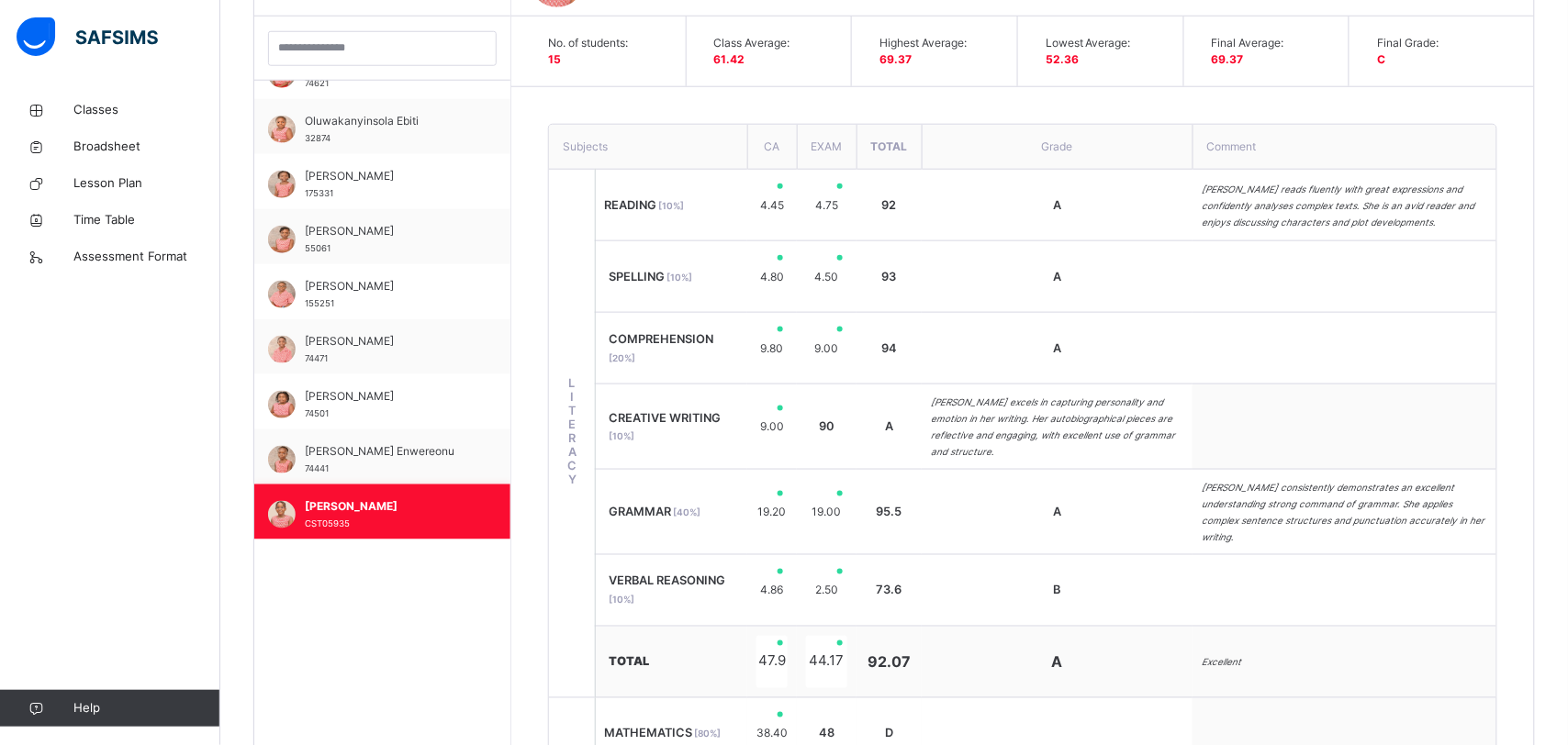 scroll, scrollTop: 540, scrollLeft: 0, axis: vertical 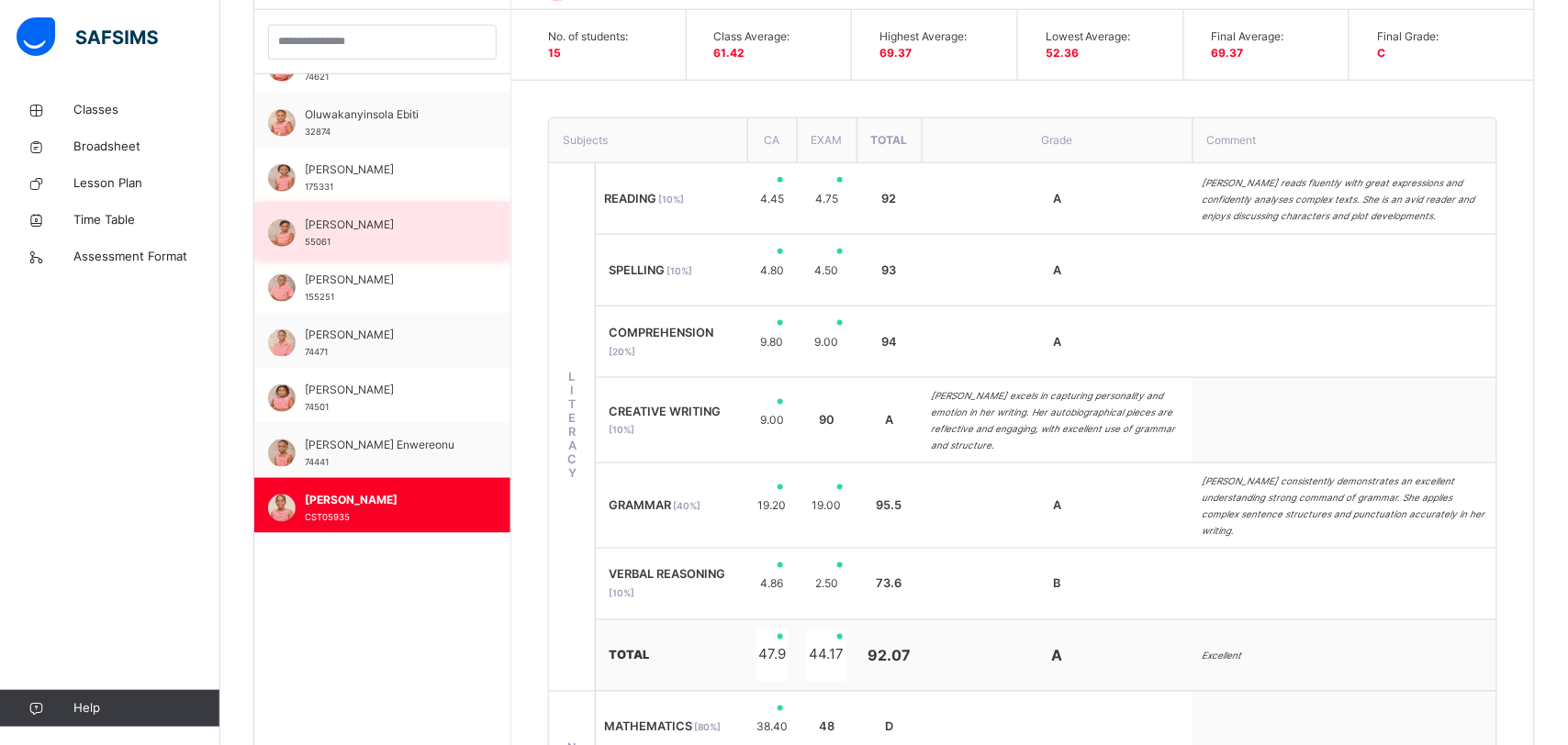 click on "[PERSON_NAME]" at bounding box center (386, 225) 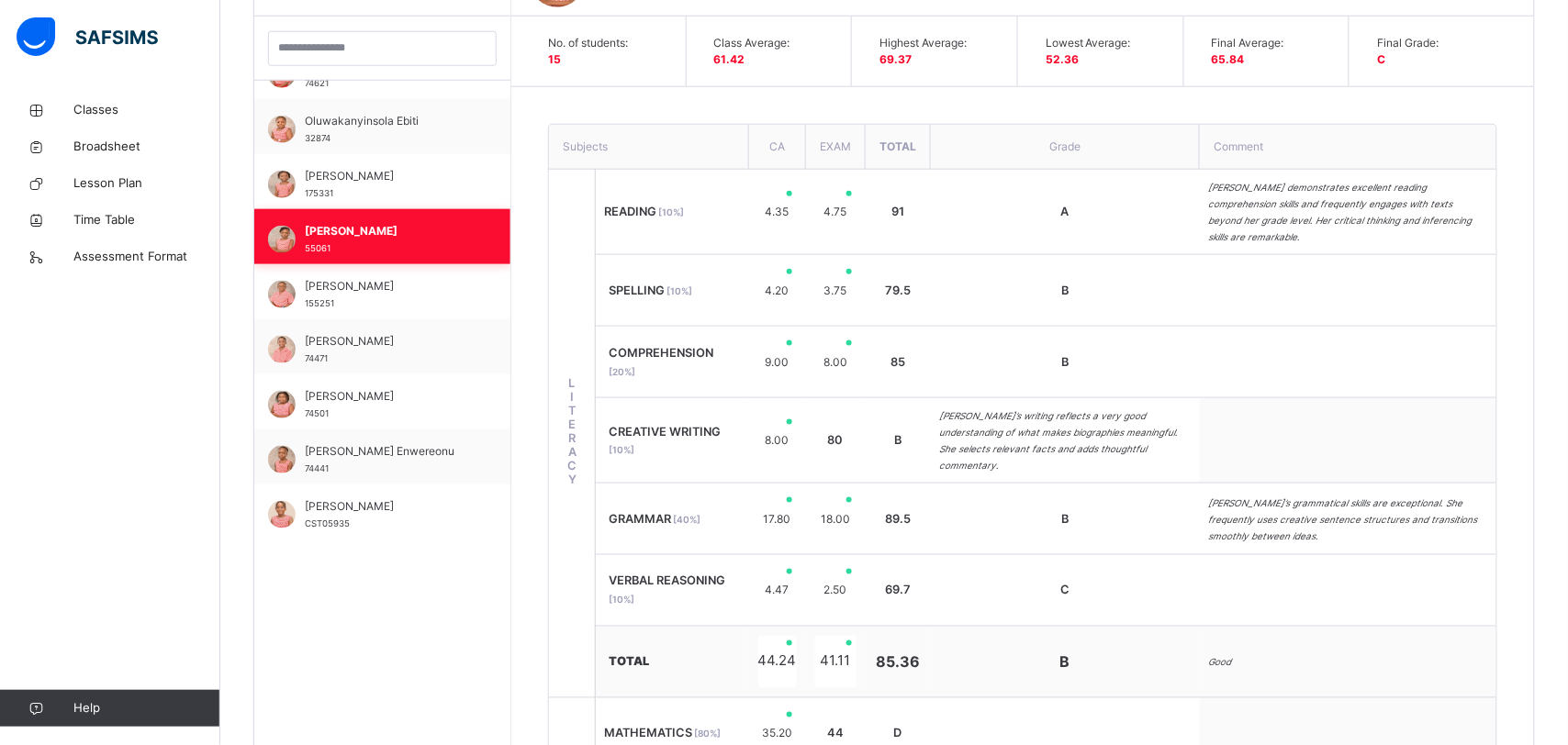 scroll, scrollTop: 540, scrollLeft: 0, axis: vertical 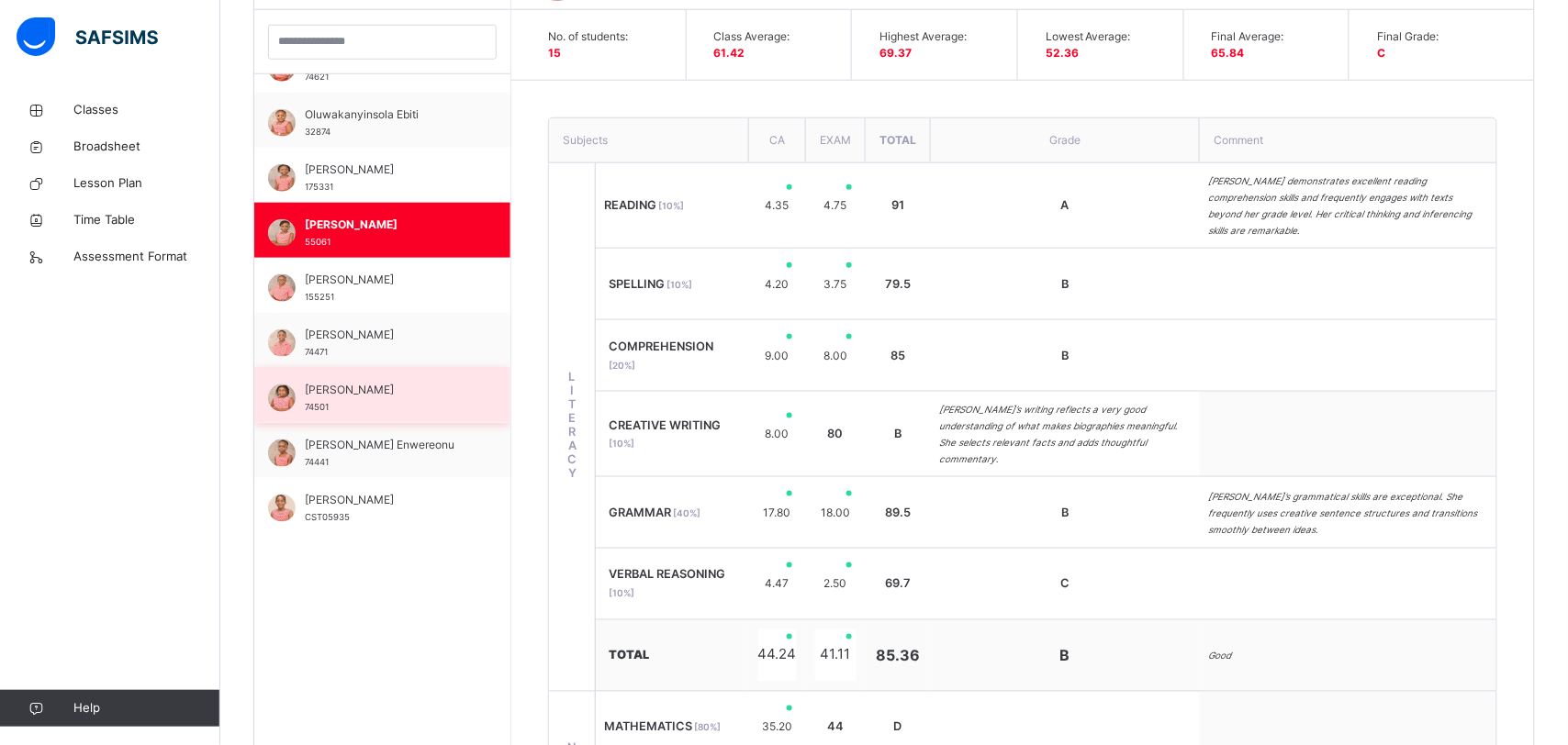 click on "[PERSON_NAME]" at bounding box center (386, 390) 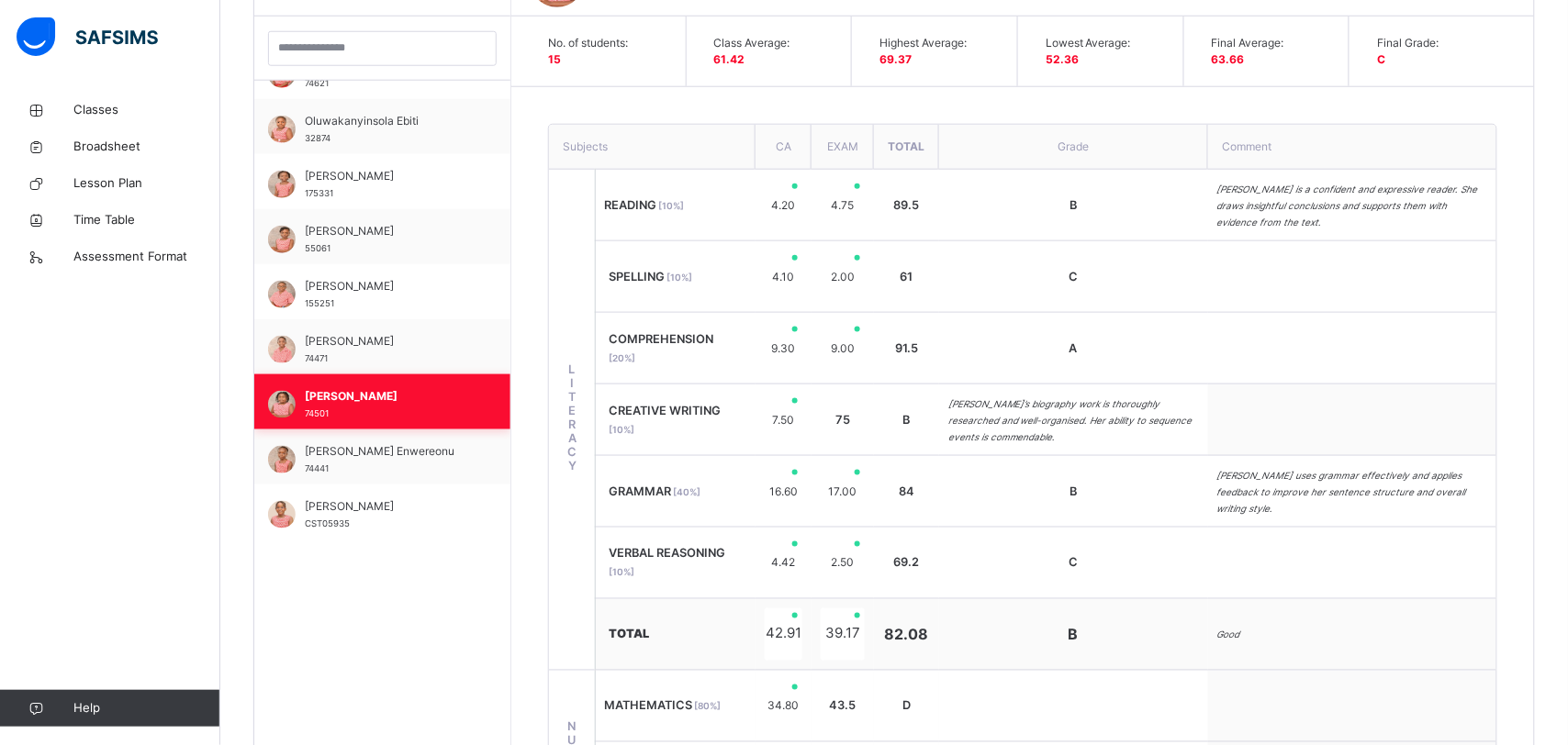 scroll, scrollTop: 540, scrollLeft: 0, axis: vertical 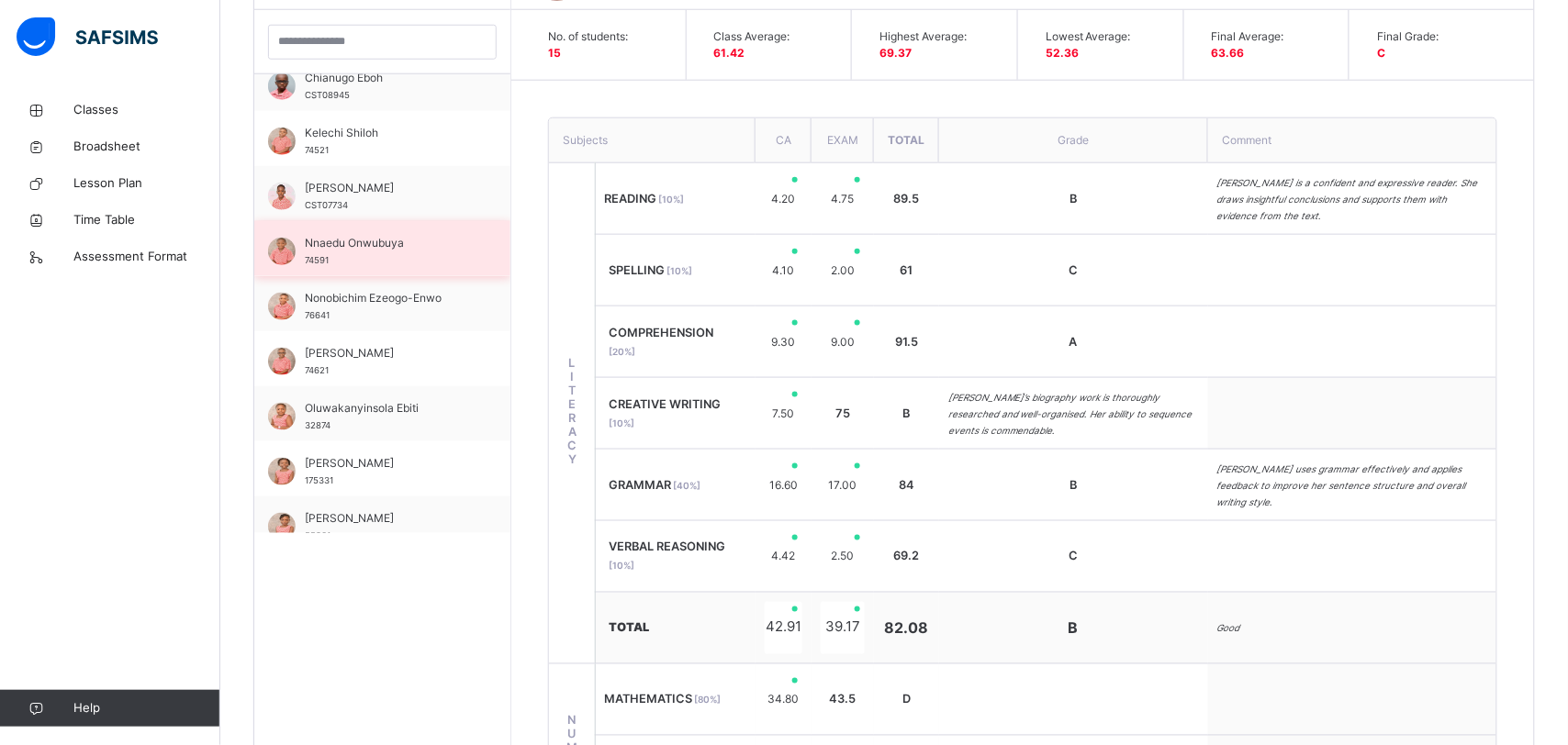 click on "Nnaedu  Onwubuya" at bounding box center [386, 243] 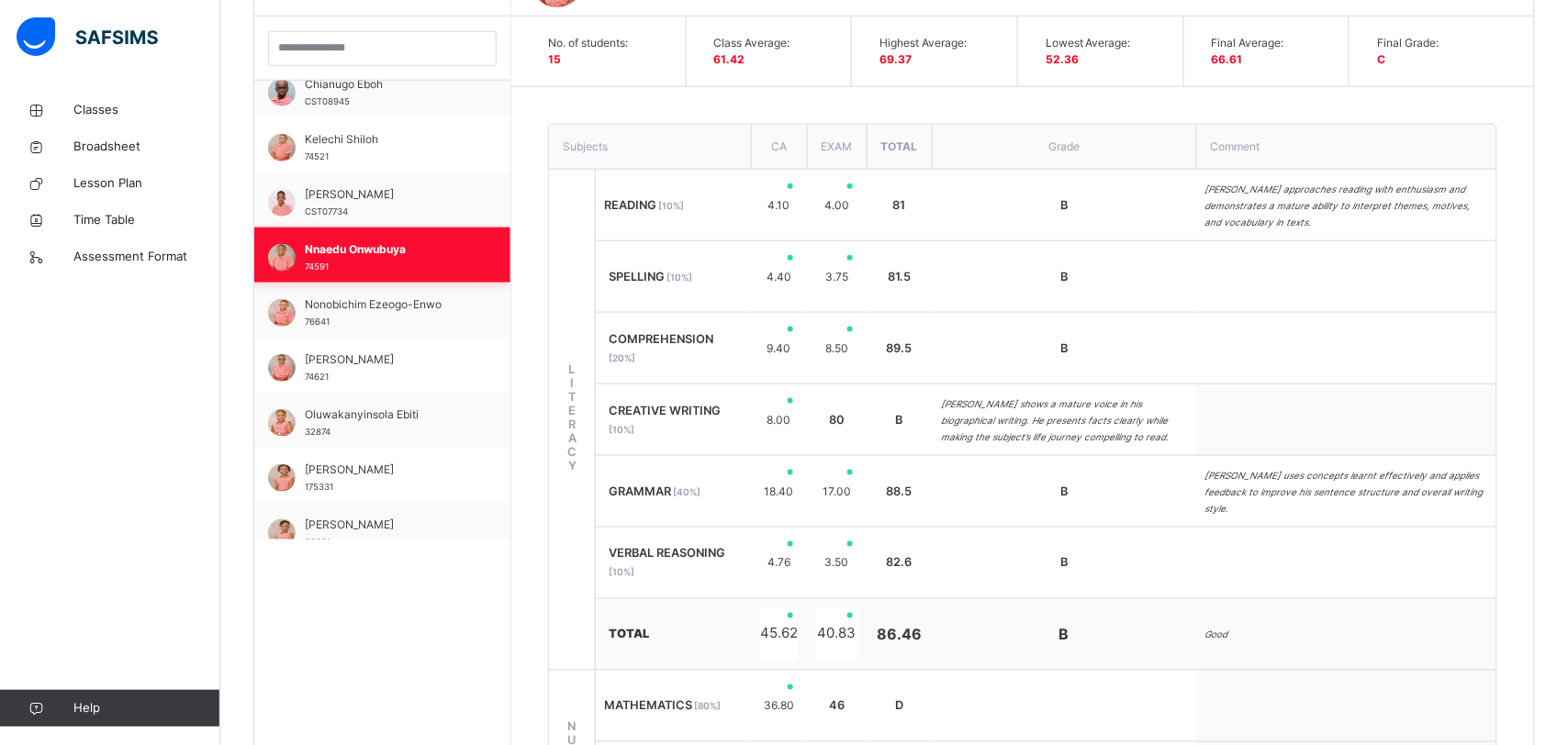 scroll, scrollTop: 540, scrollLeft: 0, axis: vertical 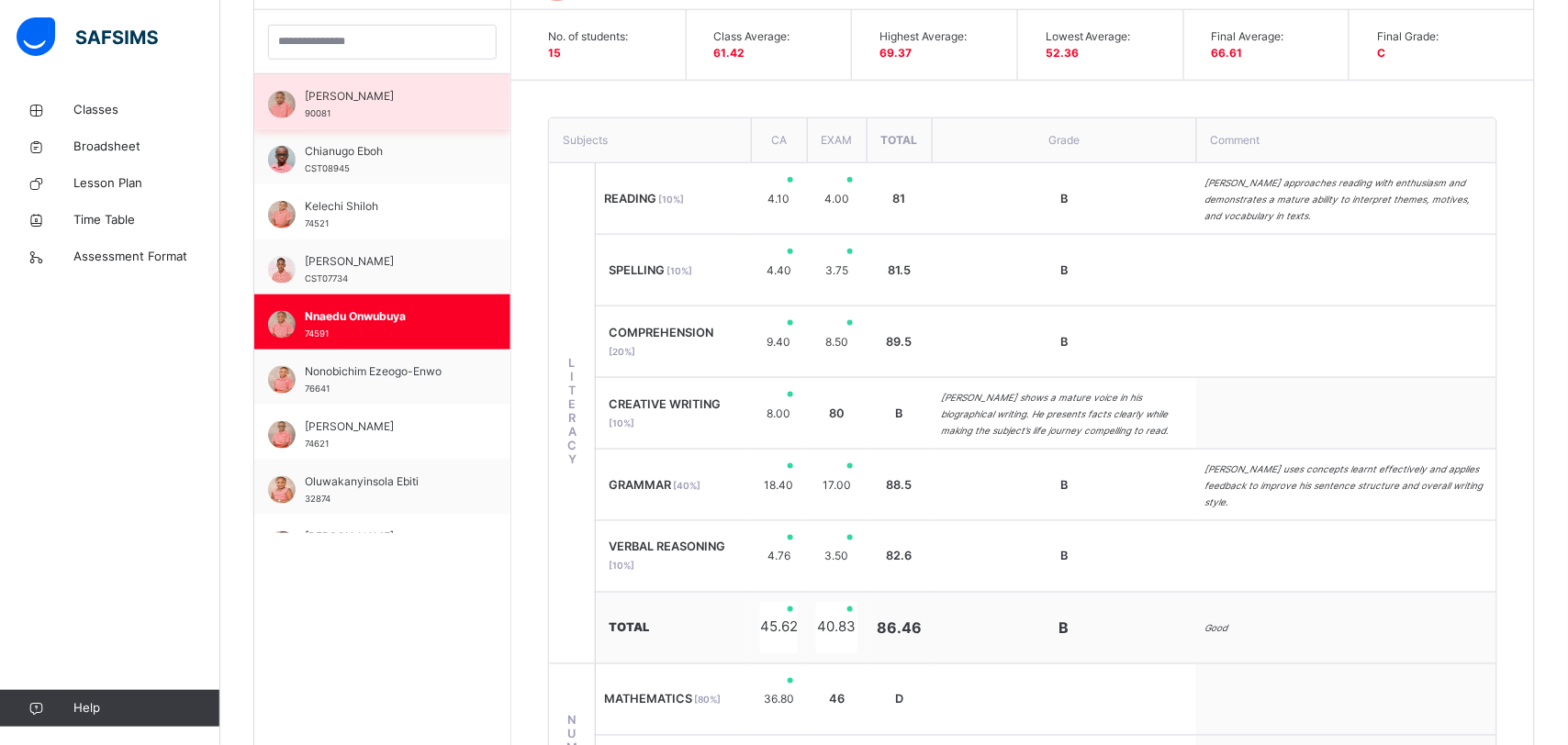 click on "[PERSON_NAME] 90081" at bounding box center [386, 105] 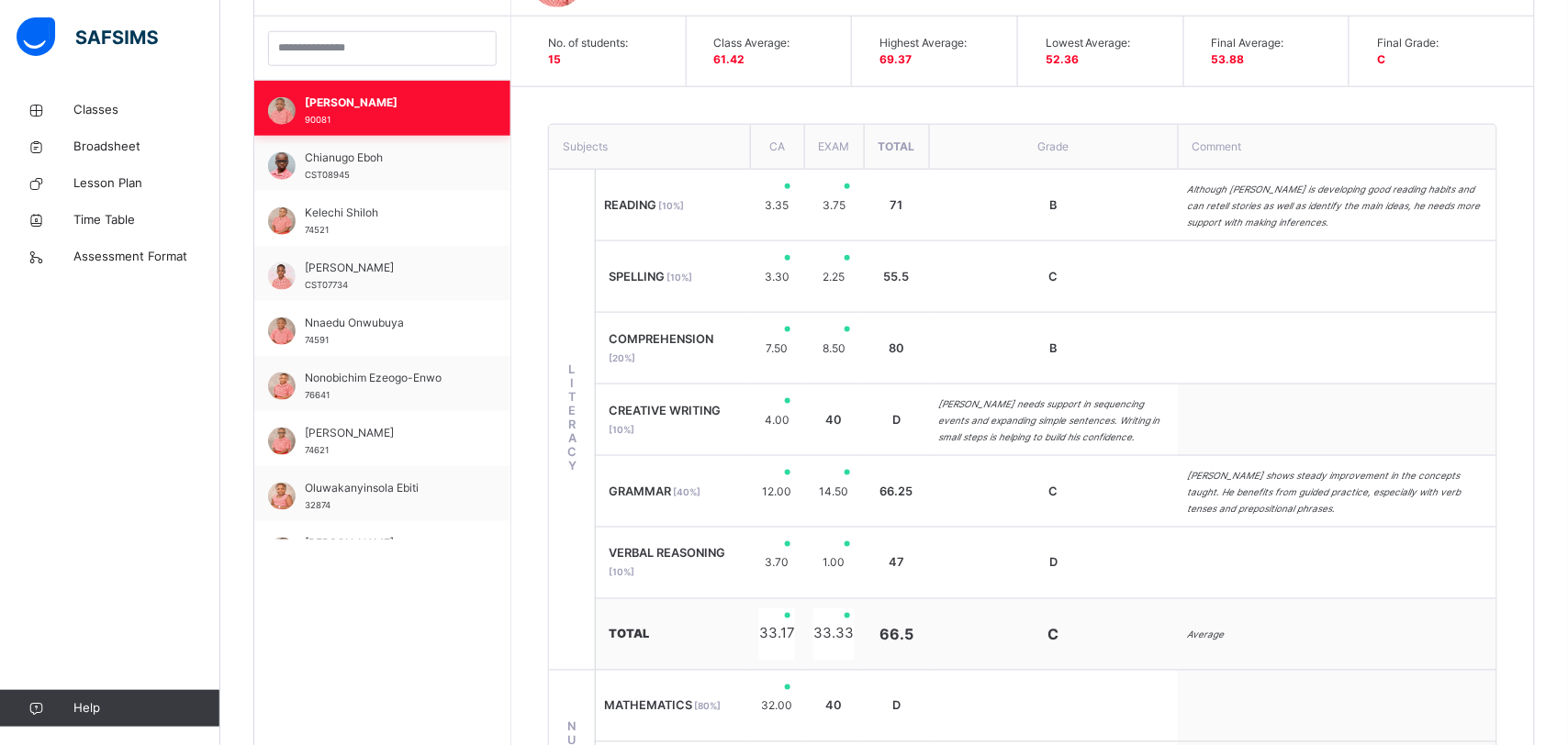 scroll, scrollTop: 540, scrollLeft: 0, axis: vertical 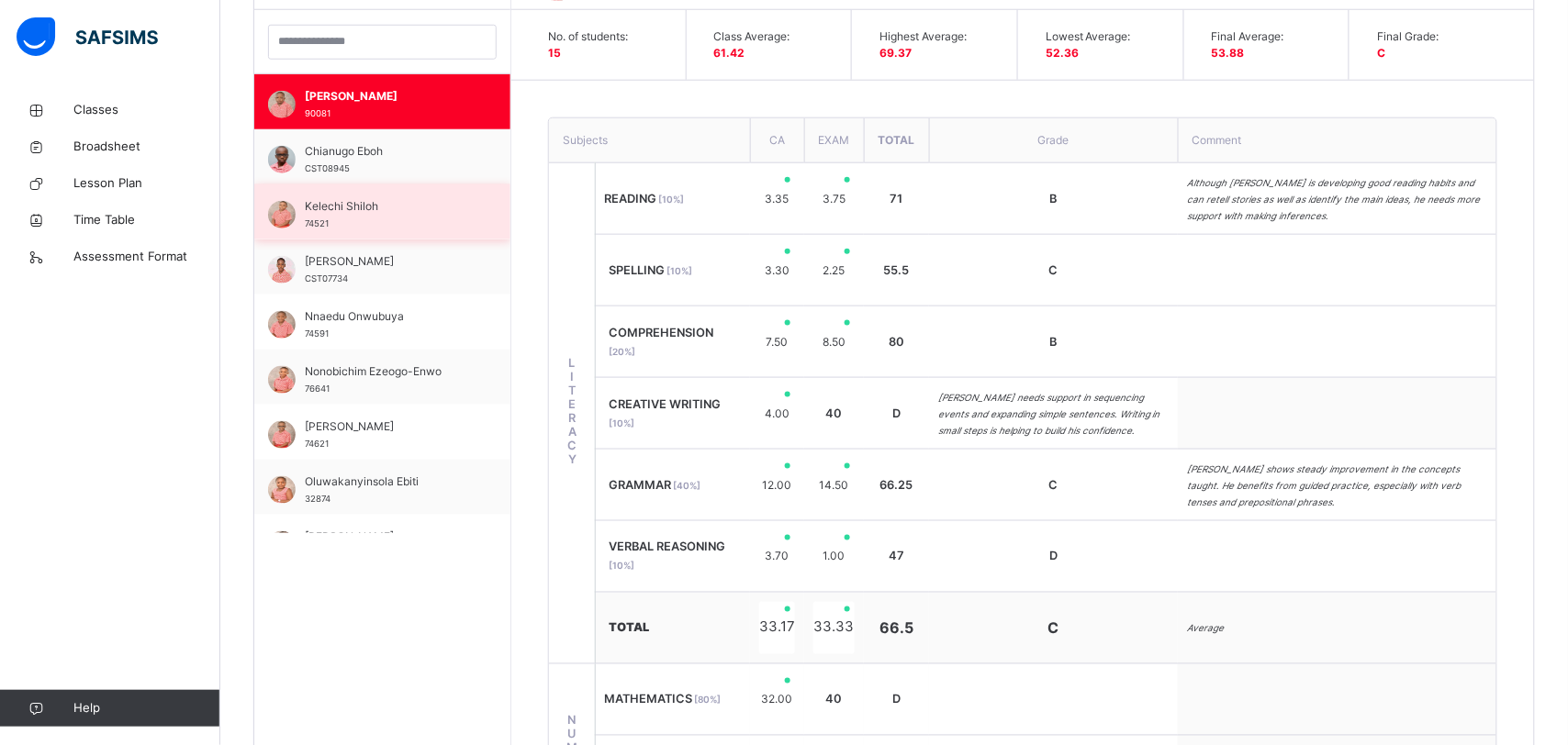 click on "Kelechi  Shiloh 74521" at bounding box center (386, 215) 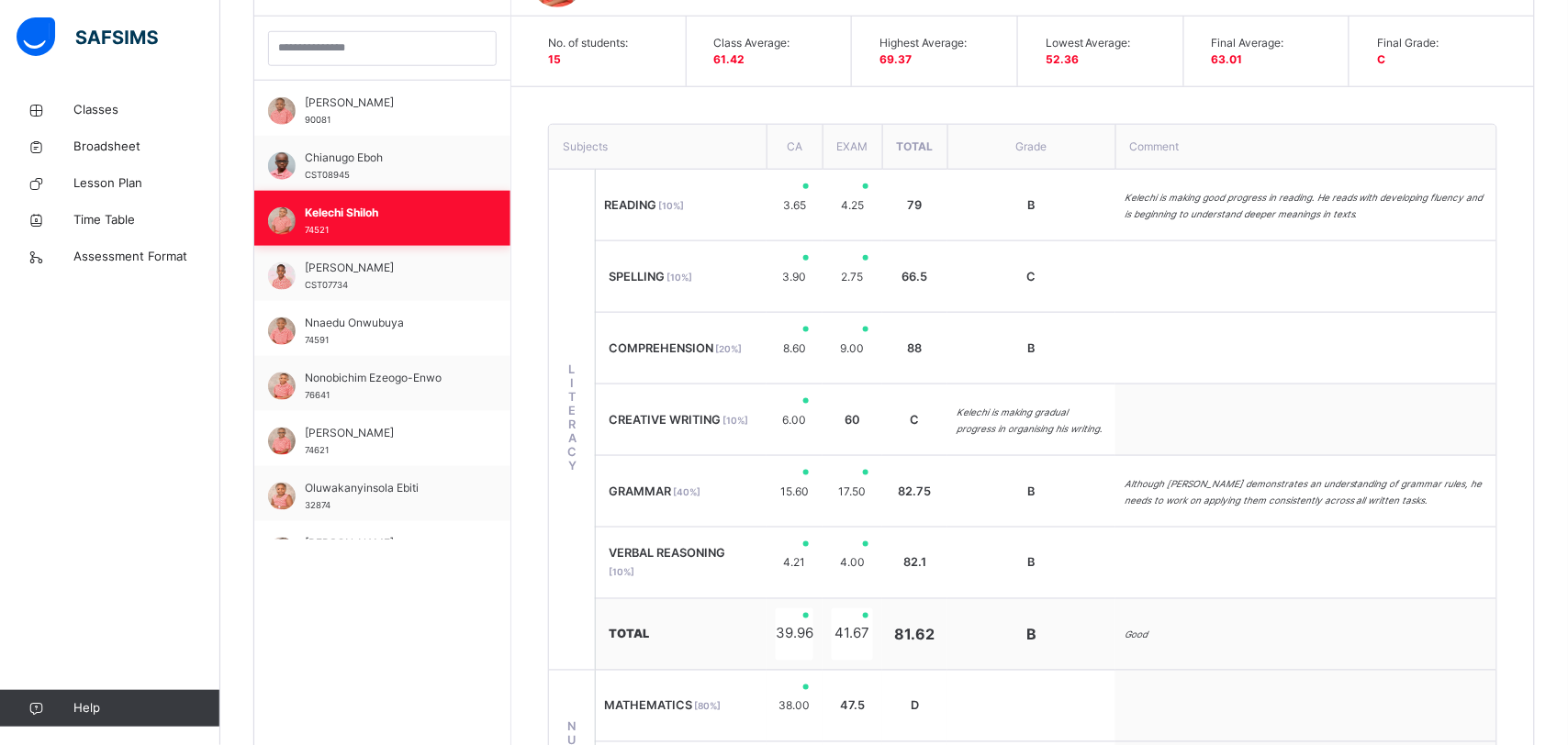 scroll, scrollTop: 540, scrollLeft: 0, axis: vertical 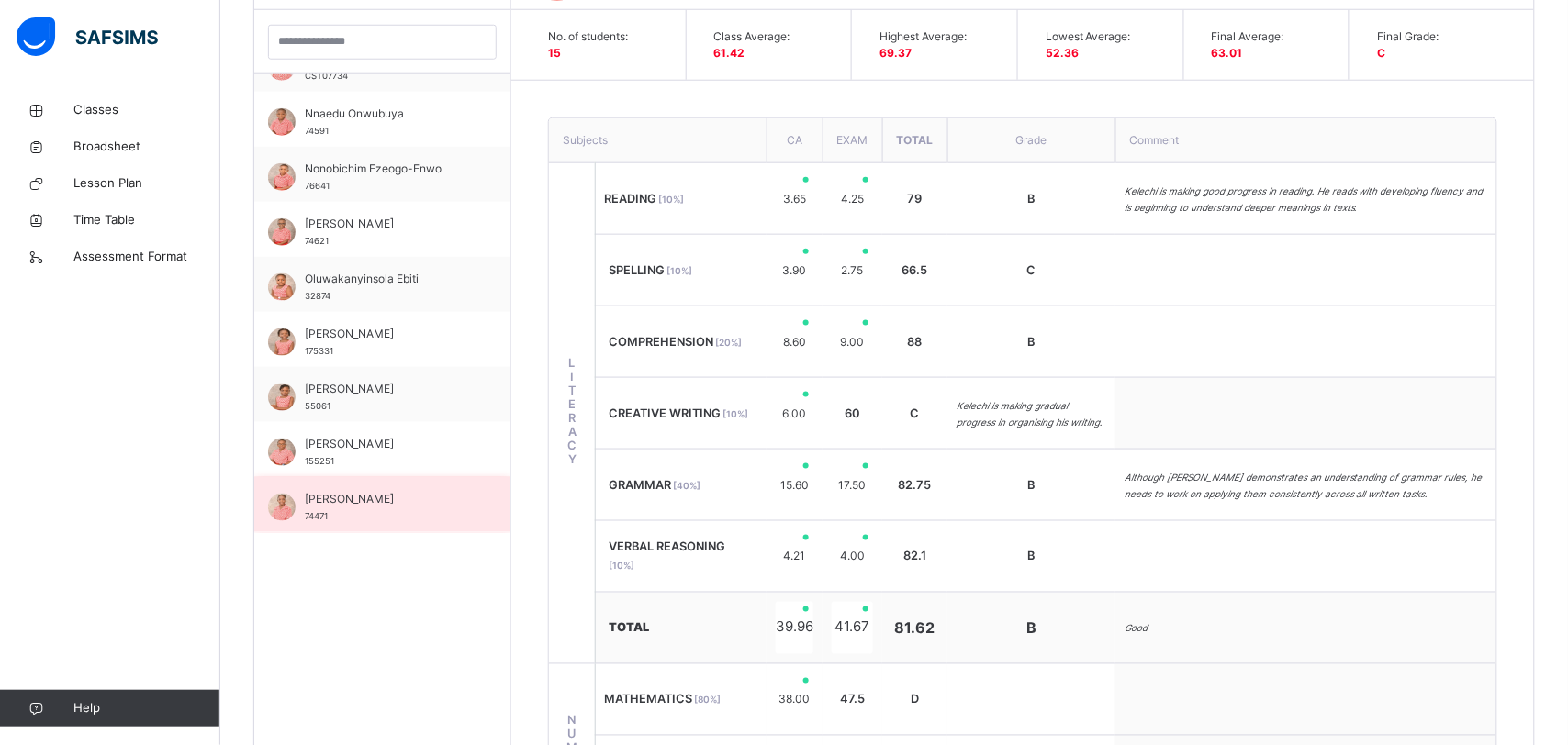 click on "[PERSON_NAME]" at bounding box center [386, 499] 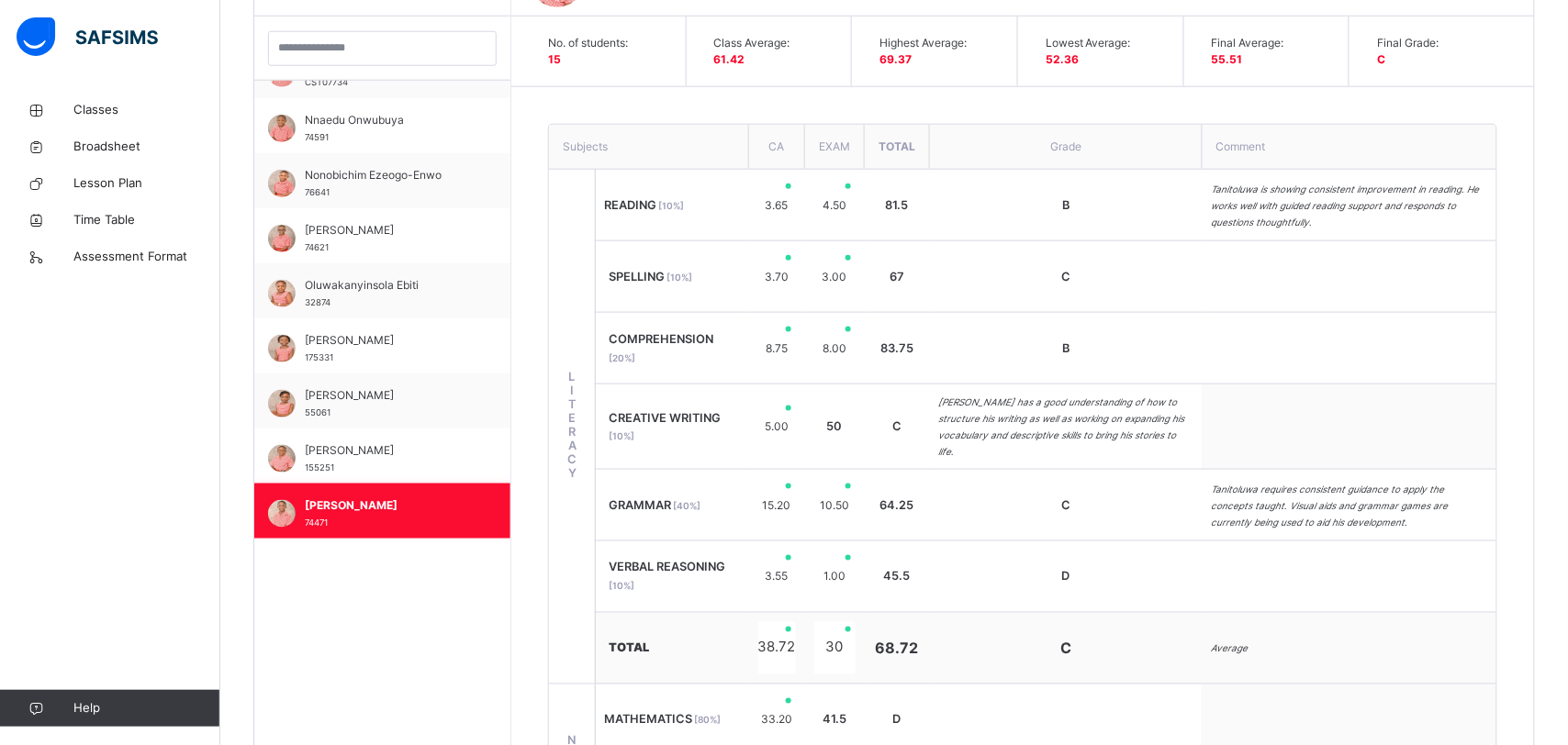 scroll, scrollTop: 540, scrollLeft: 0, axis: vertical 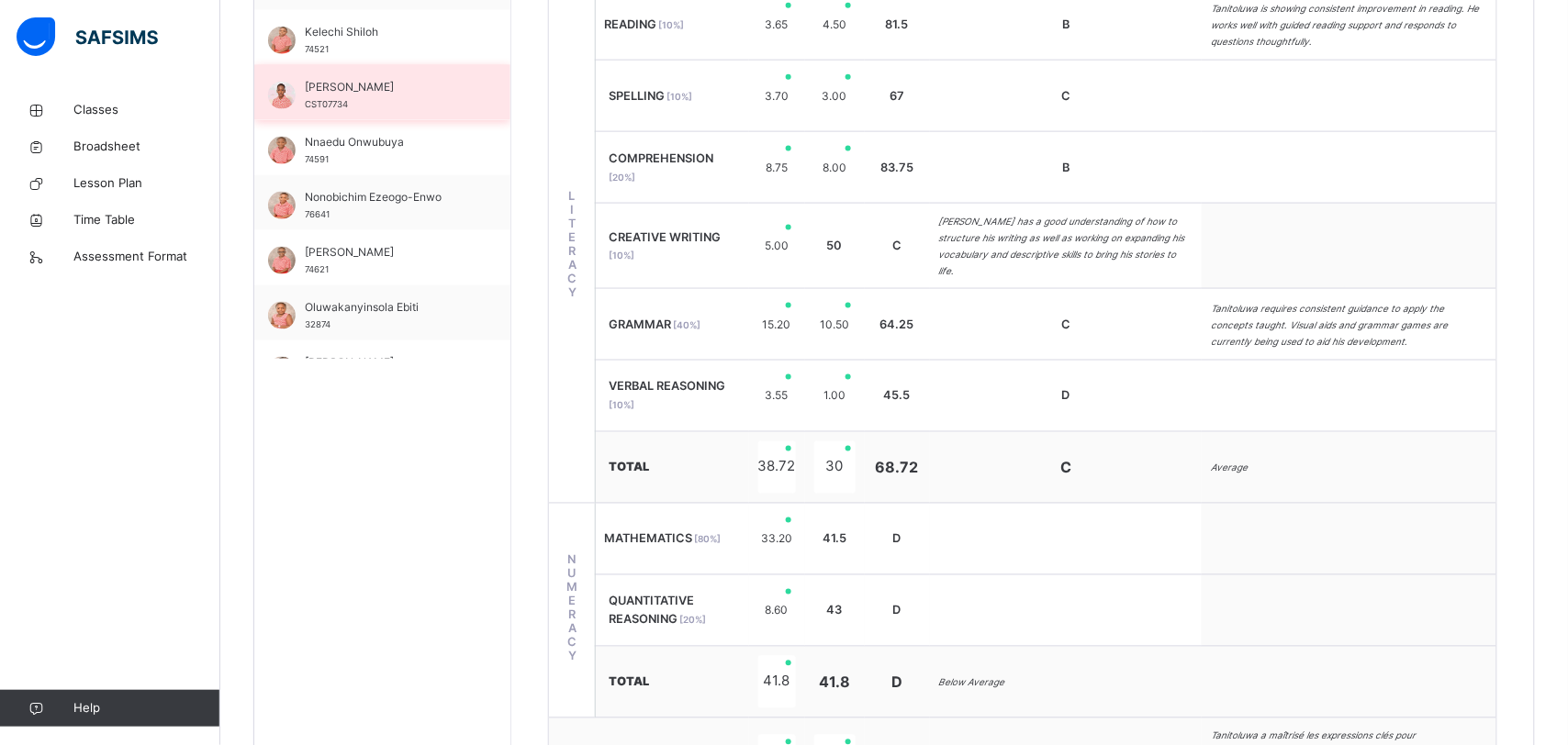 click on "[PERSON_NAME]" at bounding box center [386, 87] 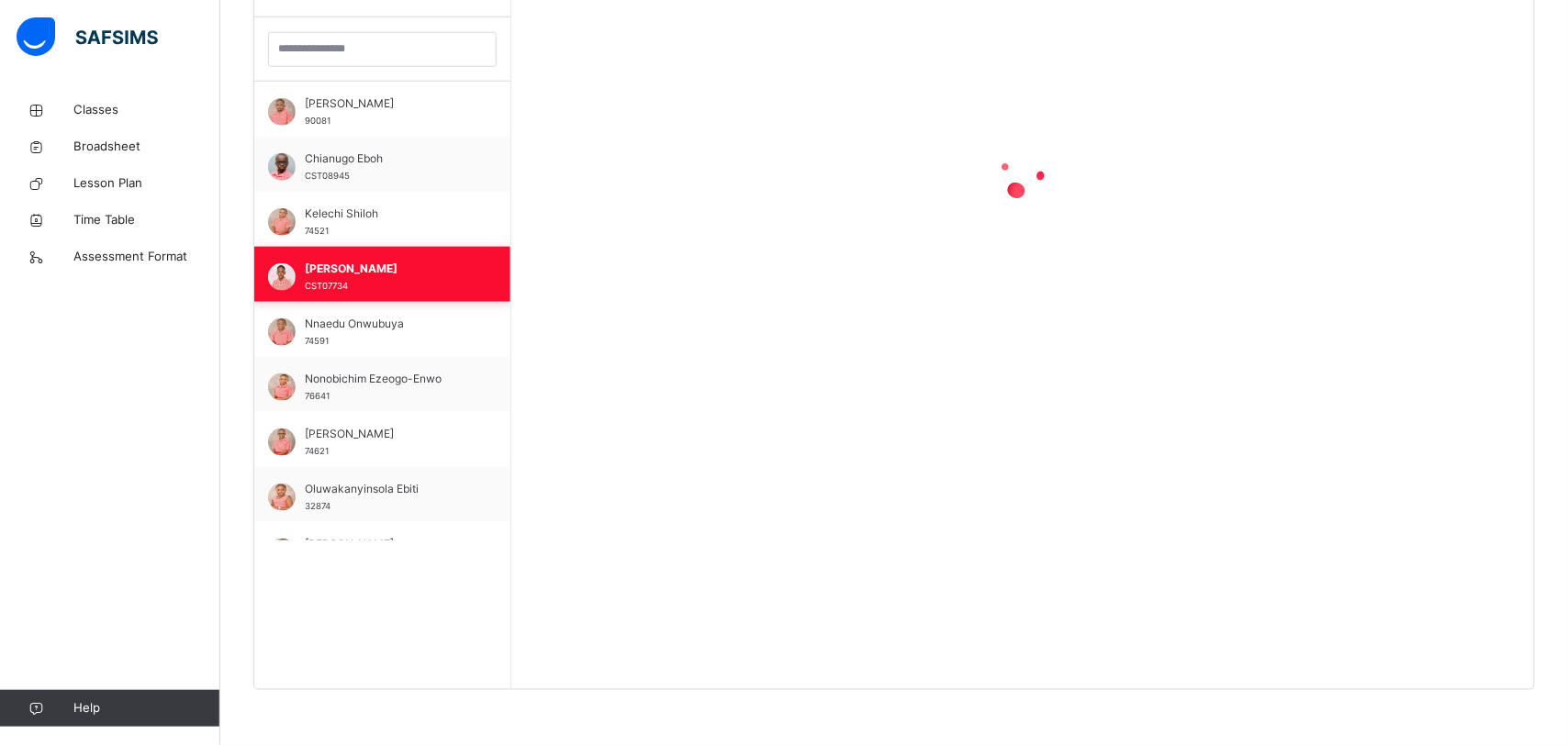 scroll, scrollTop: 715, scrollLeft: 0, axis: vertical 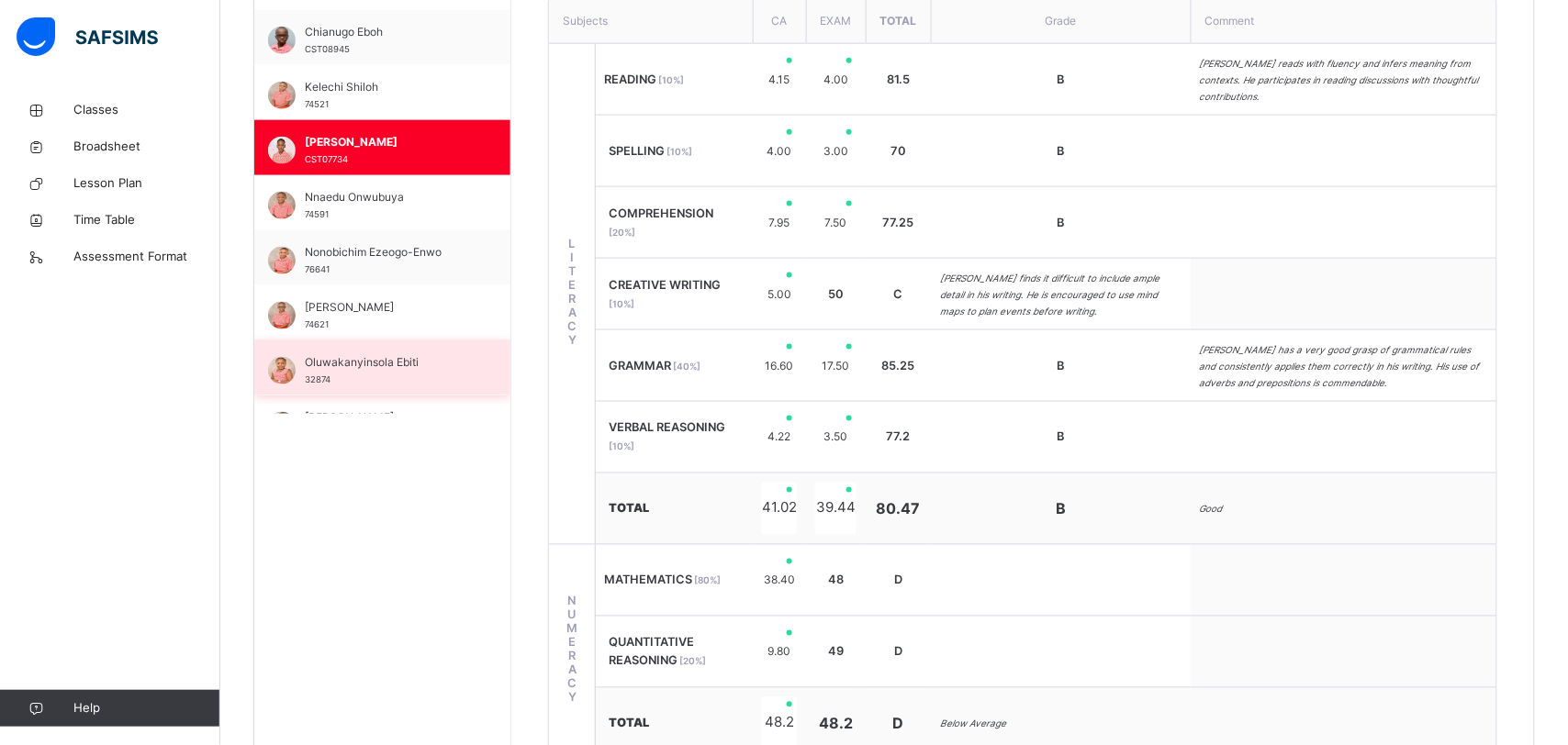 click on "Oluwakanyinsola  Ebiti  32874" at bounding box center [386, 371] 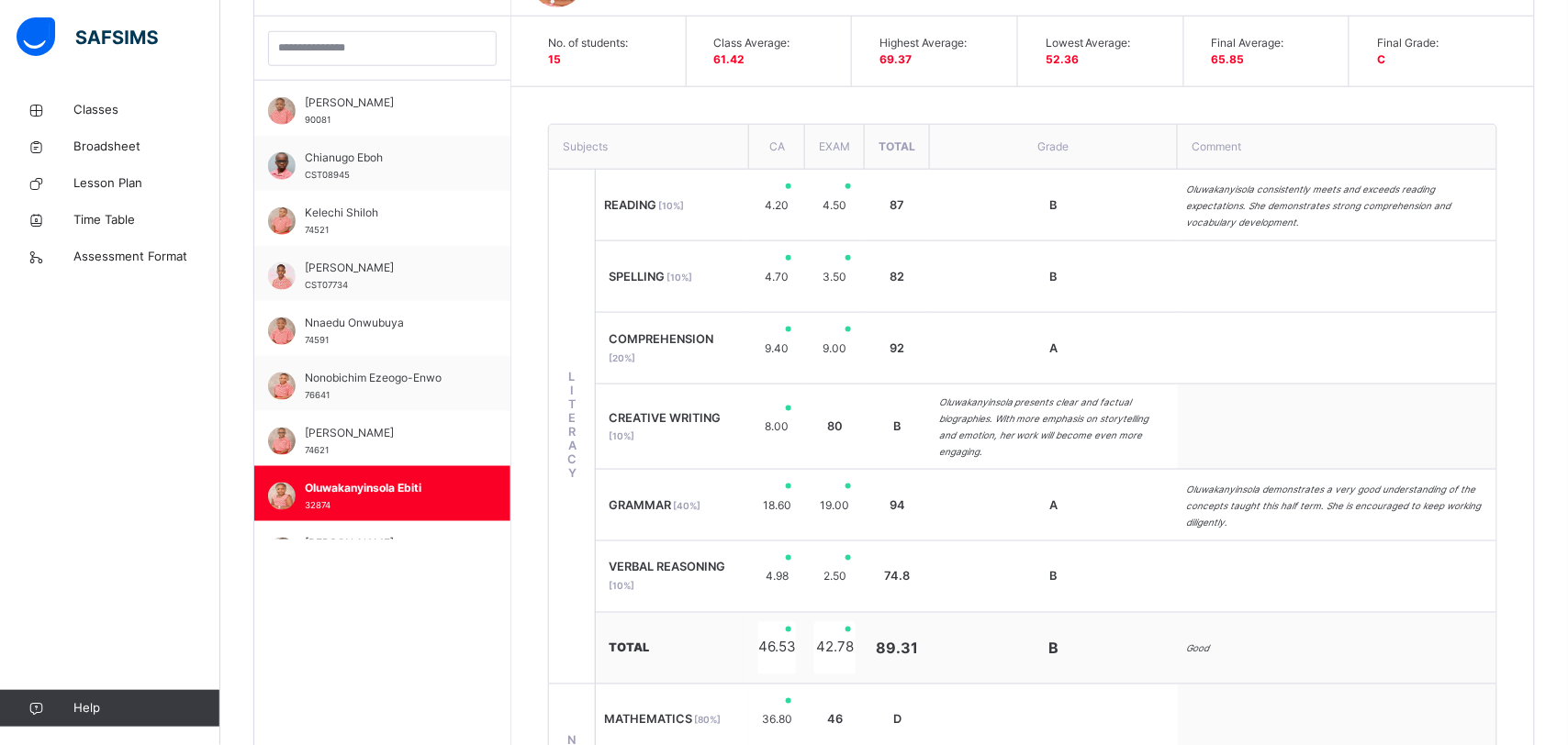 scroll, scrollTop: 660, scrollLeft: 0, axis: vertical 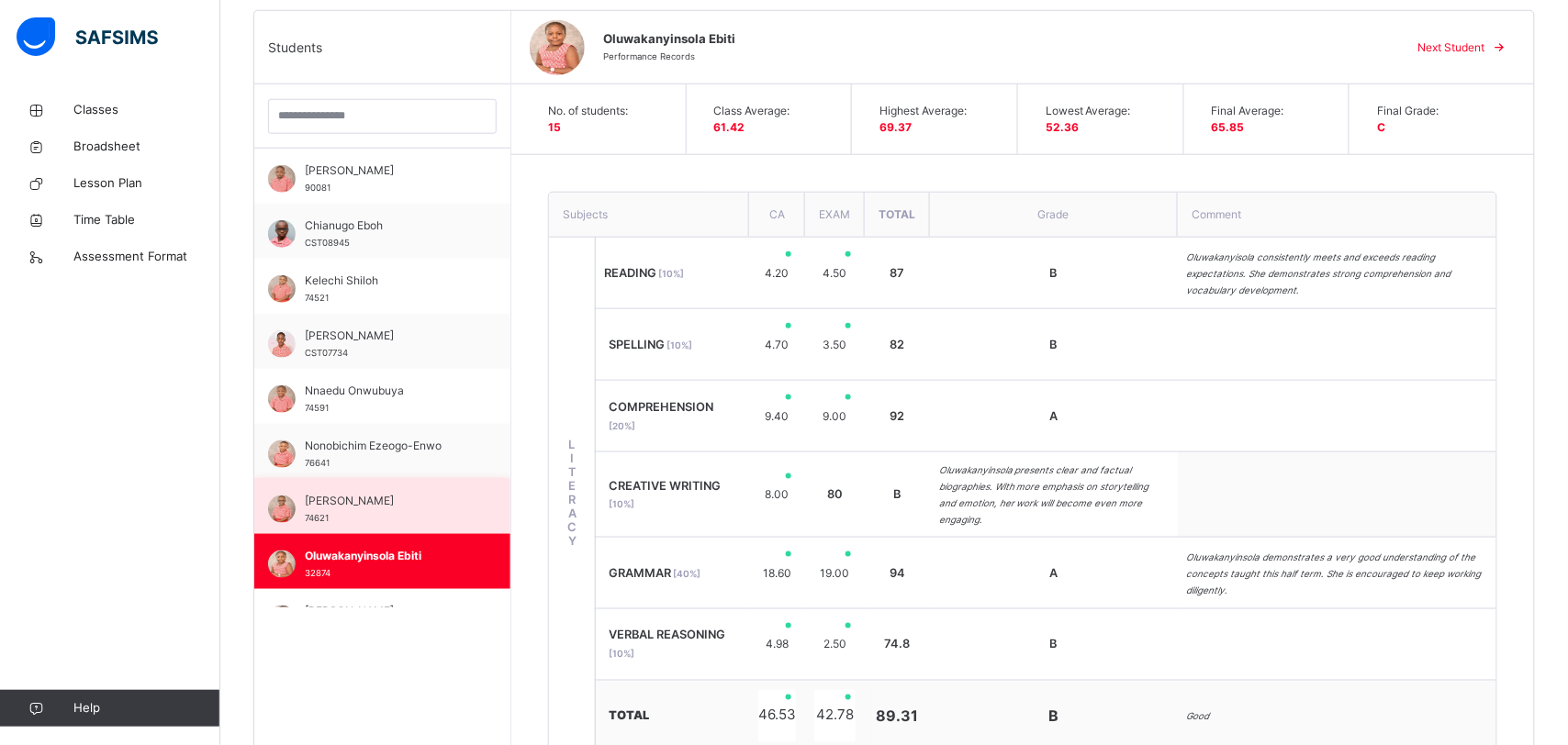 click on "[PERSON_NAME]" at bounding box center (386, 501) 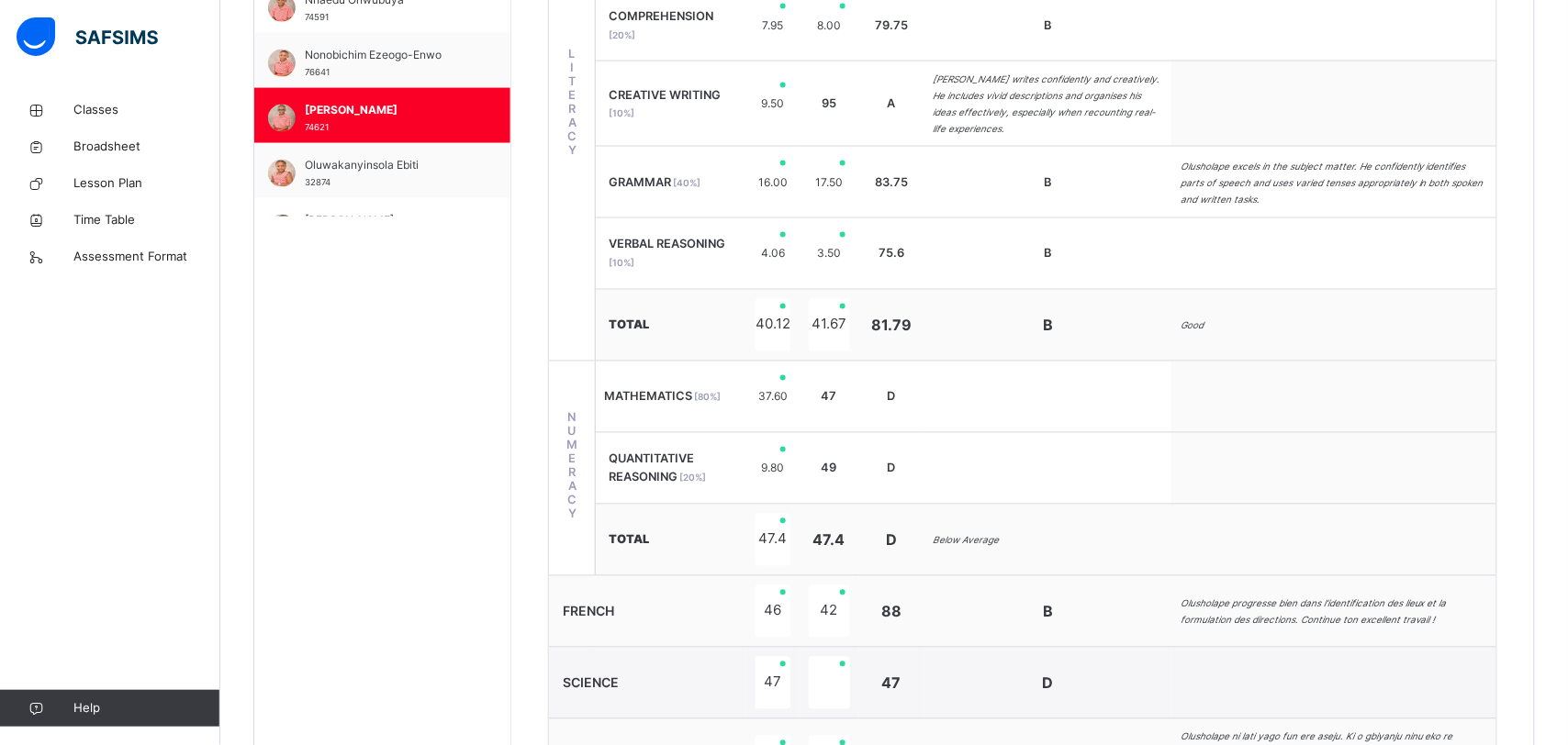 scroll, scrollTop: 865, scrollLeft: 0, axis: vertical 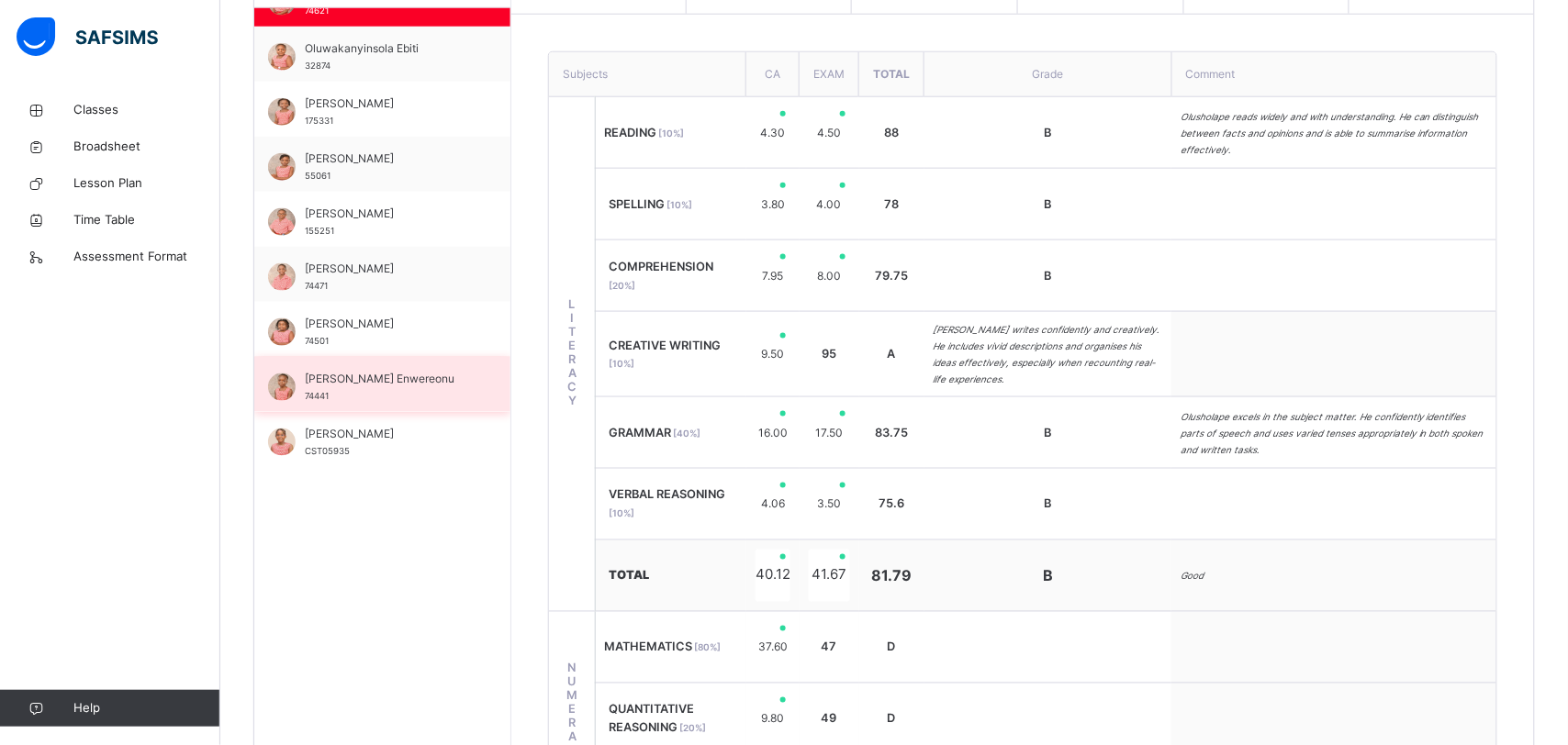 click on "[PERSON_NAME]  Enwereonu" at bounding box center (386, 379) 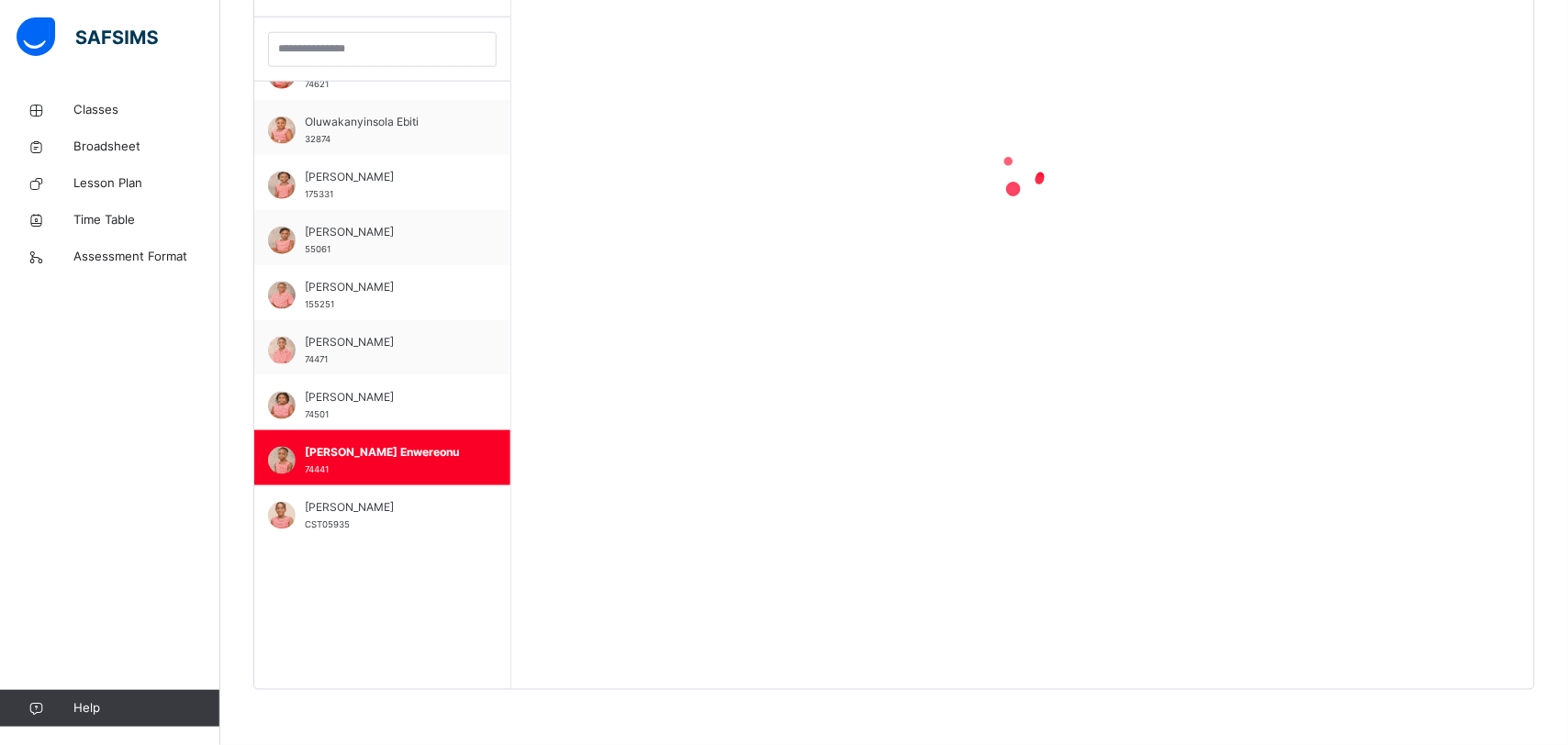 scroll, scrollTop: 606, scrollLeft: 0, axis: vertical 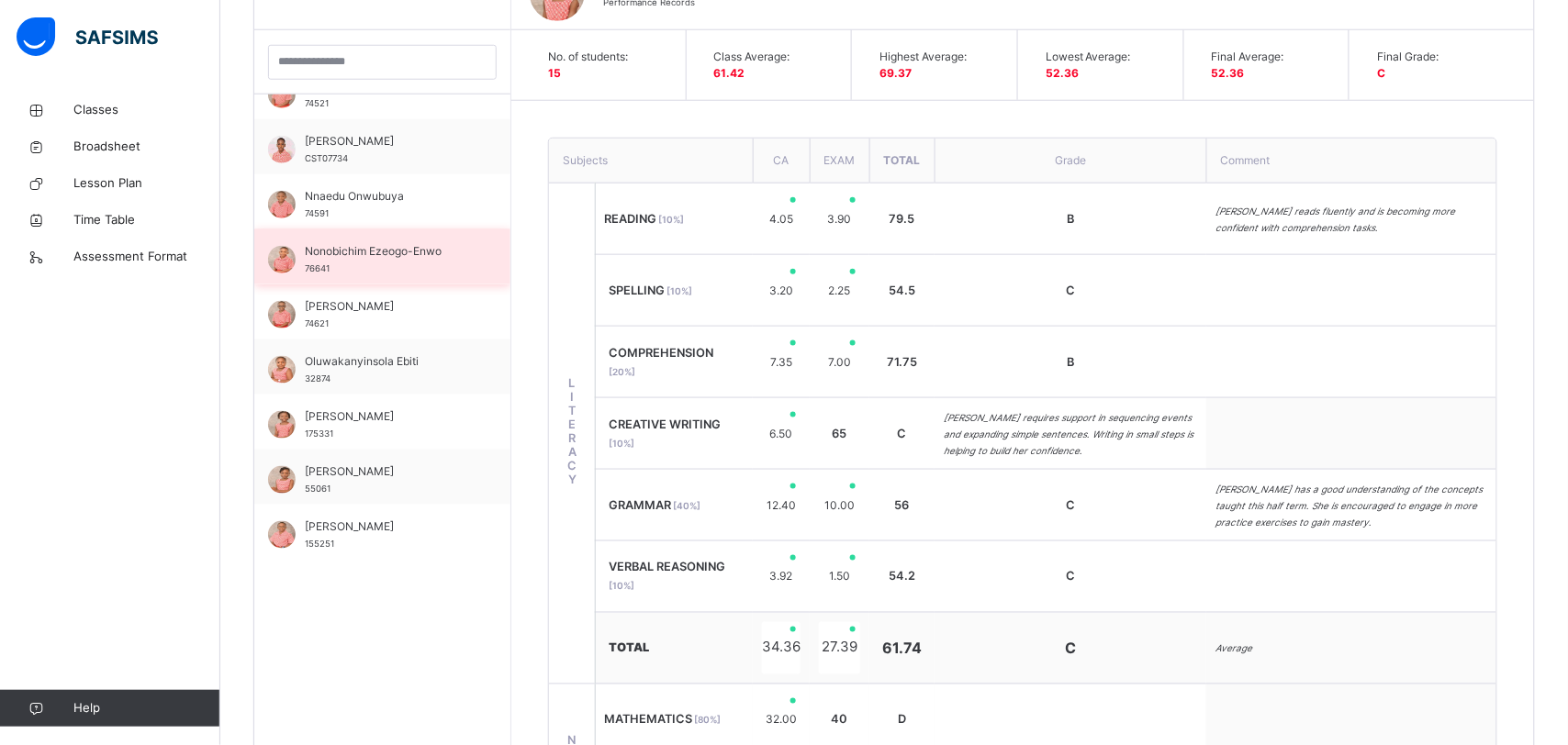 click on "Nonobichim  Ezeogo-Enwo" at bounding box center (386, 251) 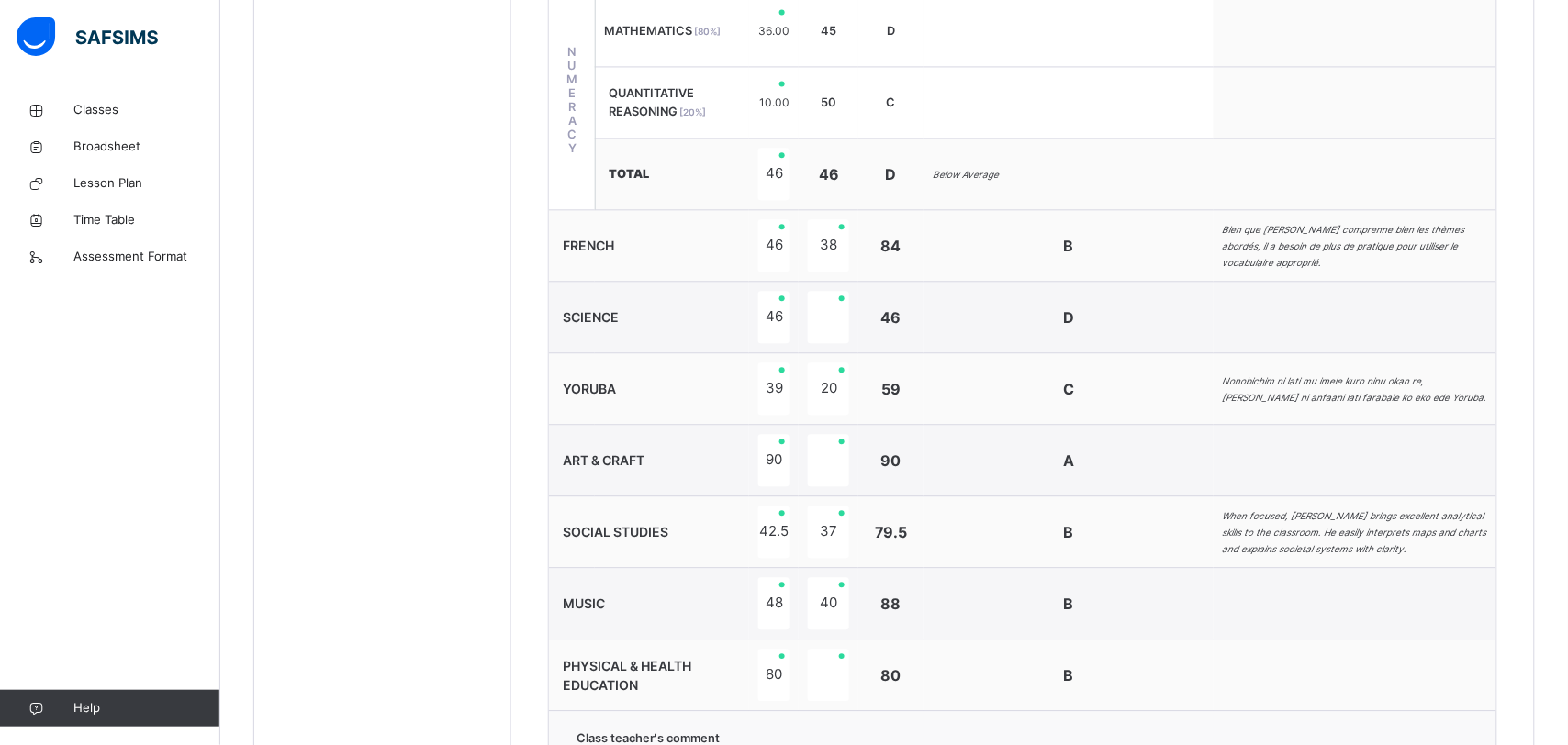 scroll, scrollTop: 1241, scrollLeft: 0, axis: vertical 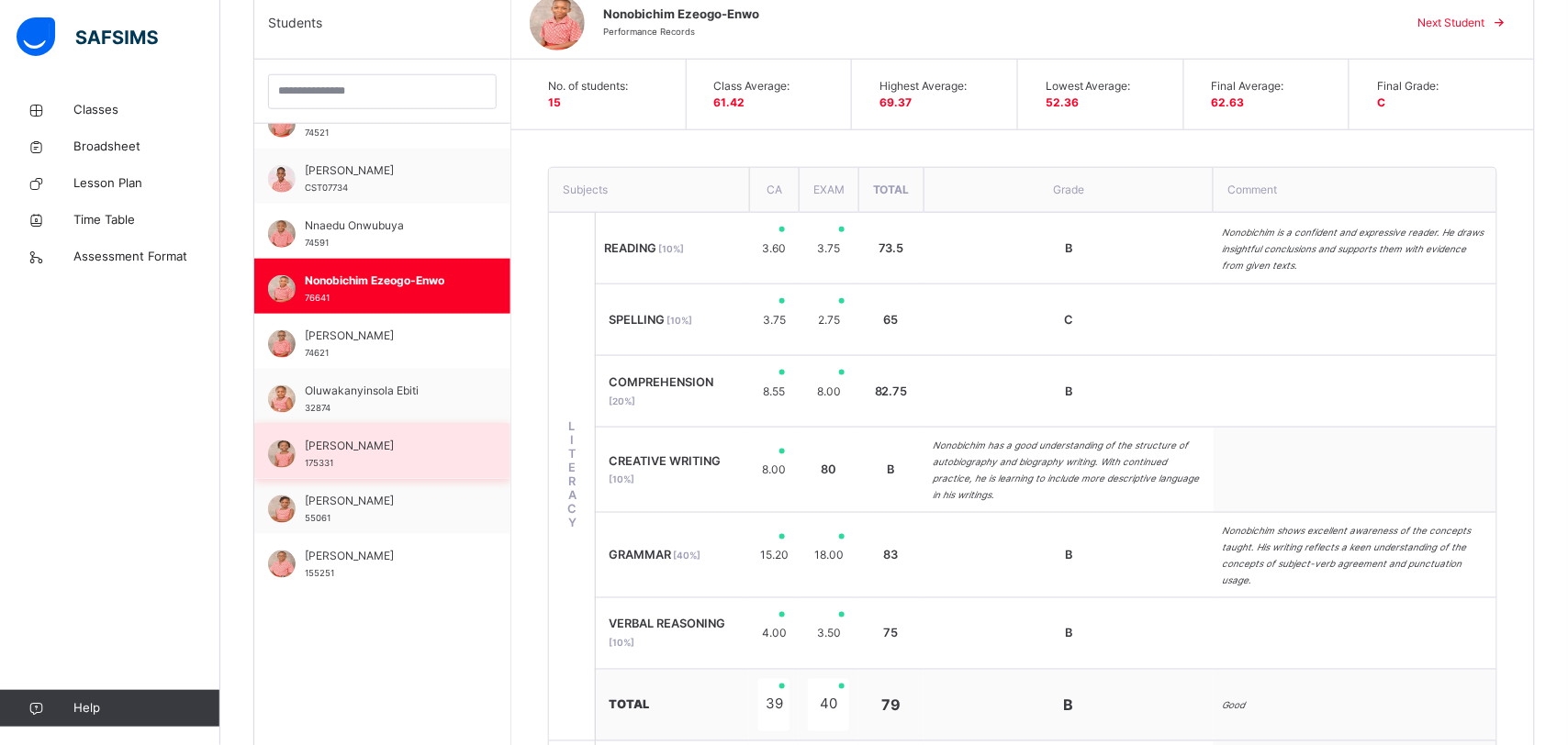 click on "[PERSON_NAME]" at bounding box center [386, 446] 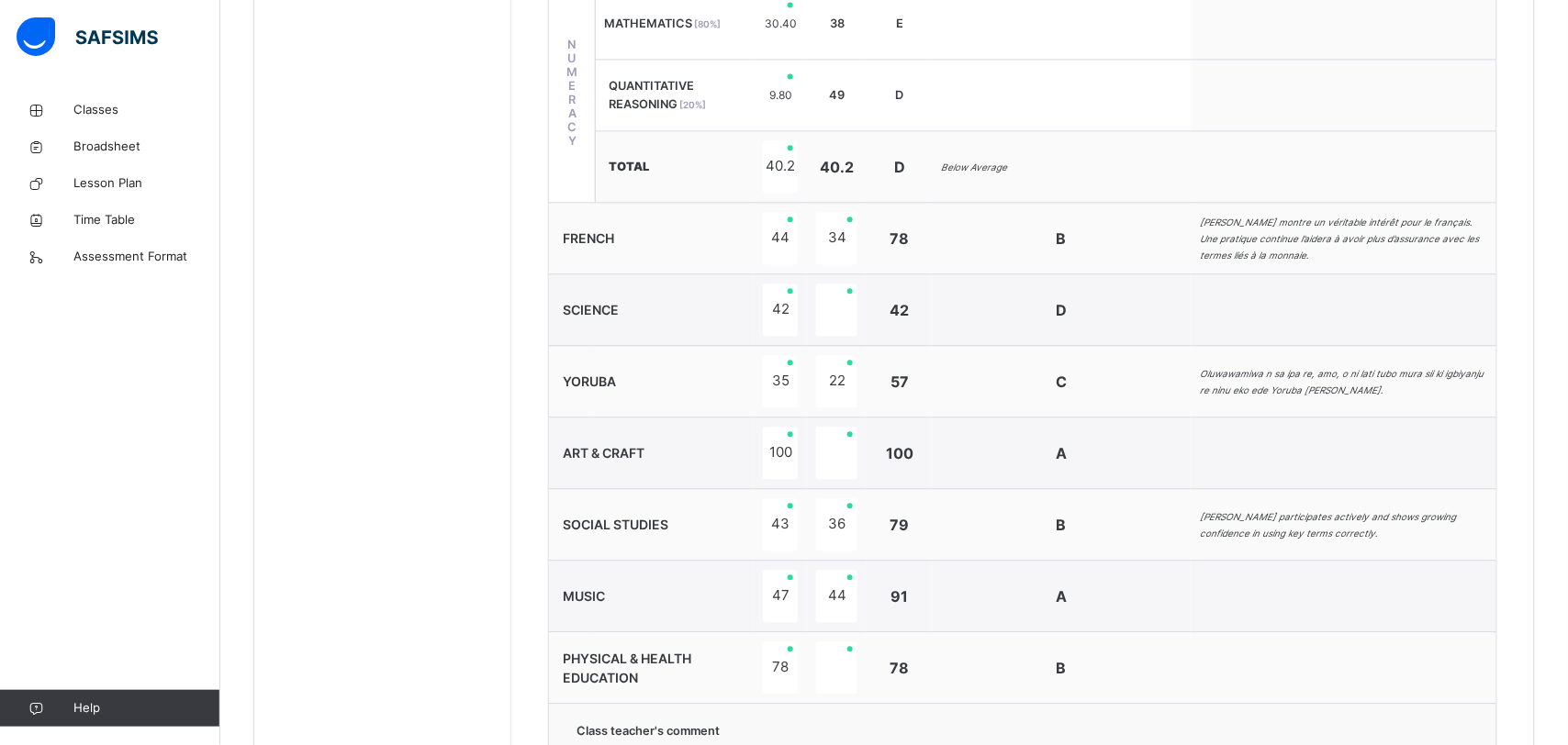 scroll, scrollTop: 1226, scrollLeft: 0, axis: vertical 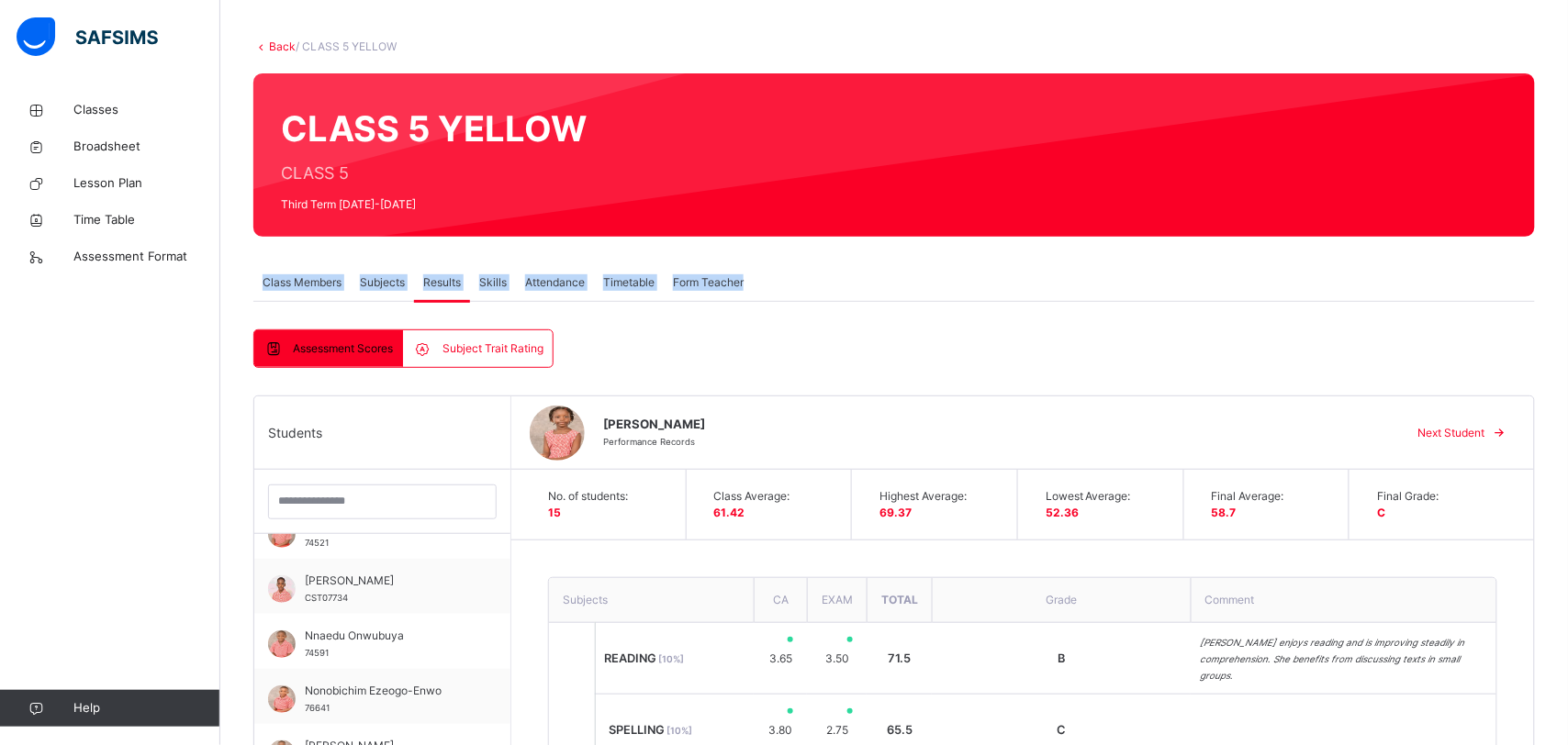 drag, startPoint x: 1543, startPoint y: 175, endPoint x: 1551, endPoint y: 268, distance: 93.34345 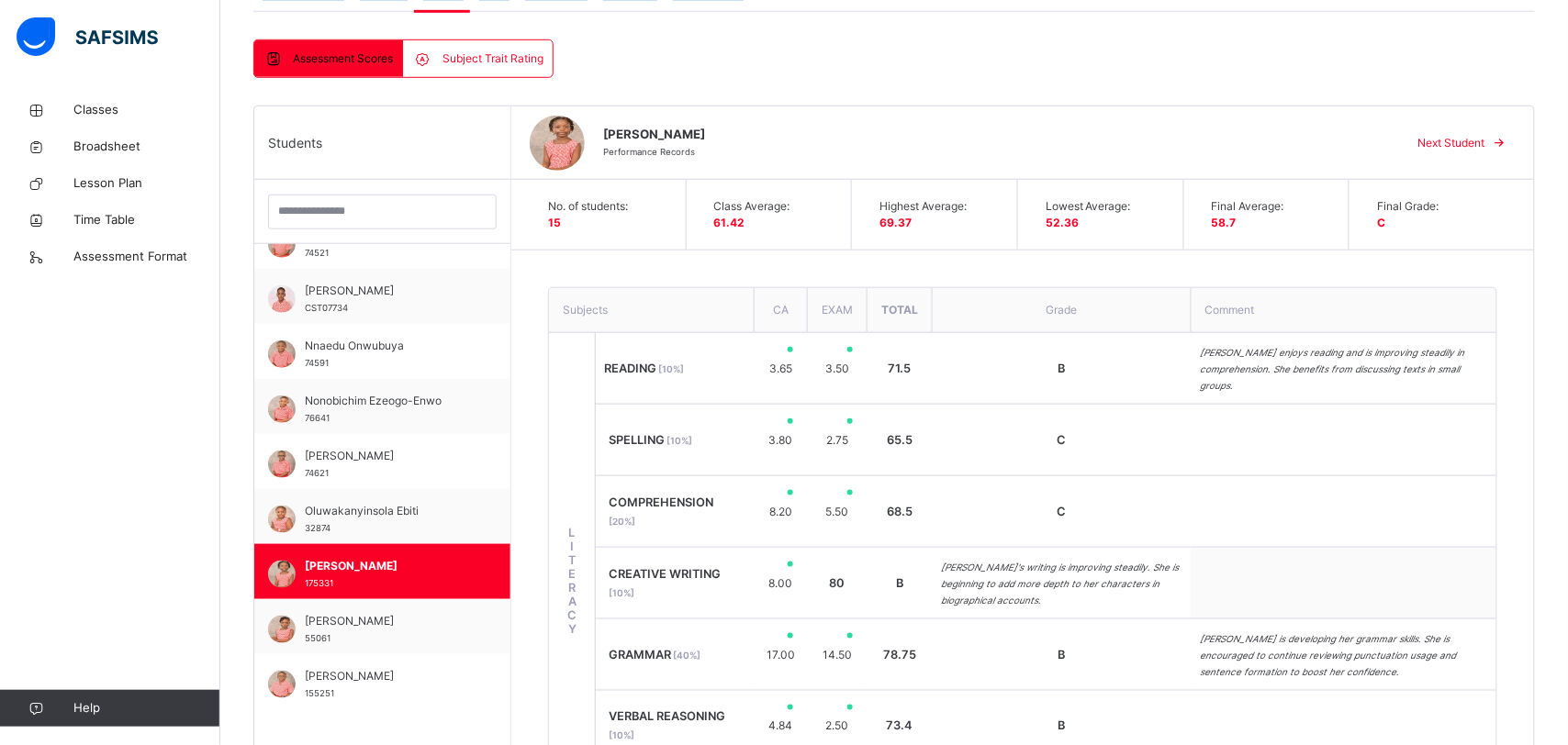 scroll, scrollTop: 375, scrollLeft: 0, axis: vertical 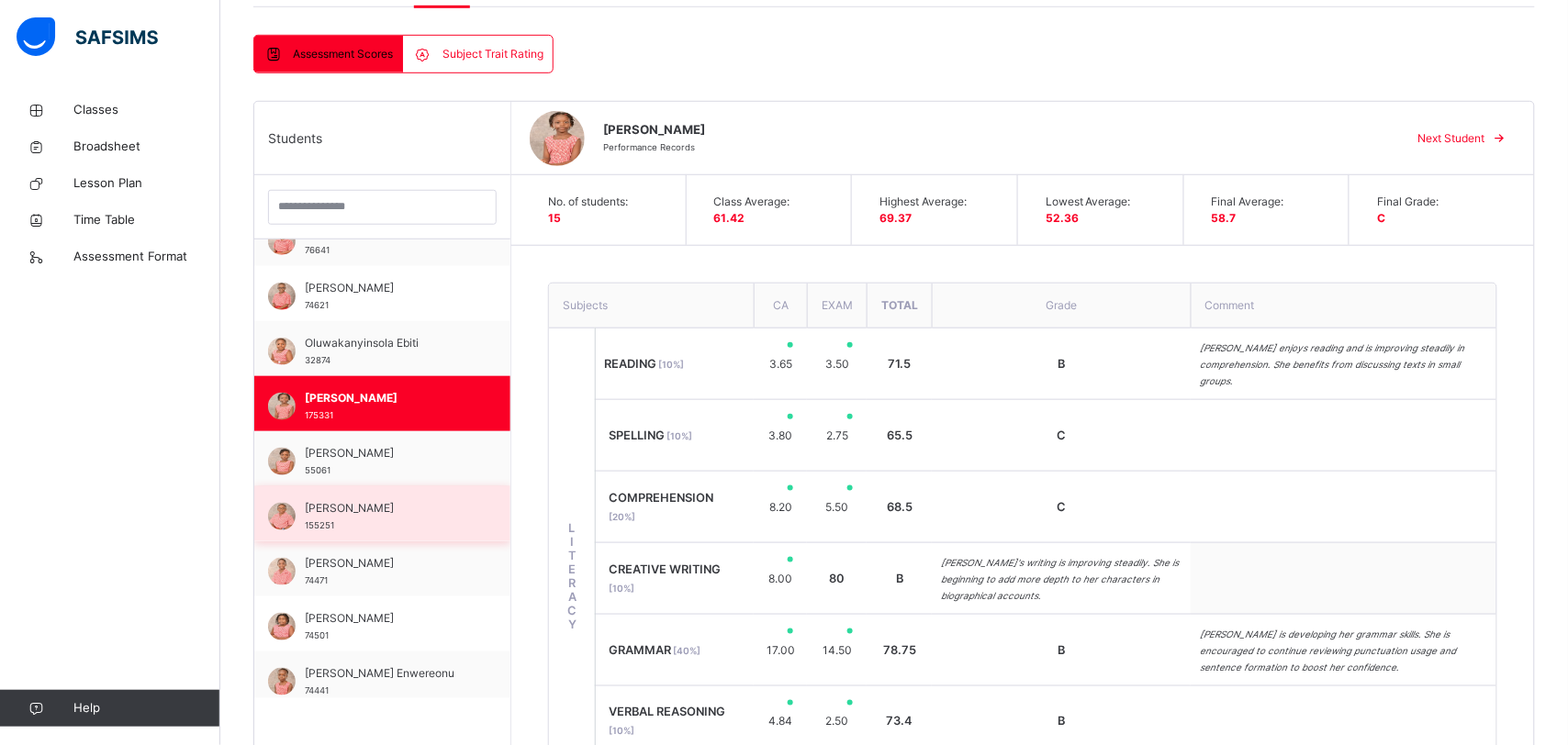 click on "[PERSON_NAME]" at bounding box center (386, 508) 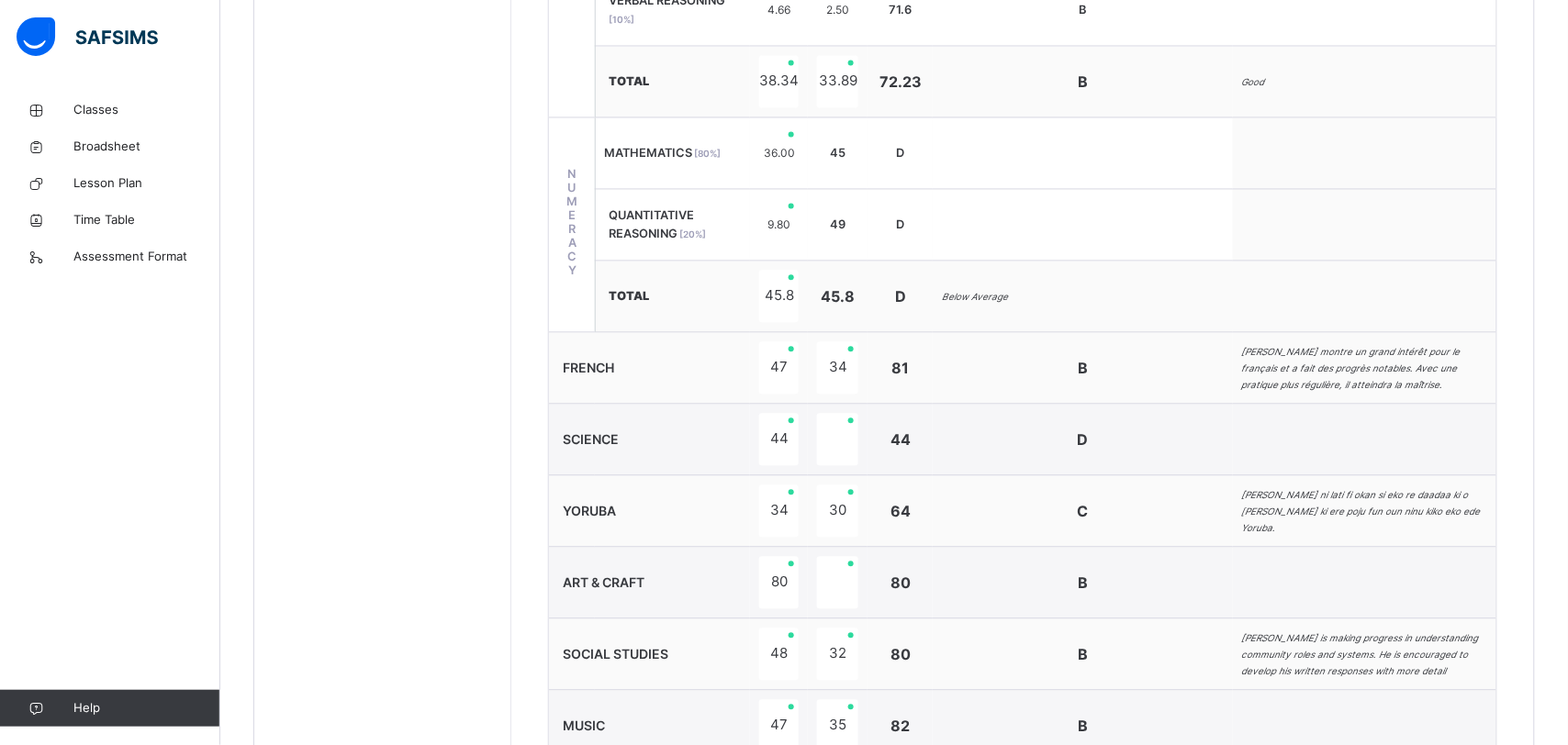 scroll, scrollTop: 1095, scrollLeft: 0, axis: vertical 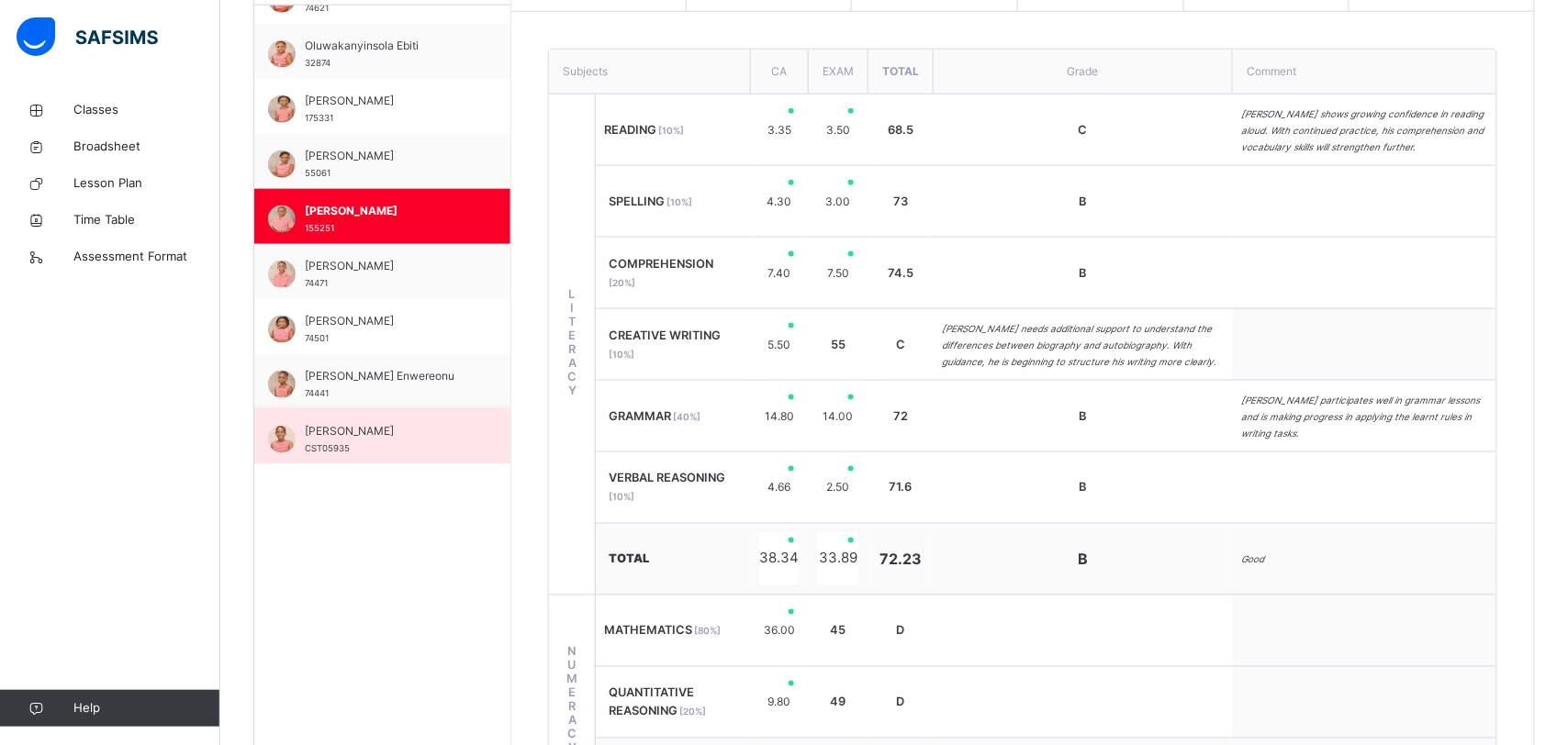 click on "[PERSON_NAME] CST05935" at bounding box center [386, 439] 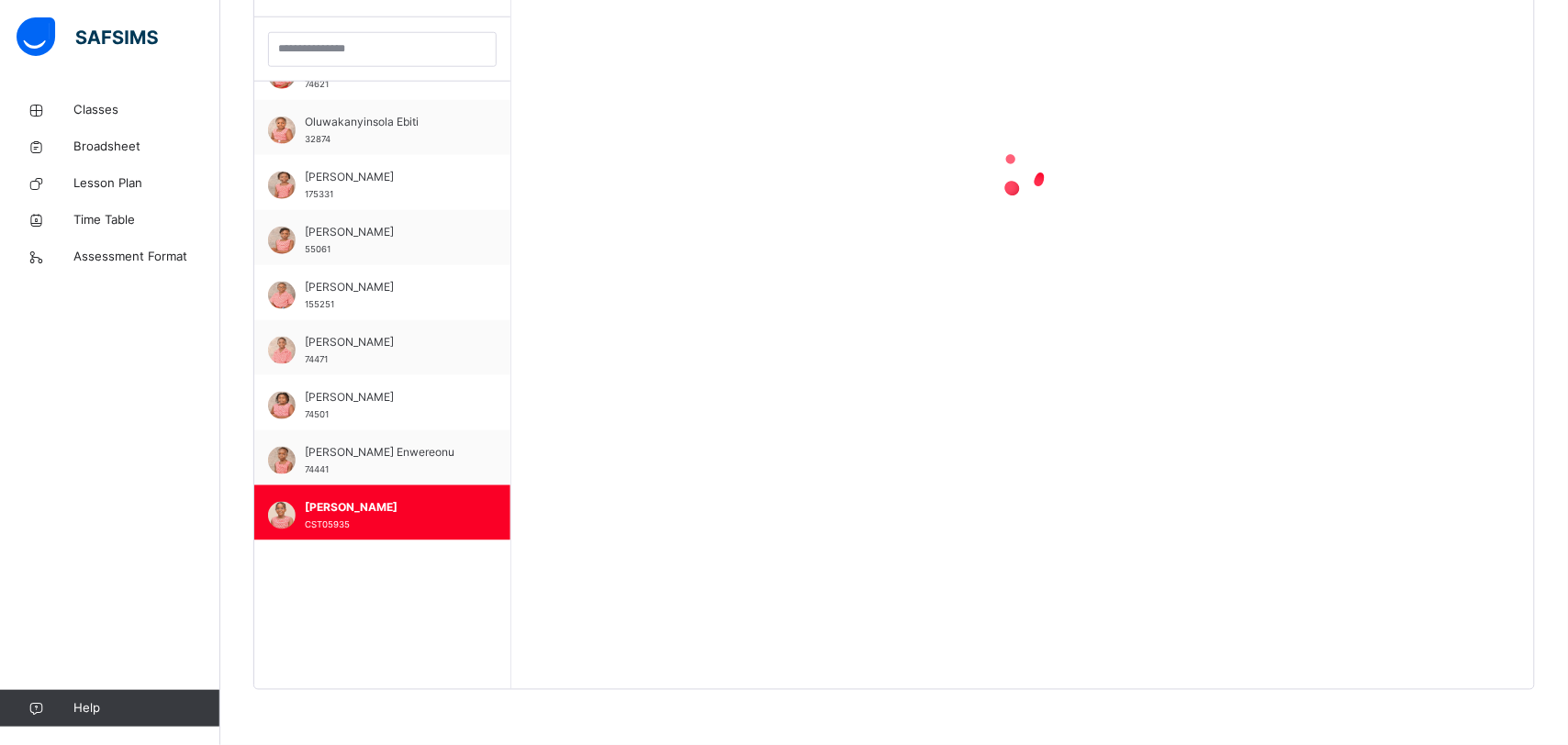 scroll, scrollTop: 609, scrollLeft: 0, axis: vertical 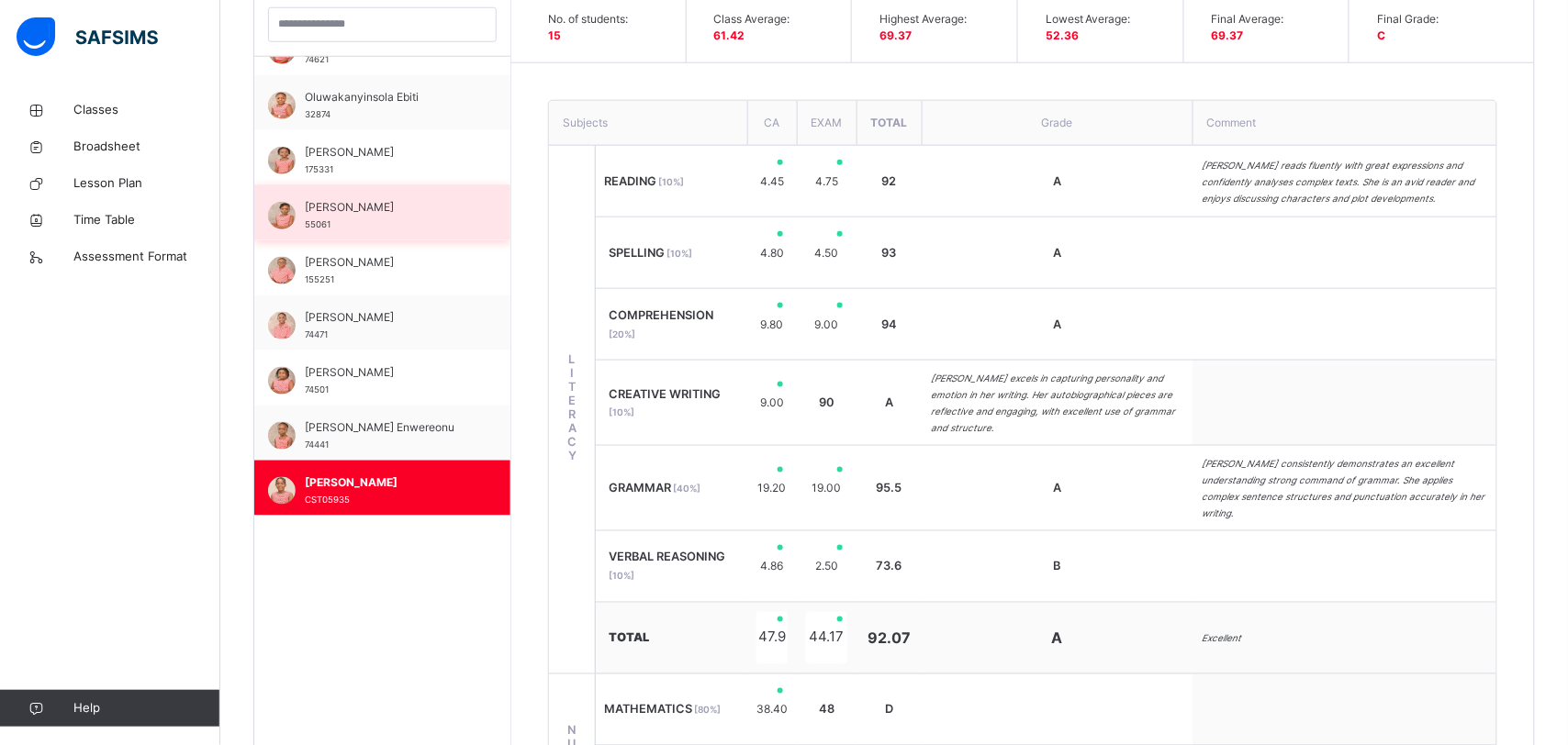 click on "[PERSON_NAME]" at bounding box center (386, 207) 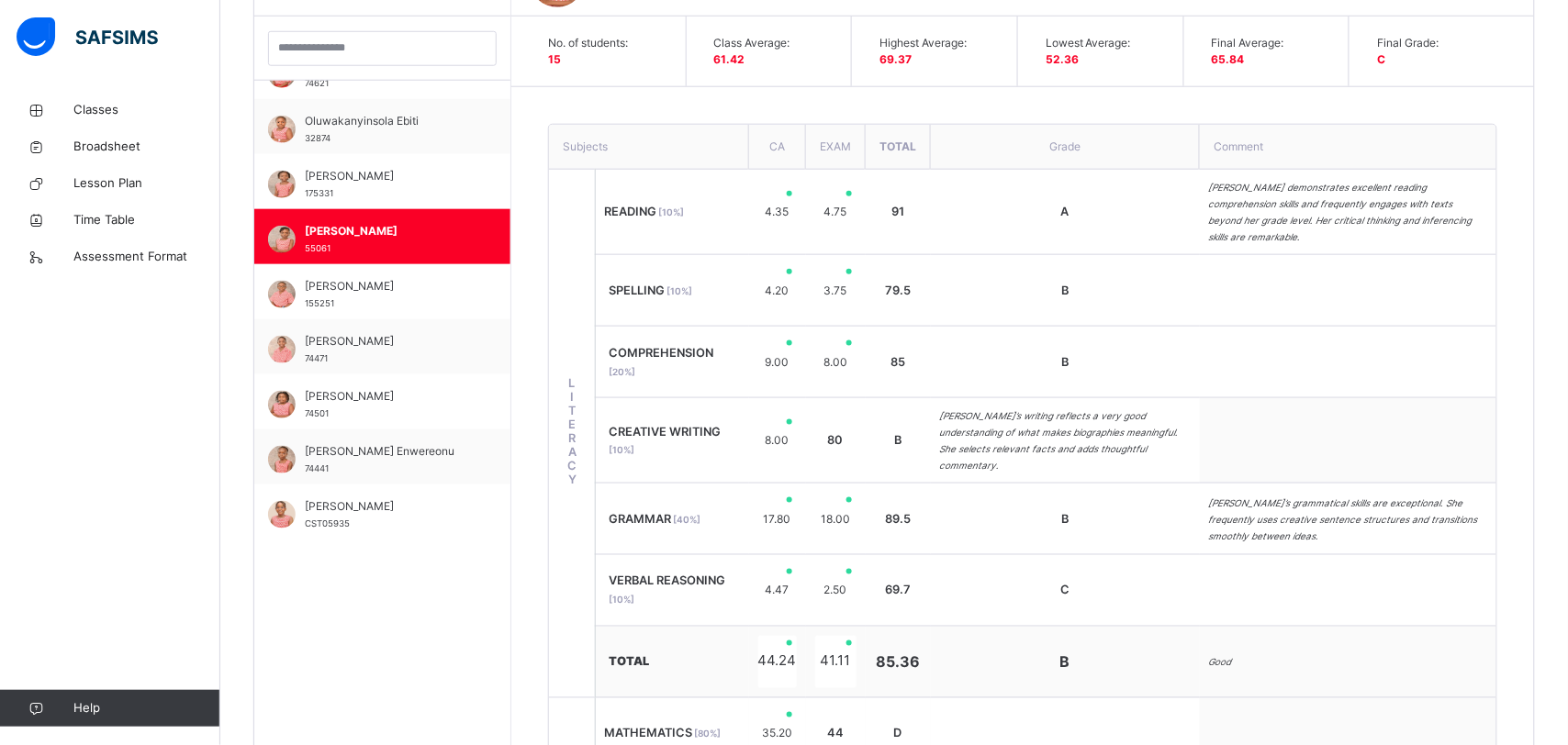scroll, scrollTop: 558, scrollLeft: 0, axis: vertical 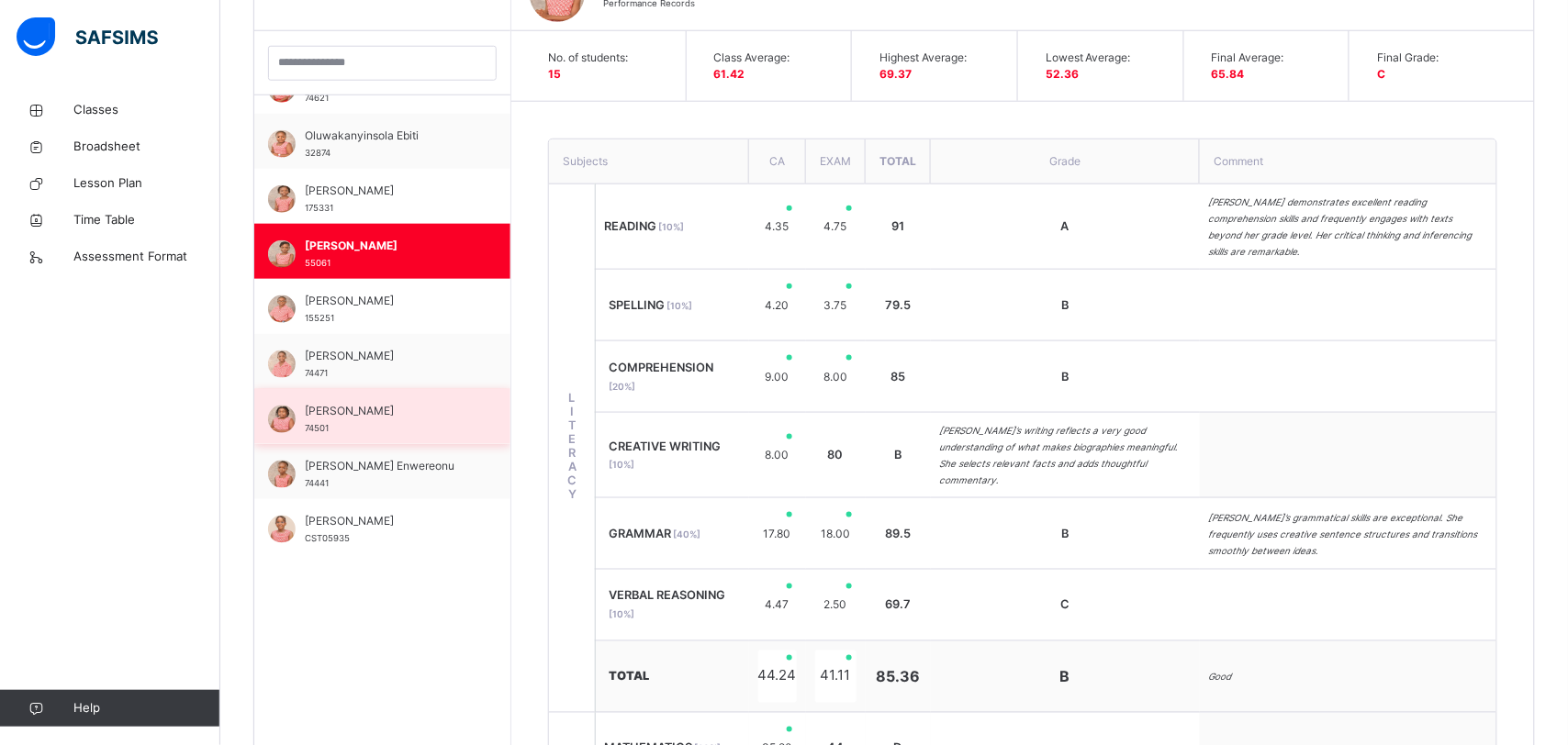 click on "[PERSON_NAME] 74501" at bounding box center [386, 419] 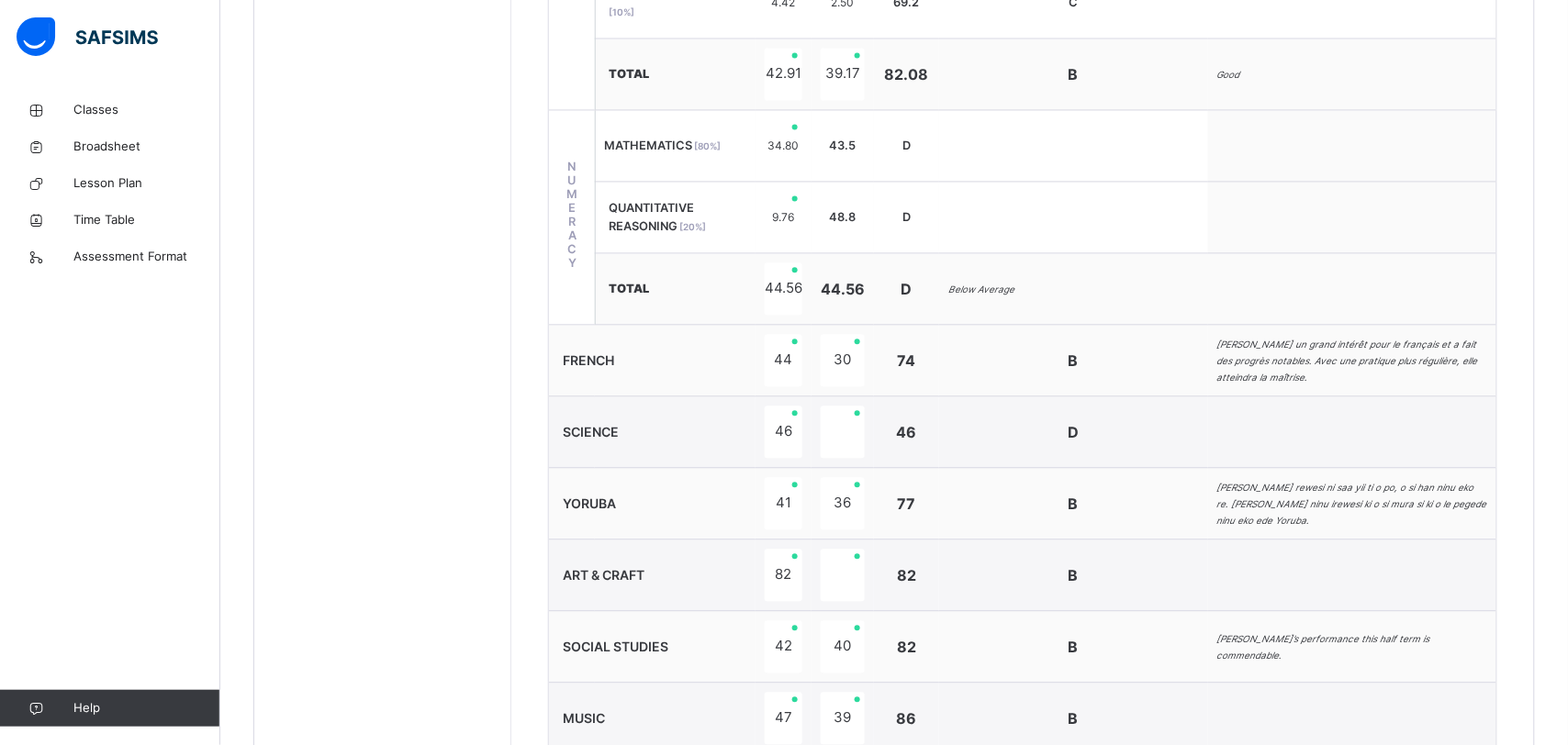 scroll, scrollTop: 1117, scrollLeft: 0, axis: vertical 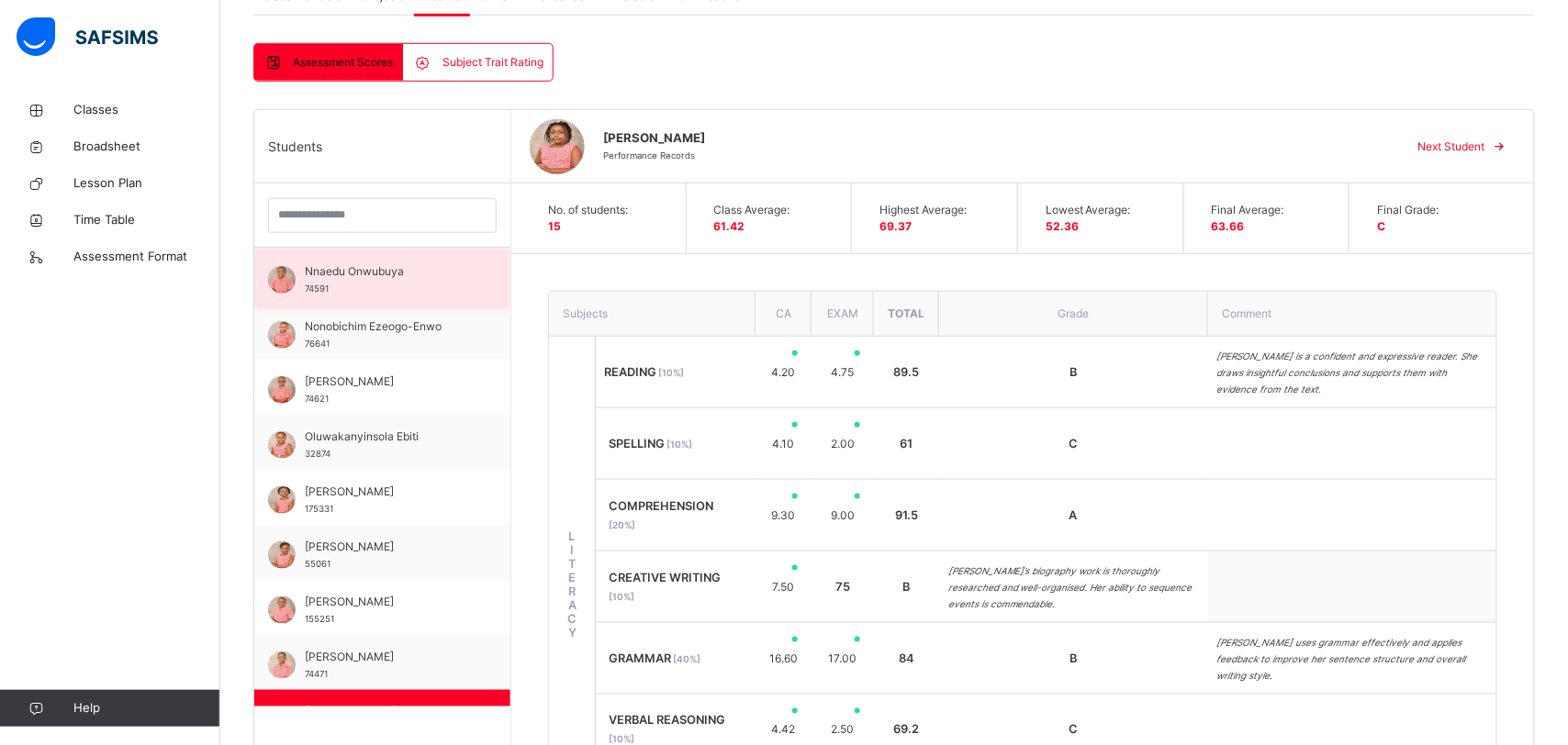 click on "Nnaedu  Onwubuya" at bounding box center (386, 272) 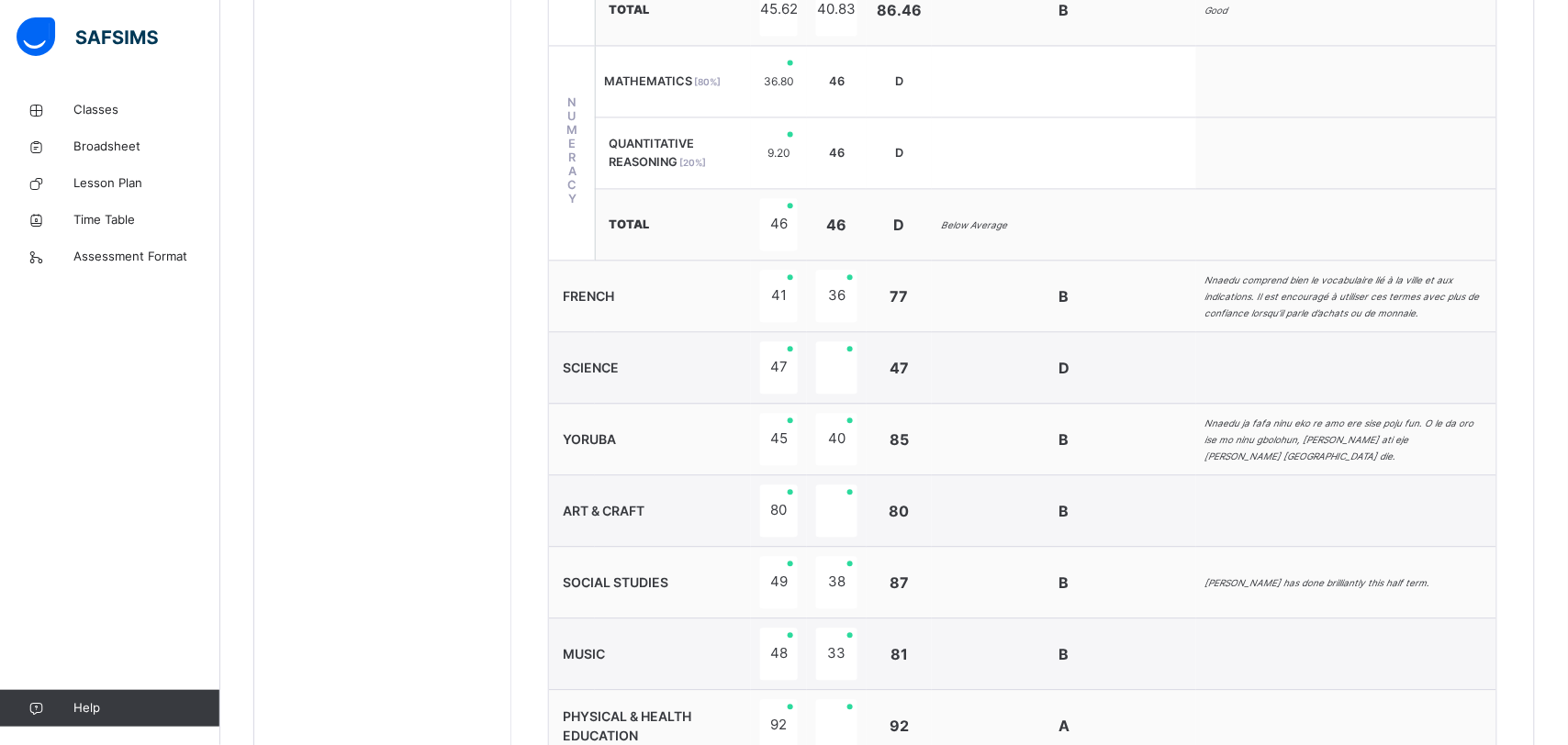 scroll, scrollTop: 1163, scrollLeft: 0, axis: vertical 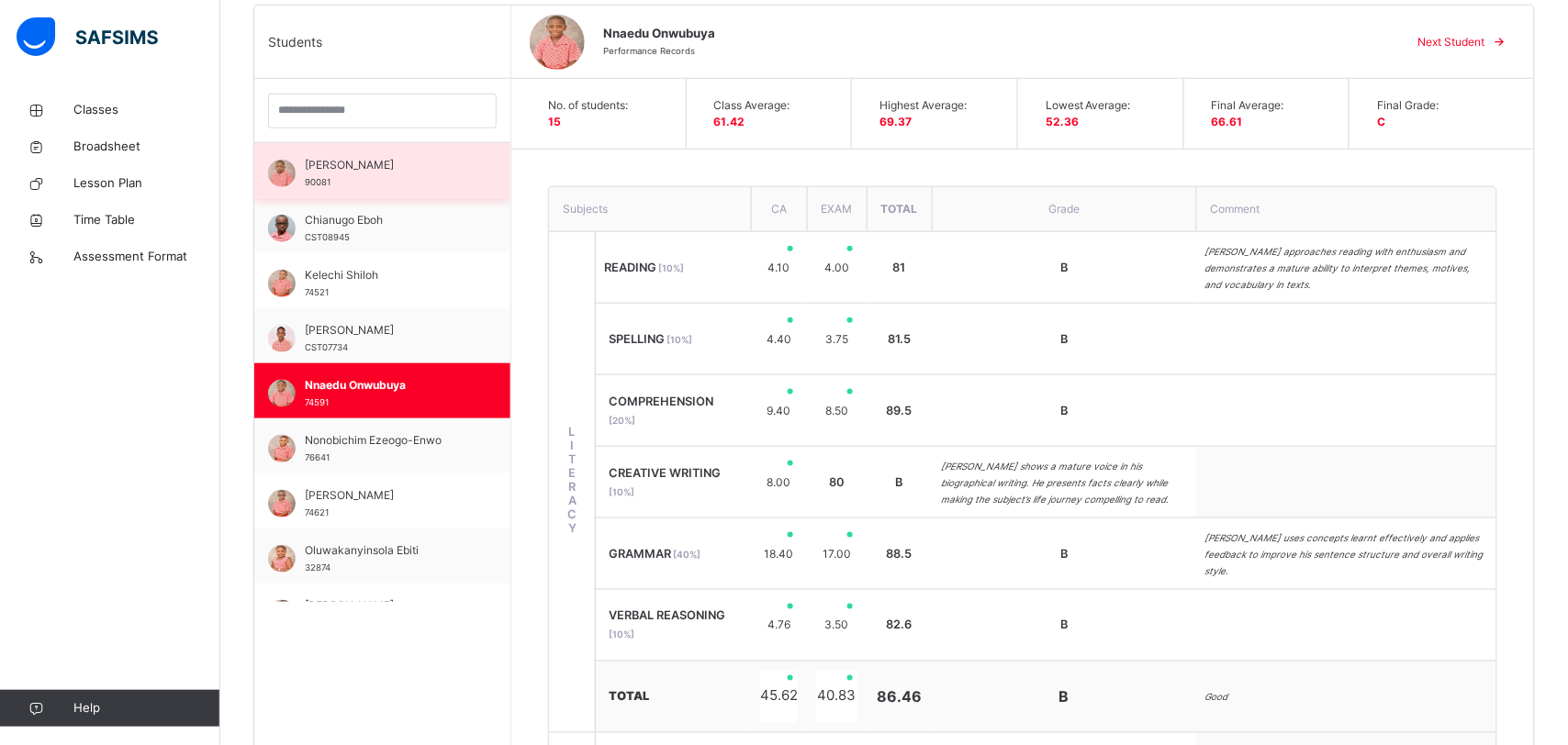 click on "[PERSON_NAME] 90081" at bounding box center [386, 173] 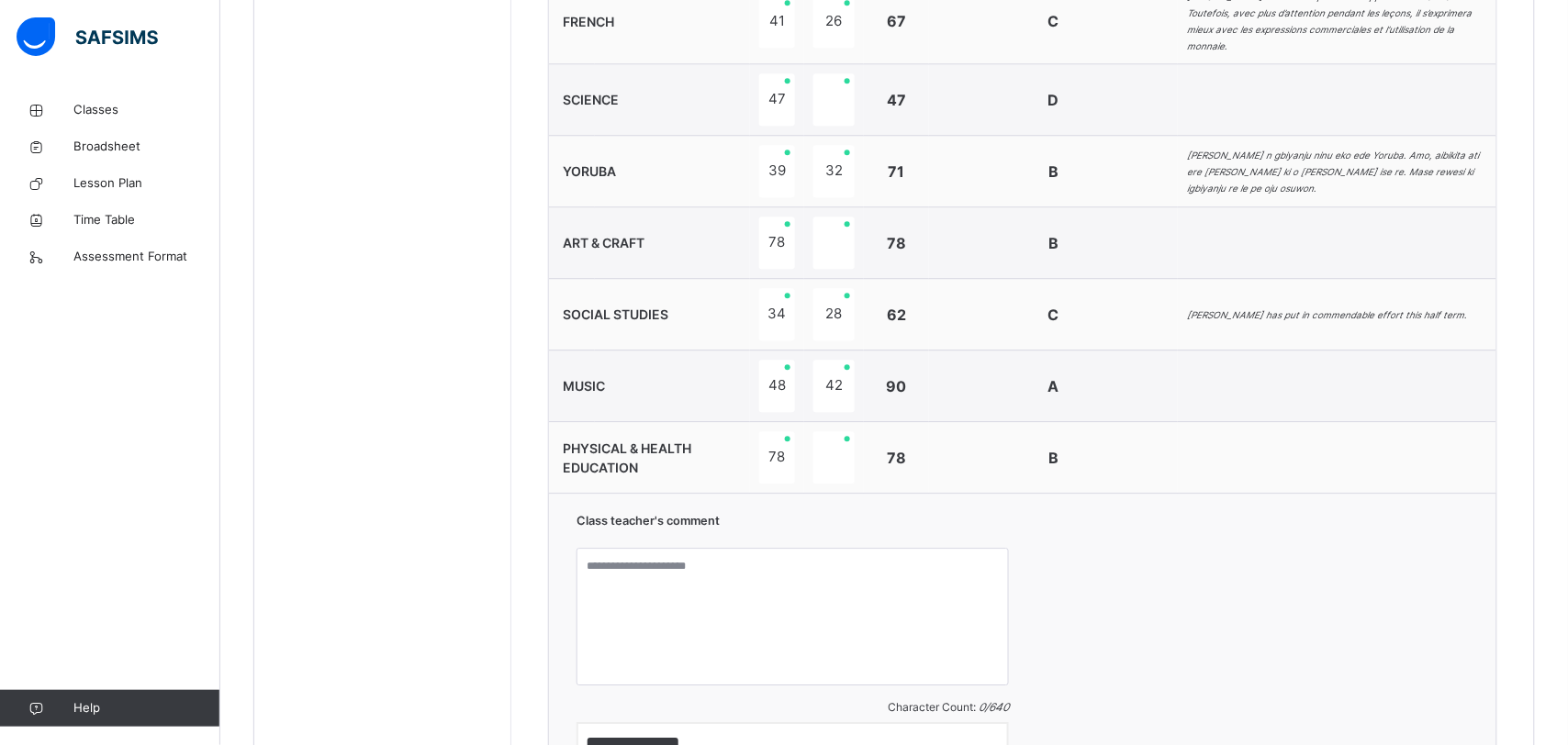 scroll, scrollTop: 1445, scrollLeft: 0, axis: vertical 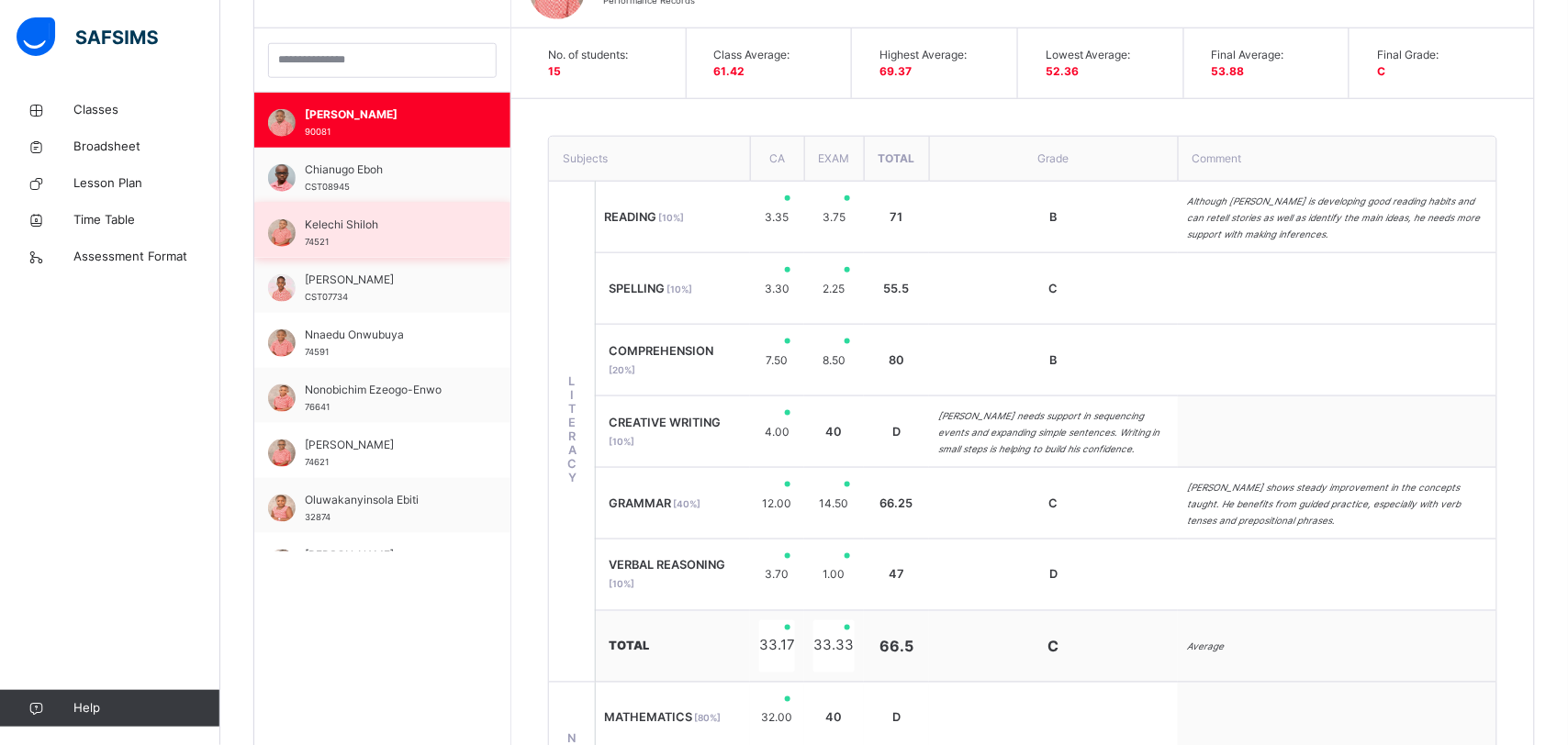 click on "Kelechi  Shiloh" at bounding box center [386, 225] 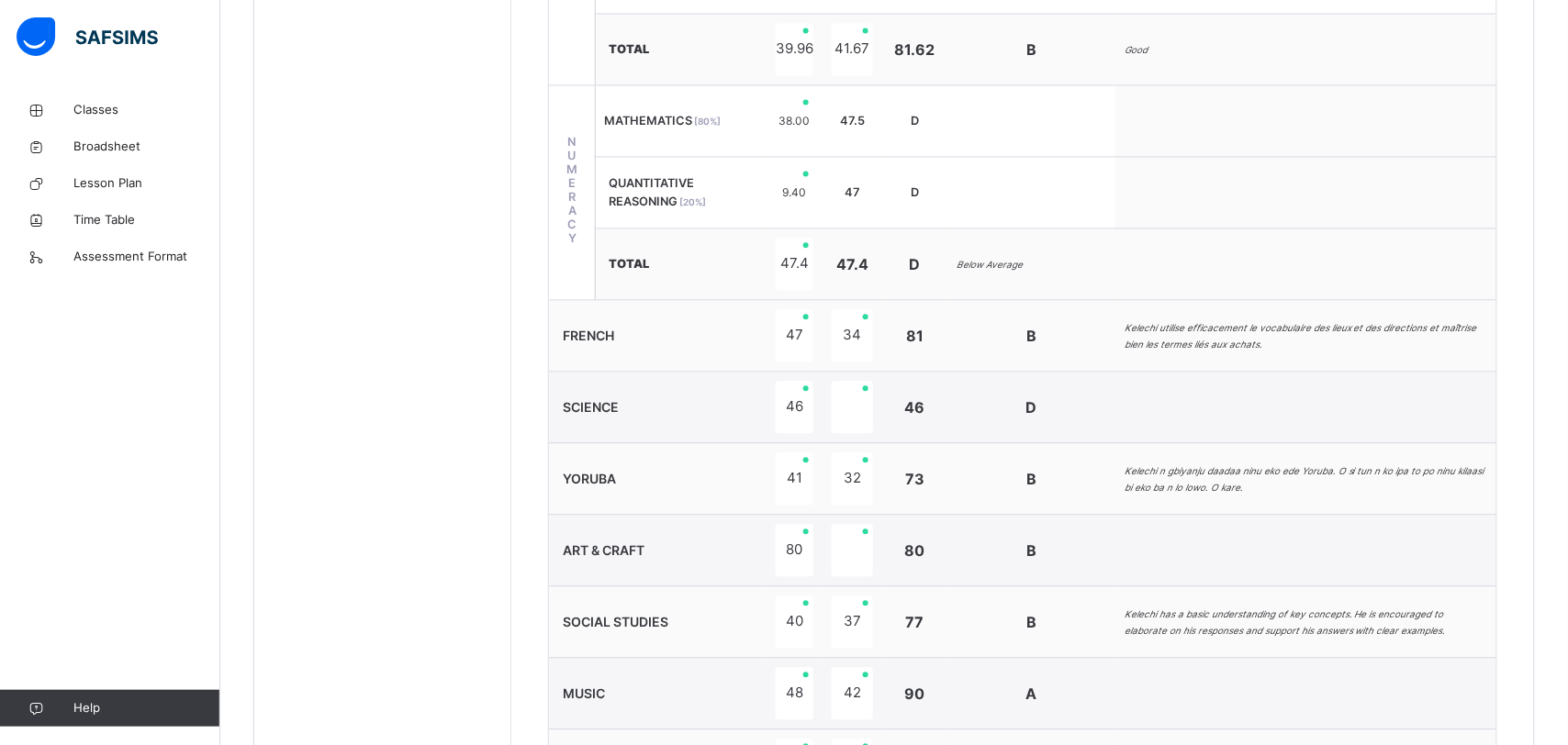 scroll, scrollTop: 1168, scrollLeft: 0, axis: vertical 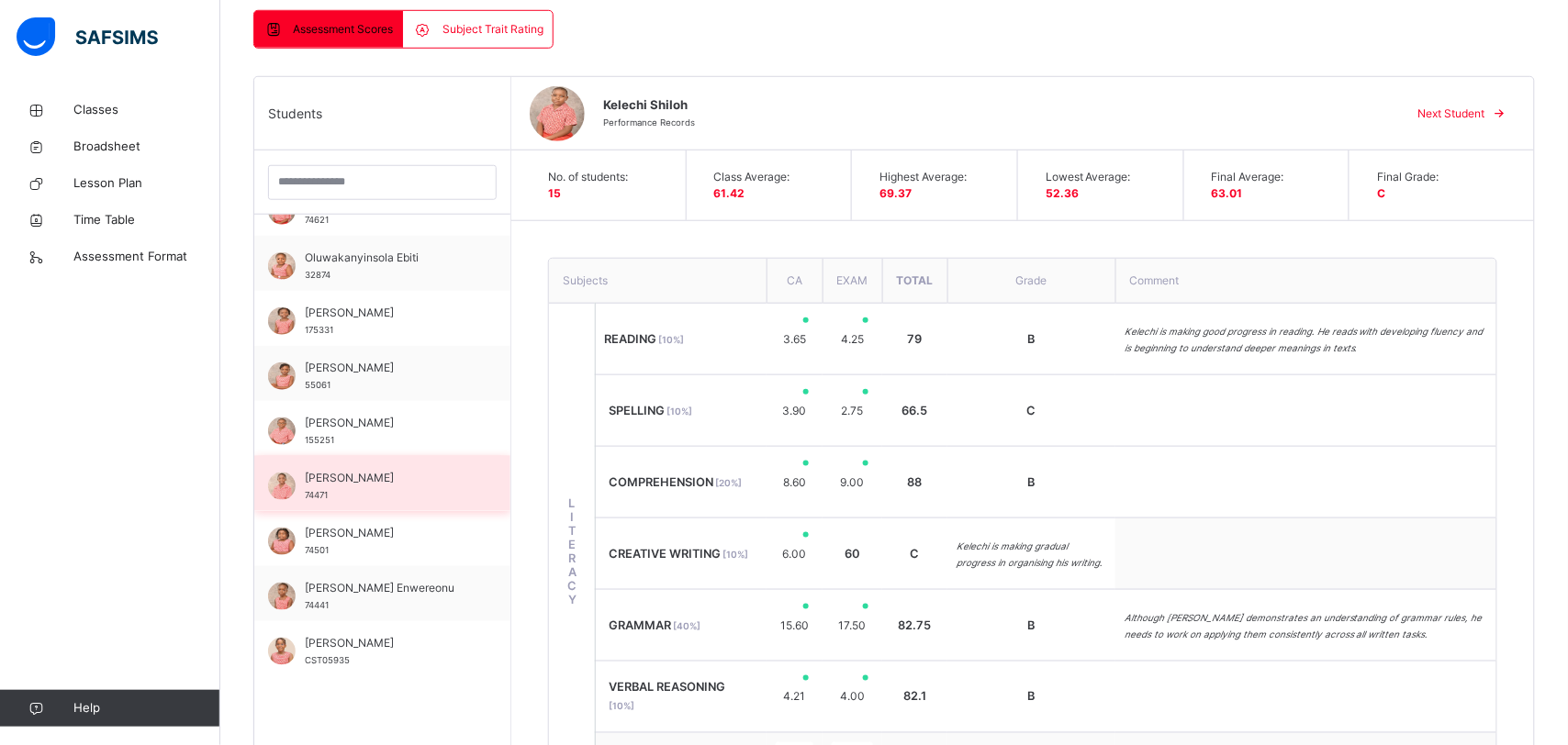 click on "[PERSON_NAME]" at bounding box center (386, 478) 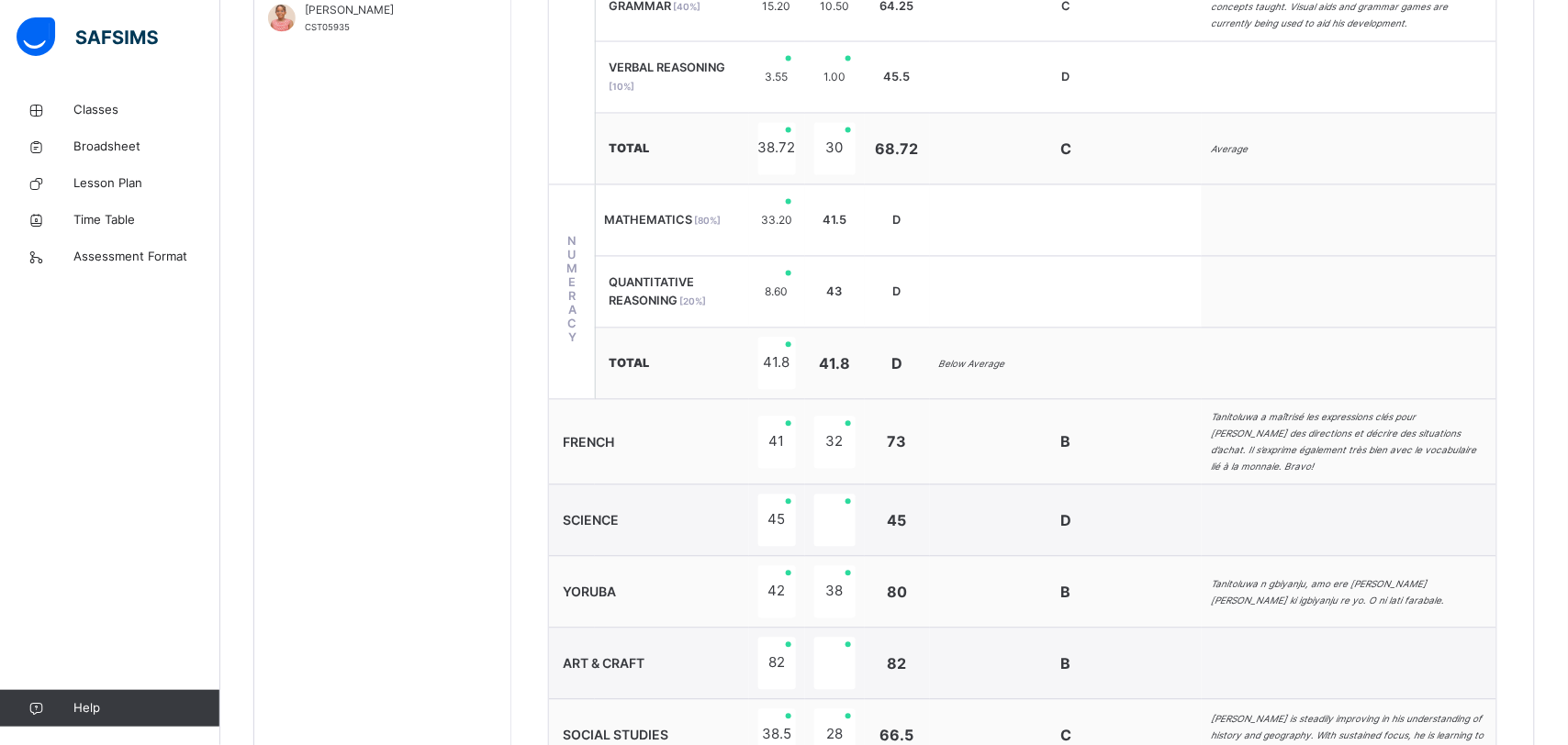 scroll, scrollTop: 1077, scrollLeft: 0, axis: vertical 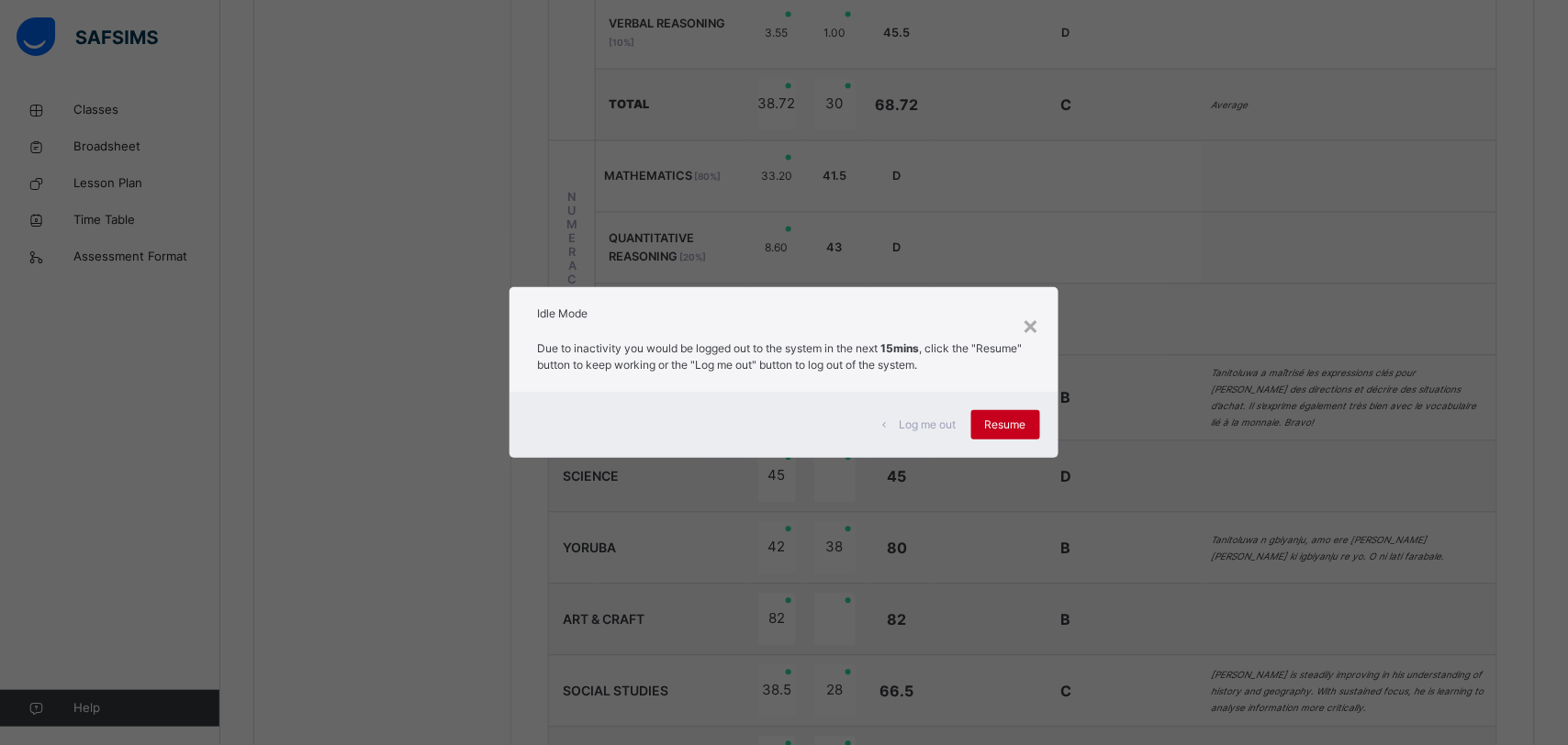 click on "Resume" at bounding box center (1005, 425) 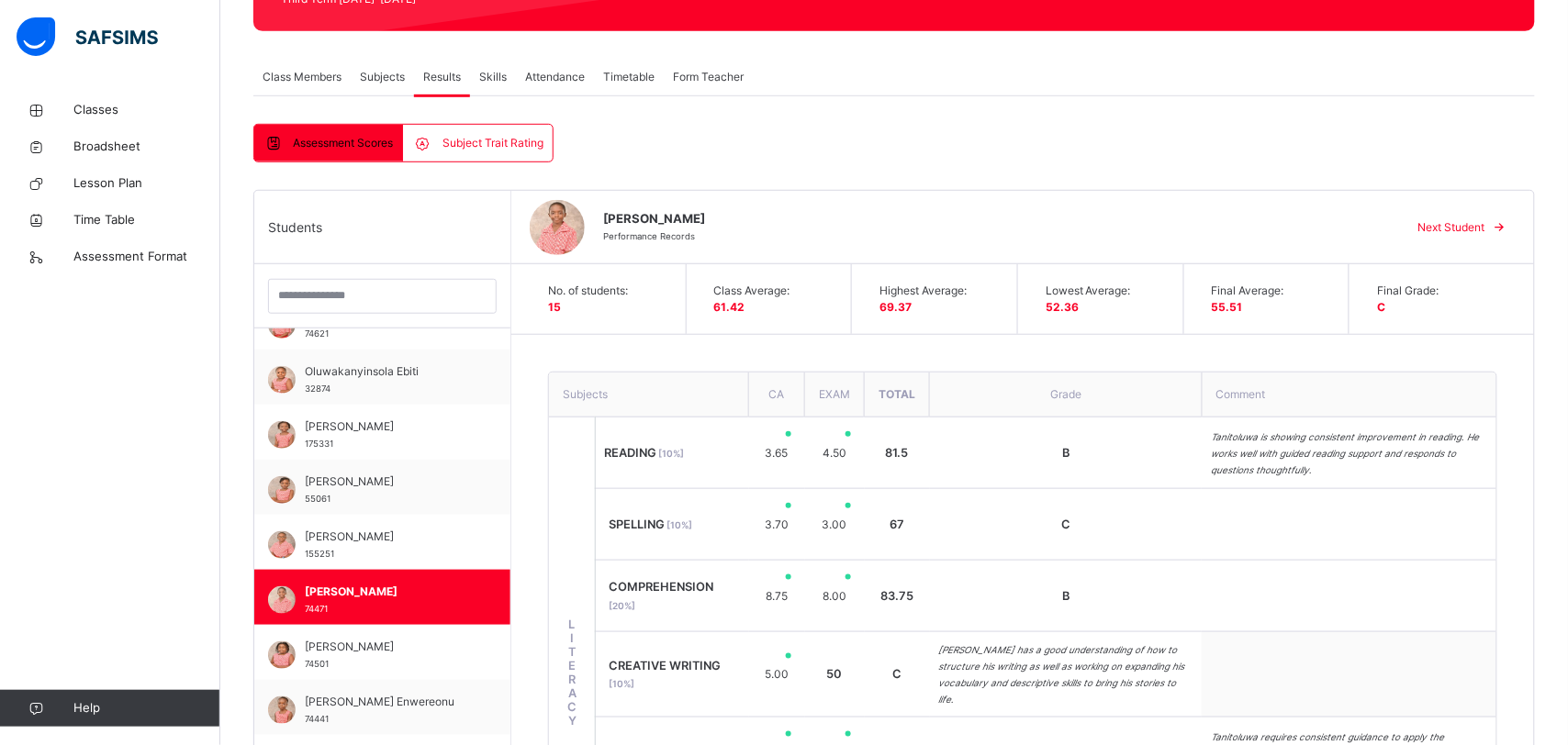 scroll, scrollTop: 283, scrollLeft: 0, axis: vertical 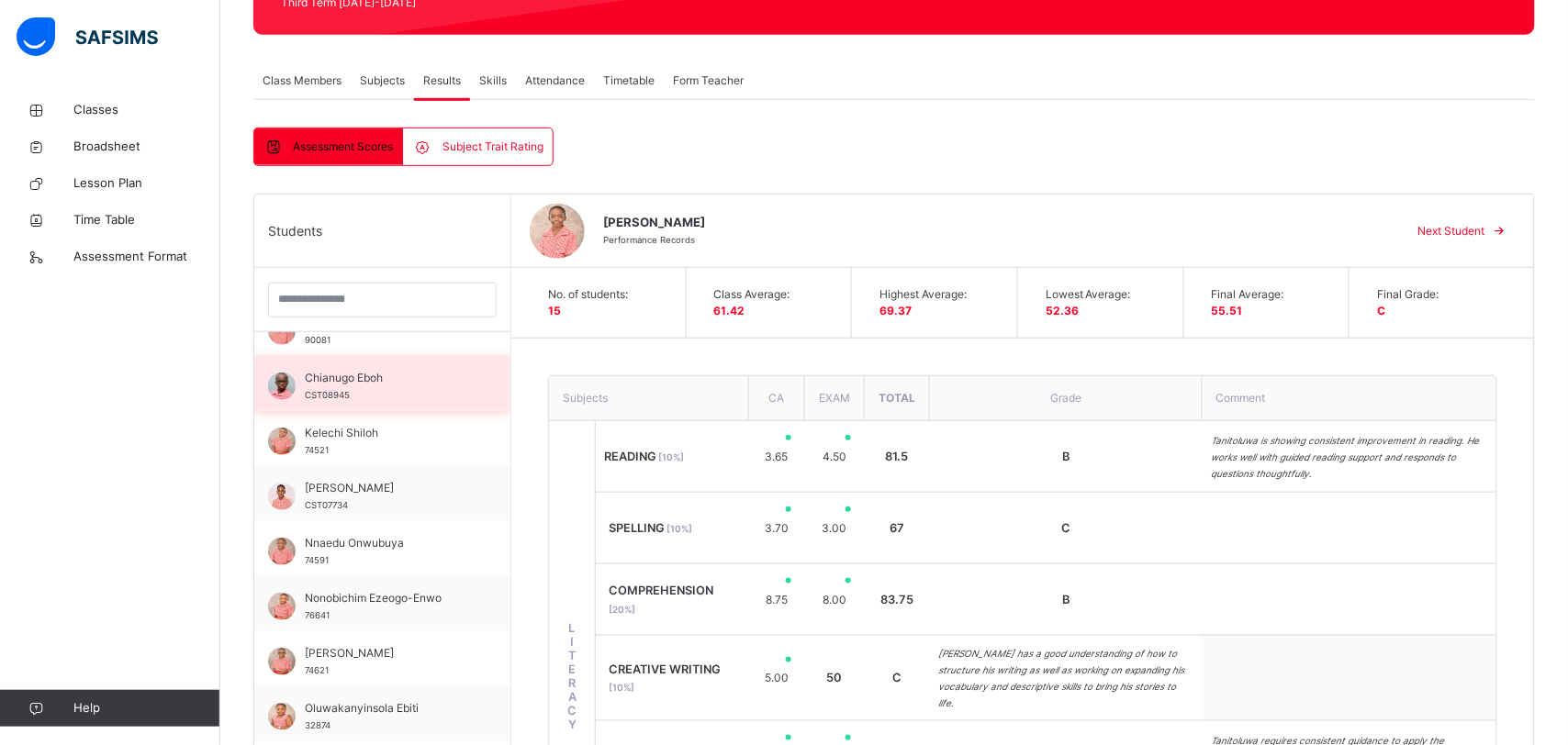 click on "Chianugo  Eboh" at bounding box center [386, 378] 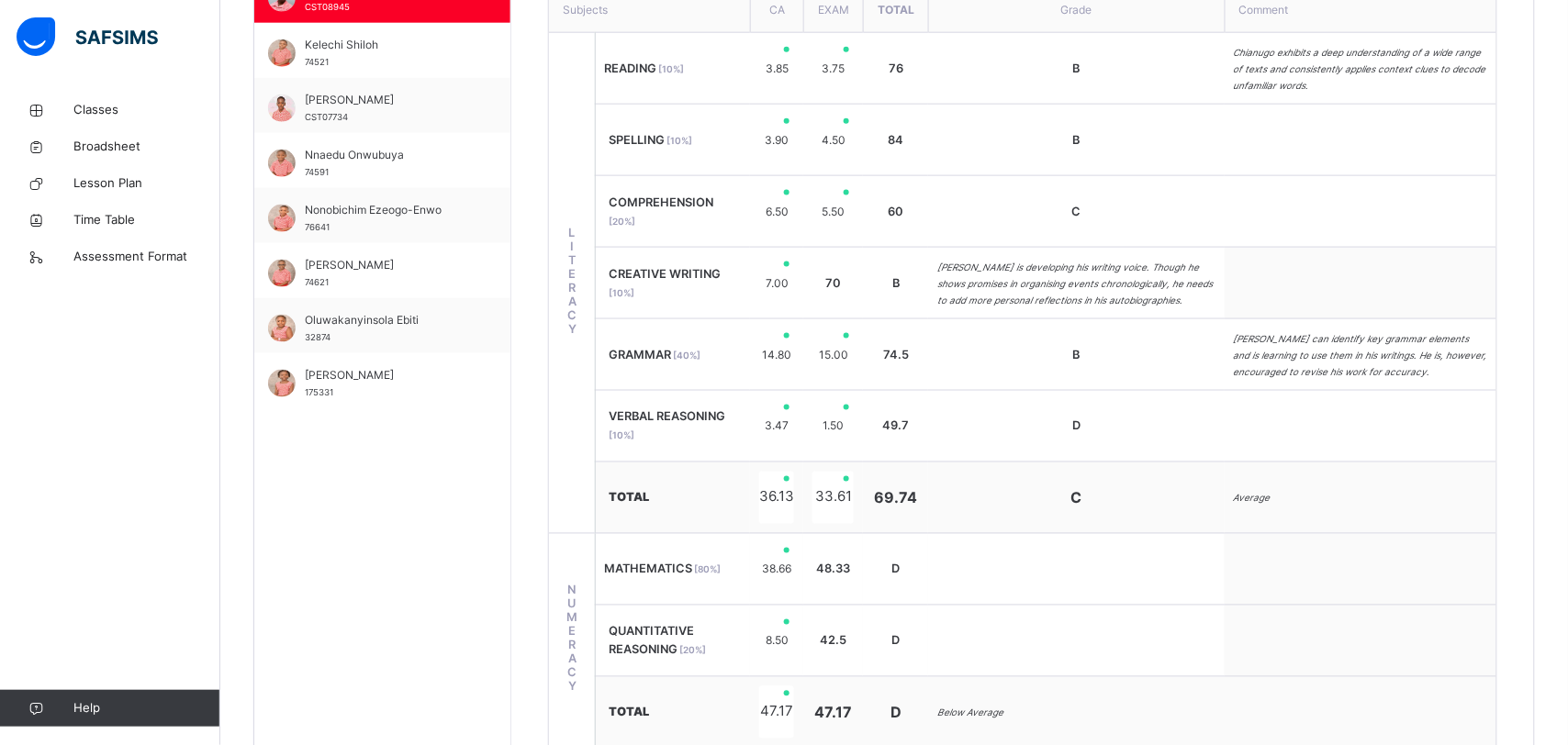 scroll, scrollTop: 674, scrollLeft: 0, axis: vertical 